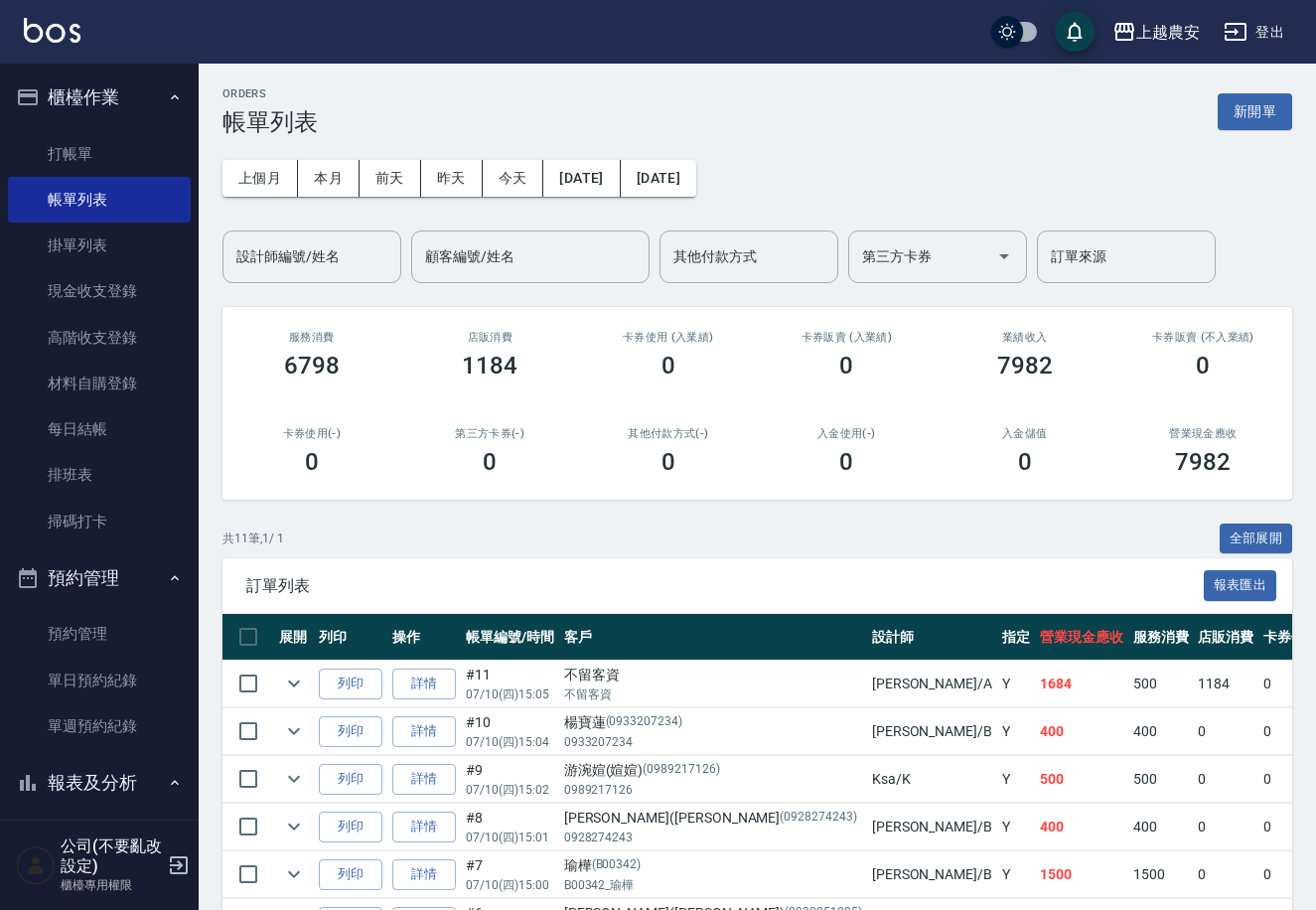 scroll, scrollTop: 0, scrollLeft: 0, axis: both 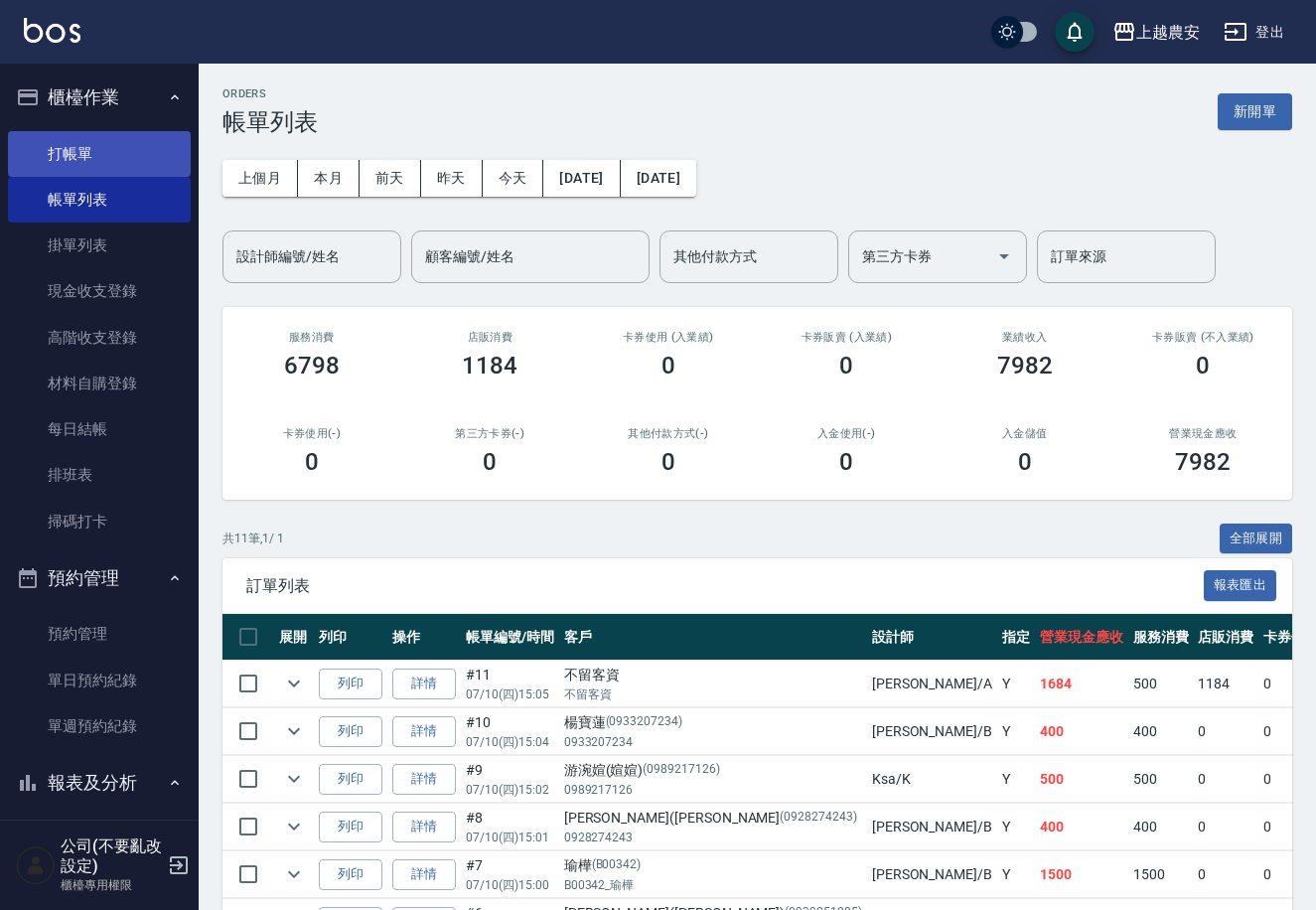 click on "打帳單" at bounding box center [99, 154] 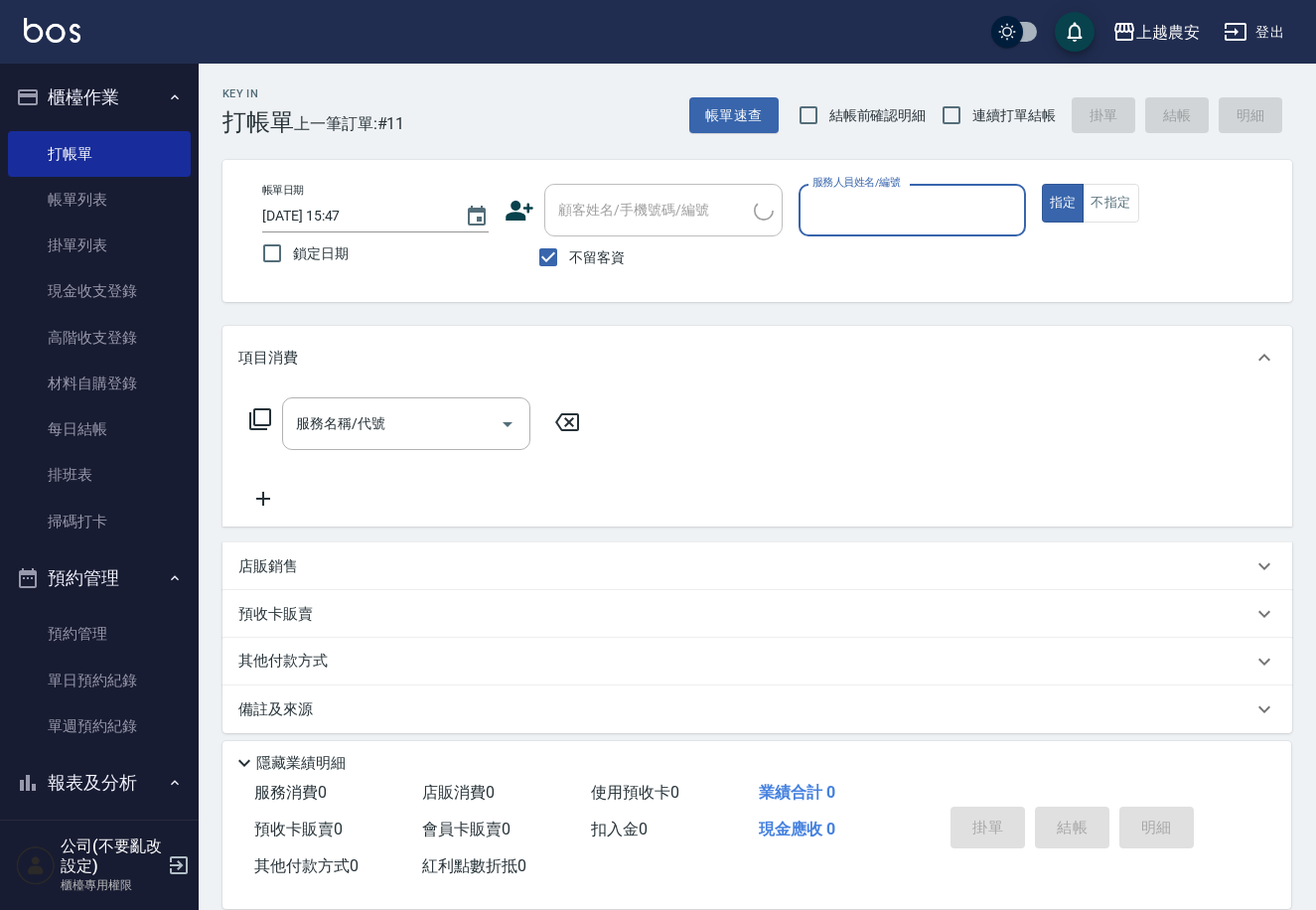 click on "不留客資" at bounding box center (597, 257) 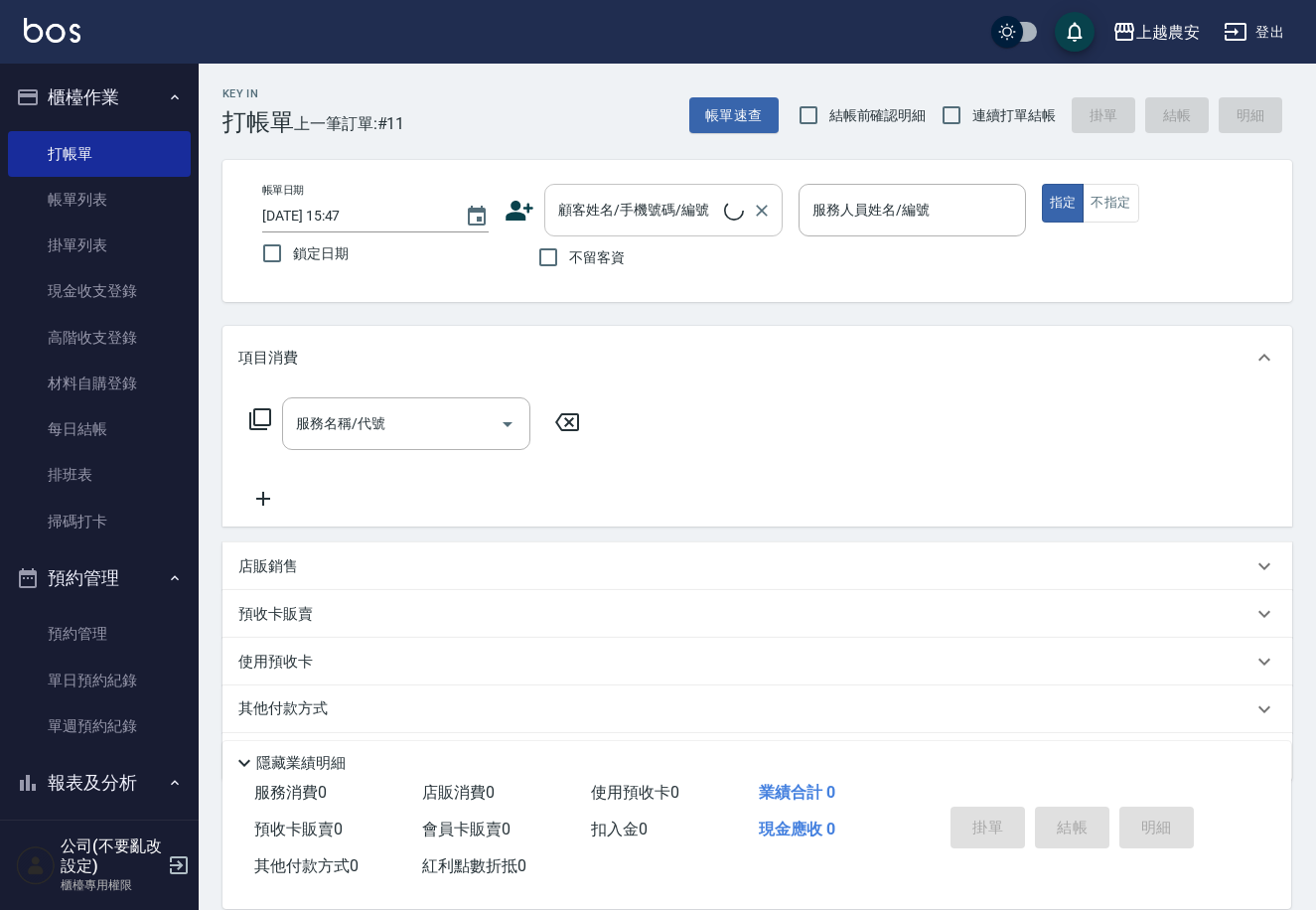 click on "顧客姓名/手機號碼/編號" at bounding box center [639, 210] 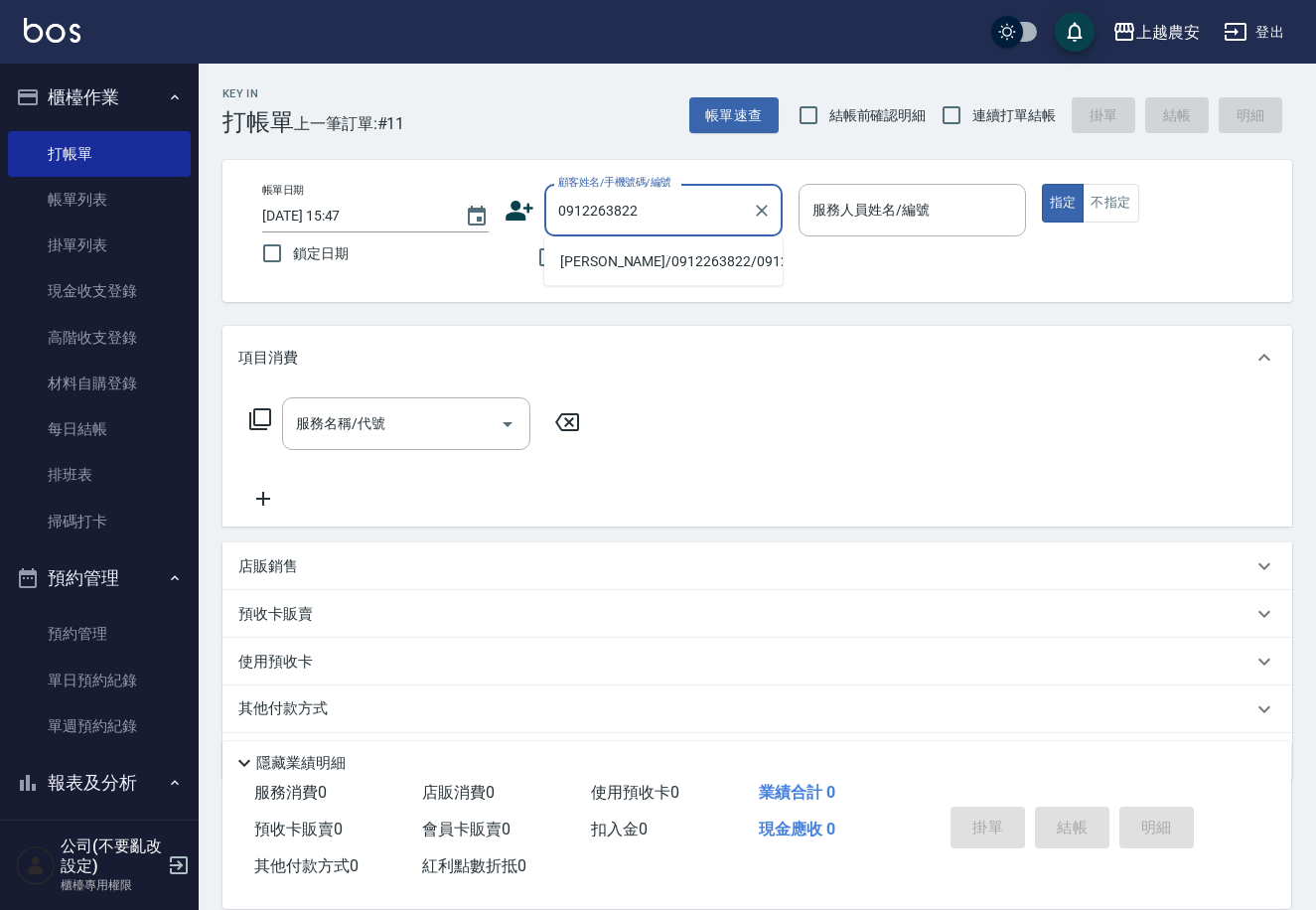 click on "[PERSON_NAME]/0912263822/0912263822" at bounding box center [663, 261] 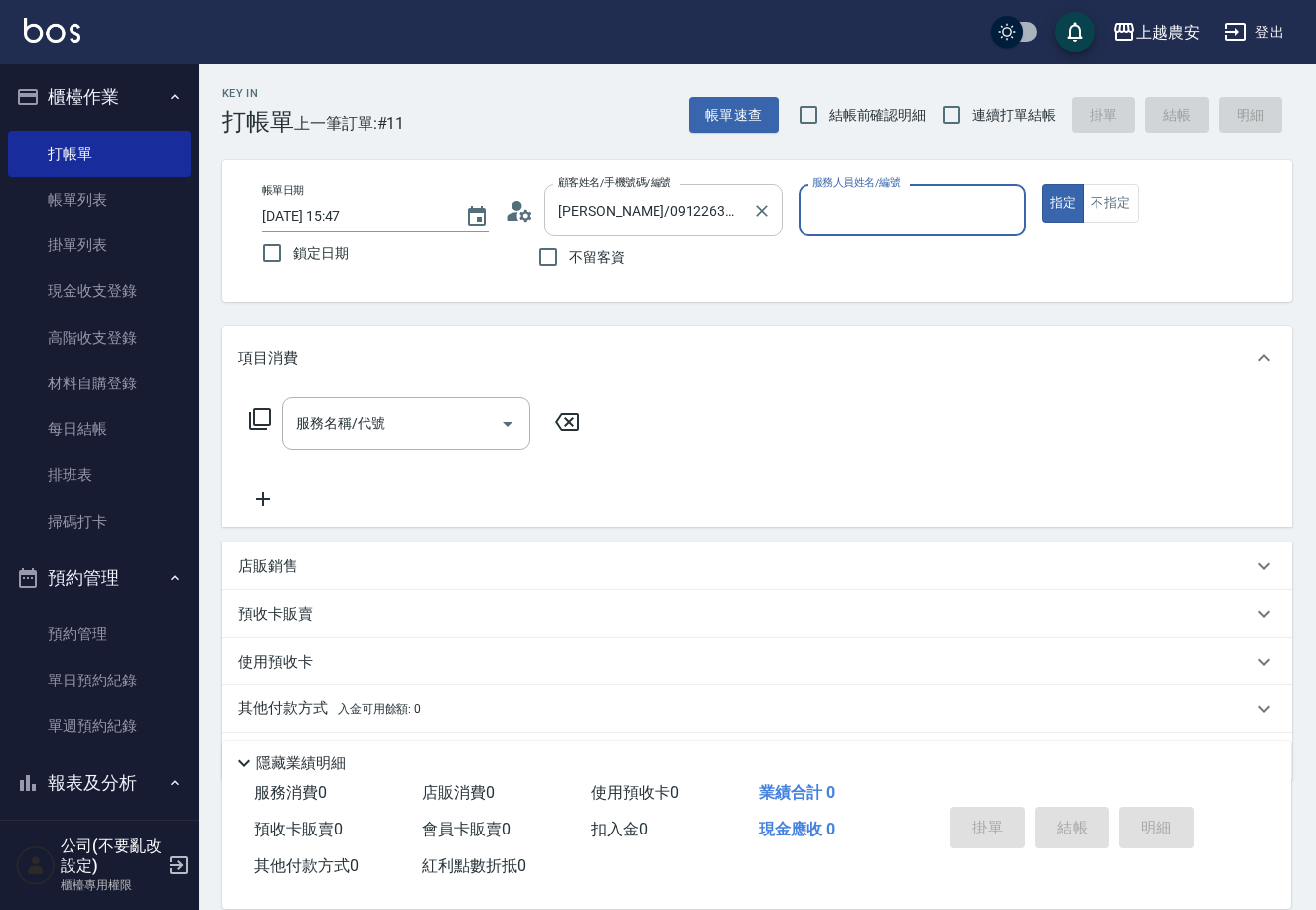type on "ㄩ" 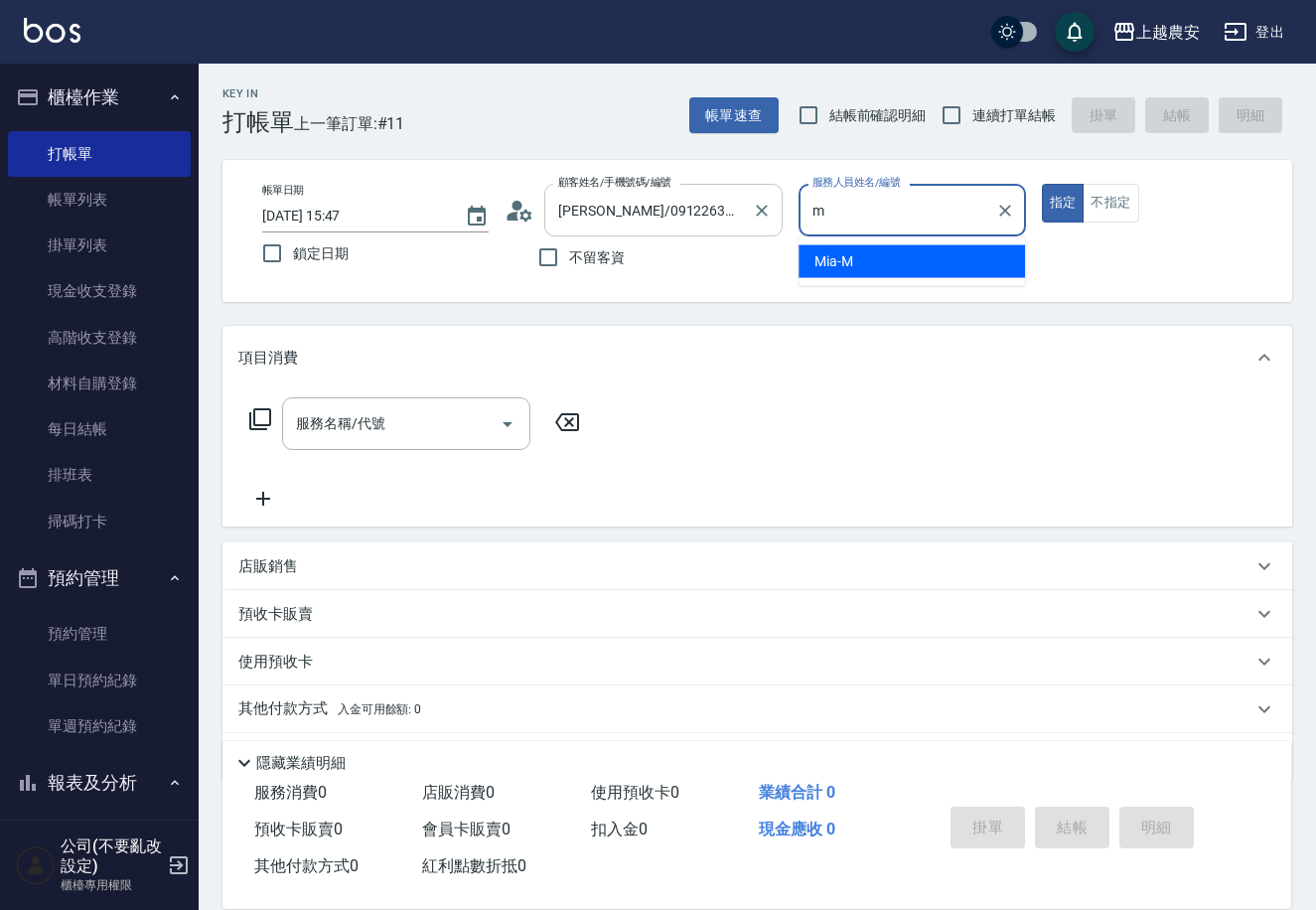 type on "Mia-M" 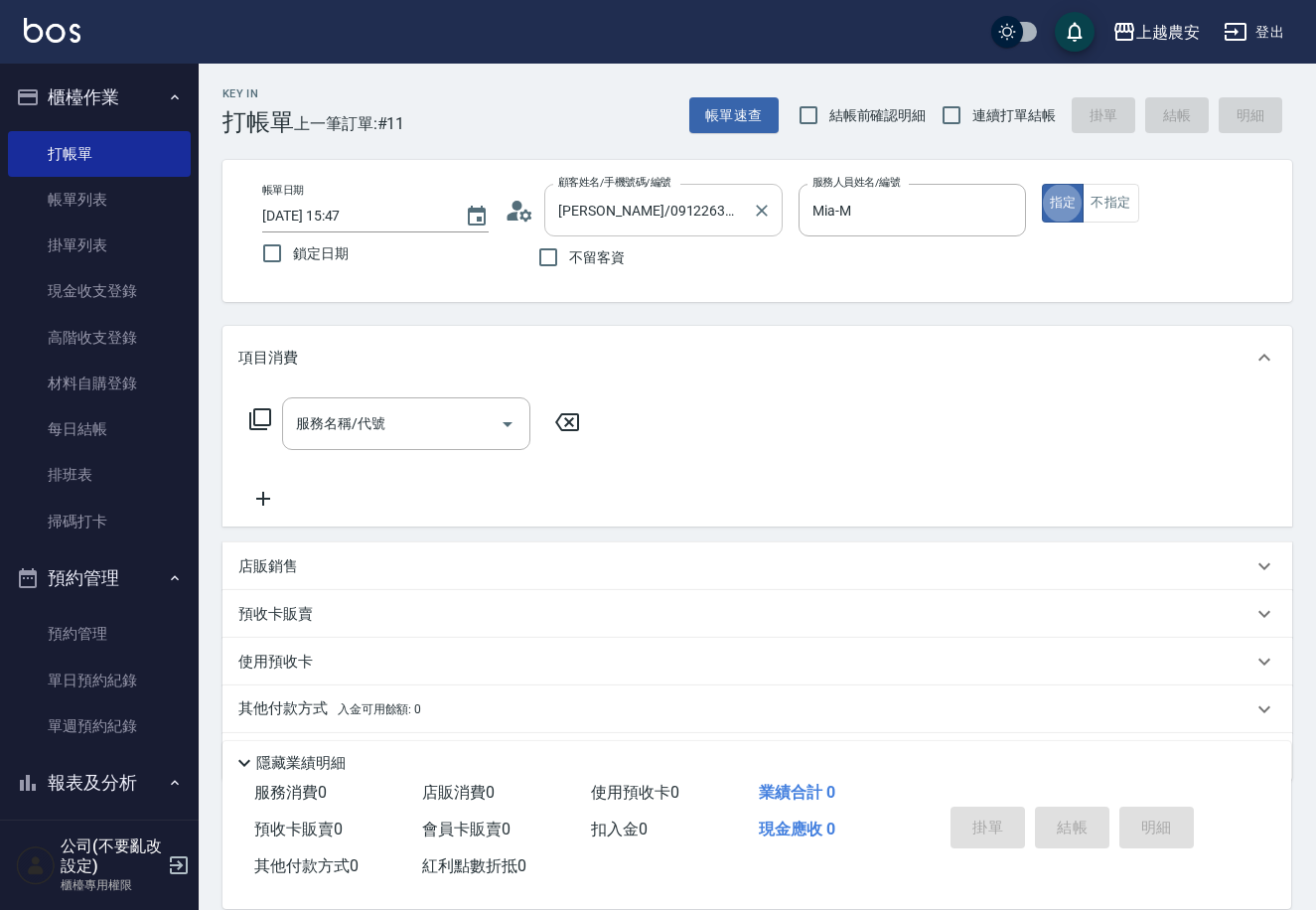 type on "true" 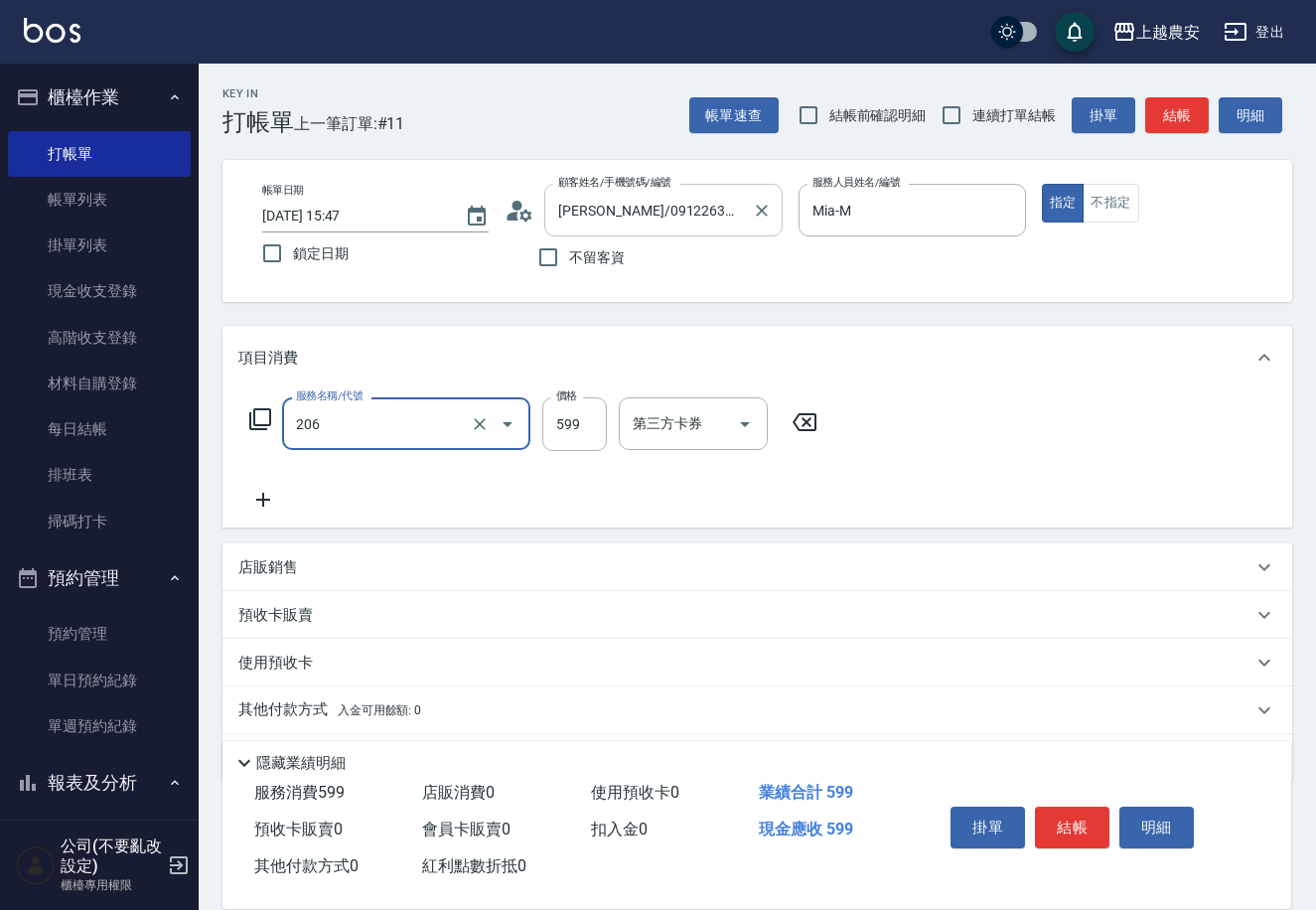 type on "洗+剪(206)" 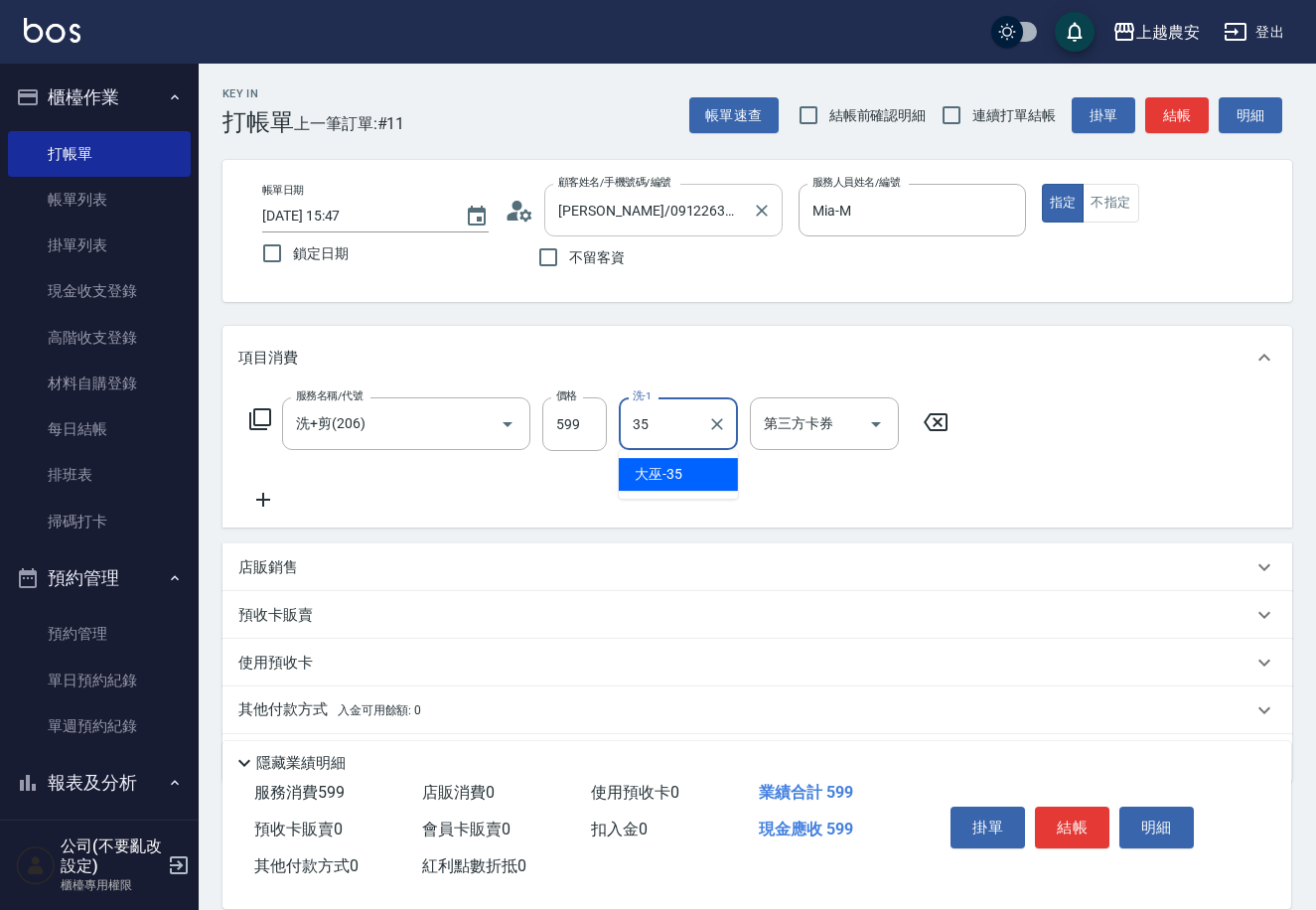 type on "大巫-35" 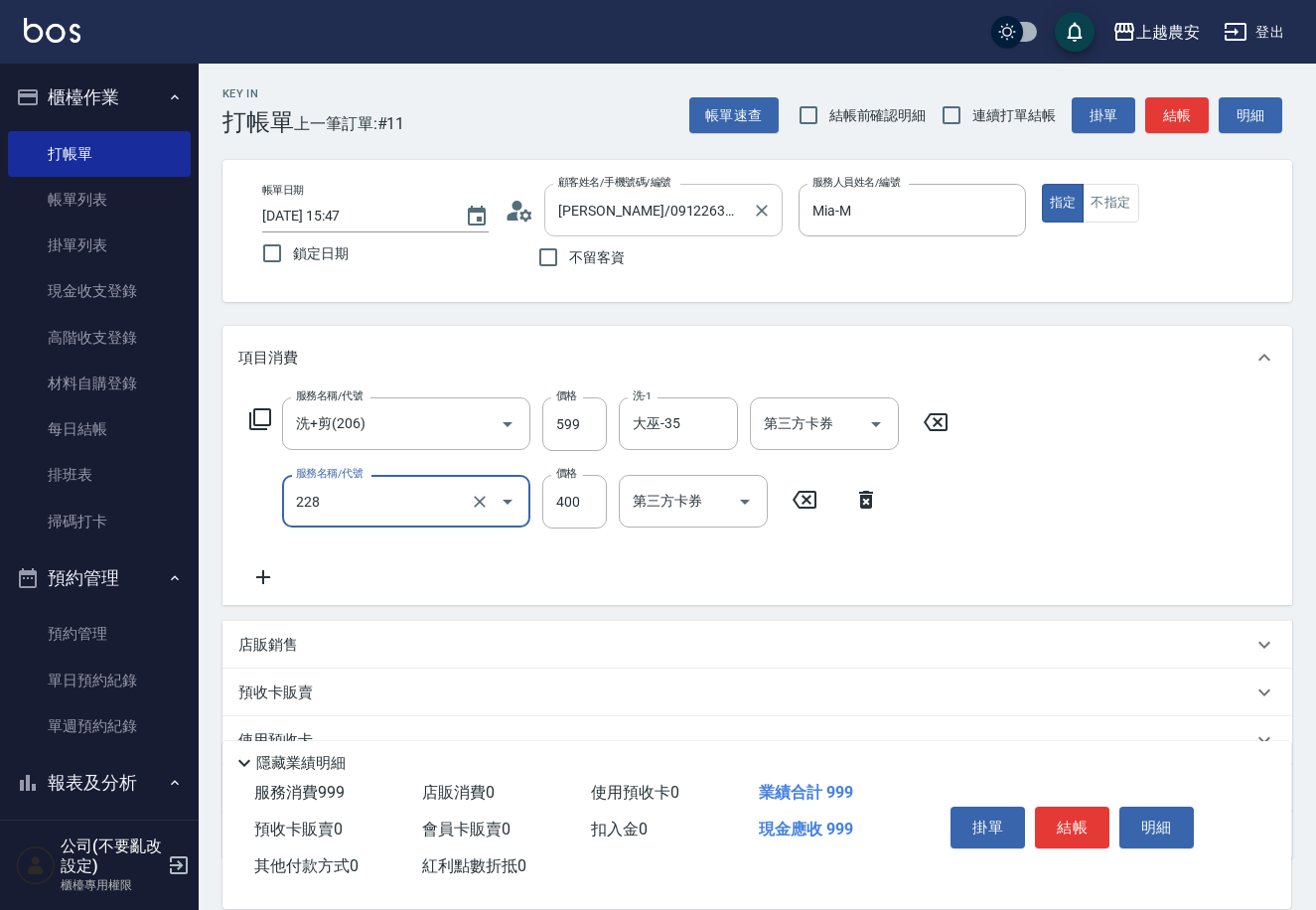 type on "洗髮(228)" 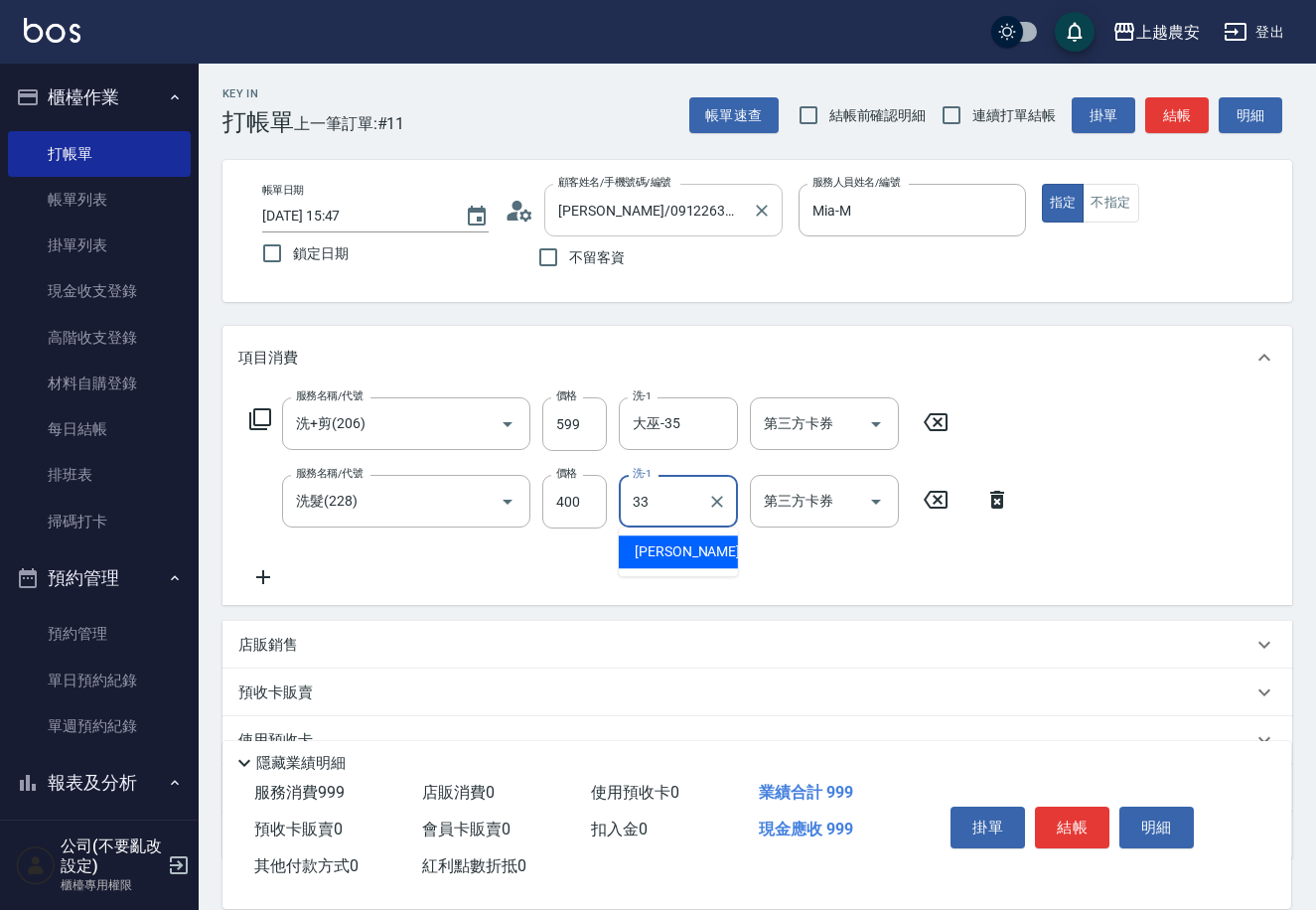 type on "[PERSON_NAME]-33" 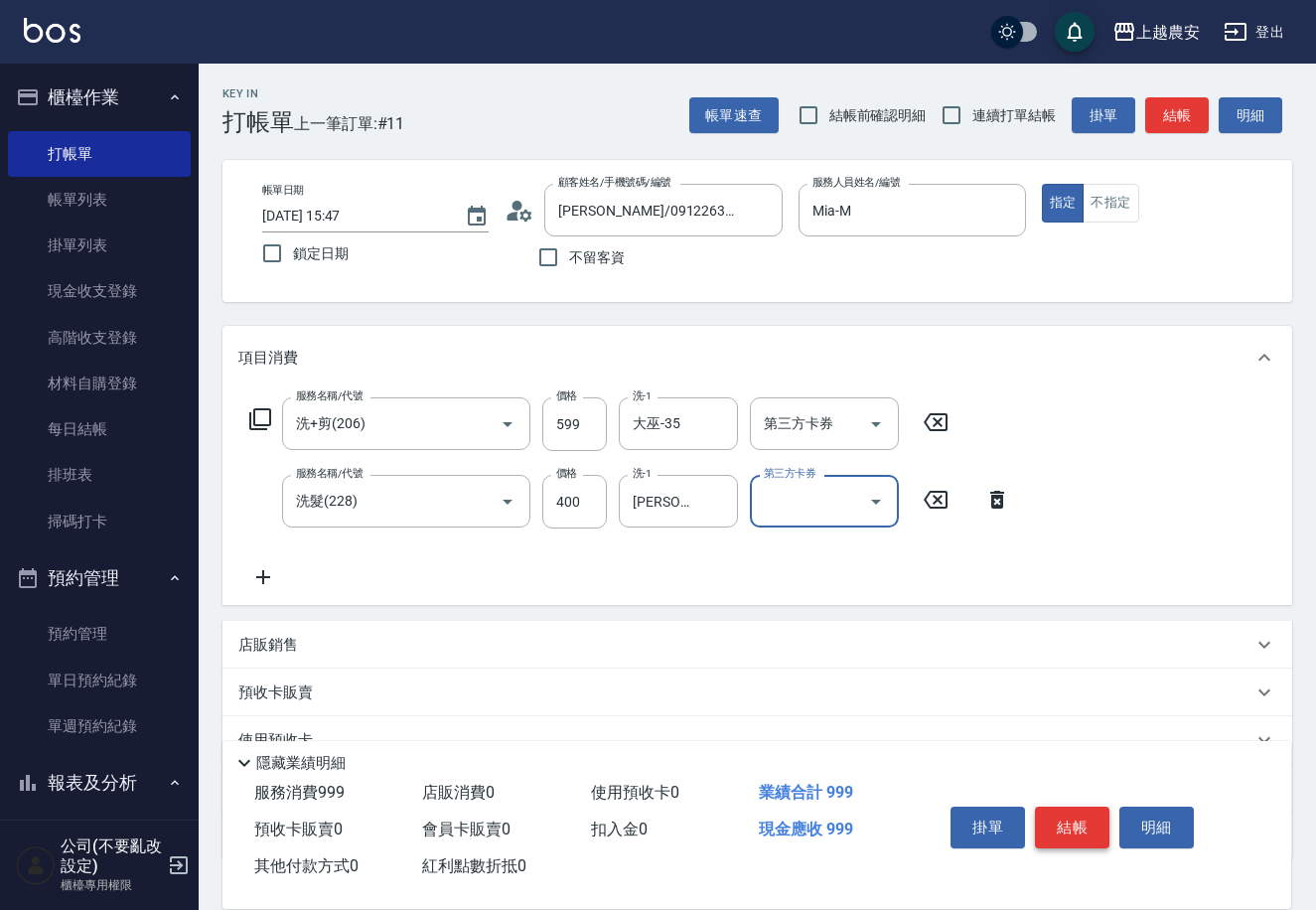 click on "結帳" at bounding box center (1072, 828) 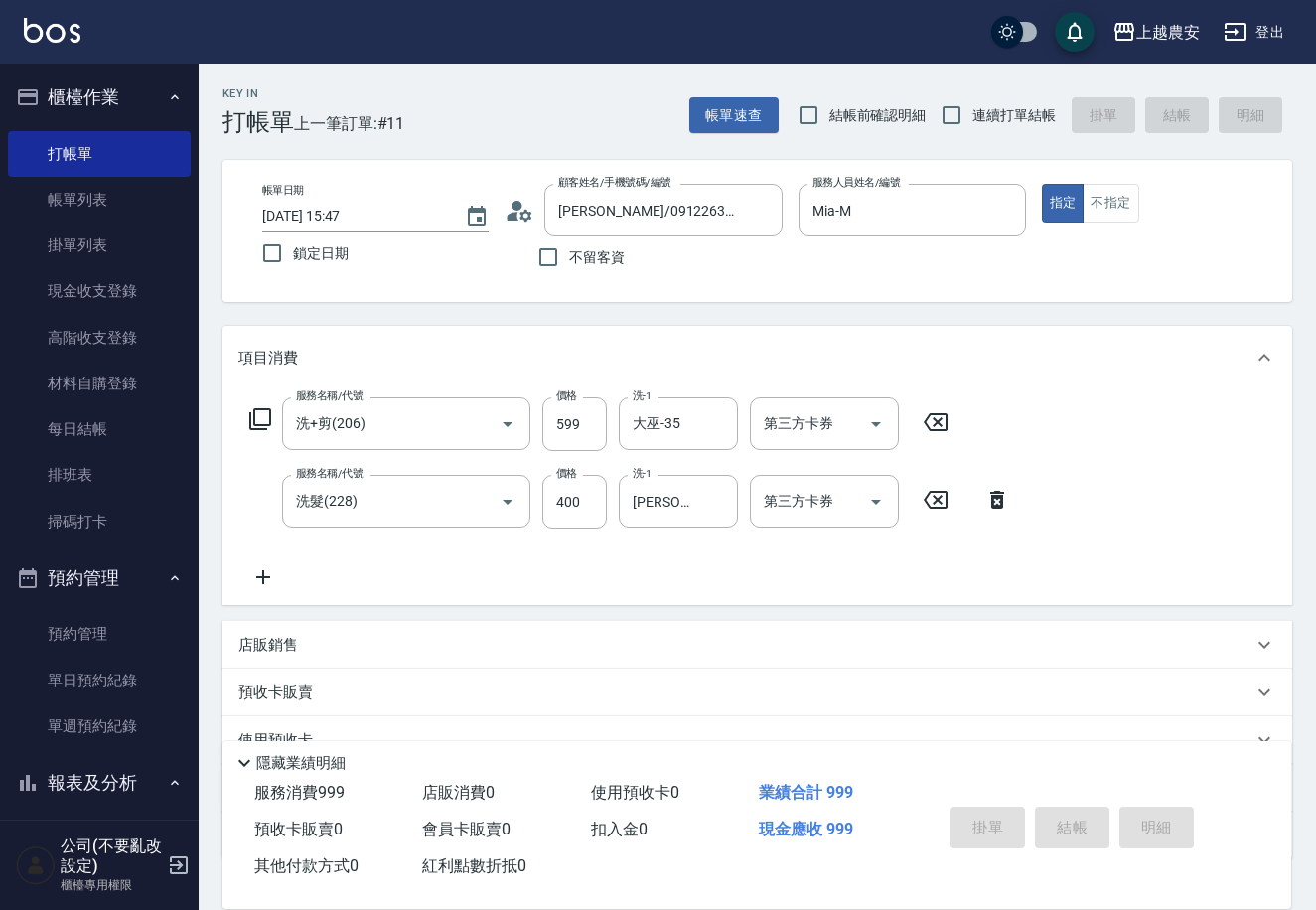 click on "掛單 結帳 明細" at bounding box center [1072, 830] 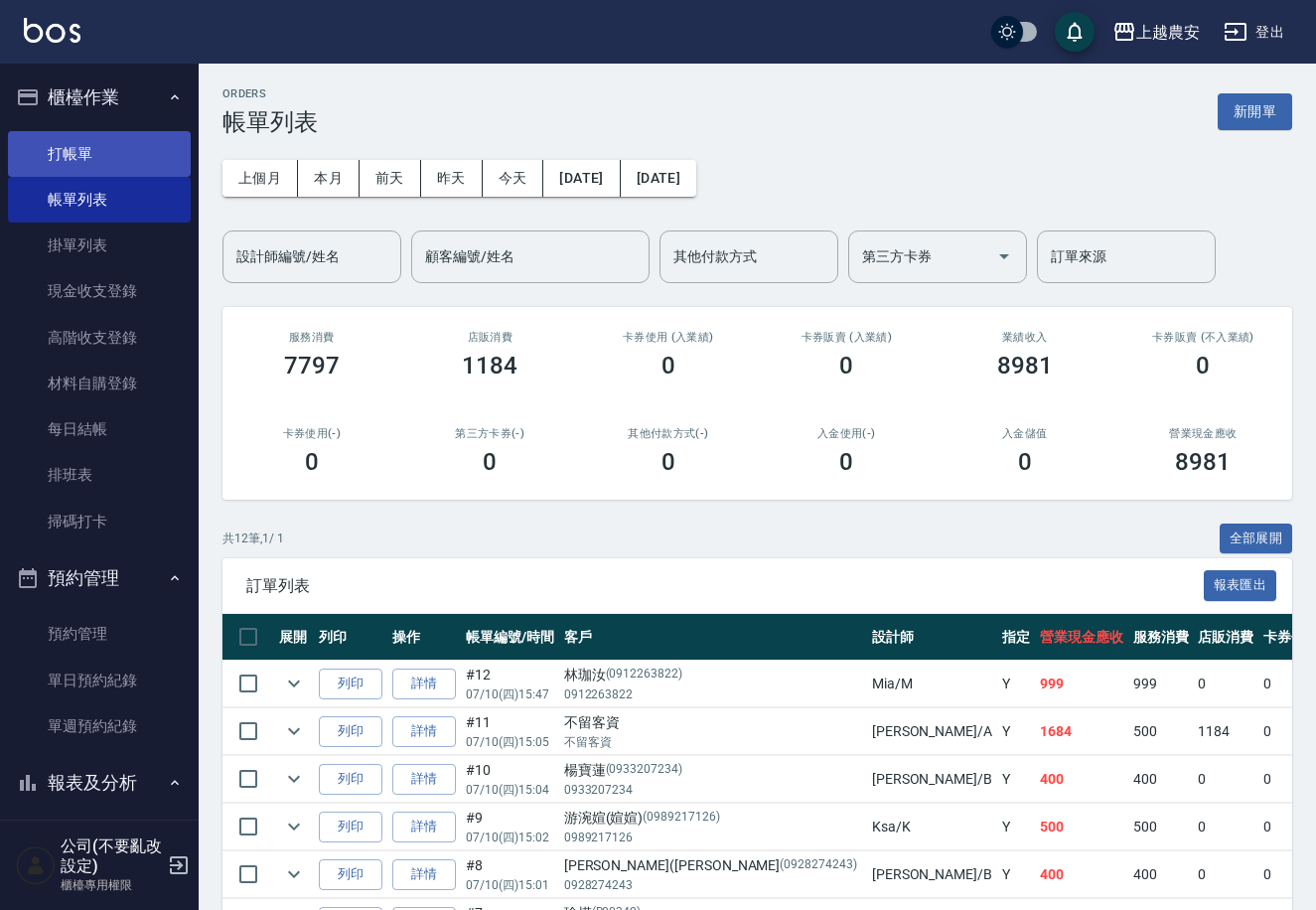click on "打帳單" at bounding box center (99, 154) 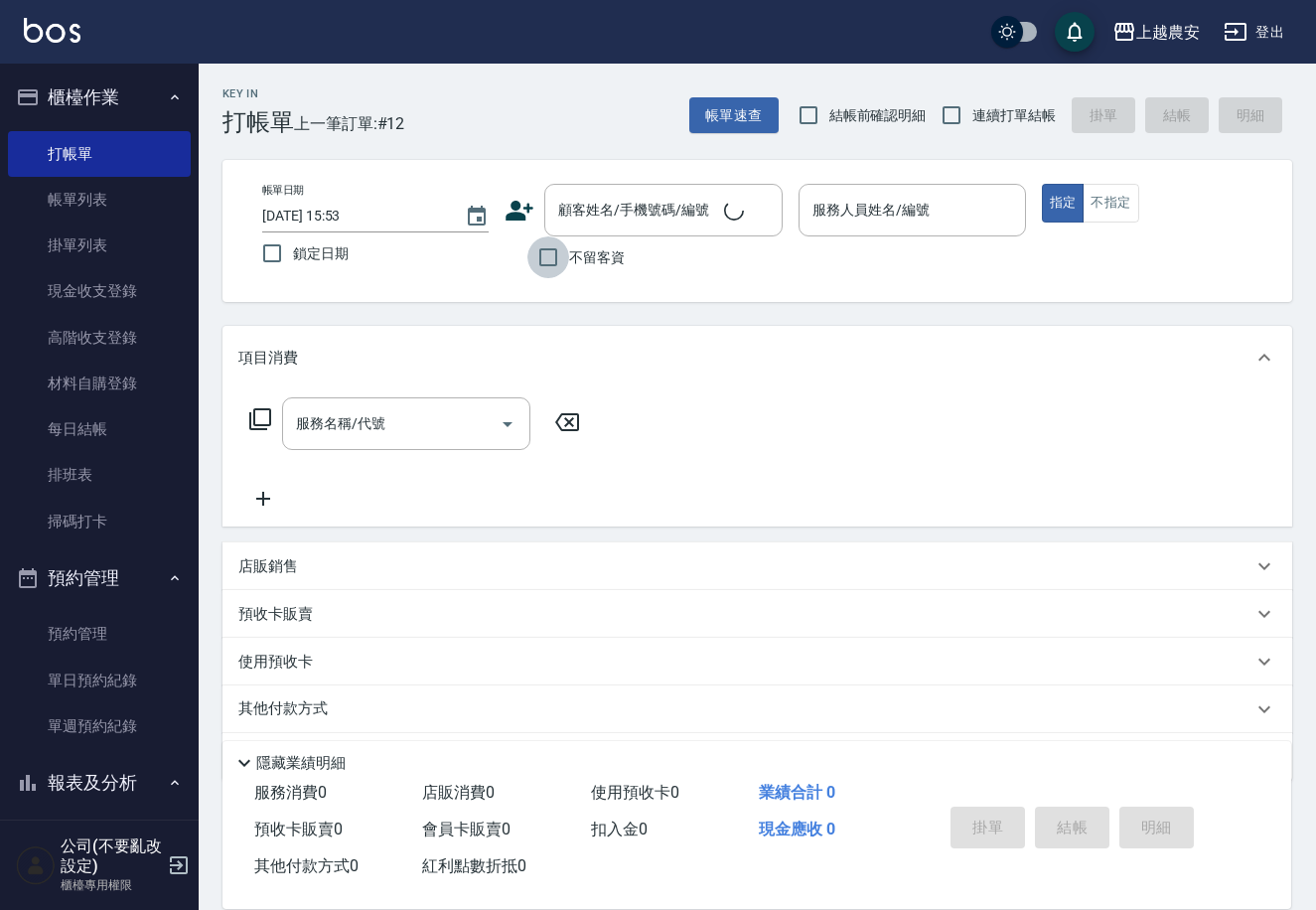 click on "不留客資" at bounding box center (548, 257) 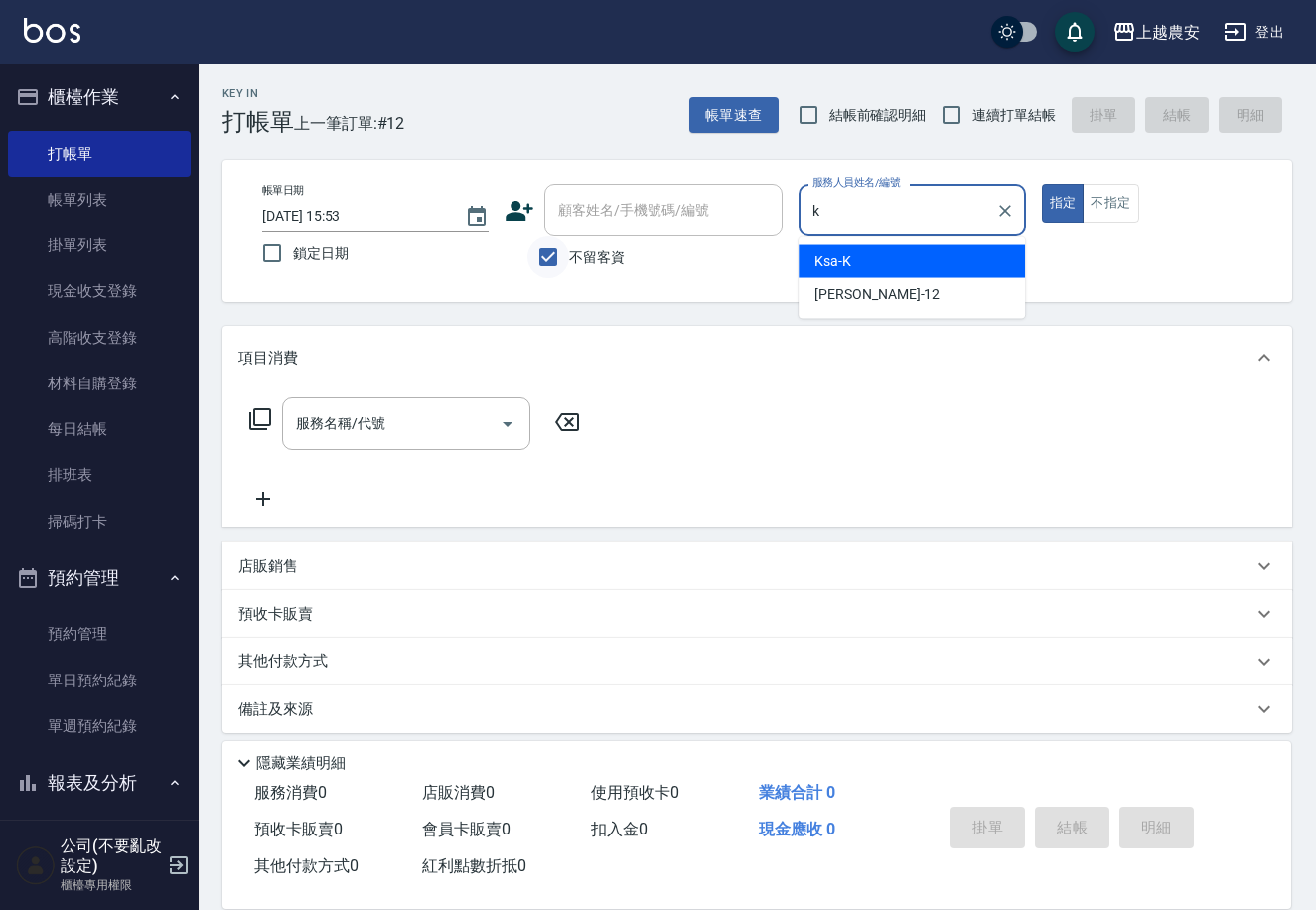 type on "Ksa-K" 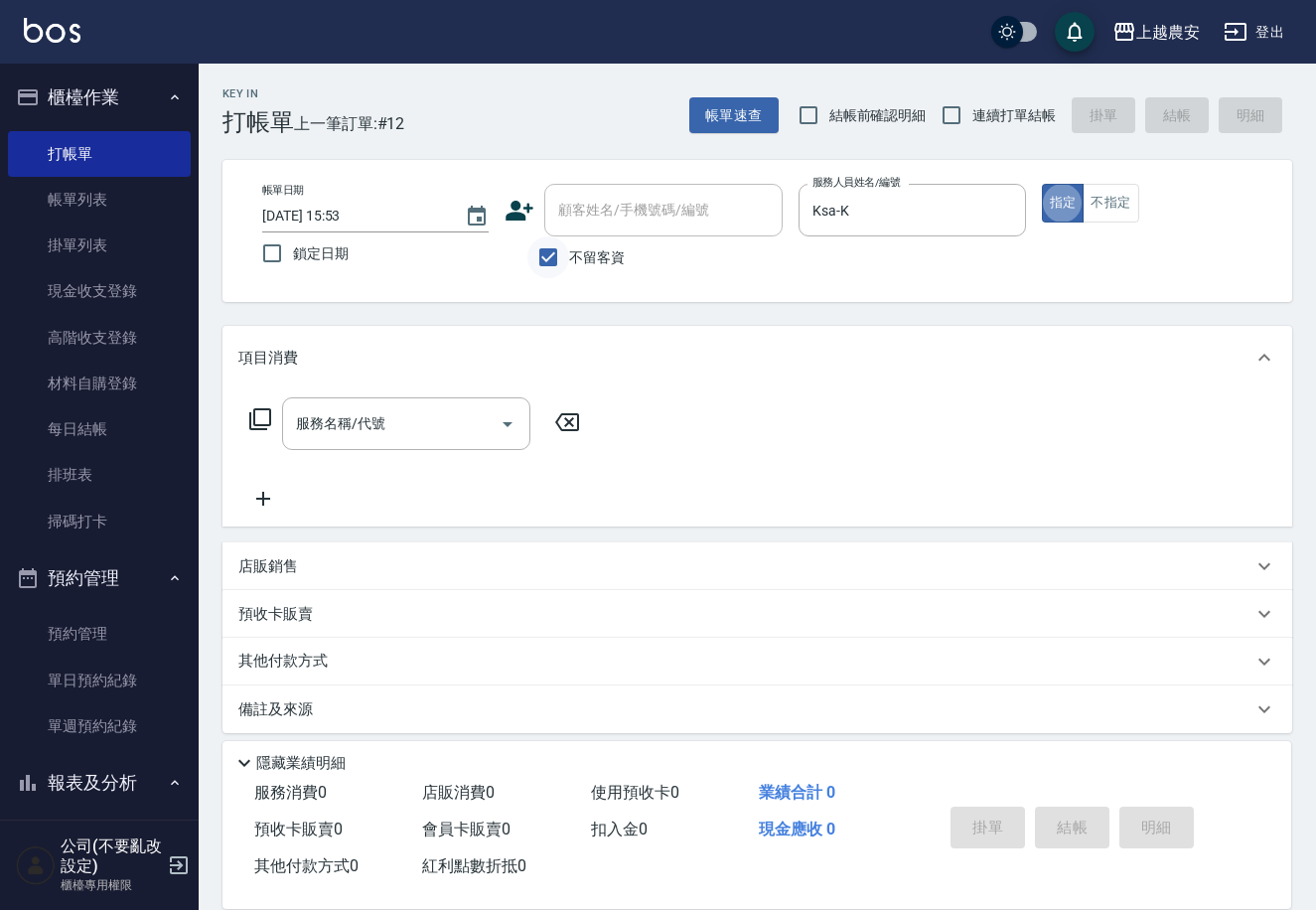 type on "true" 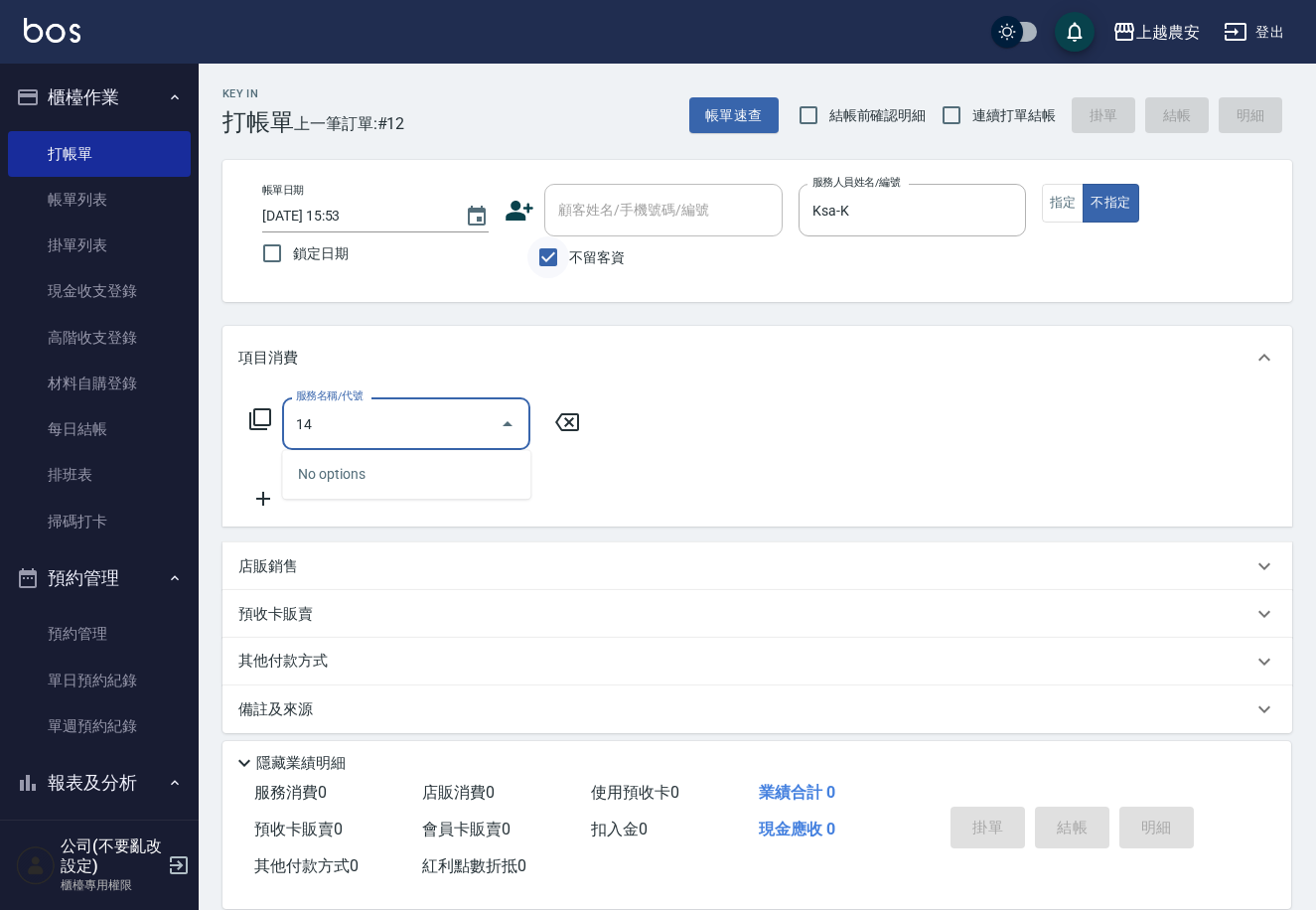 type on "1" 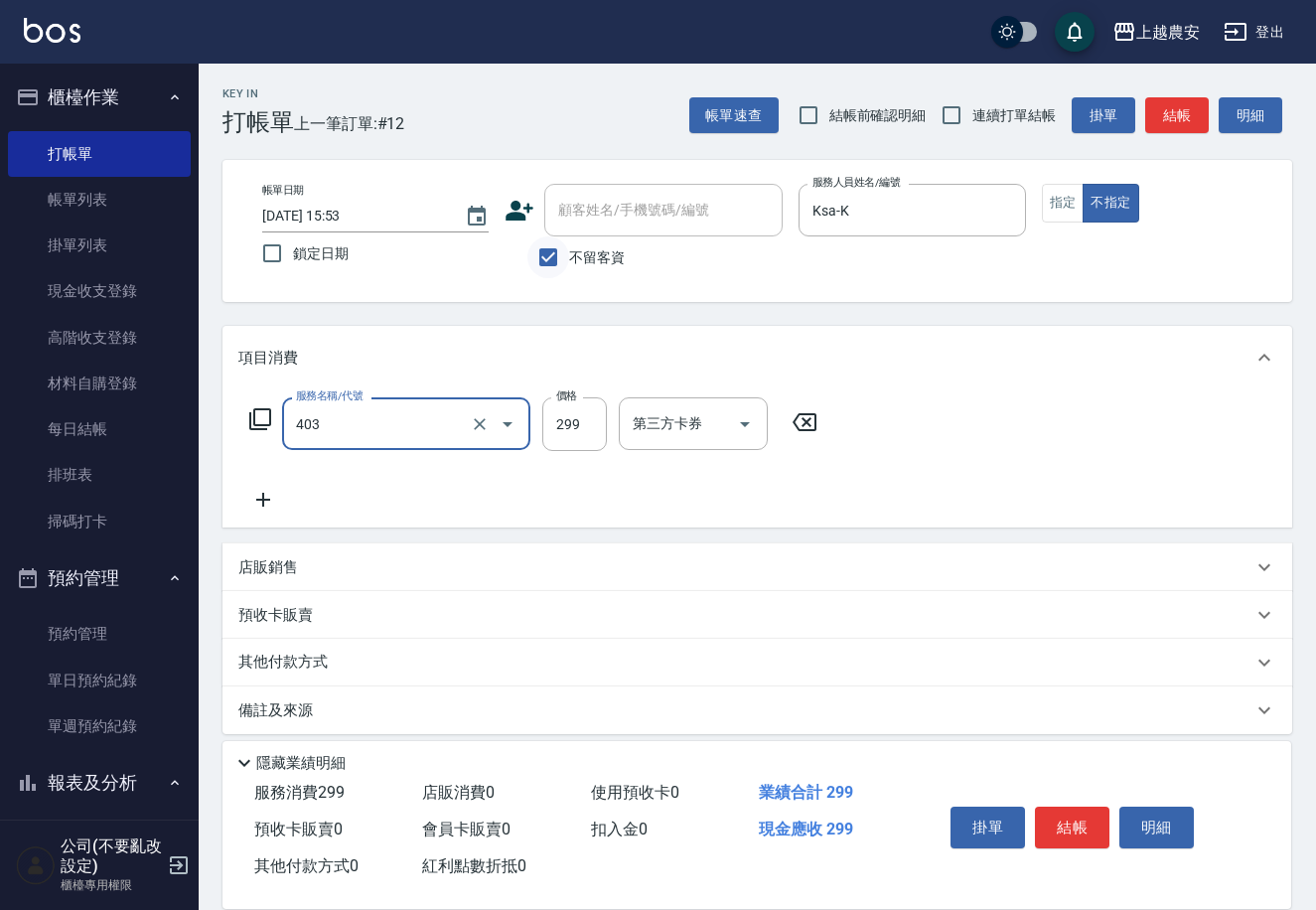 type on "剪髮(403)" 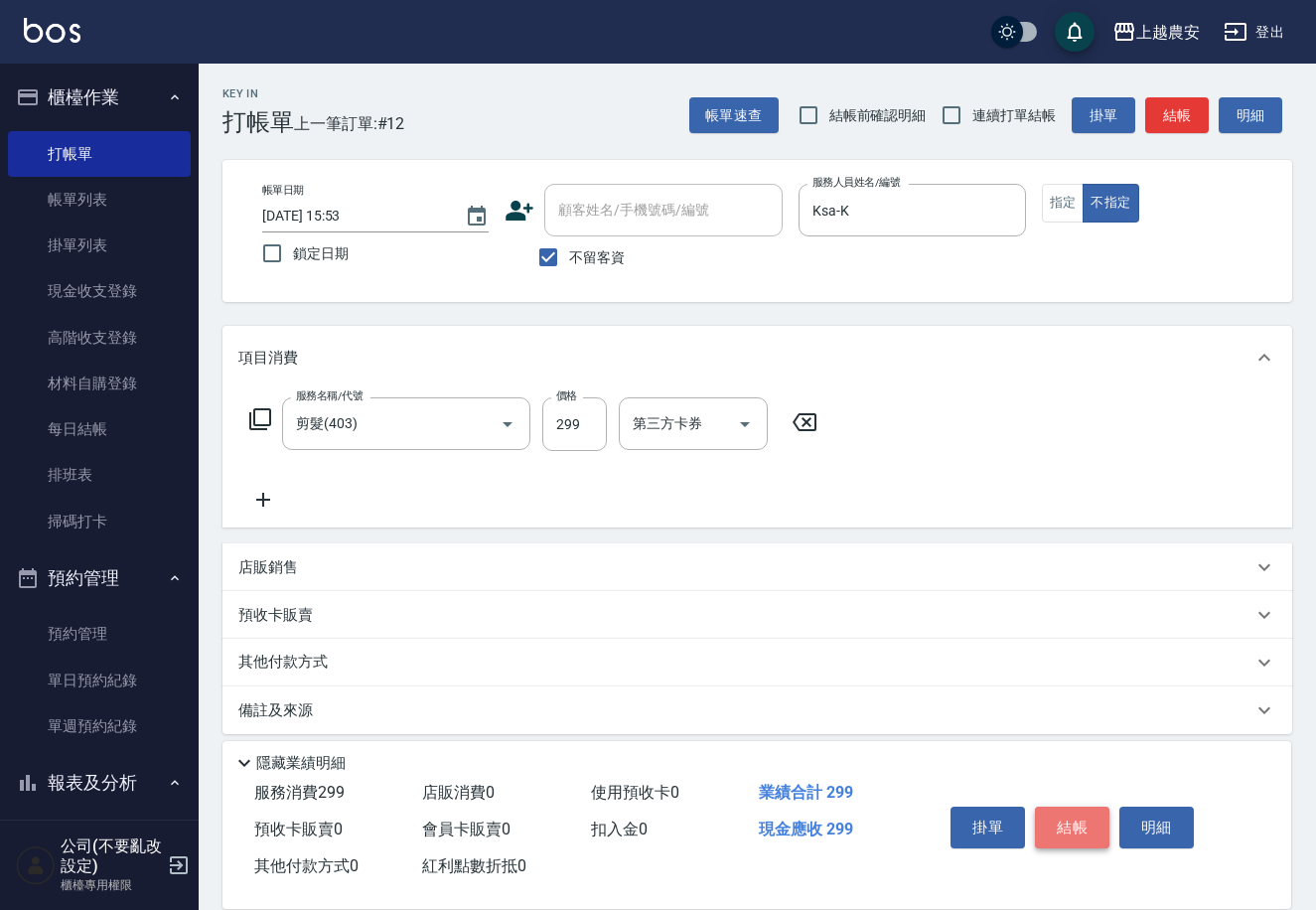 drag, startPoint x: 1073, startPoint y: 831, endPoint x: 1073, endPoint y: 864, distance: 33 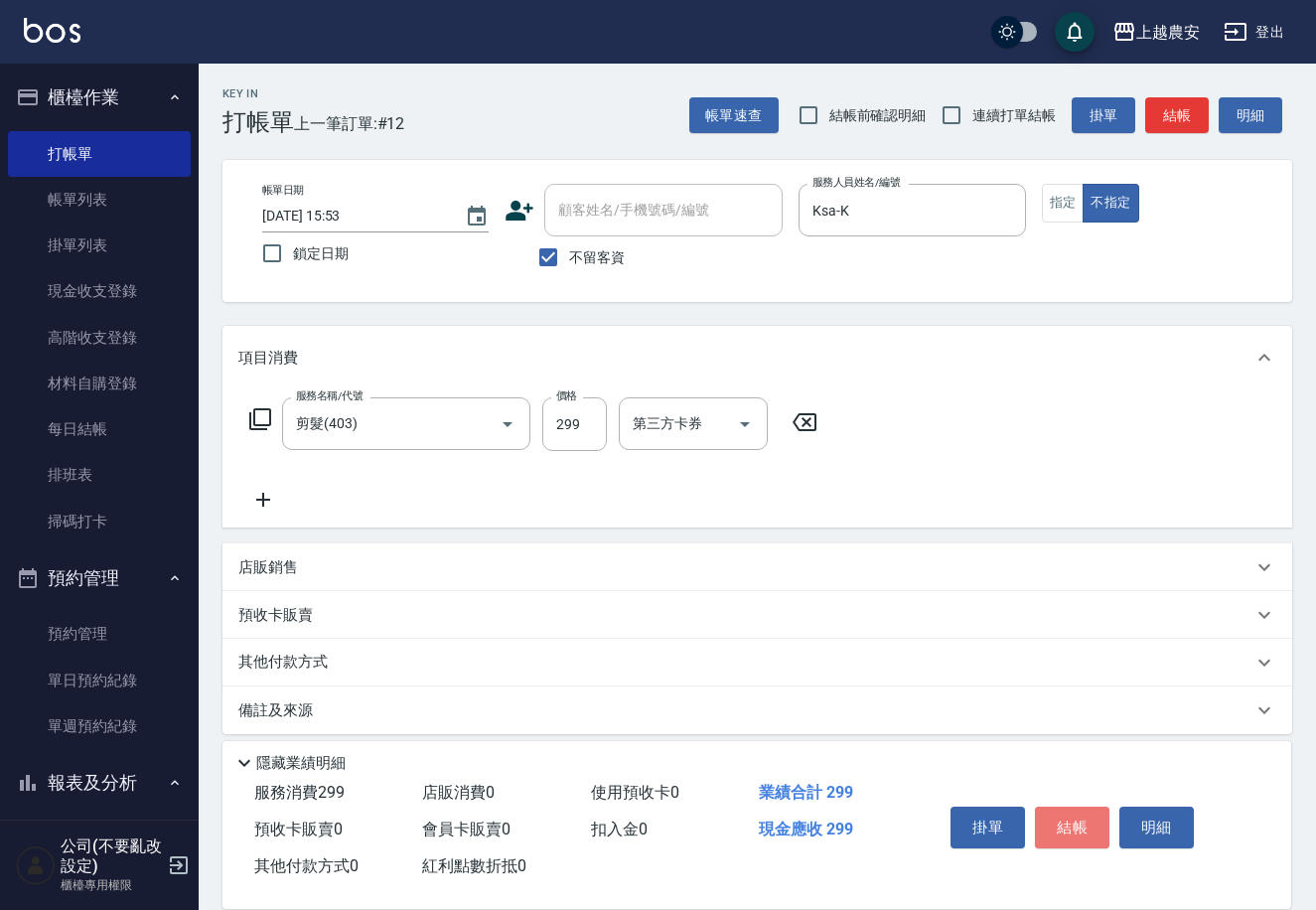 click on "結帳" at bounding box center [1072, 828] 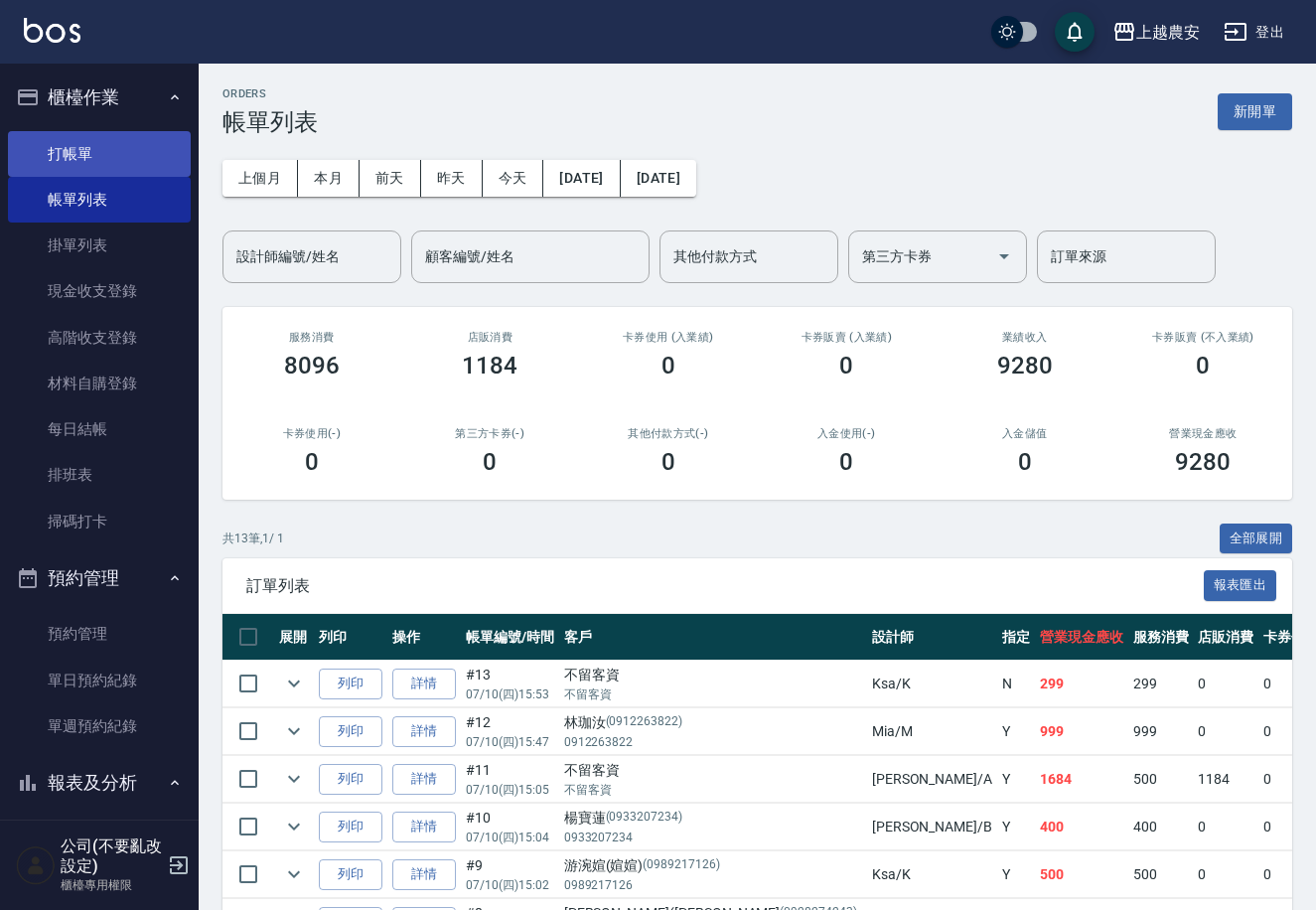 click on "打帳單" at bounding box center (99, 154) 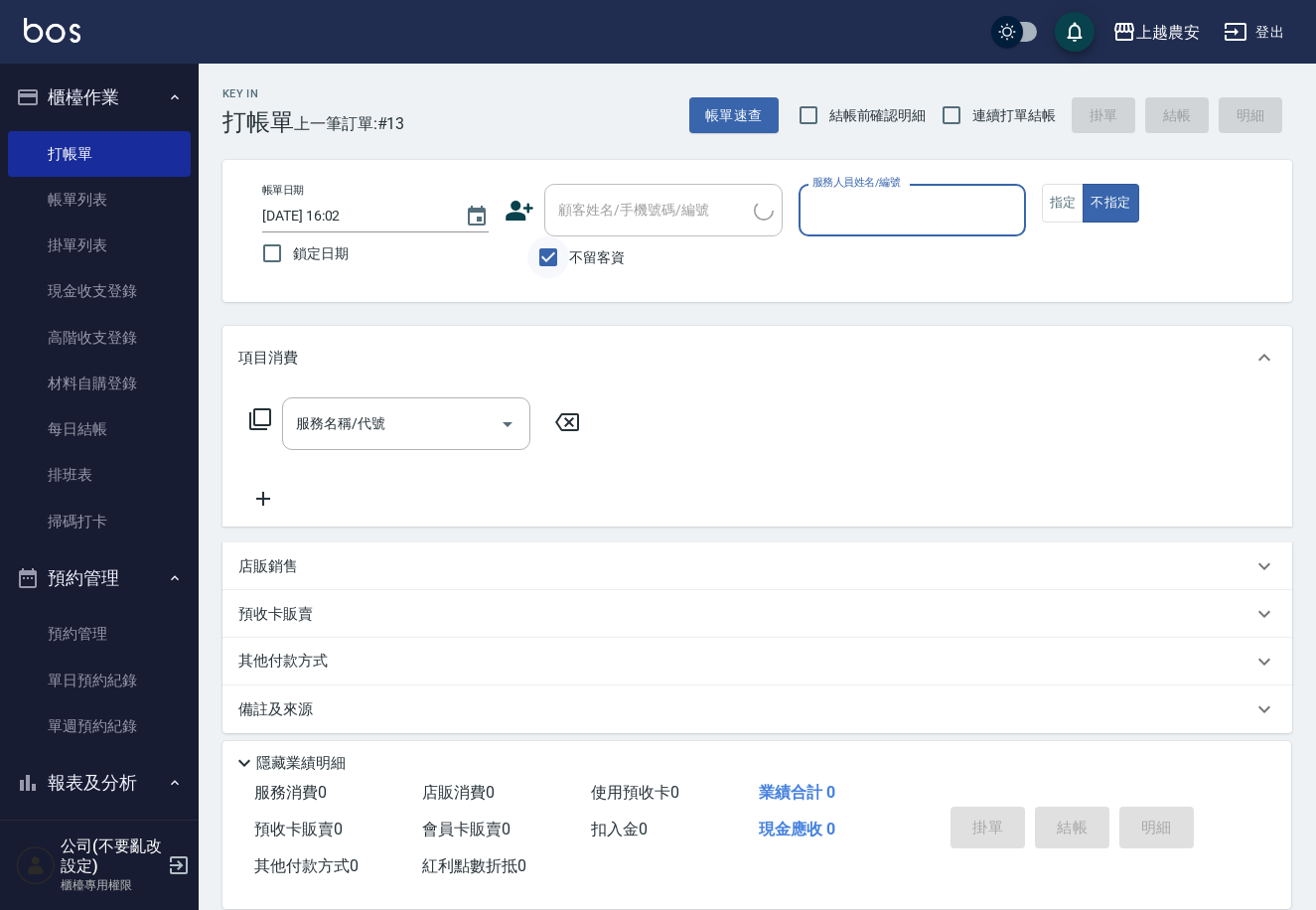 click on "不留客資" at bounding box center [548, 257] 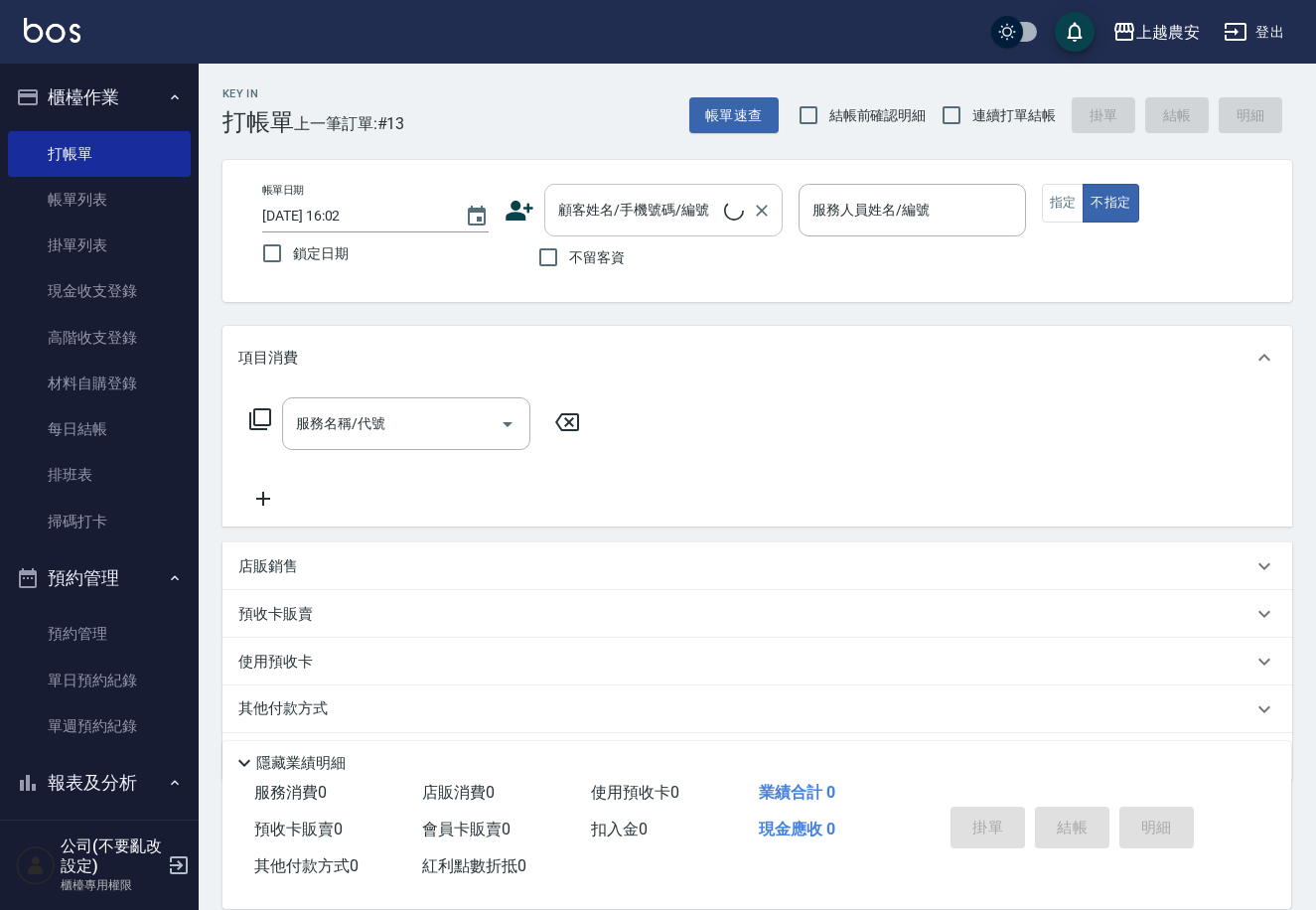 click on "顧客姓名/手機號碼/編號 顧客姓名/手機號碼/編號" at bounding box center (663, 210) 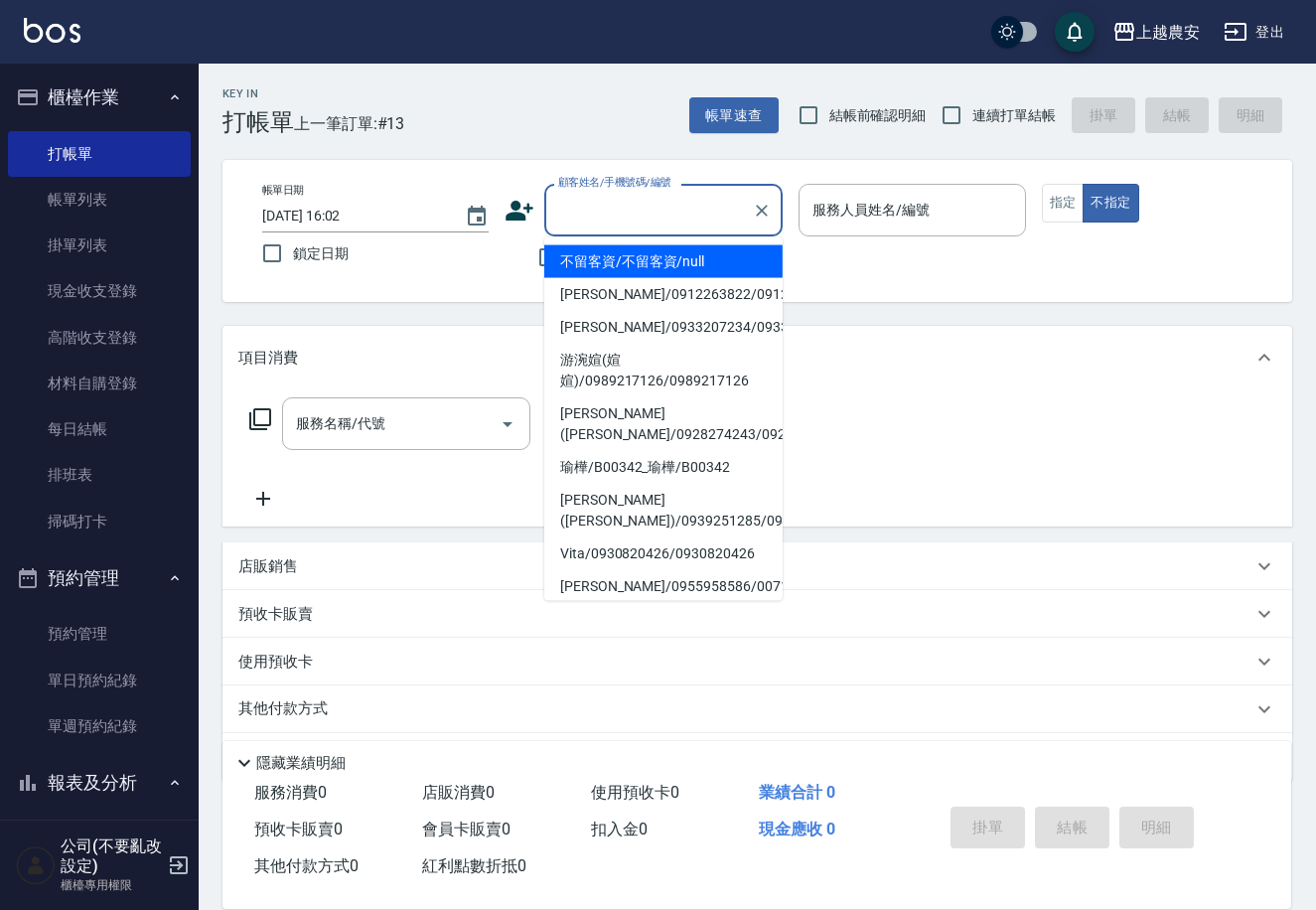 click on "顧客姓名/手機號碼/編號 顧客姓名/手機號碼/編號" at bounding box center (663, 210) 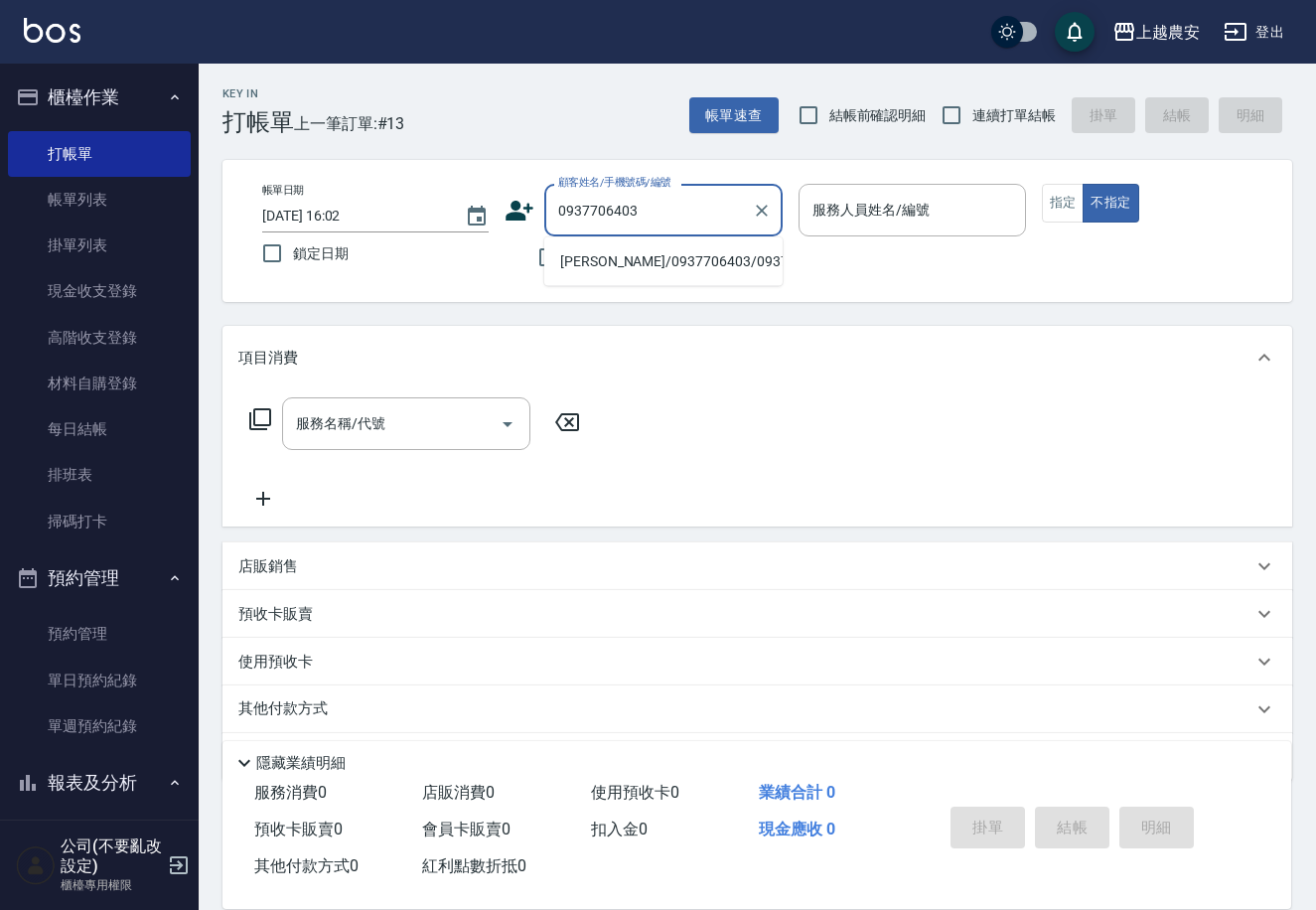 click on "[PERSON_NAME]/0937706403/0937706403" at bounding box center (663, 261) 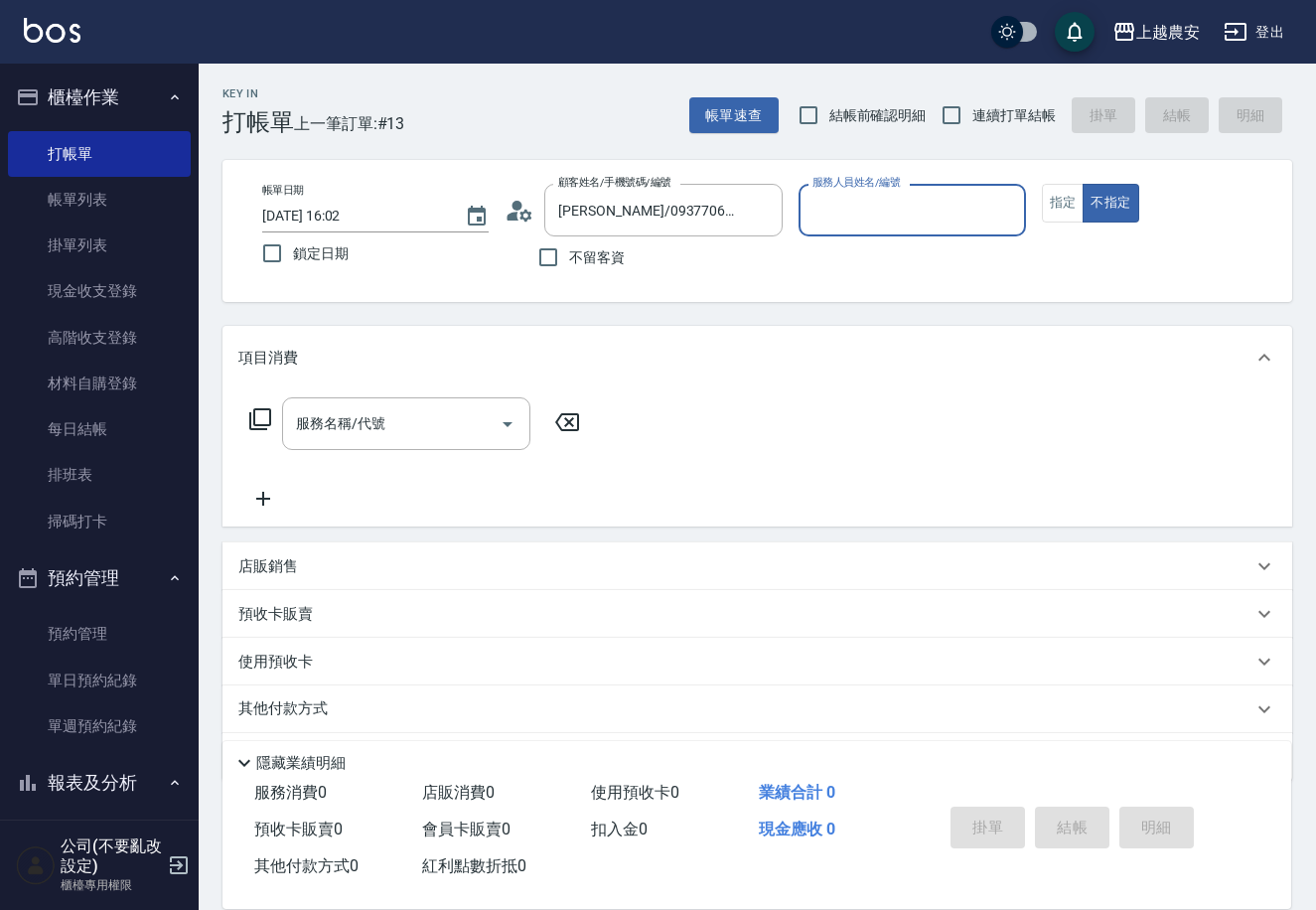 type on "Nana-13" 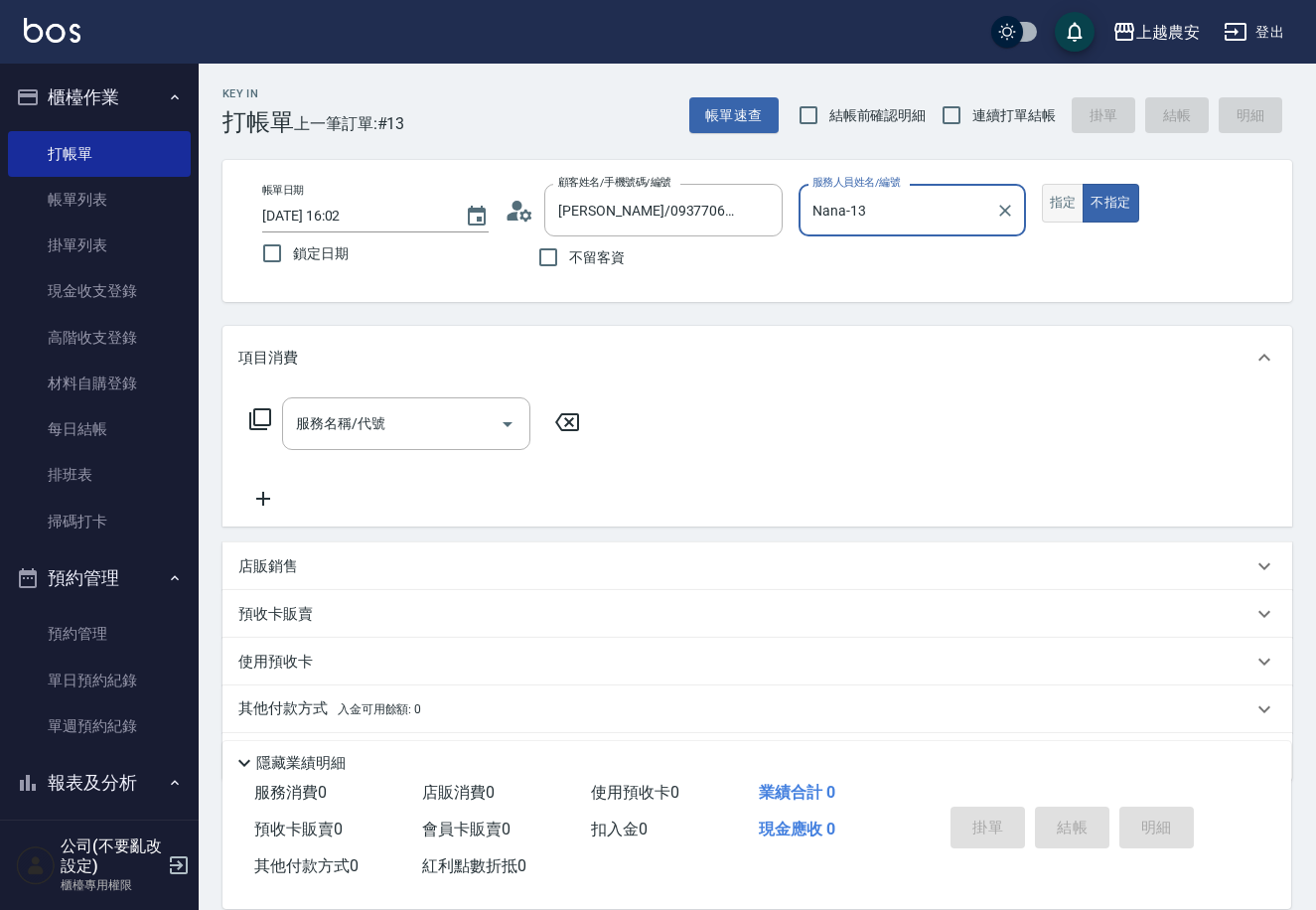 click on "指定" at bounding box center [1063, 203] 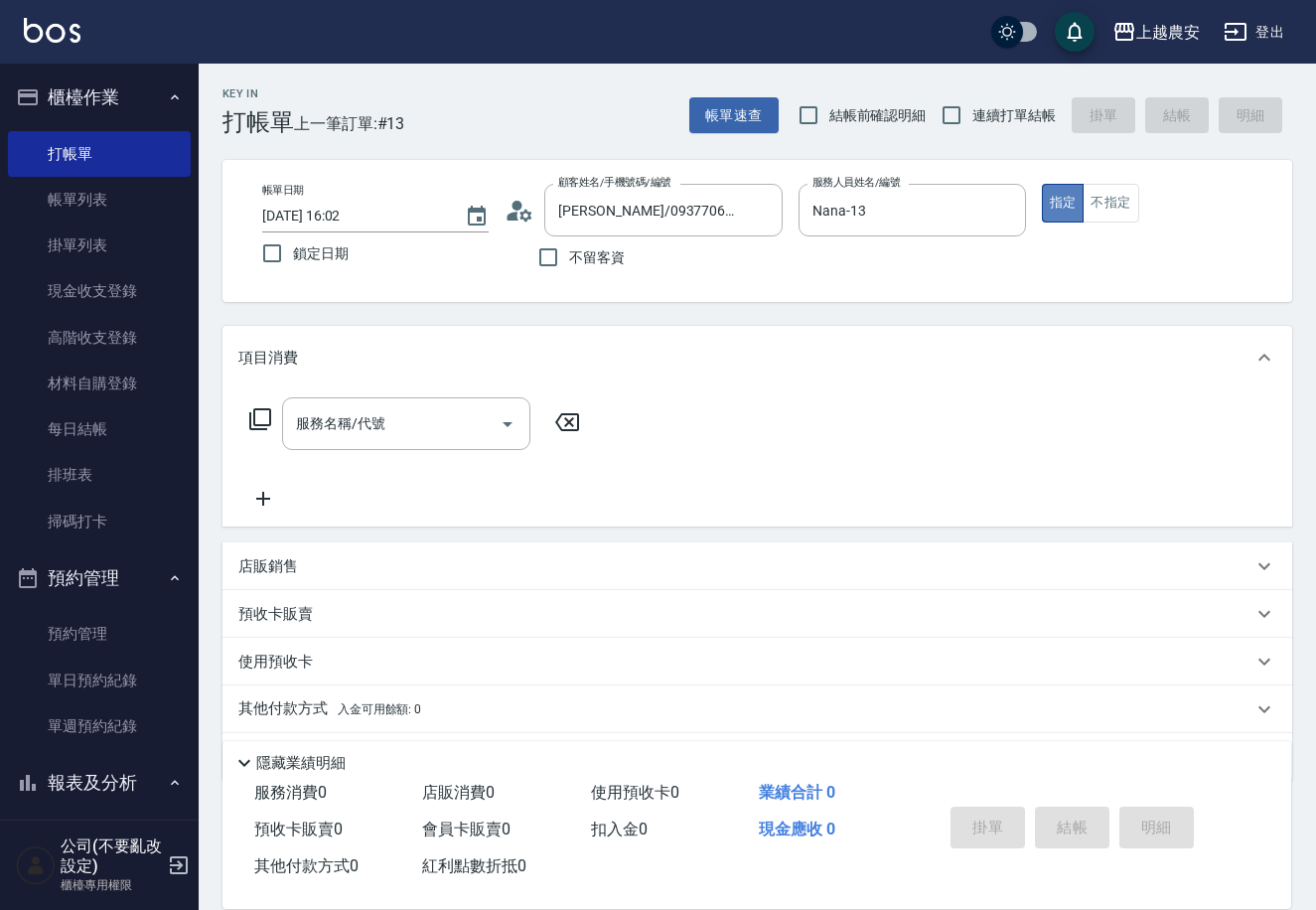 click on "指定" at bounding box center (1063, 203) 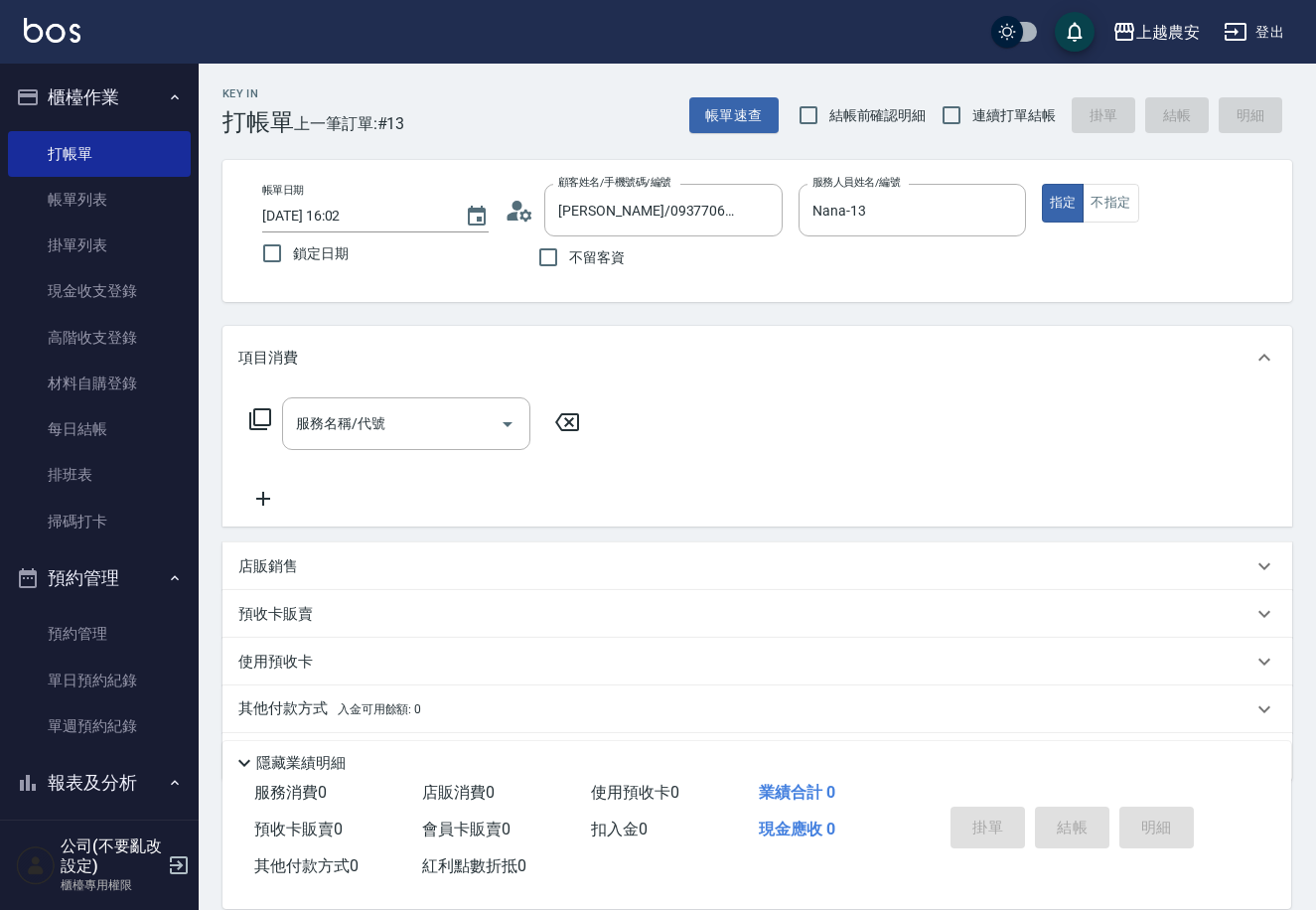 click 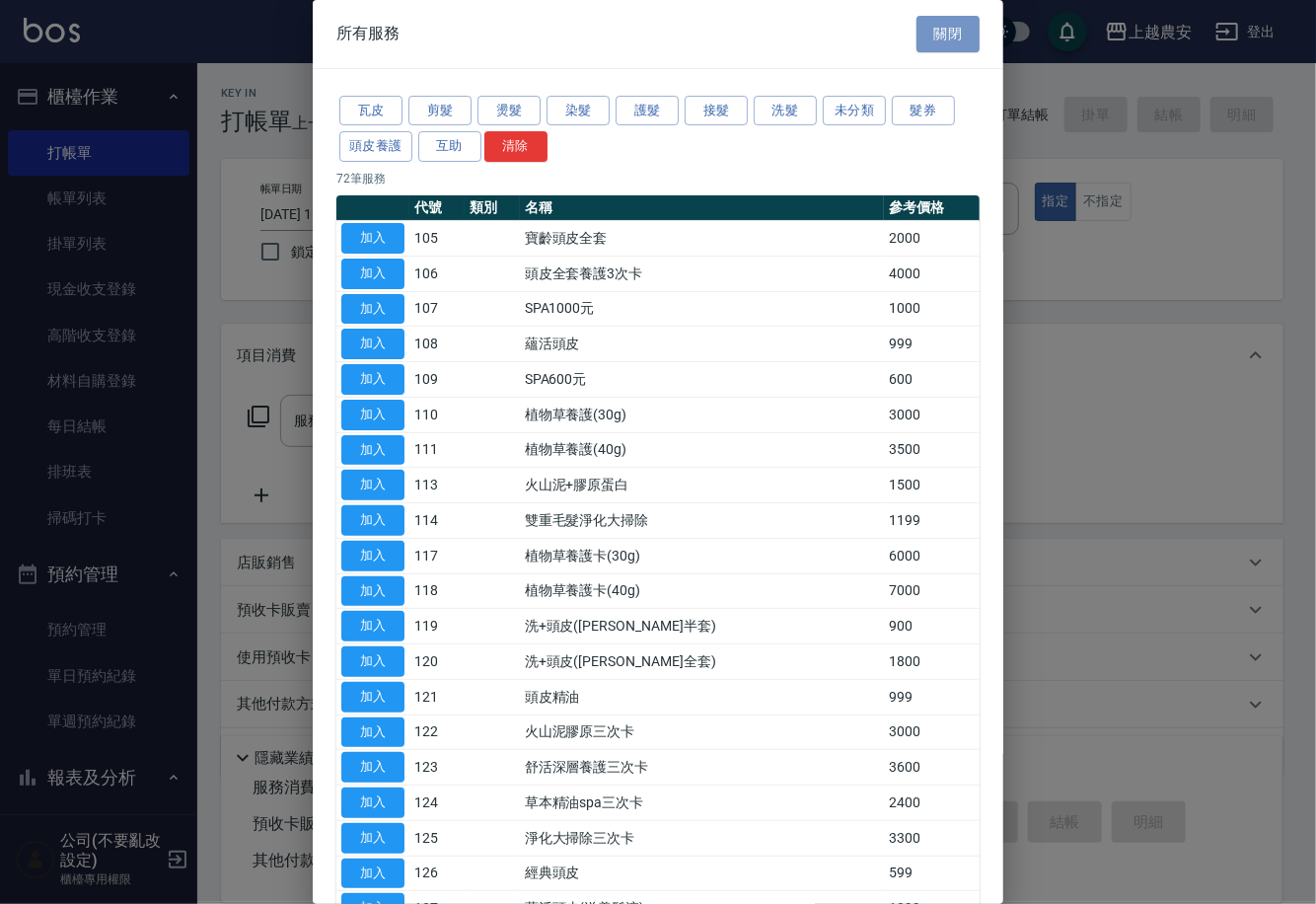 drag, startPoint x: 947, startPoint y: 41, endPoint x: 549, endPoint y: 209, distance: 432.00463 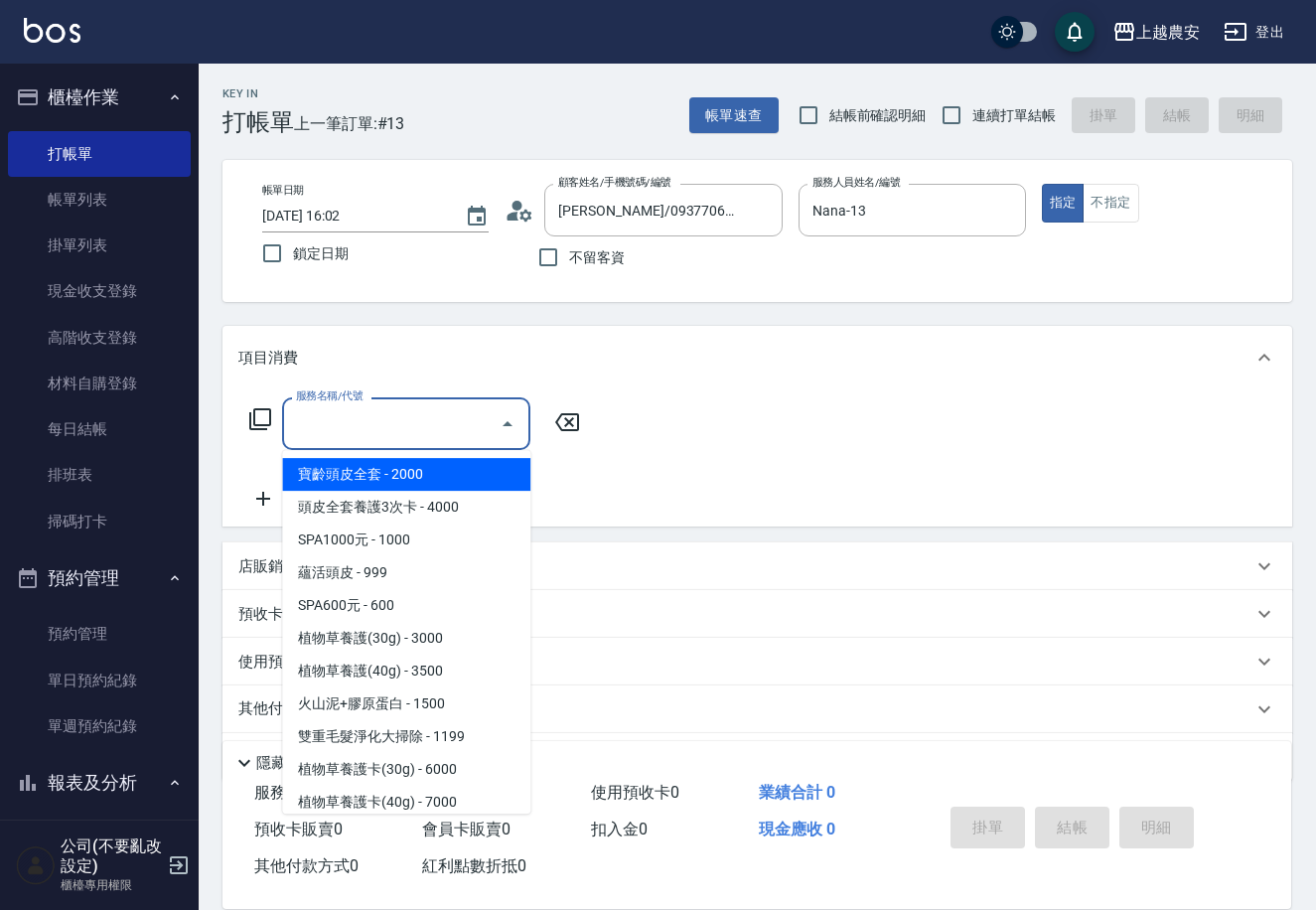 click on "服務名稱/代號" at bounding box center [391, 423] 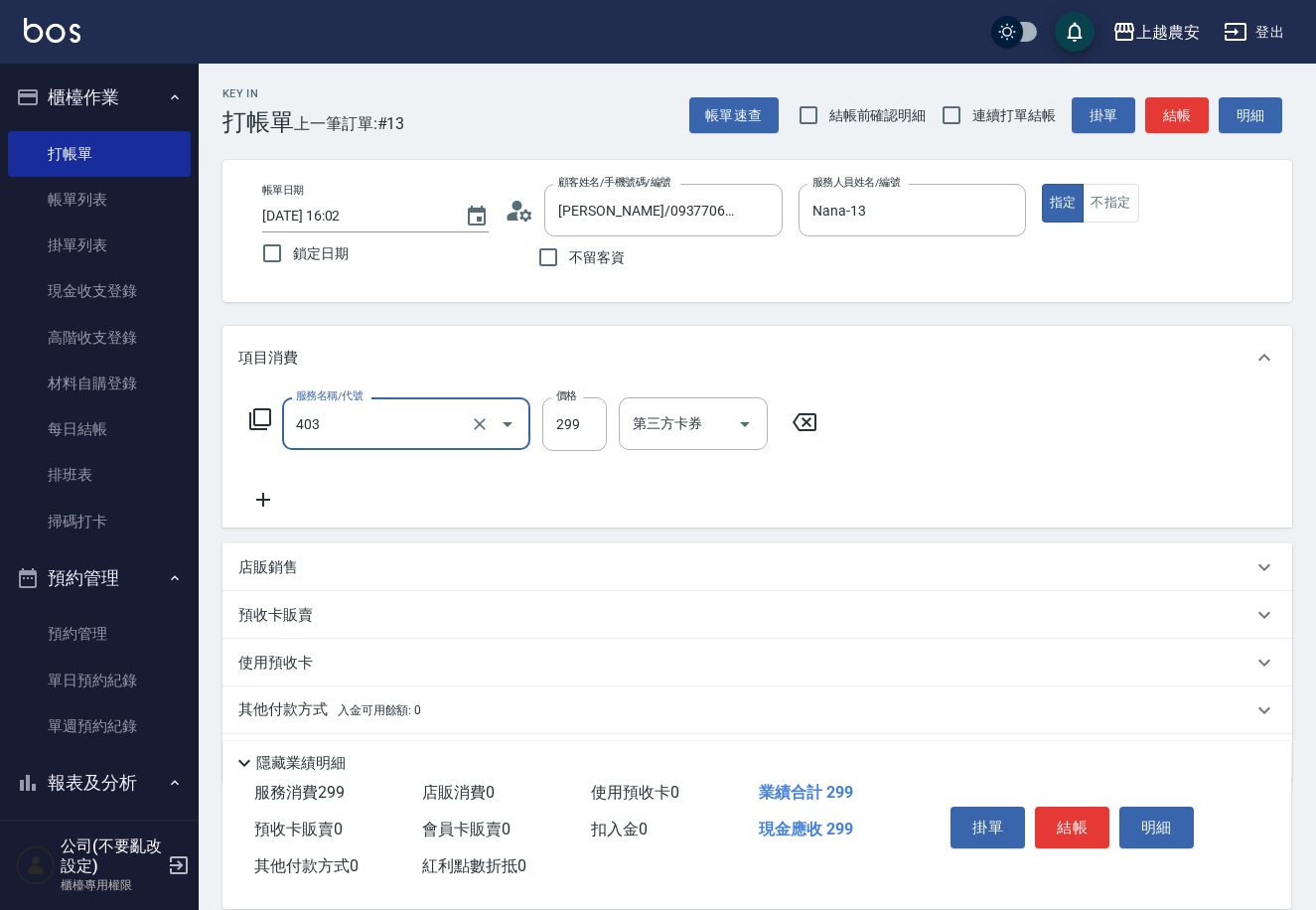 type on "剪髮(403)" 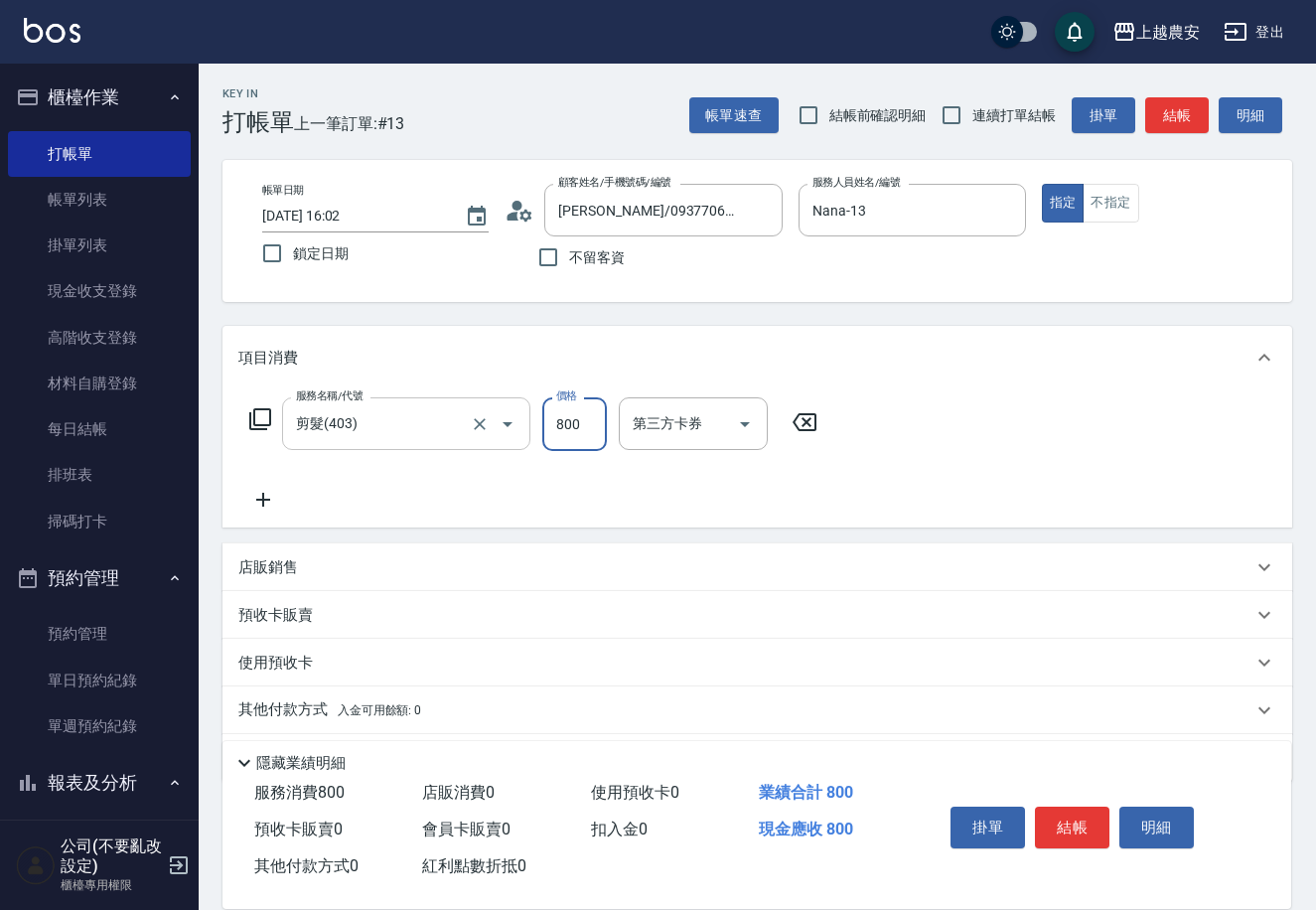 type on "800" 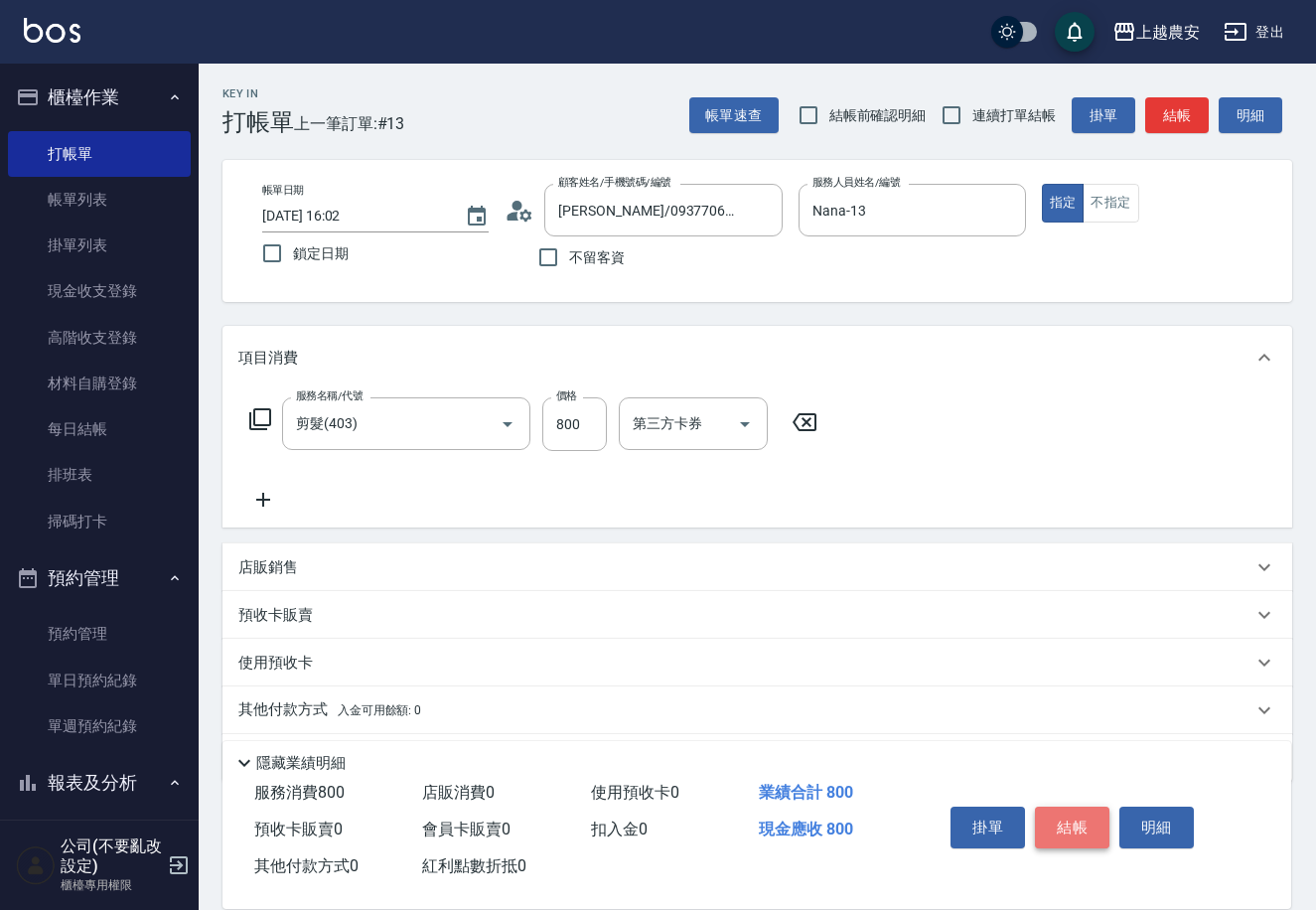 click on "結帳" at bounding box center (1072, 828) 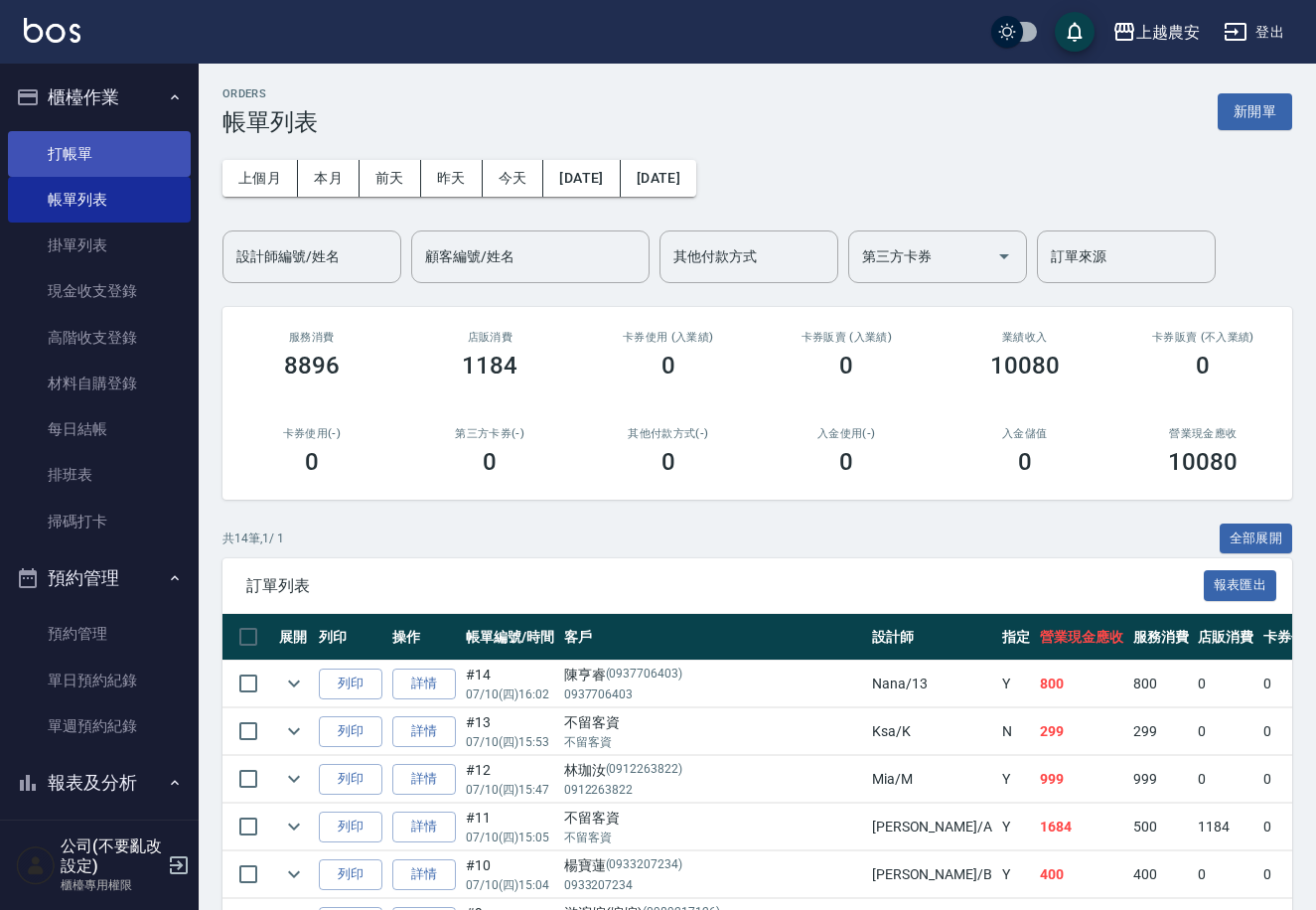 click on "打帳單" at bounding box center [99, 154] 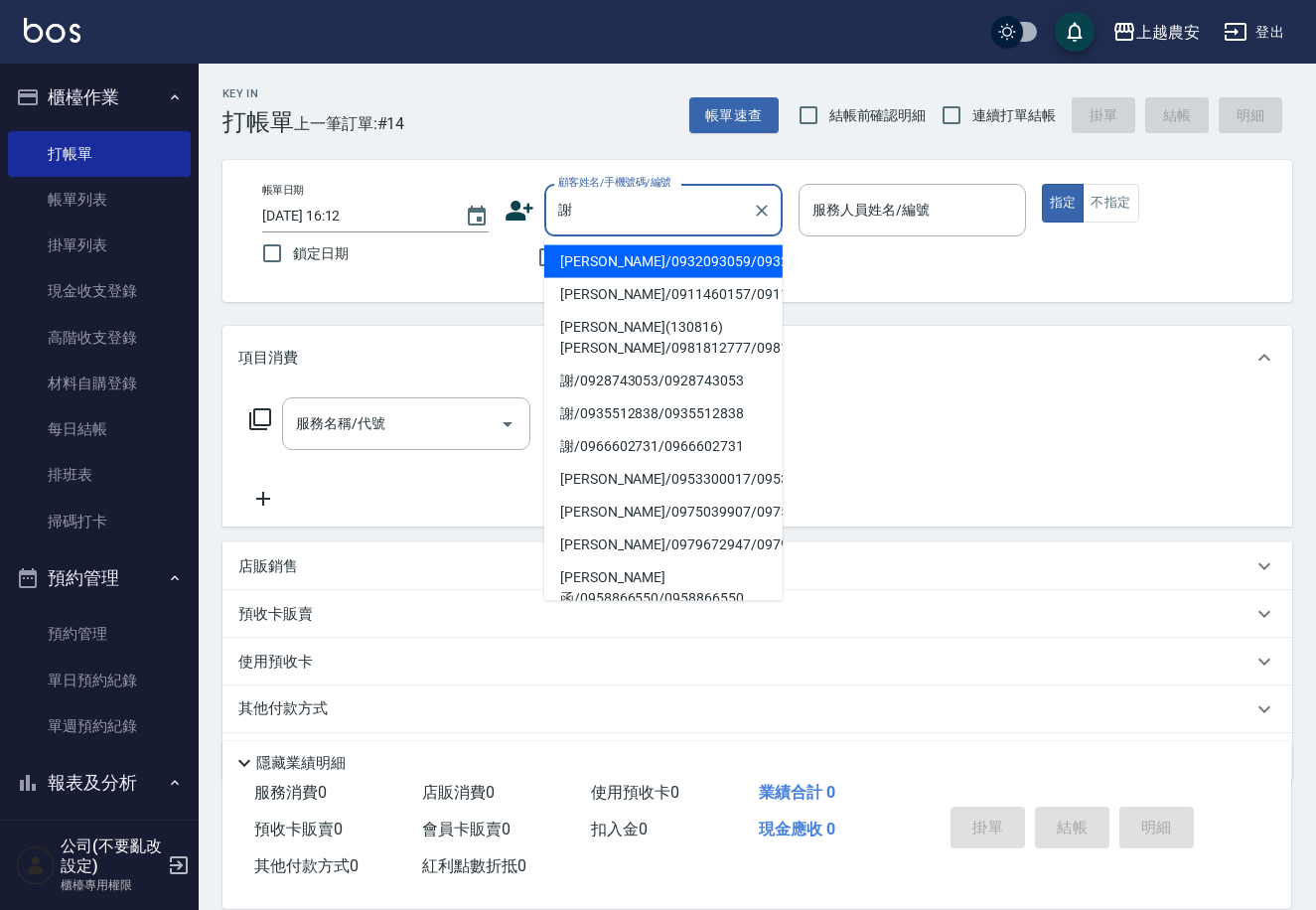 click on "[PERSON_NAME](130816)[PERSON_NAME]/0981812777/0981812777" at bounding box center (663, 338) 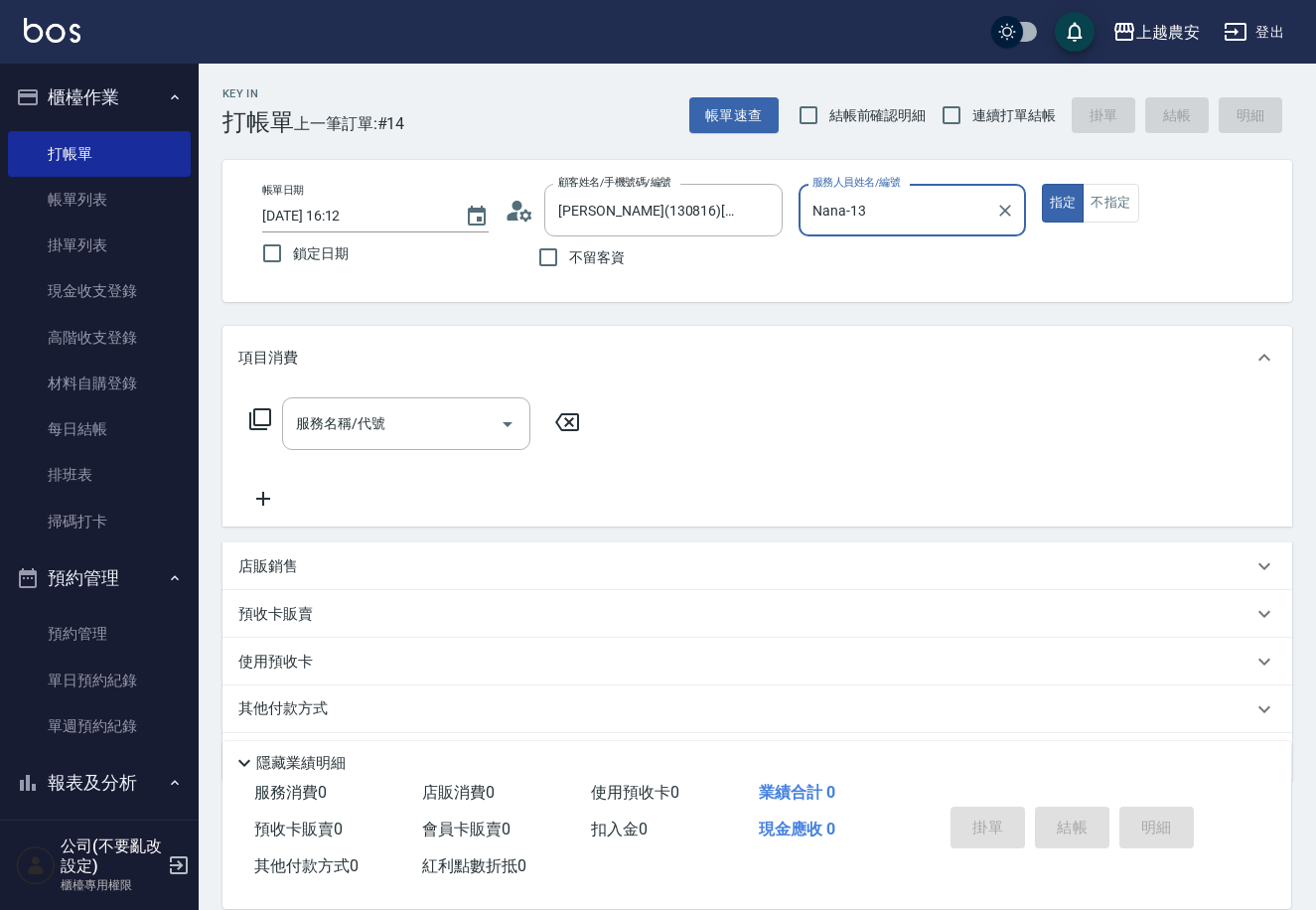 type on "Nana-13" 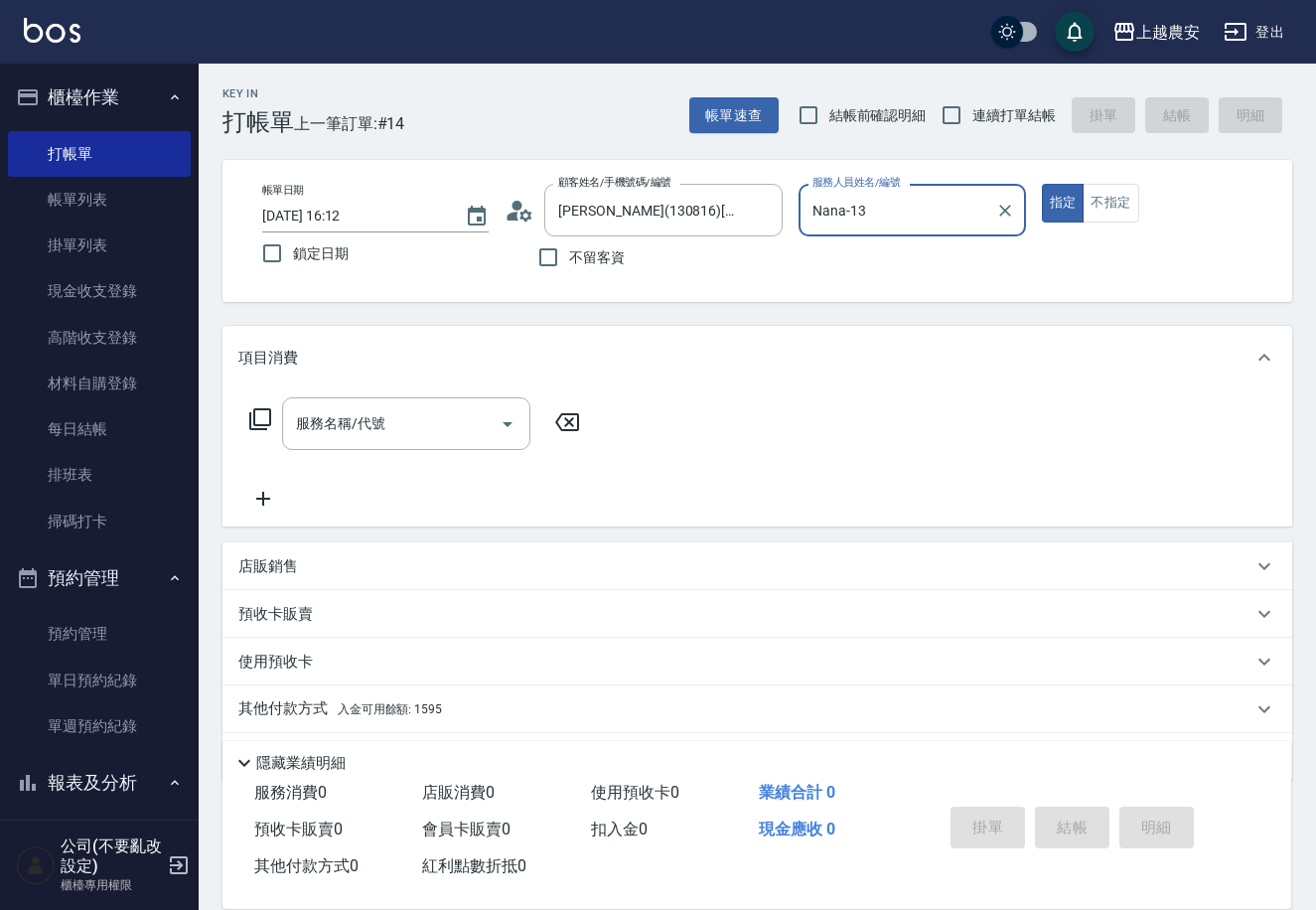 scroll, scrollTop: 58, scrollLeft: 0, axis: vertical 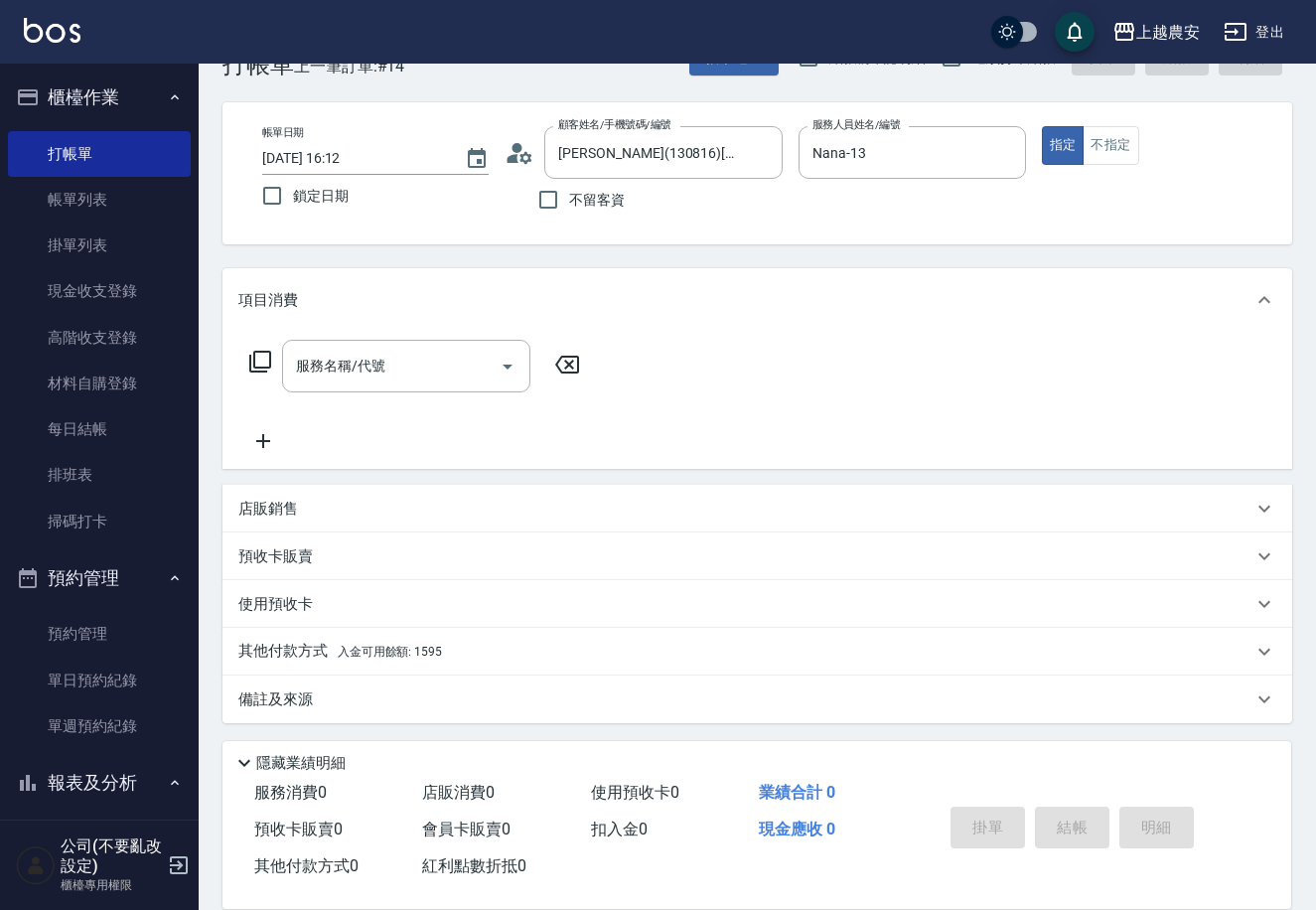 click on "其他付款方式 入金可用餘額: 1595" at bounding box center (340, 652) 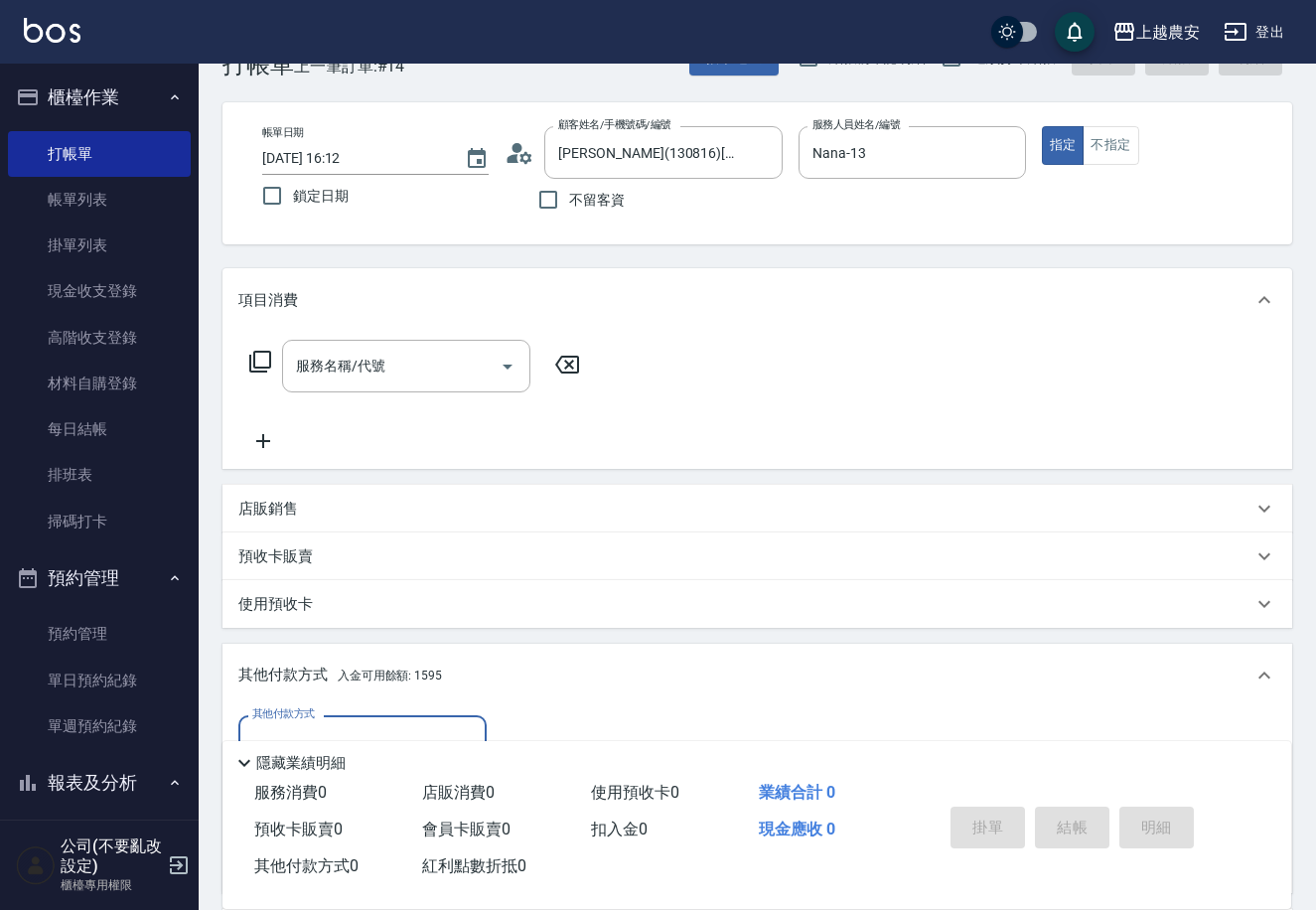 scroll, scrollTop: 0, scrollLeft: 0, axis: both 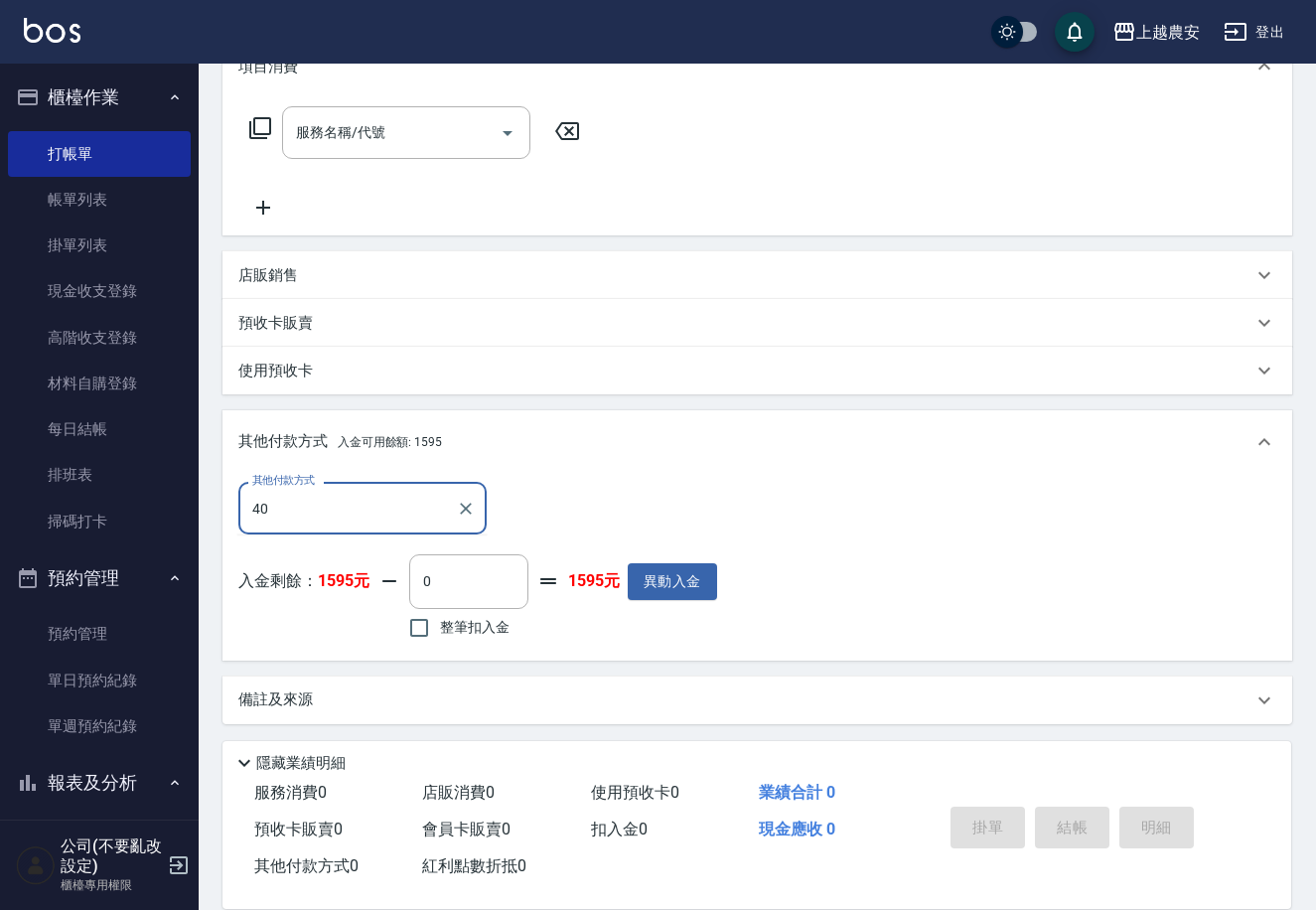 type on "4" 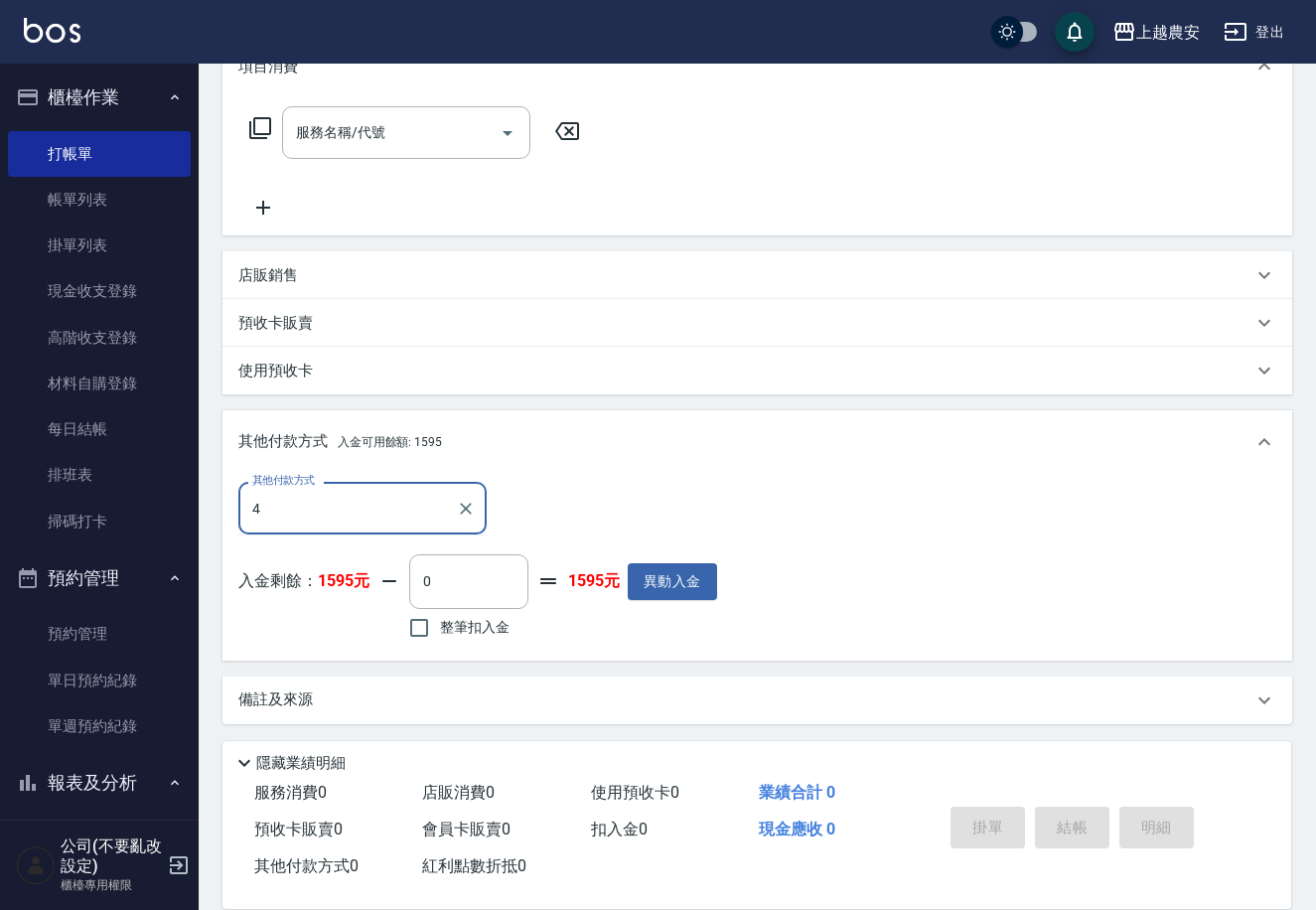 type 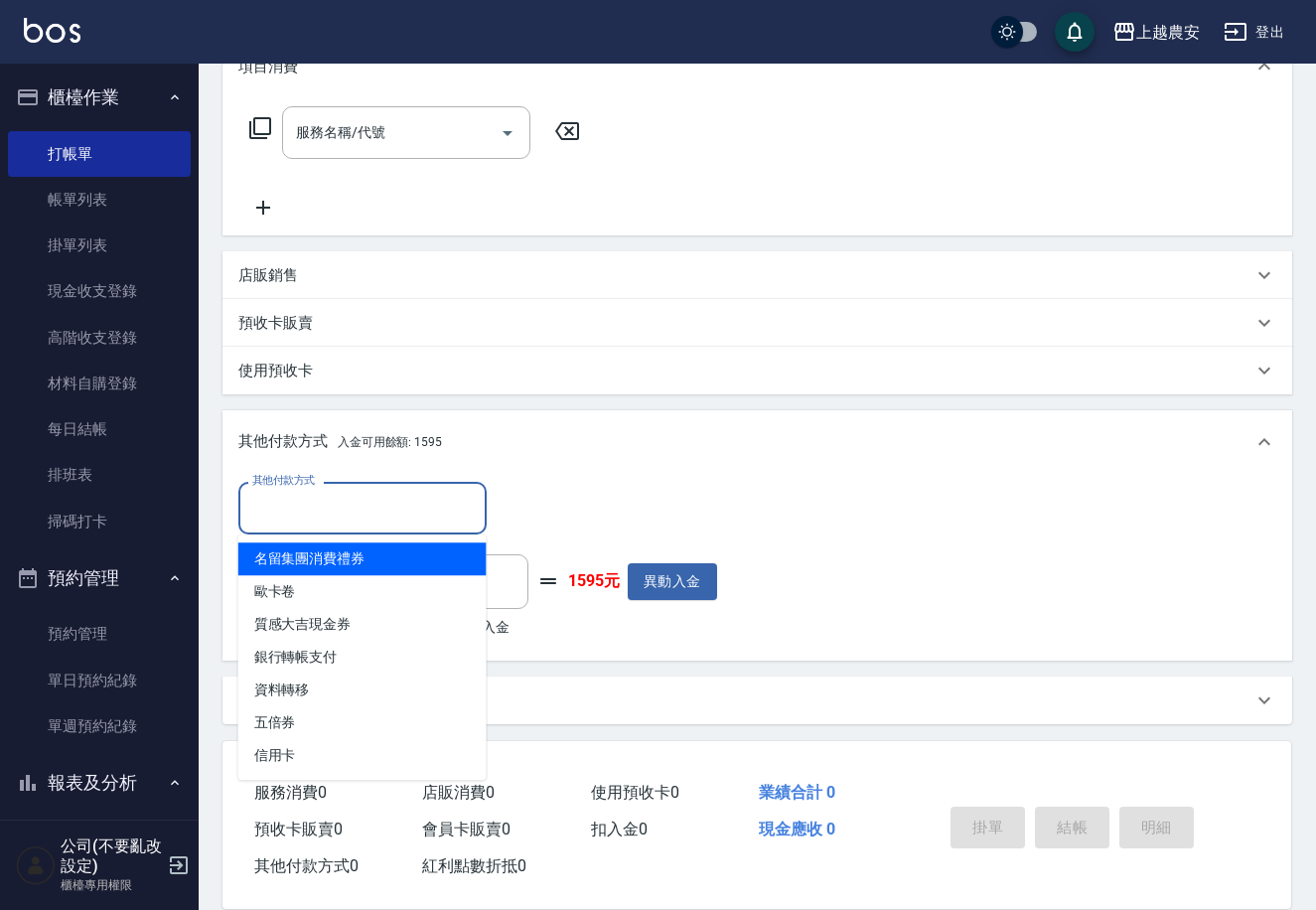 click on "其他付款方式 入金可用餘額: 1595" at bounding box center [757, 442] 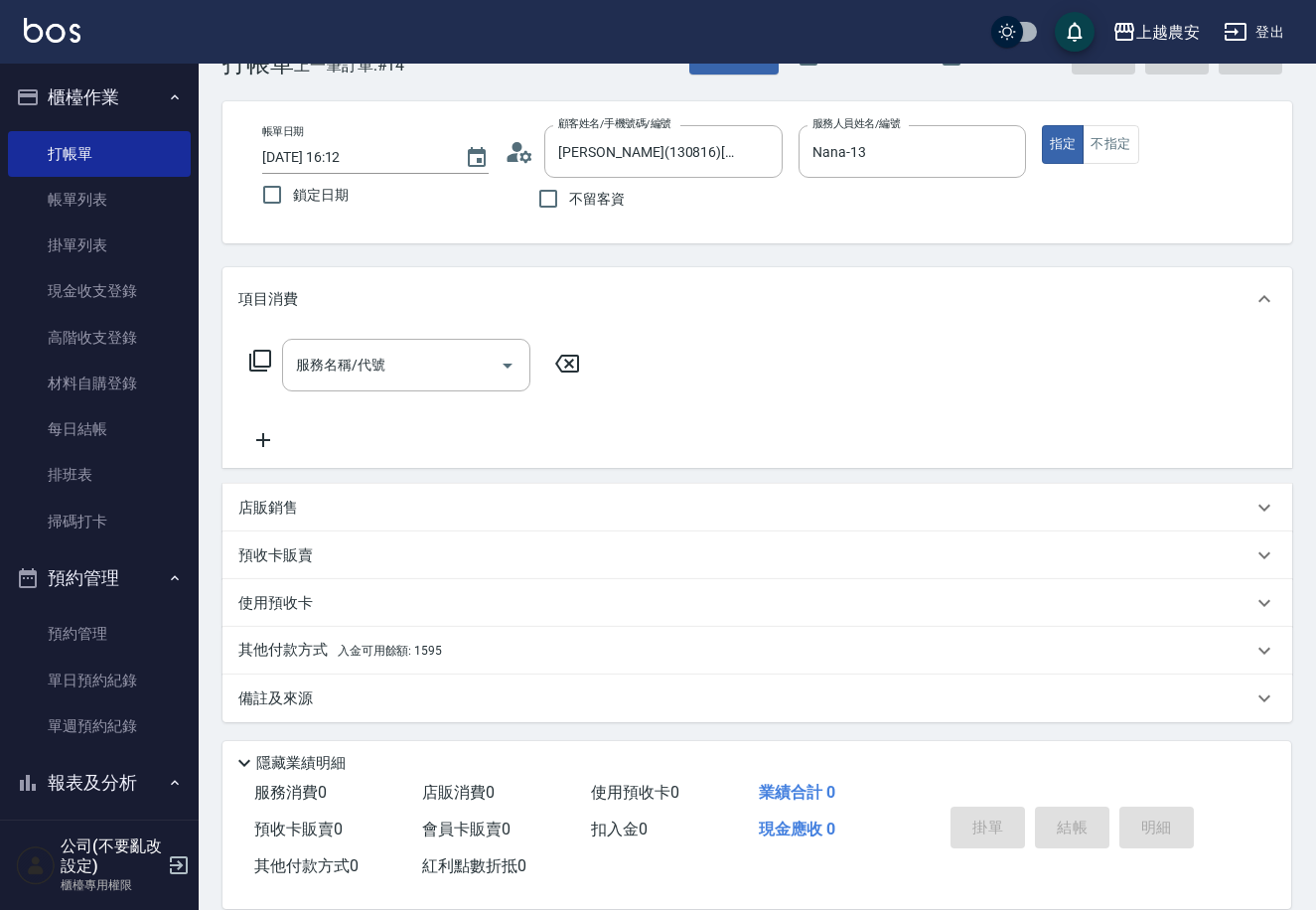 scroll, scrollTop: 58, scrollLeft: 0, axis: vertical 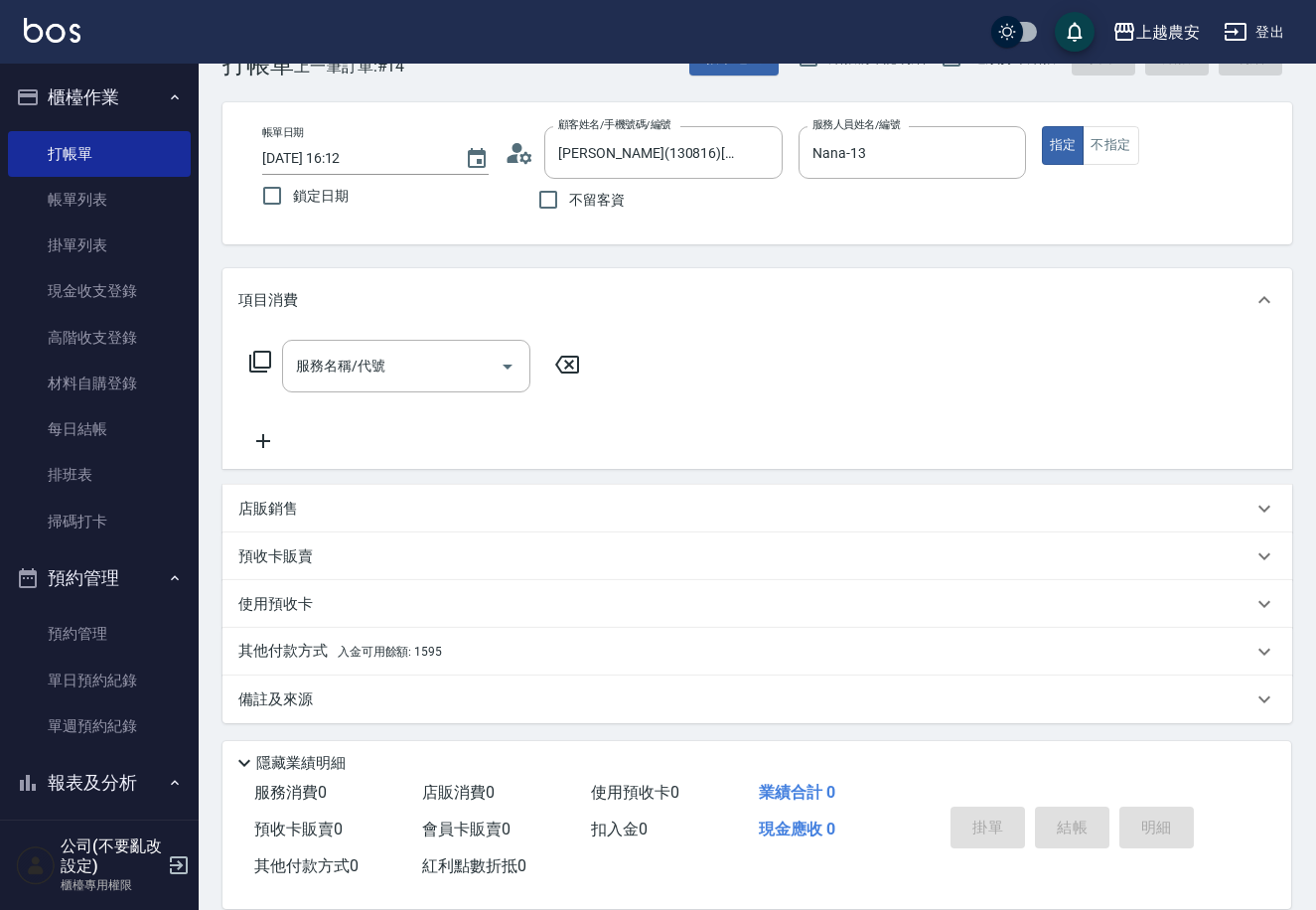 click on "其他付款方式 入金可用餘額: 1595" at bounding box center [340, 652] 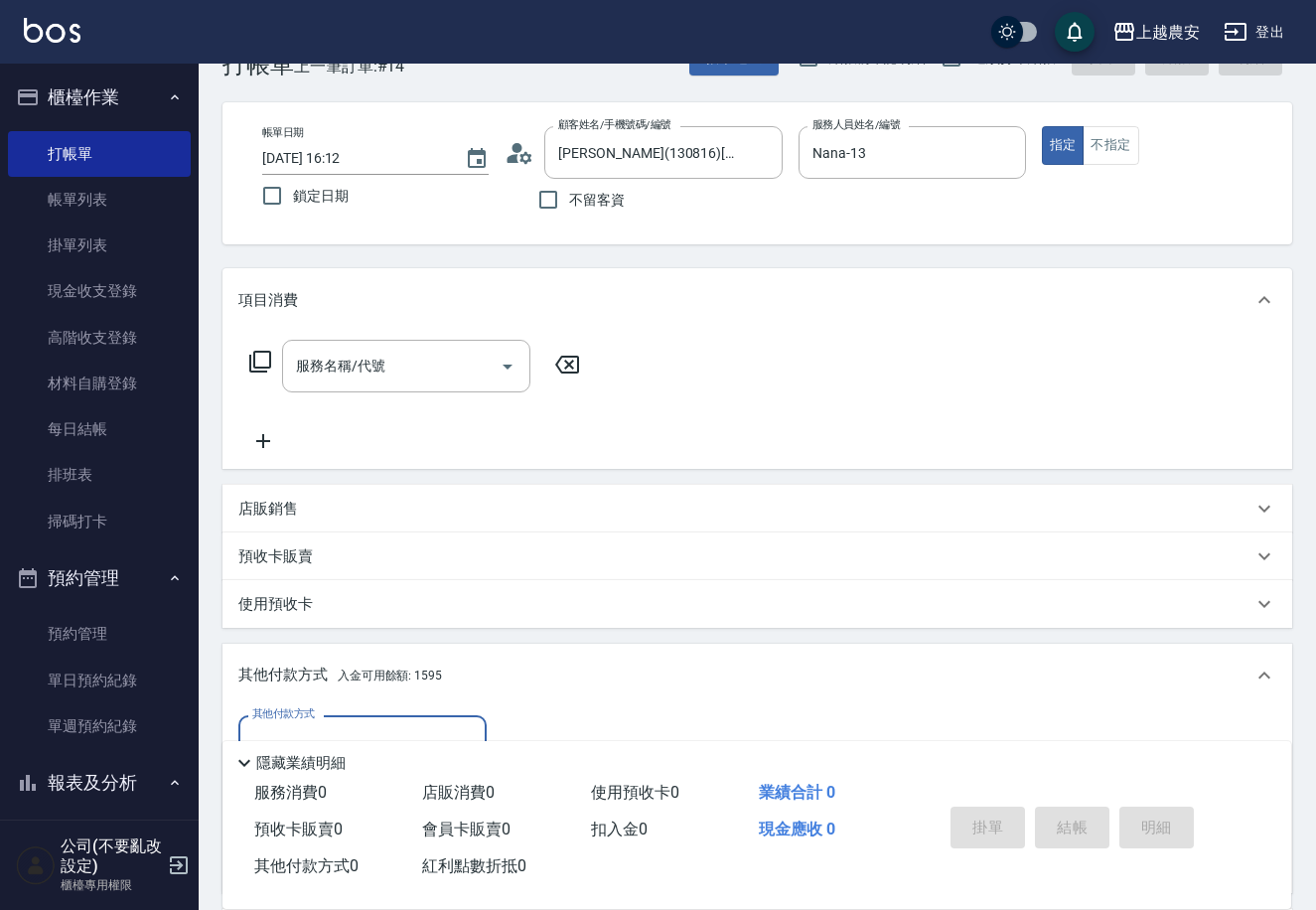 scroll, scrollTop: 0, scrollLeft: 0, axis: both 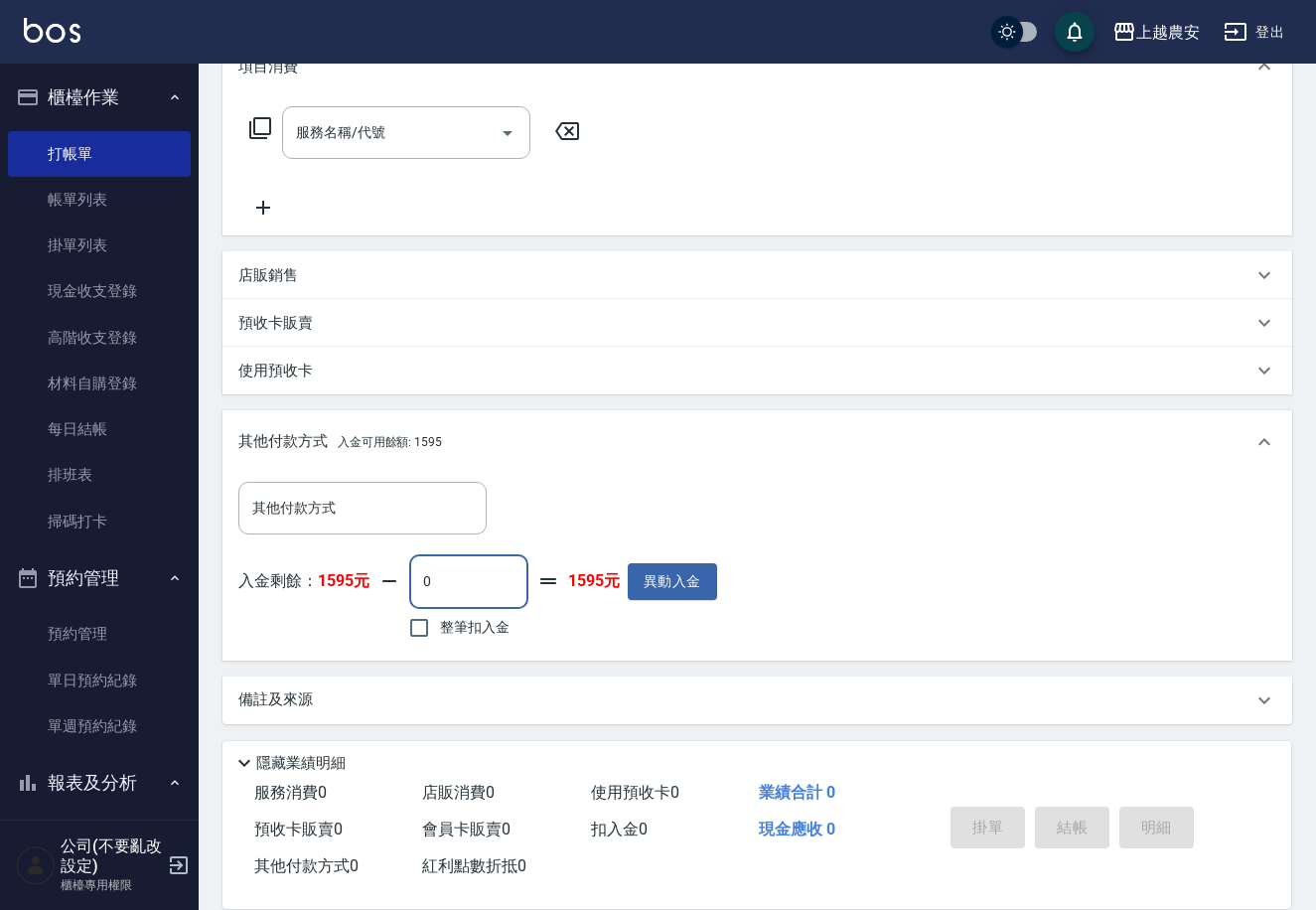drag, startPoint x: 479, startPoint y: 573, endPoint x: 417, endPoint y: 579, distance: 62.289646 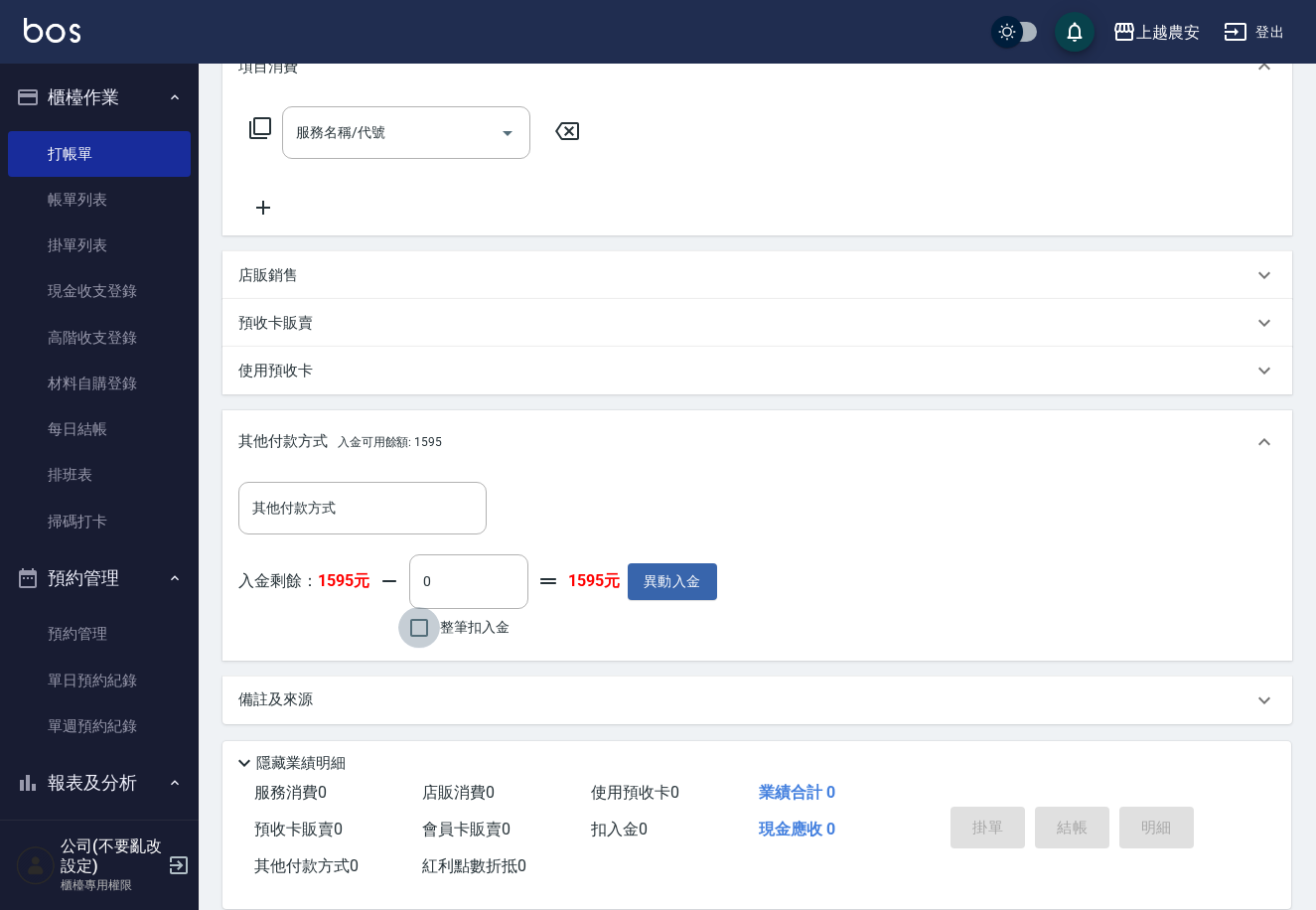 click on "整筆扣入金" at bounding box center (419, 628) 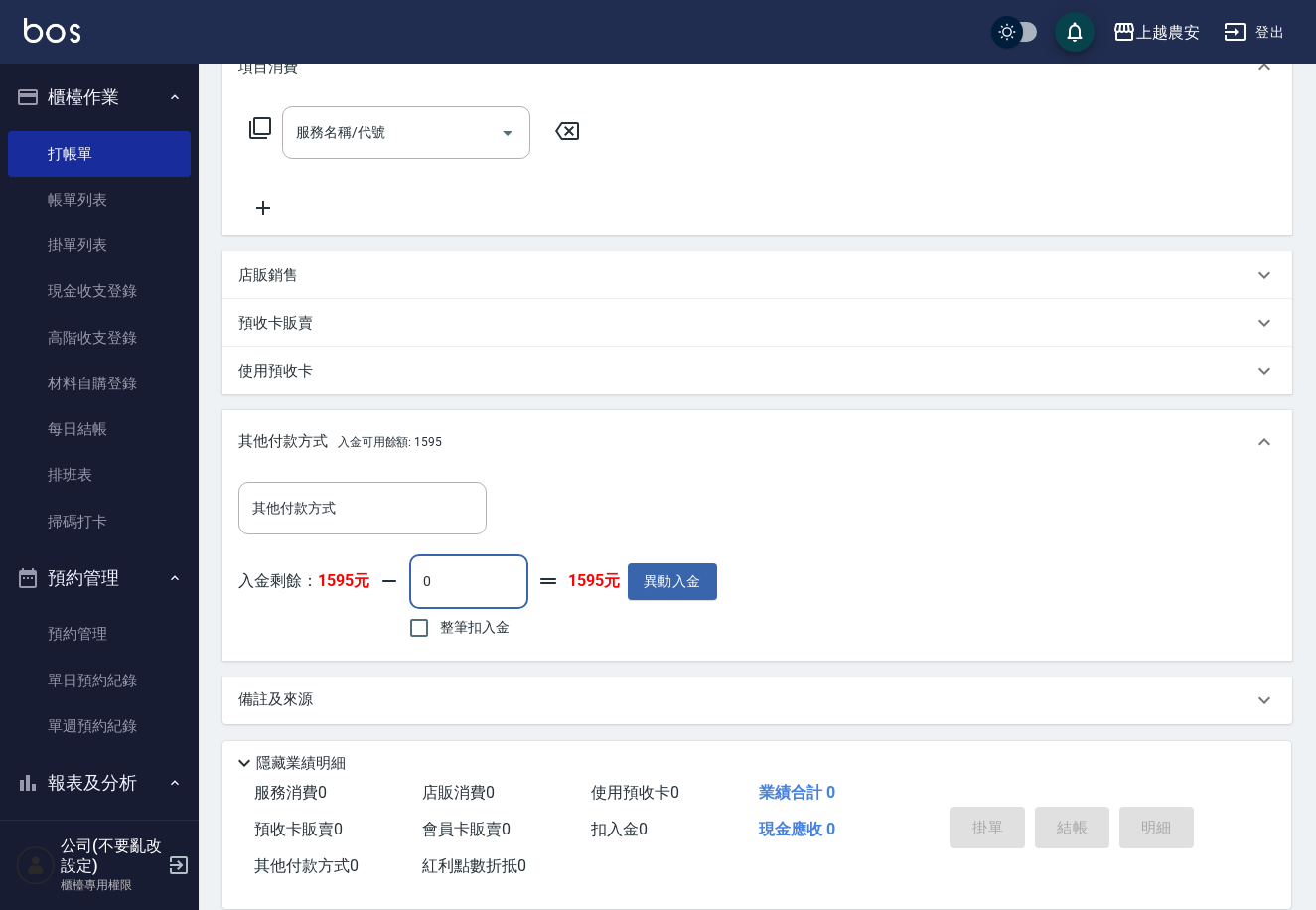 click on "0" at bounding box center [469, 581] 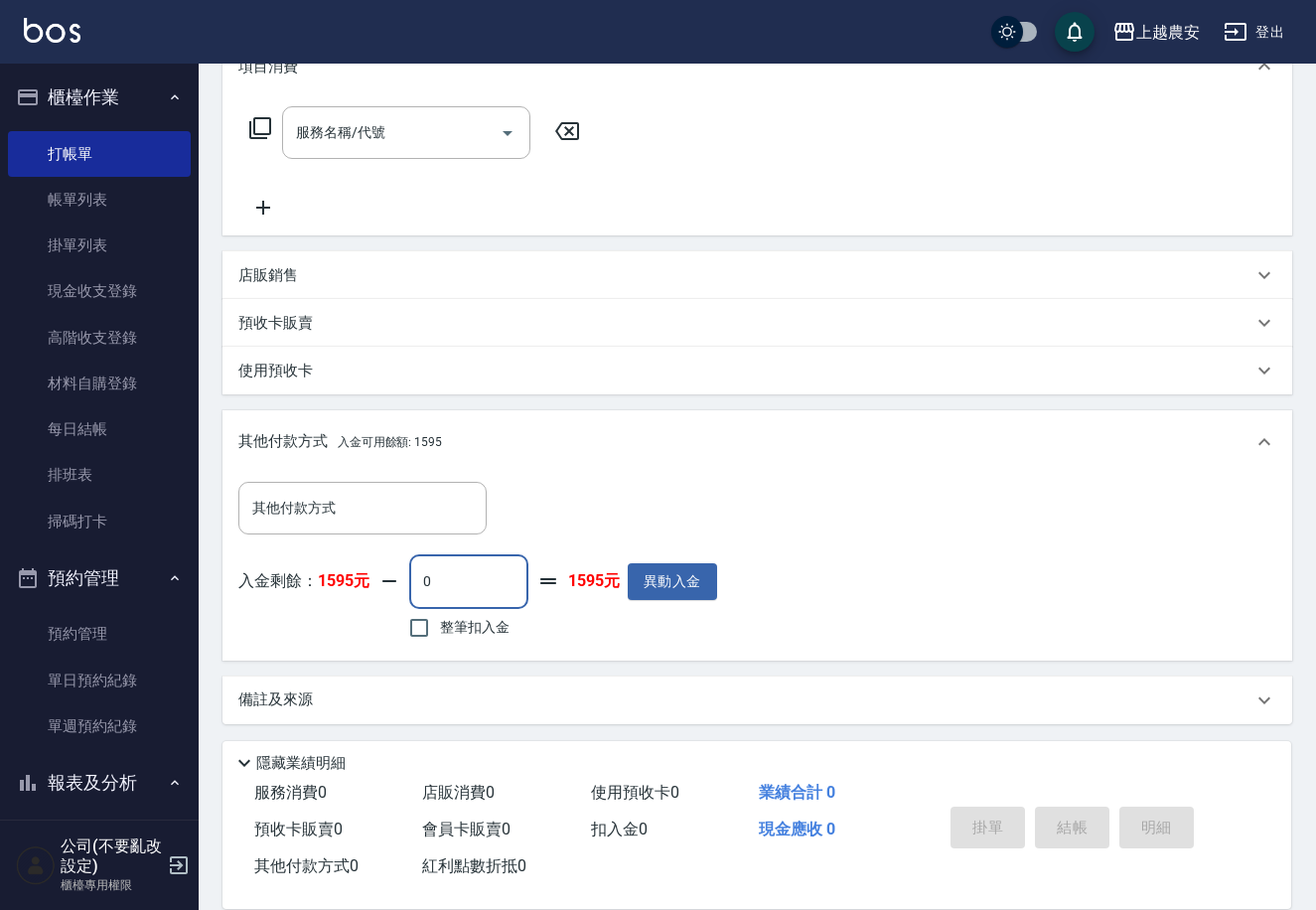 click on "0" at bounding box center [469, 581] 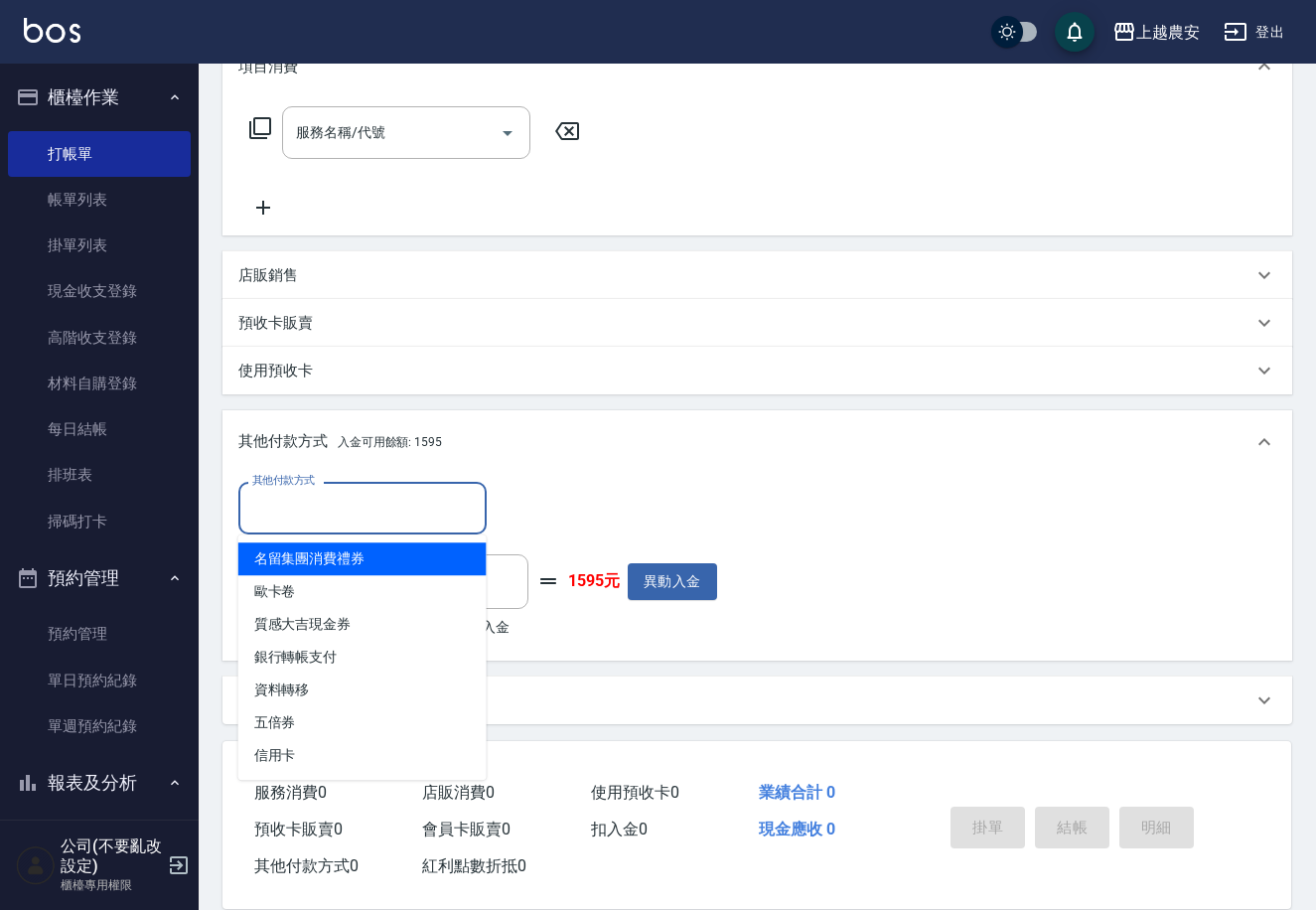 click on "其他付款方式" at bounding box center (363, 508) 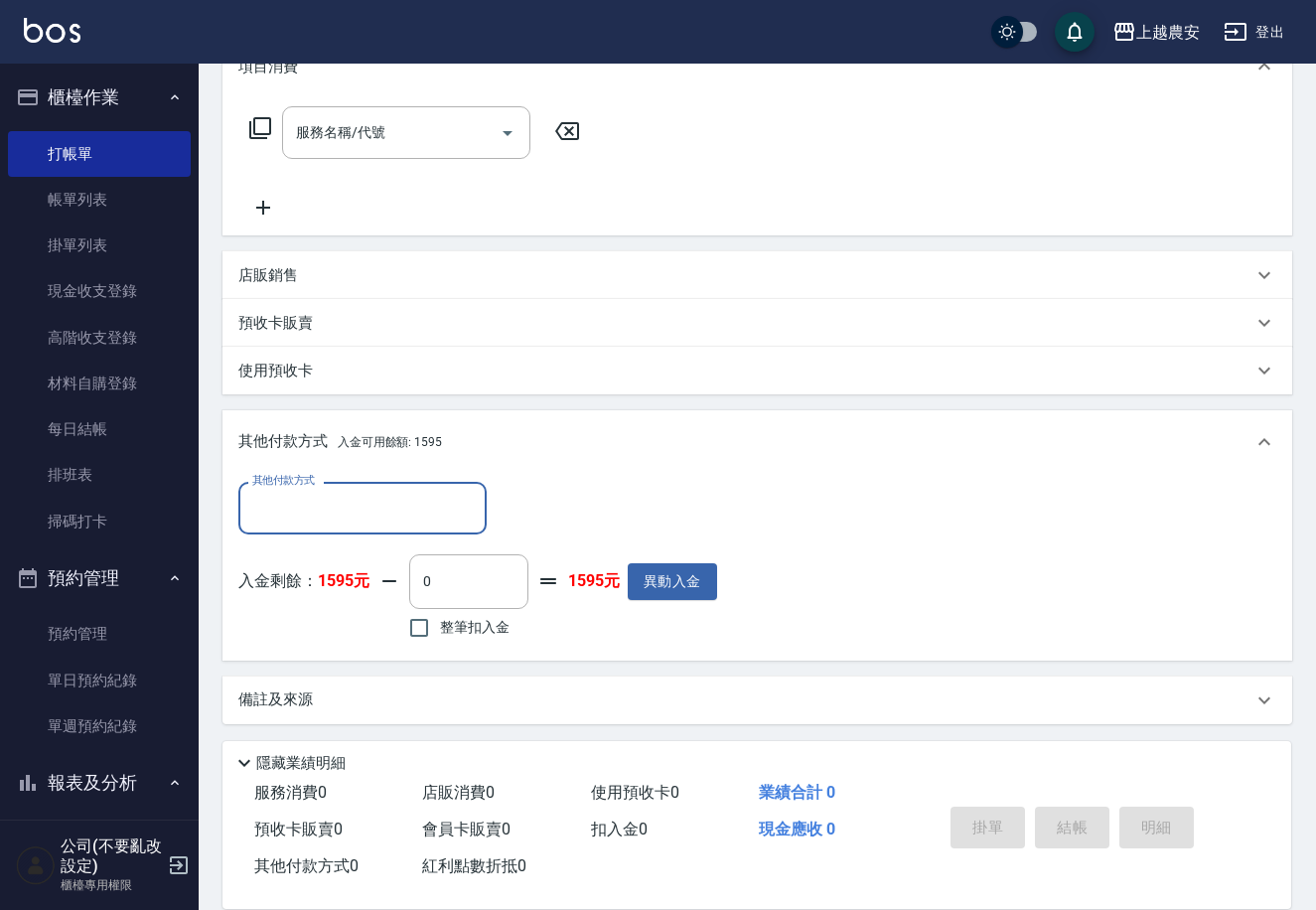 click on "其他付款方式" at bounding box center (363, 508) 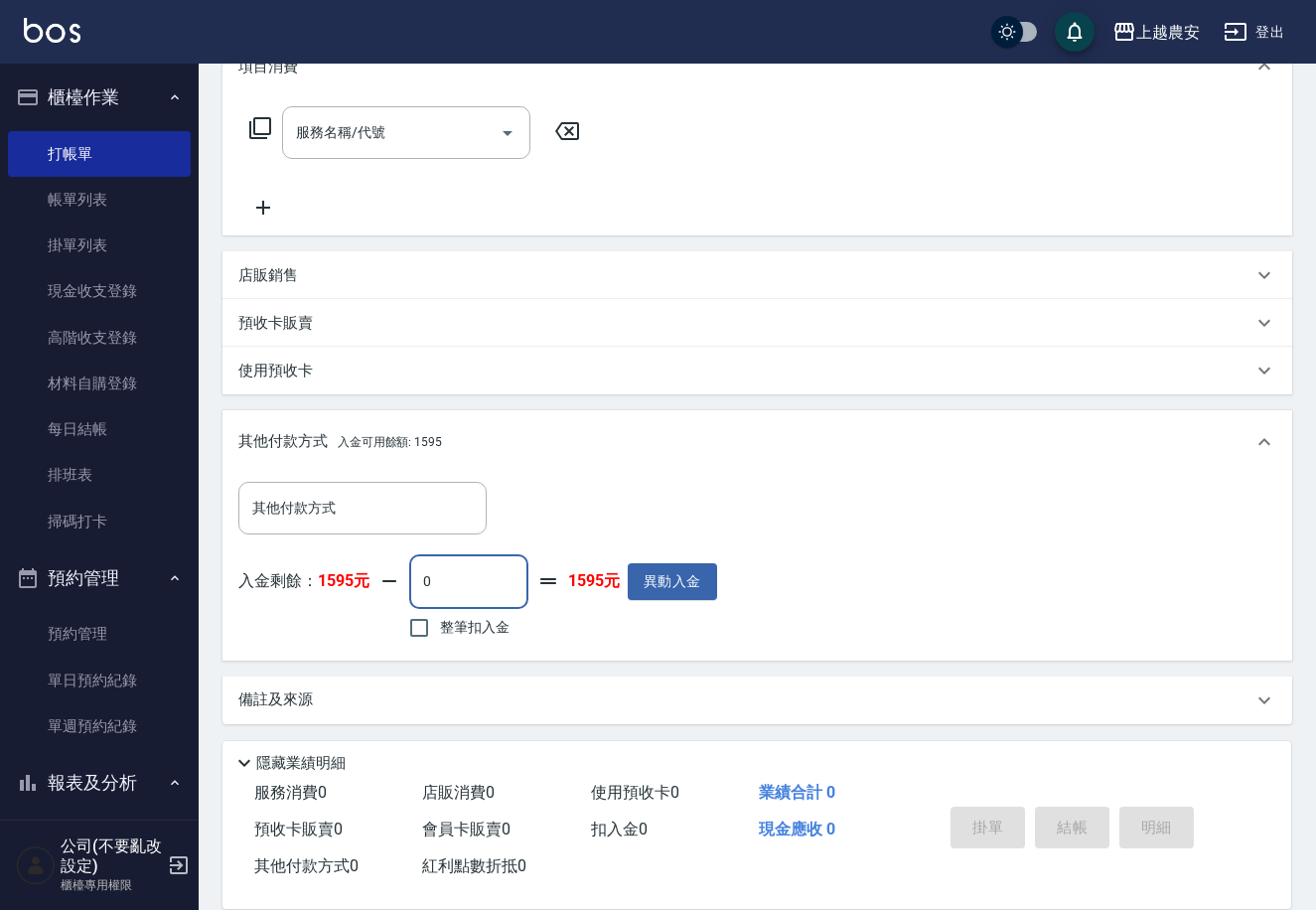drag, startPoint x: 445, startPoint y: 582, endPoint x: 418, endPoint y: 581, distance: 27.018512 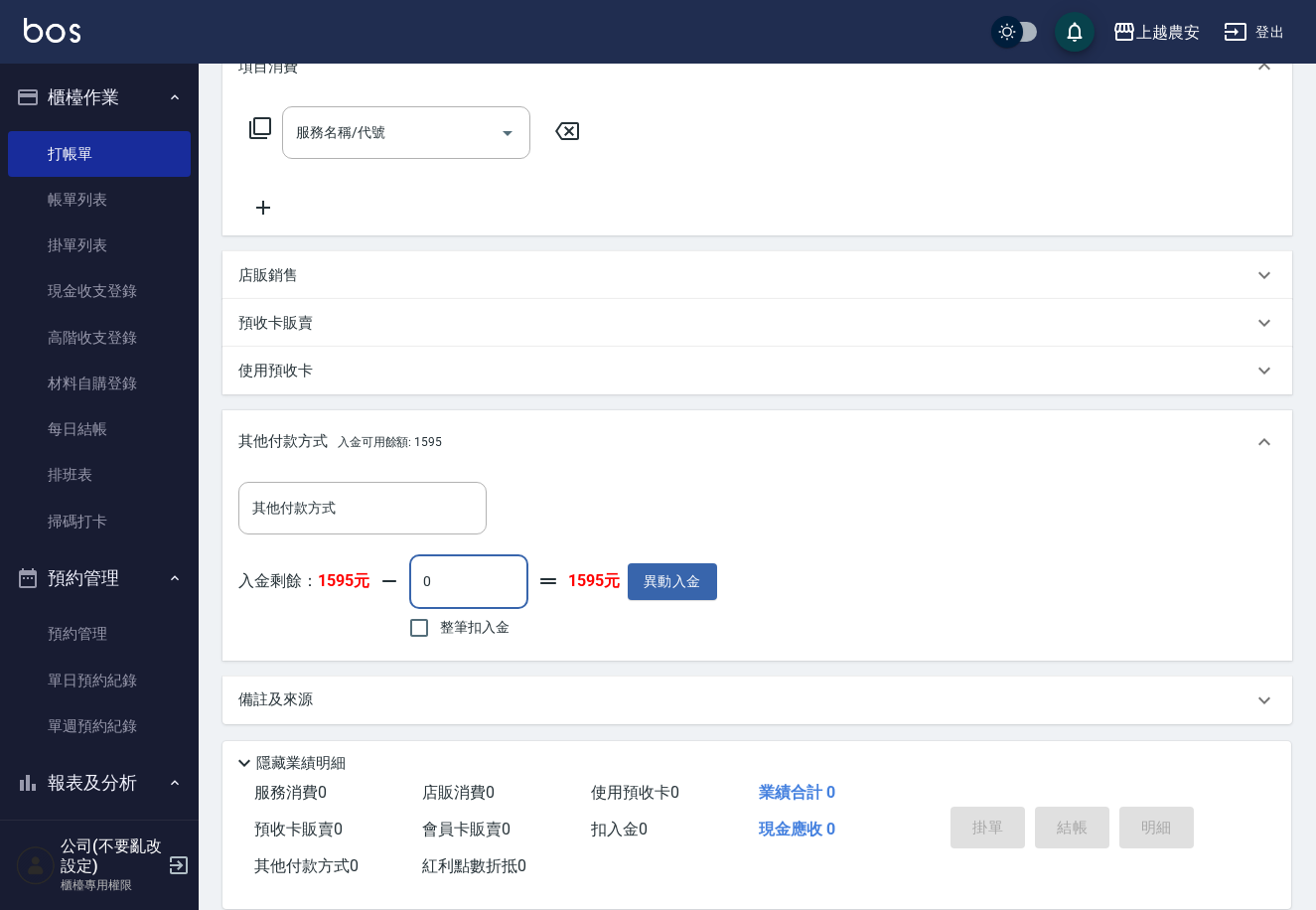 type on "0" 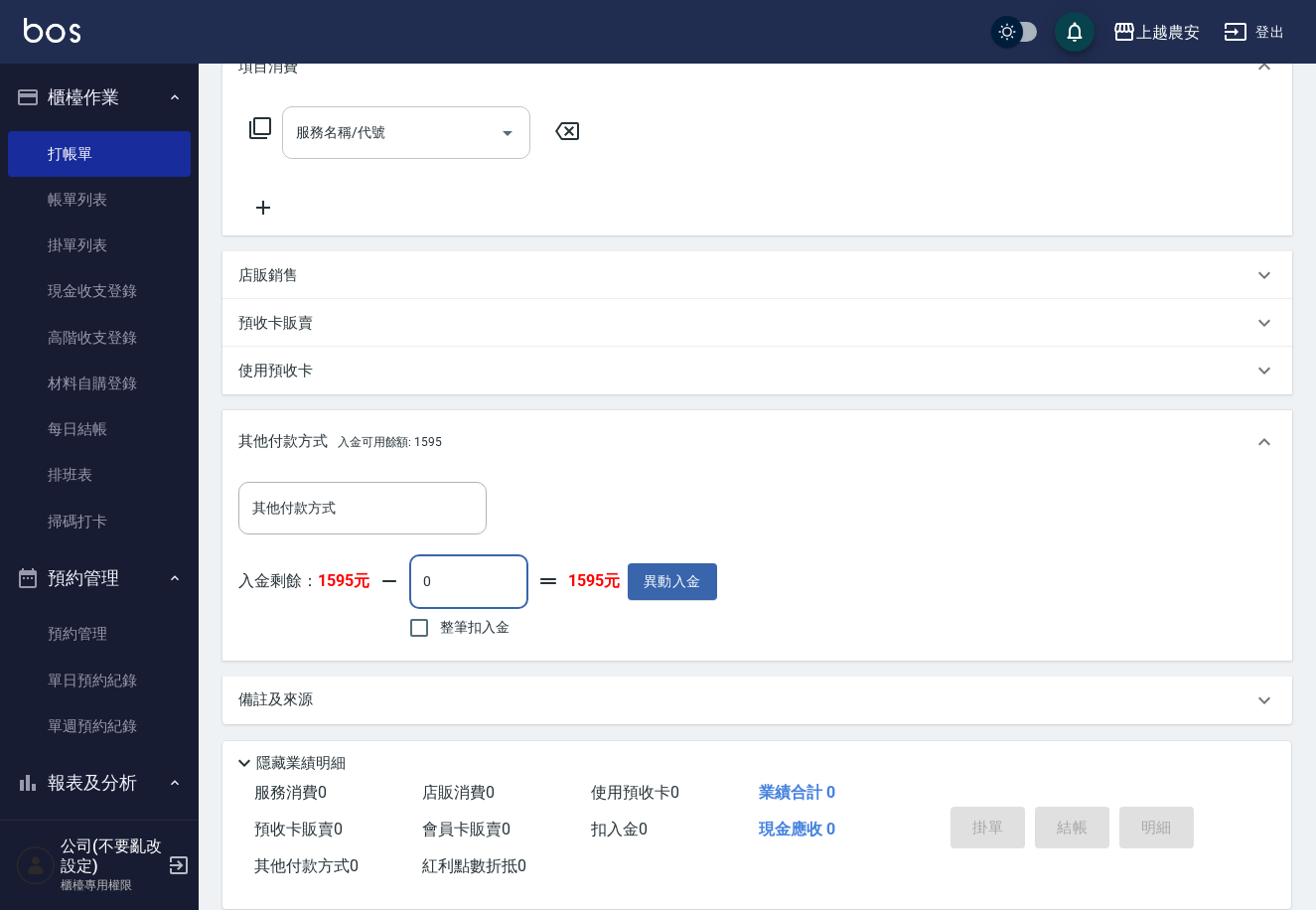 click on "服務名稱/代號" at bounding box center [391, 132] 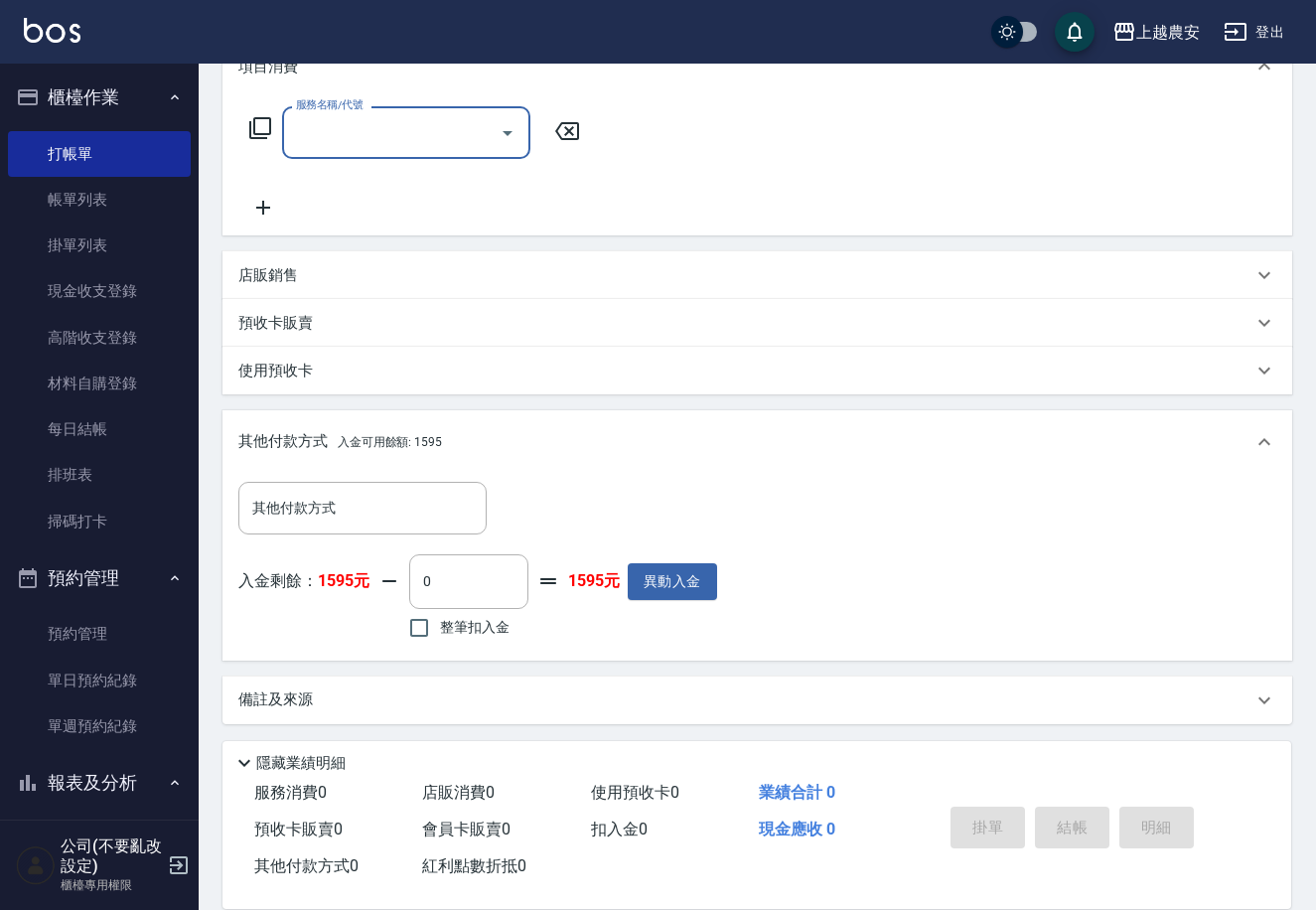 click on "服務名稱/代號" at bounding box center [391, 132] 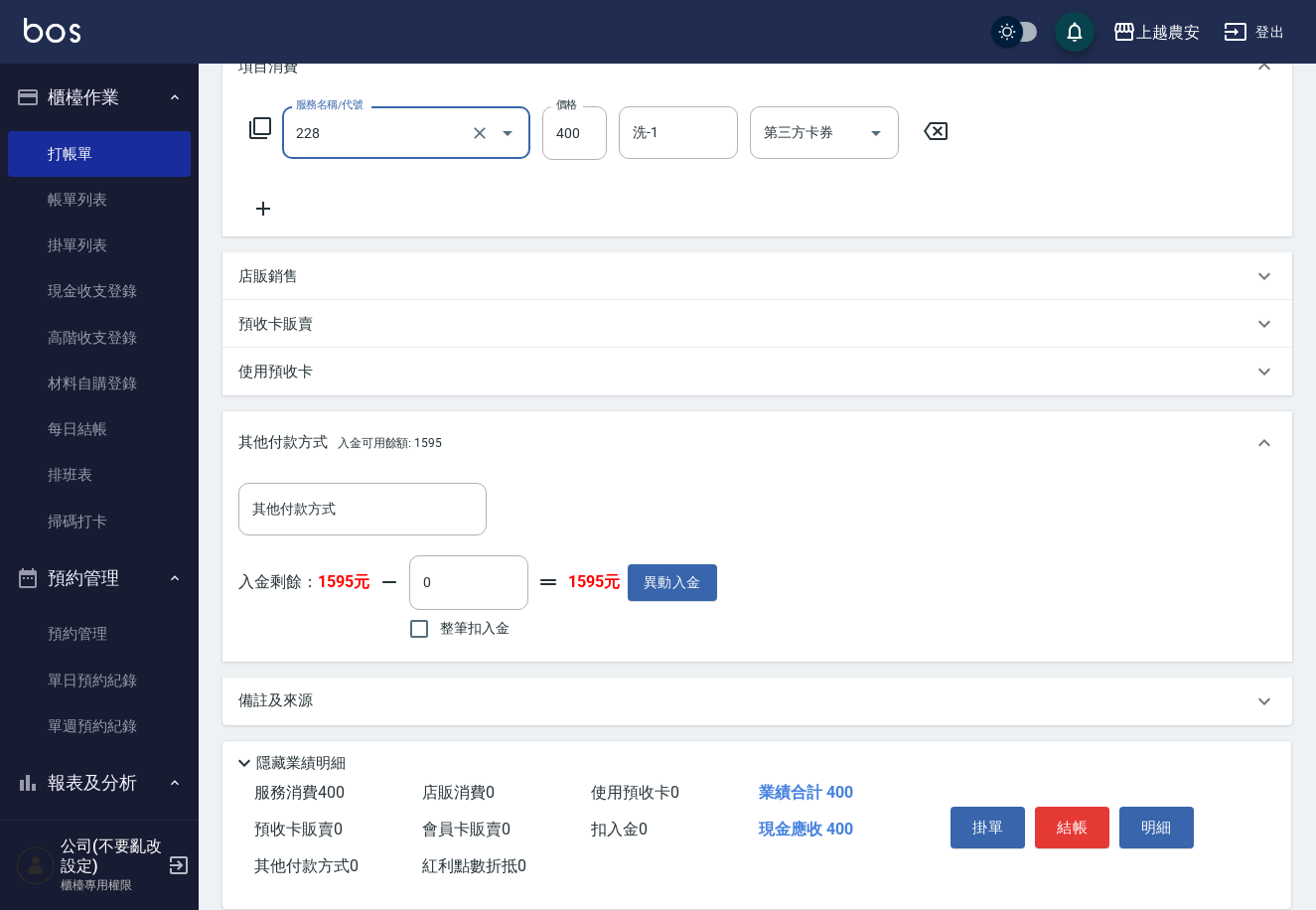 type on "洗髮(228)" 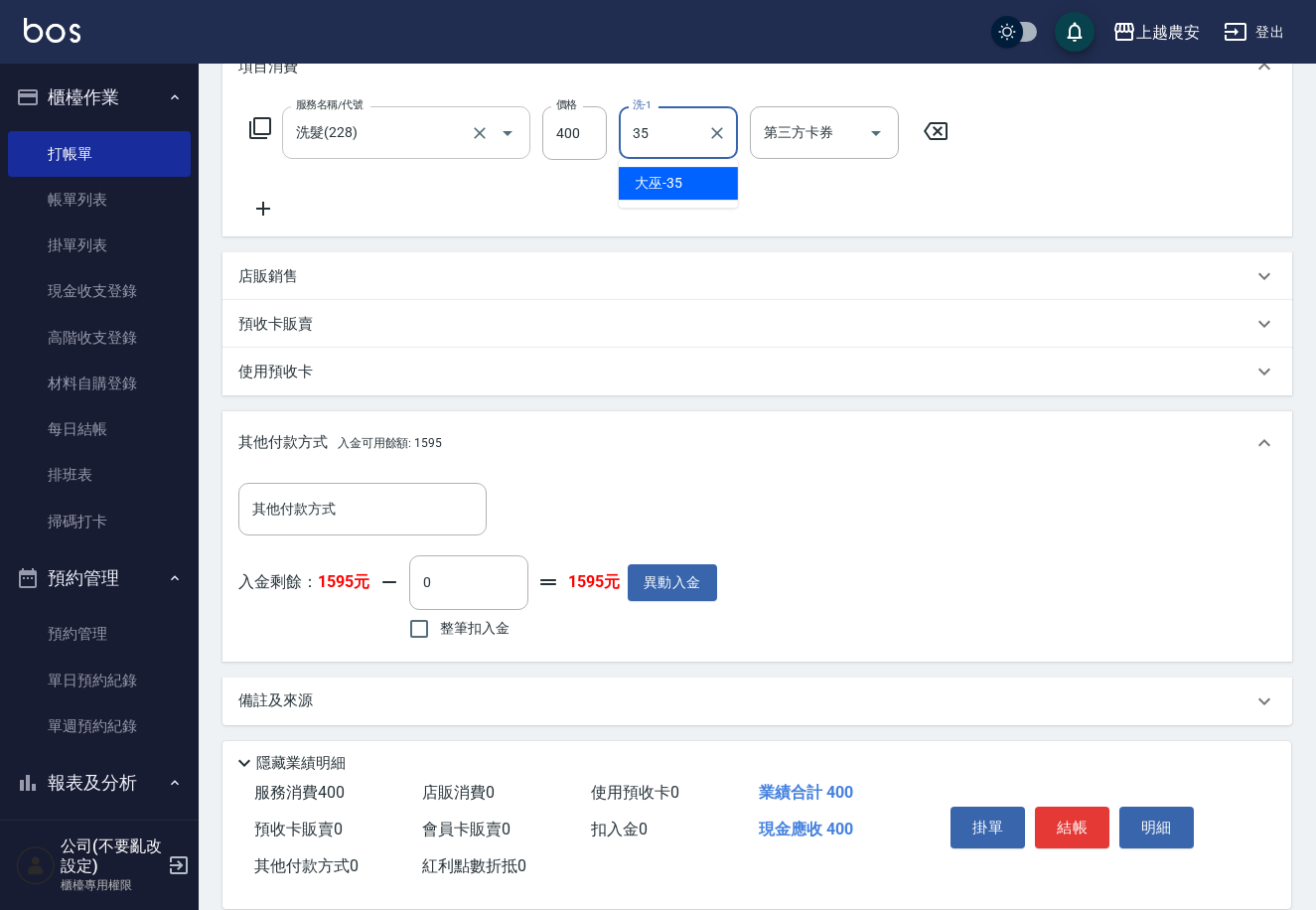 type on "大巫-35" 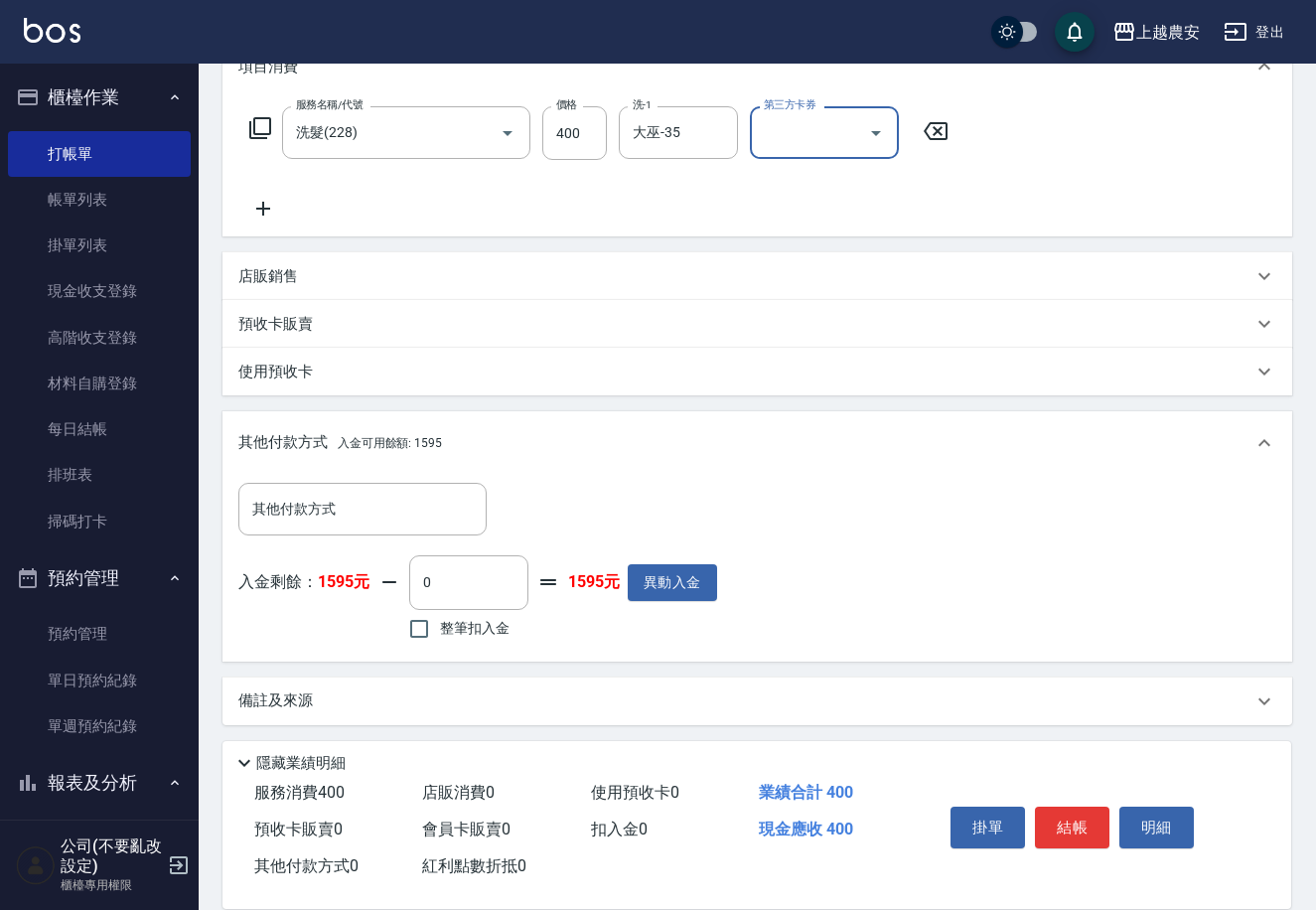 click on "第三方卡券" at bounding box center [809, 132] 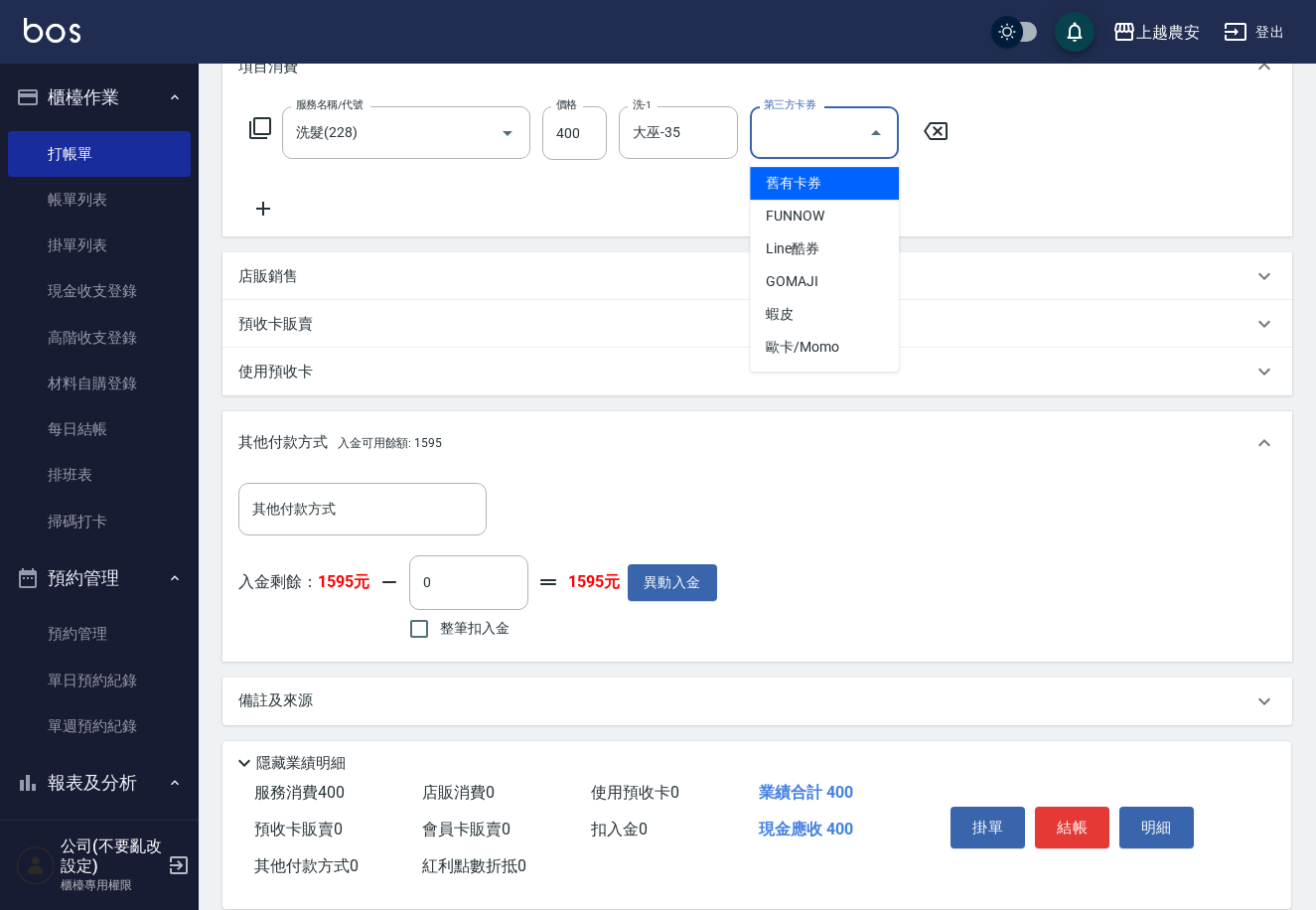 click on "第三方卡券" at bounding box center (809, 132) 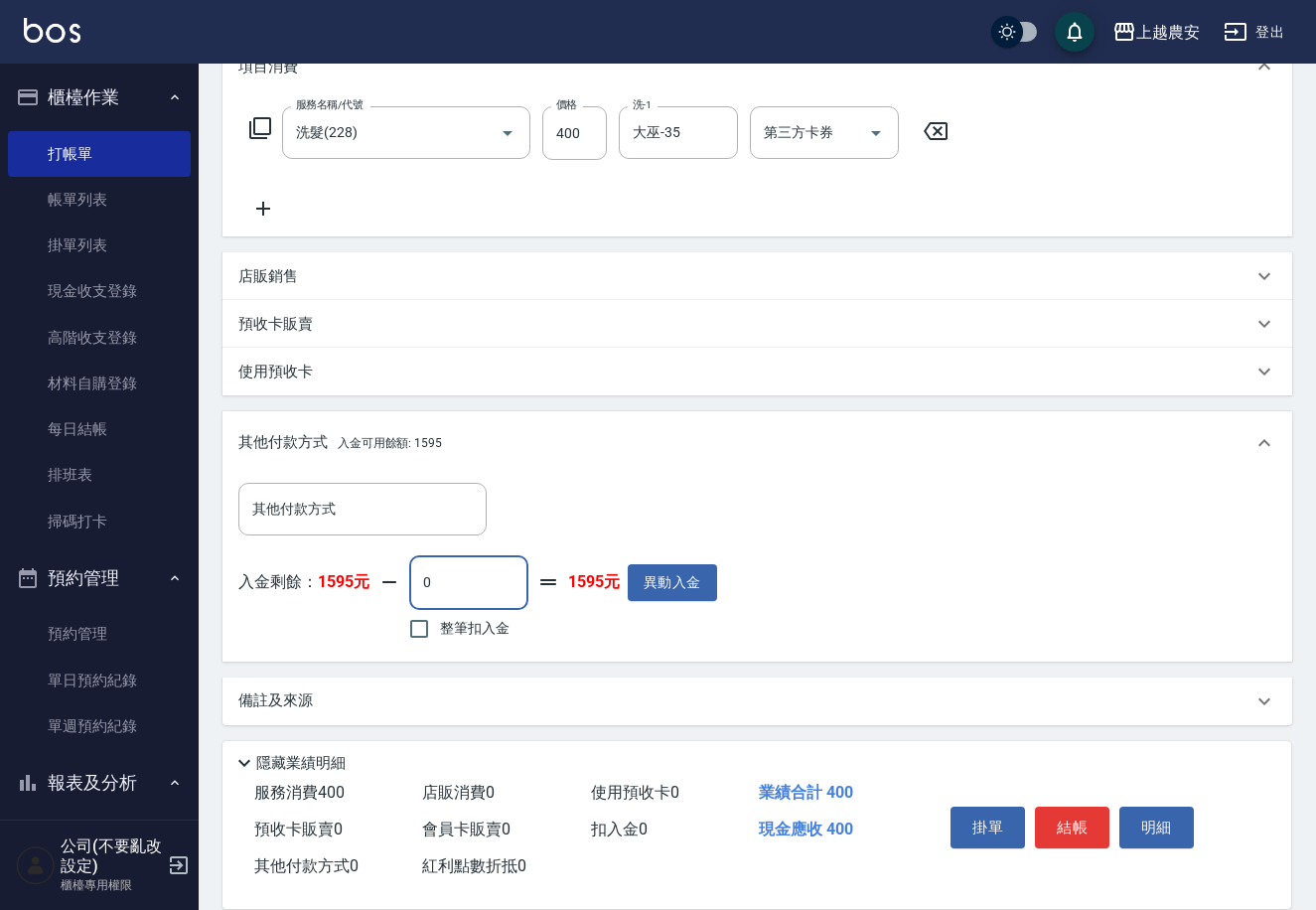 click on "0" at bounding box center (469, 582) 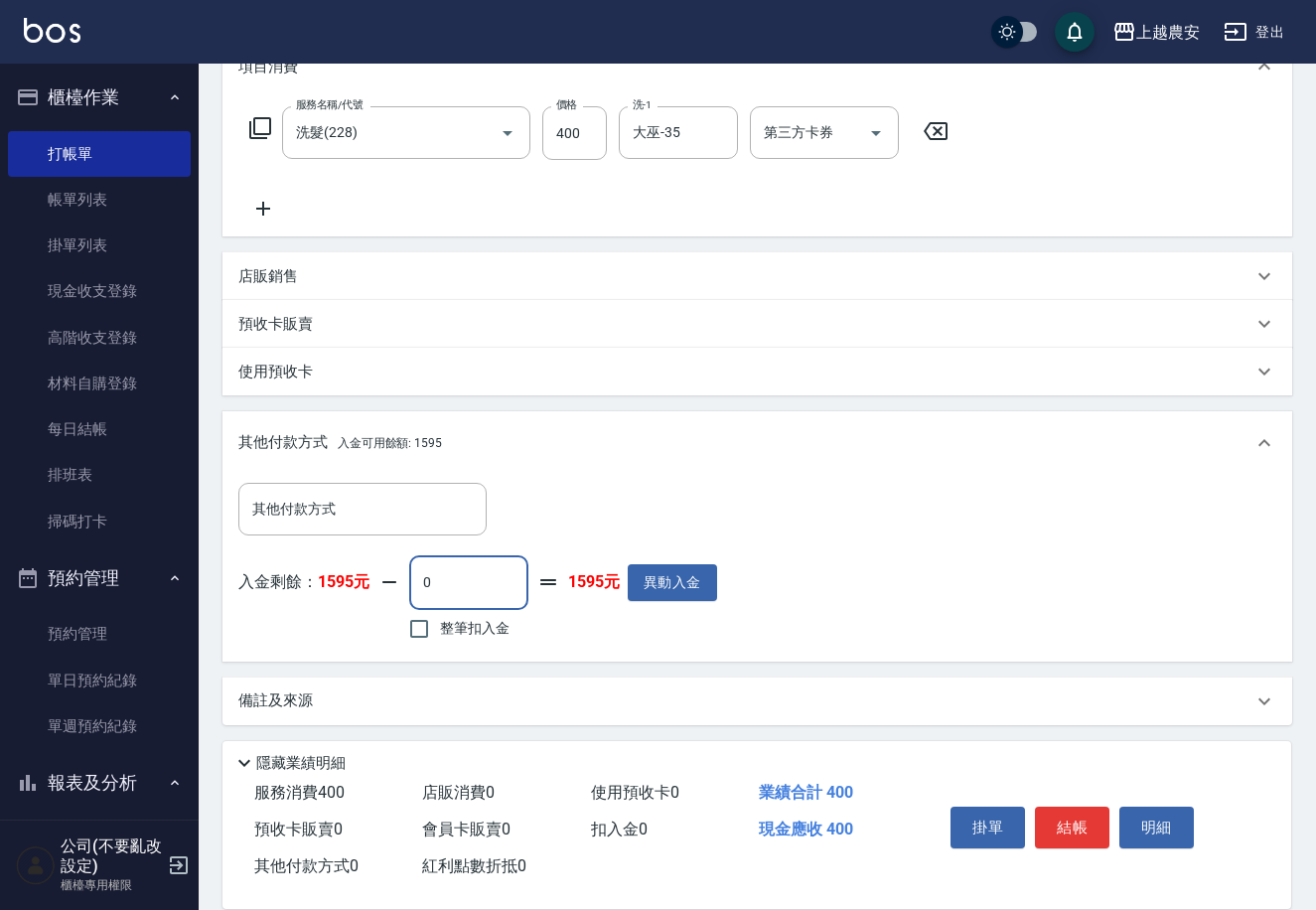 drag, startPoint x: 434, startPoint y: 576, endPoint x: 420, endPoint y: 577, distance: 14.035669 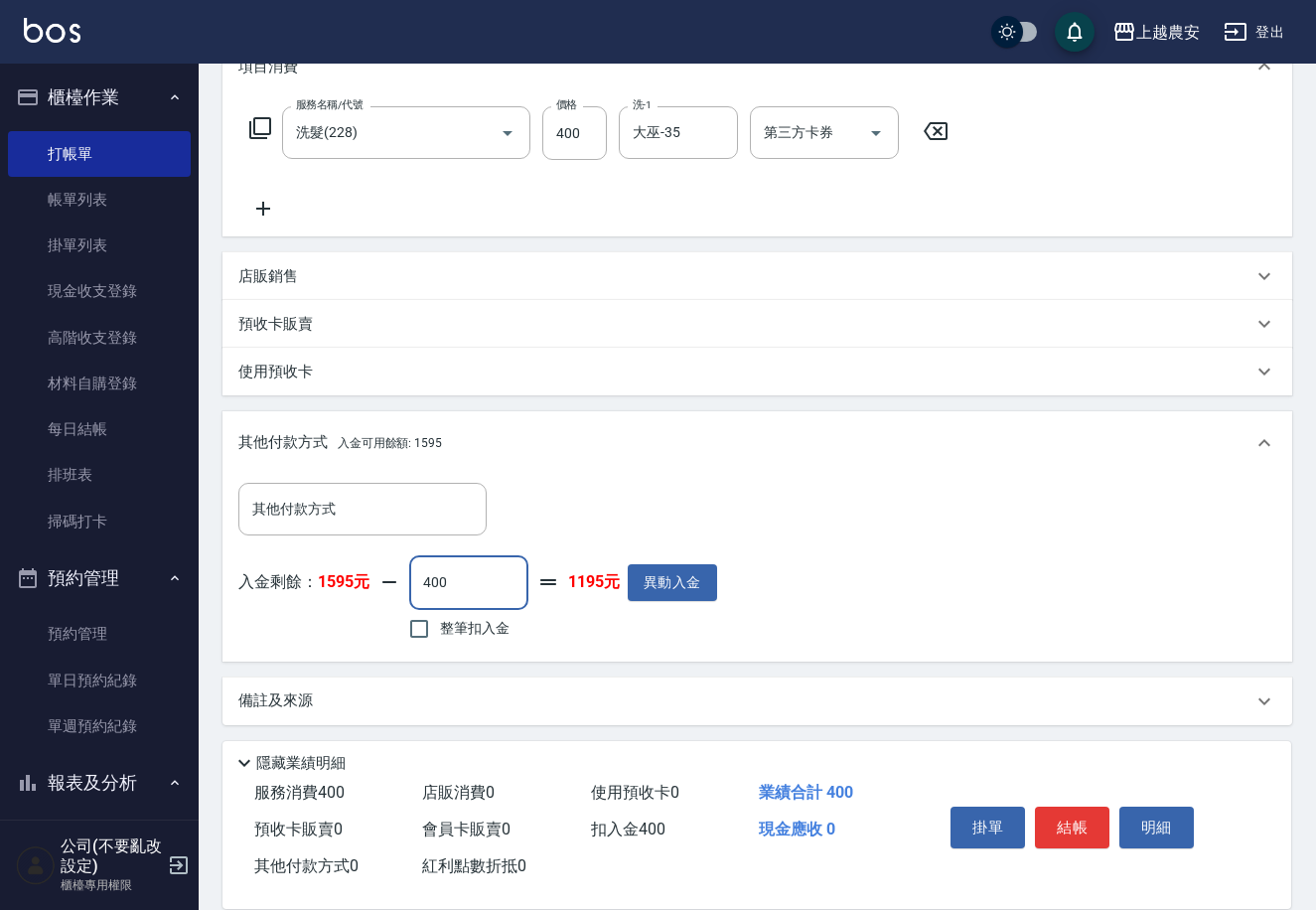 type on "400" 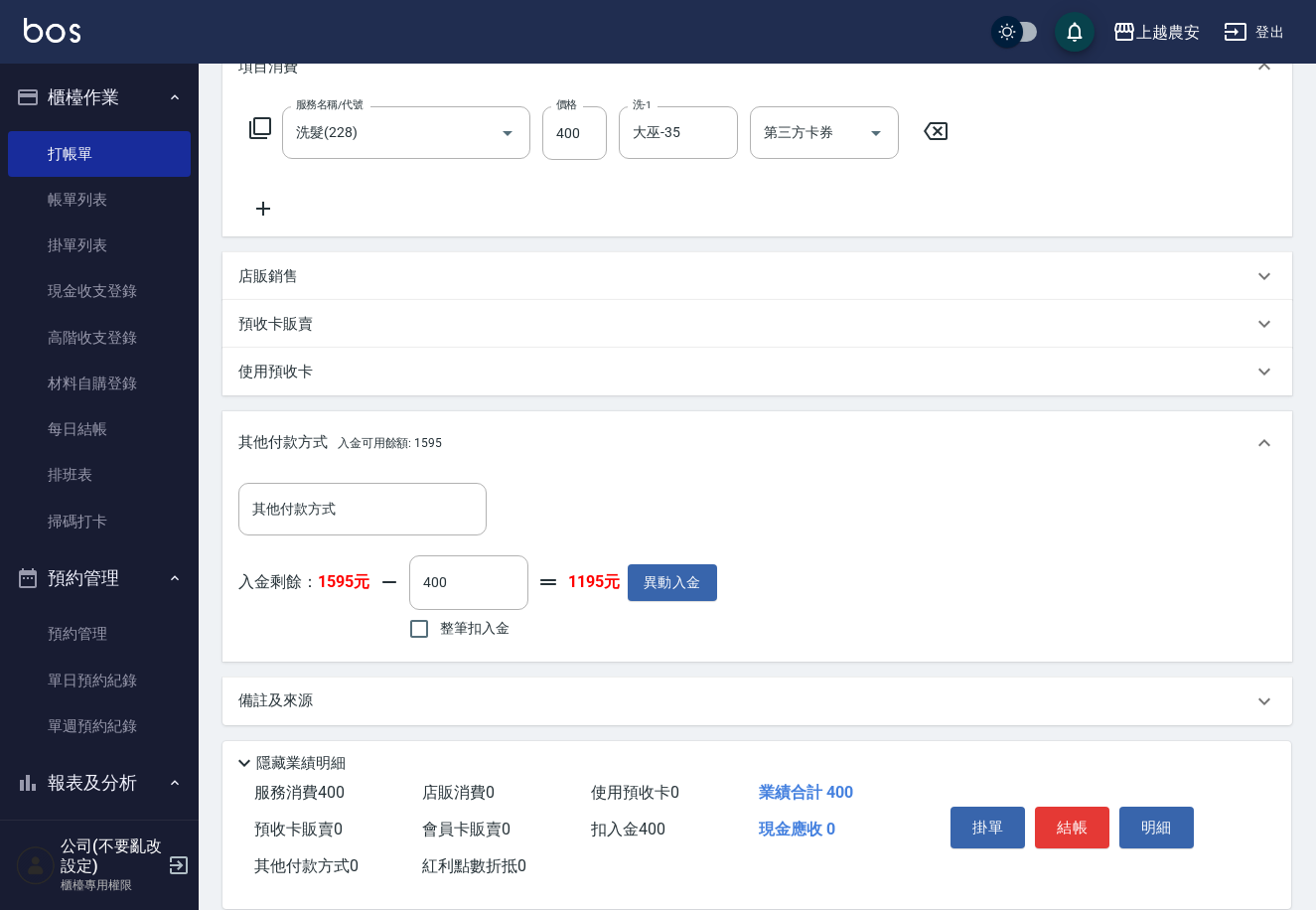 click on "其他付款方式 其他付款方式 入金剩餘： 1595元 400 ​ 整筆扣入金 1195元 異動入金" at bounding box center (757, 563) 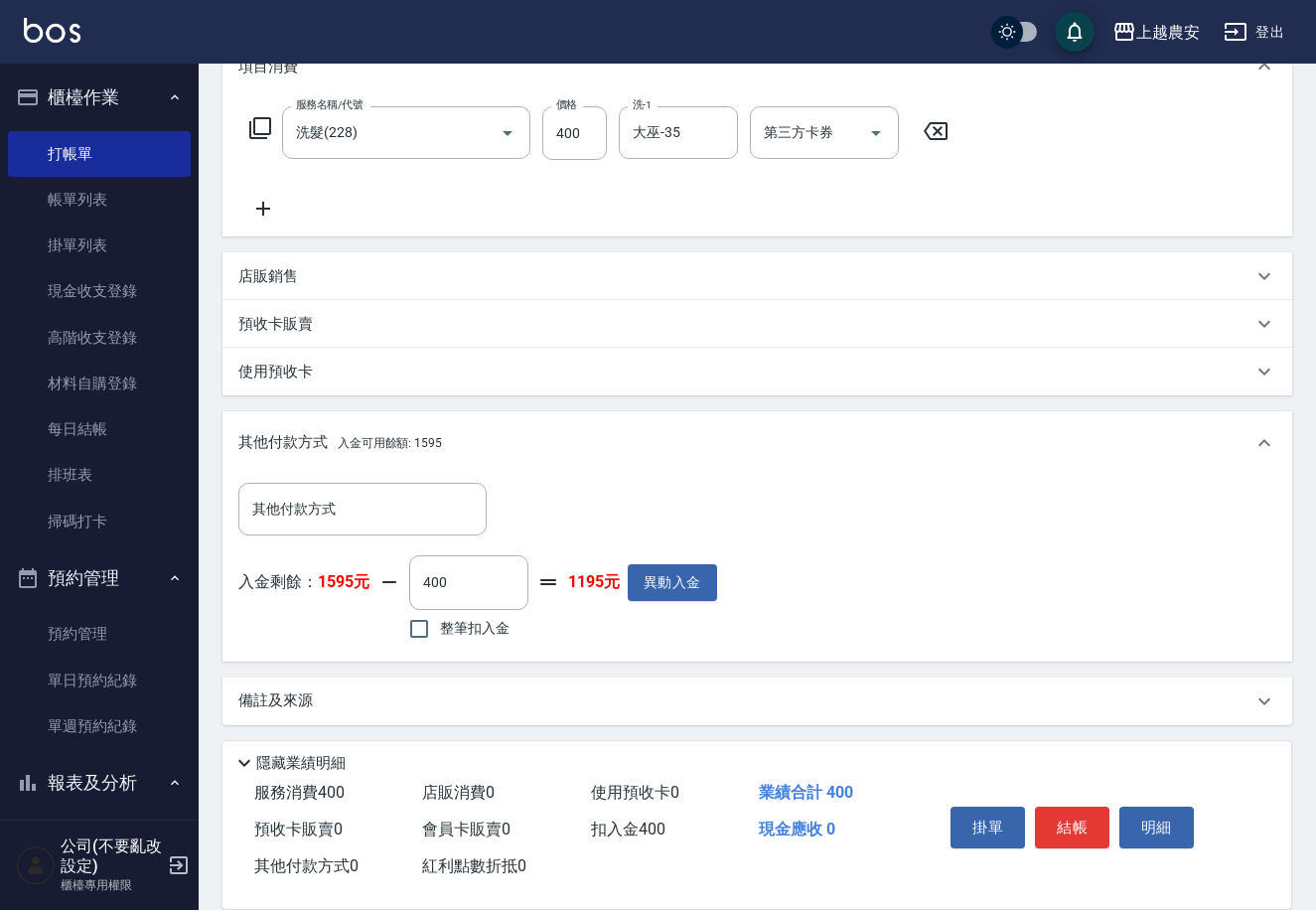 click on "其他付款方式 其他付款方式 入金剩餘： 1595元 400 ​ 整筆扣入金 1195元 異動入金" at bounding box center [757, 563] 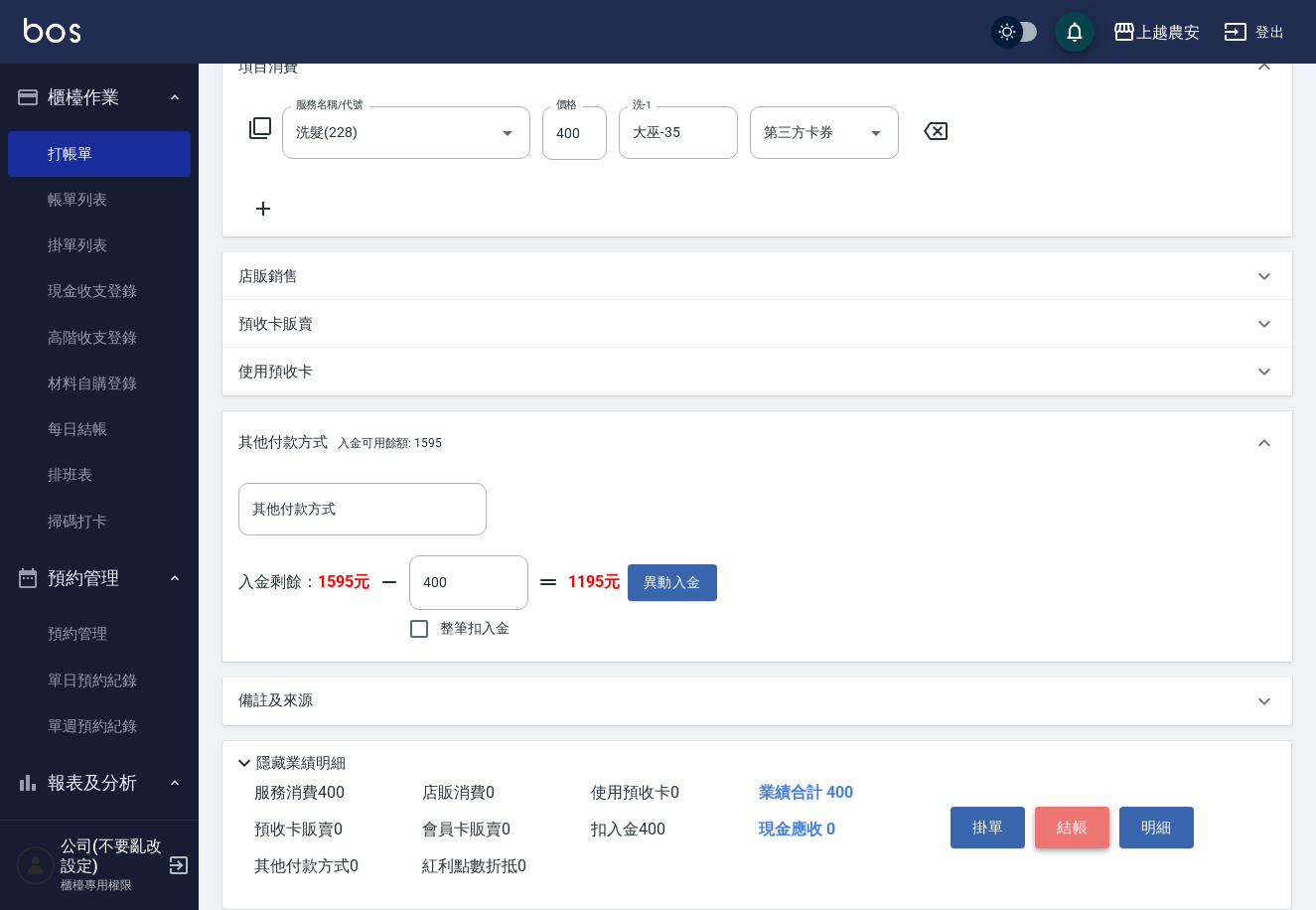 click on "結帳" at bounding box center (1072, 828) 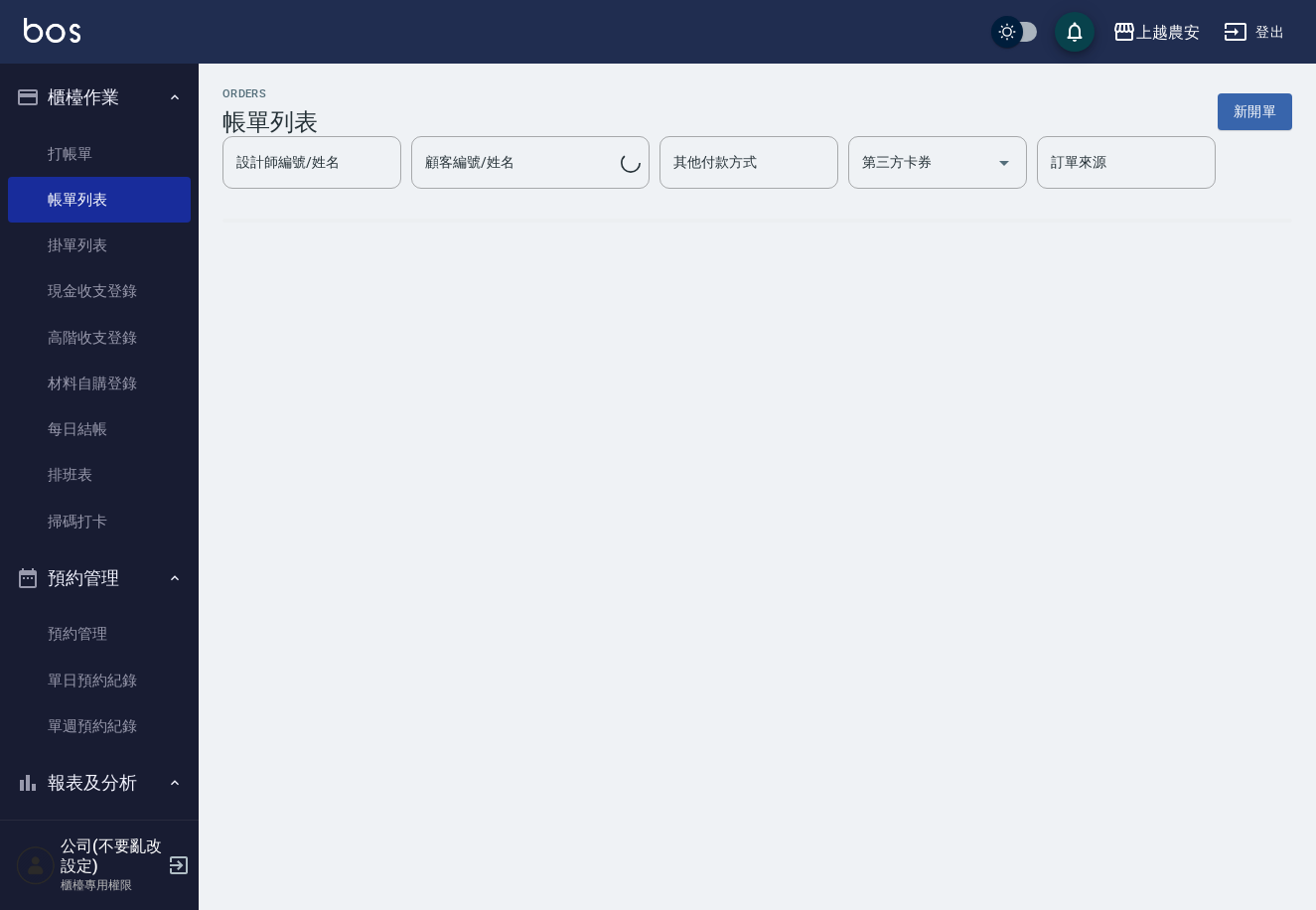 scroll, scrollTop: 0, scrollLeft: 0, axis: both 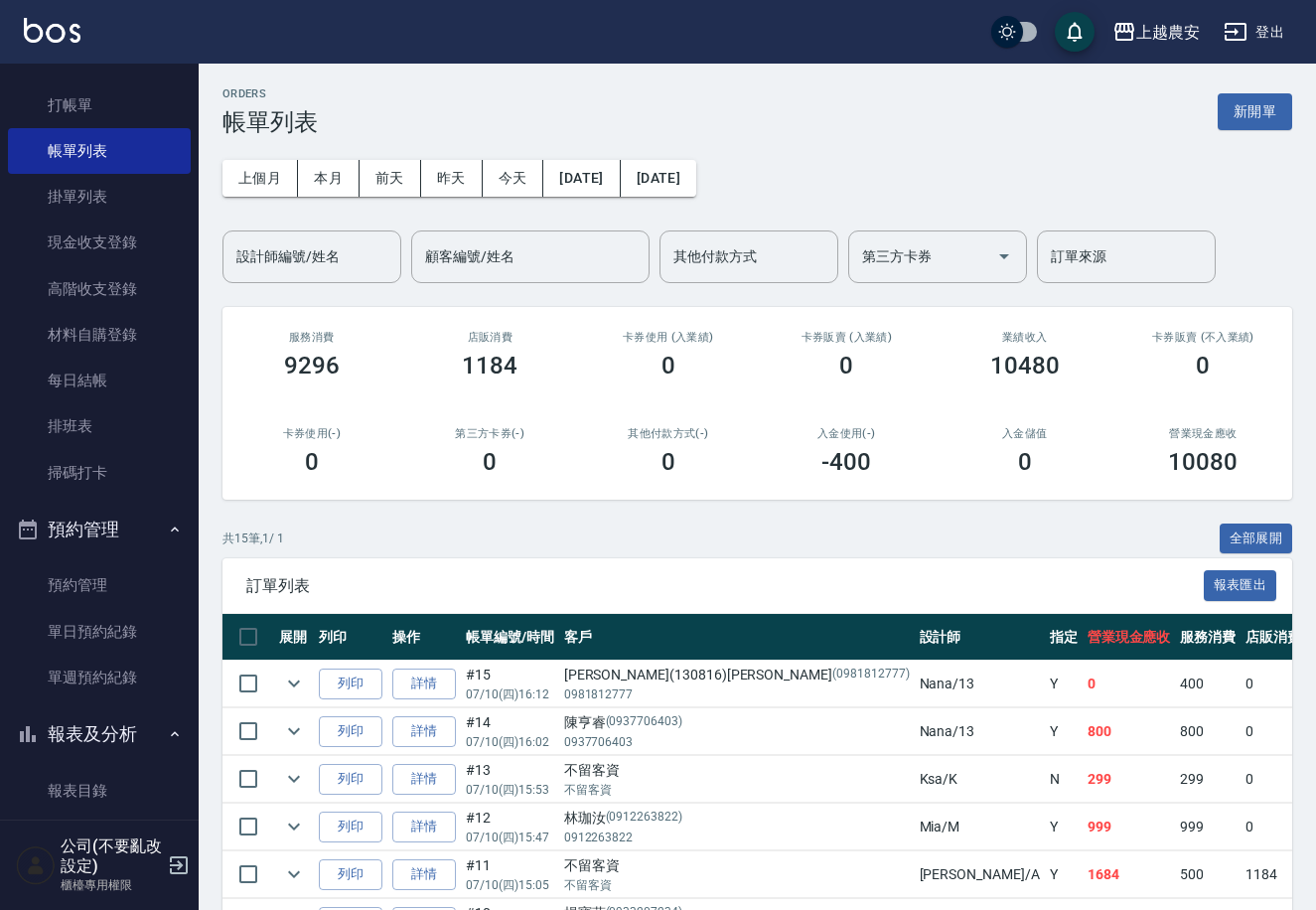 drag, startPoint x: 213, startPoint y: 650, endPoint x: 187, endPoint y: 739, distance: 92.720009 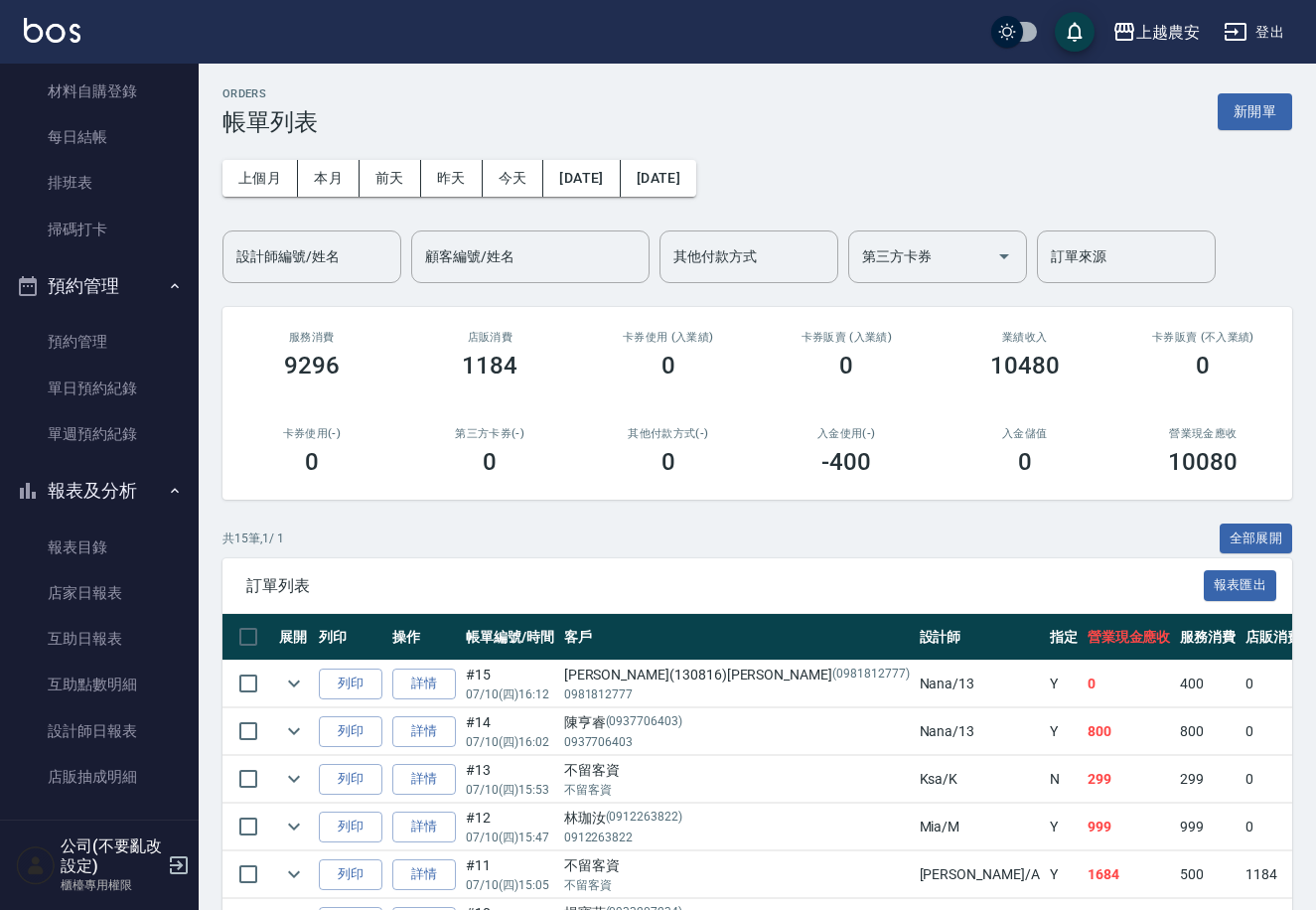 scroll, scrollTop: 419, scrollLeft: 0, axis: vertical 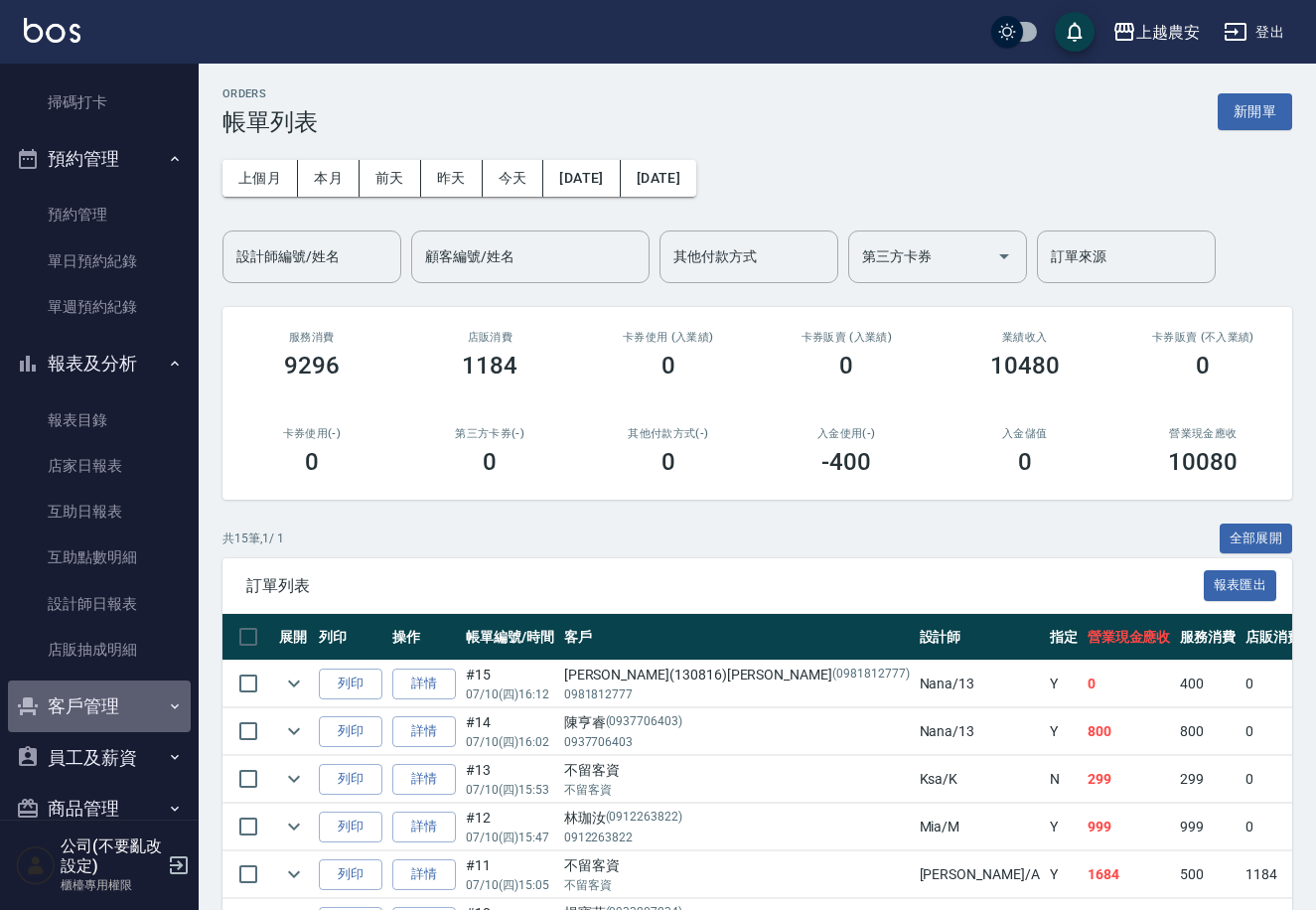 click on "客戶管理" at bounding box center [99, 706] 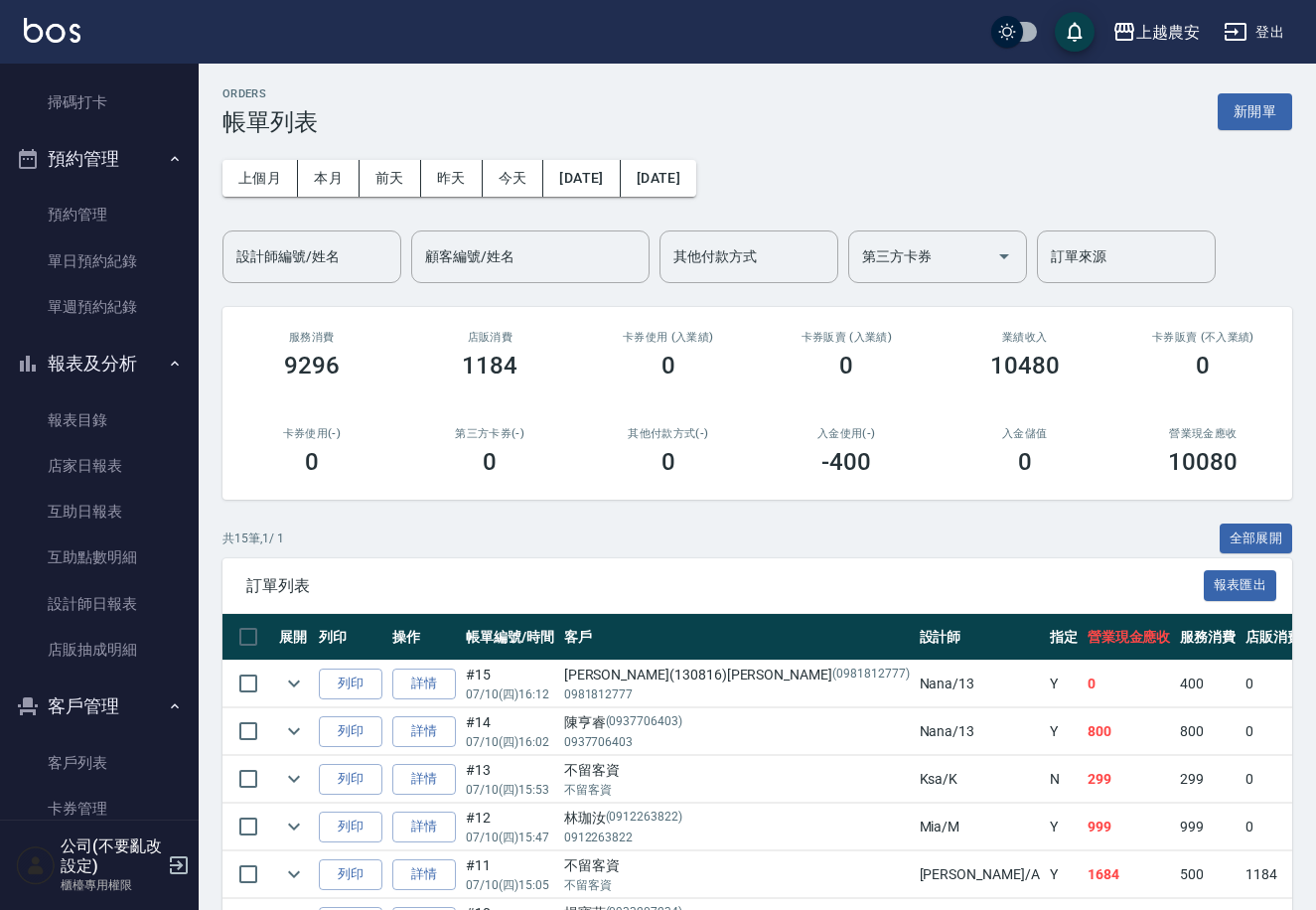 drag, startPoint x: 200, startPoint y: 693, endPoint x: 186, endPoint y: 762, distance: 70.40597 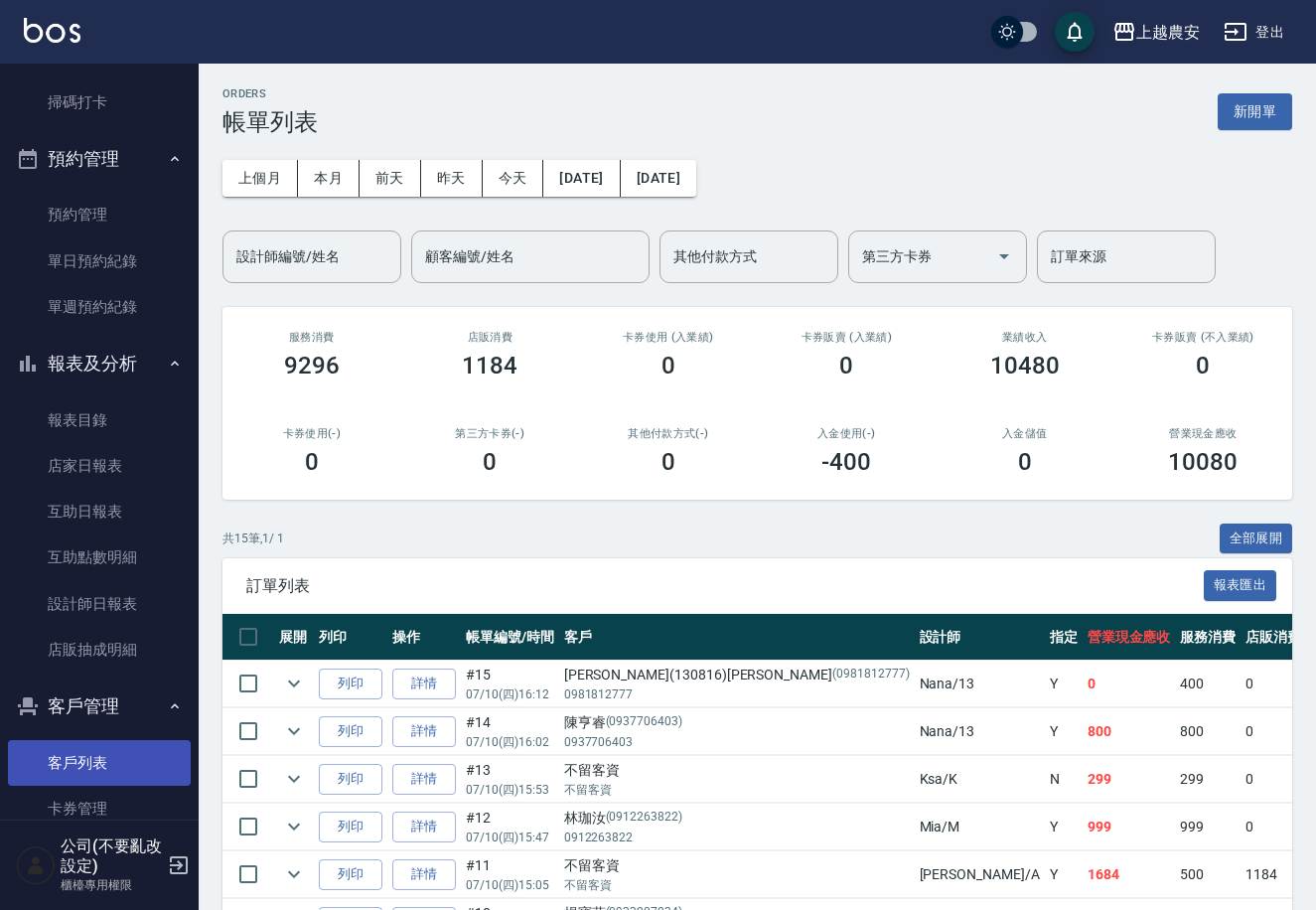 drag, startPoint x: 186, startPoint y: 762, endPoint x: 124, endPoint y: 749, distance: 63.348244 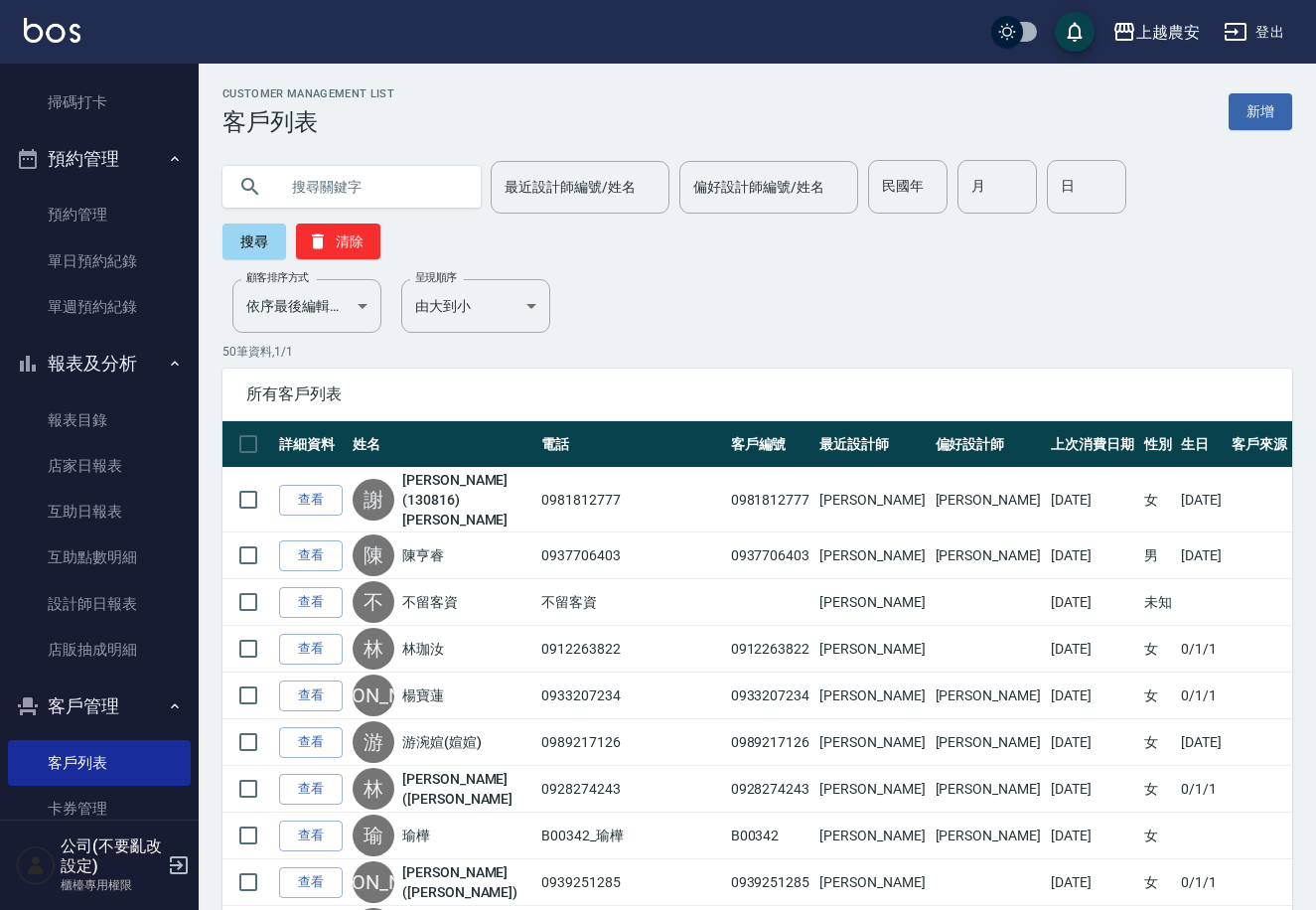 click on "查看" at bounding box center (311, 500) 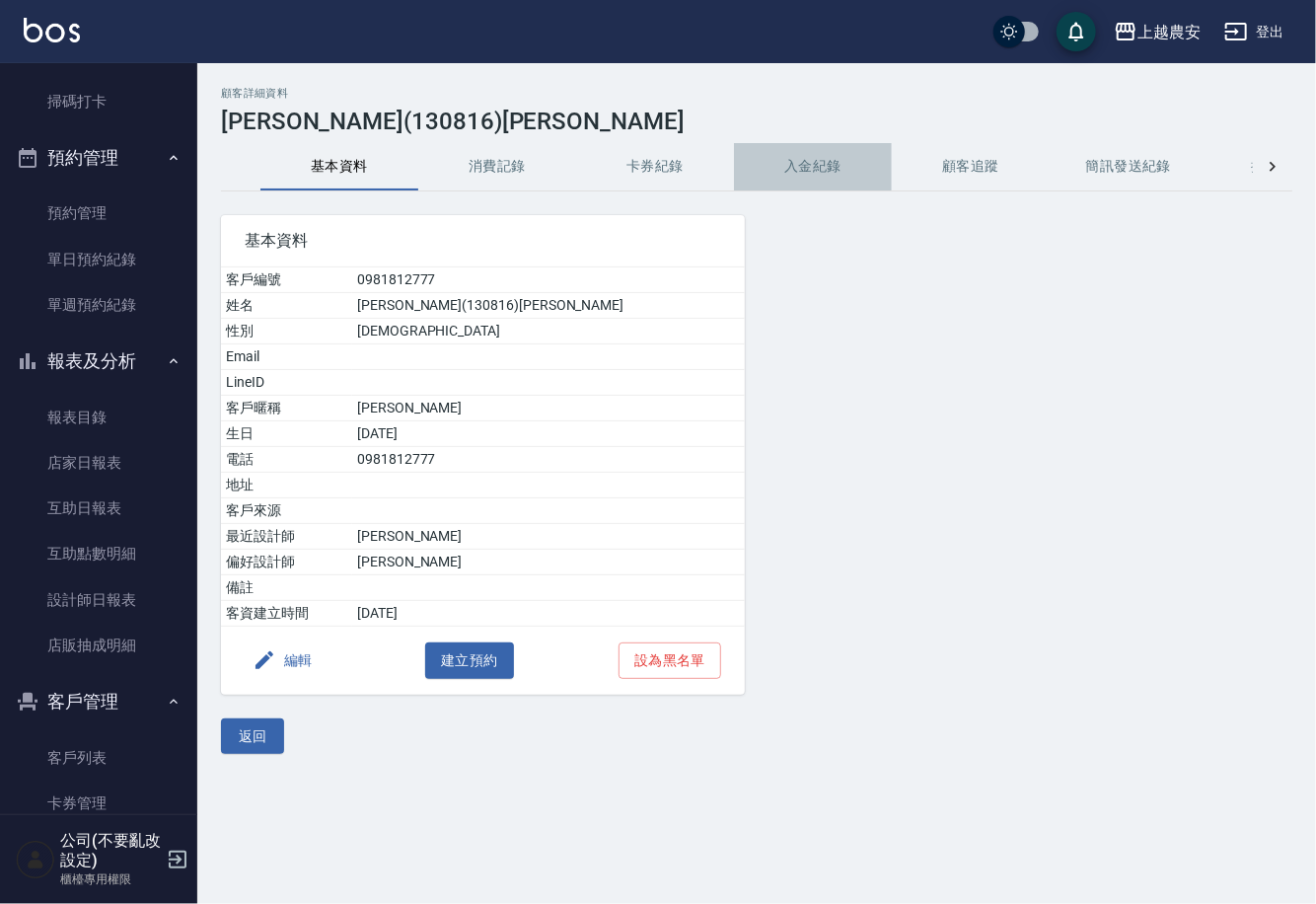 click on "入金紀錄" at bounding box center (813, 167) 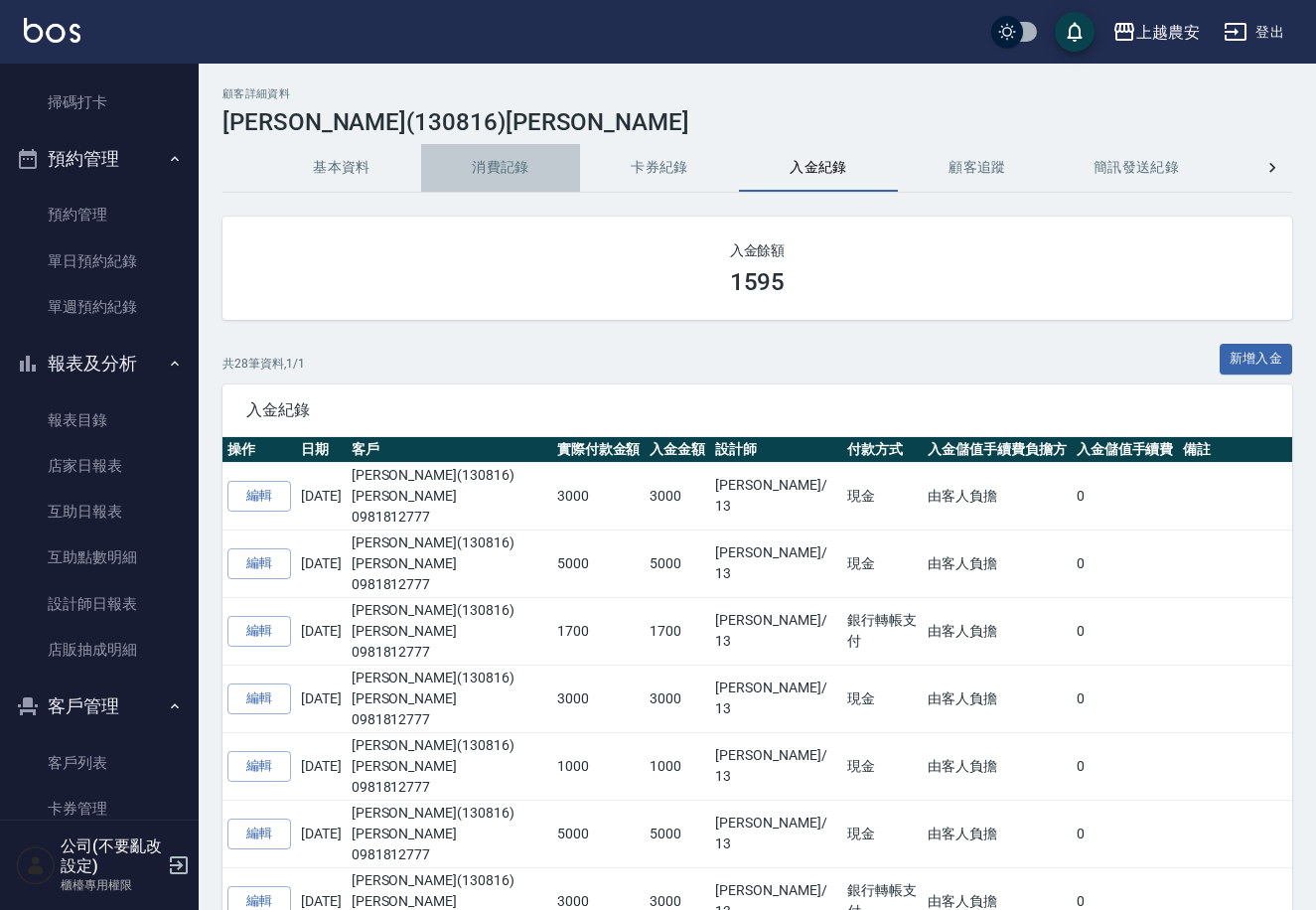 click on "消費記錄" at bounding box center [501, 168] 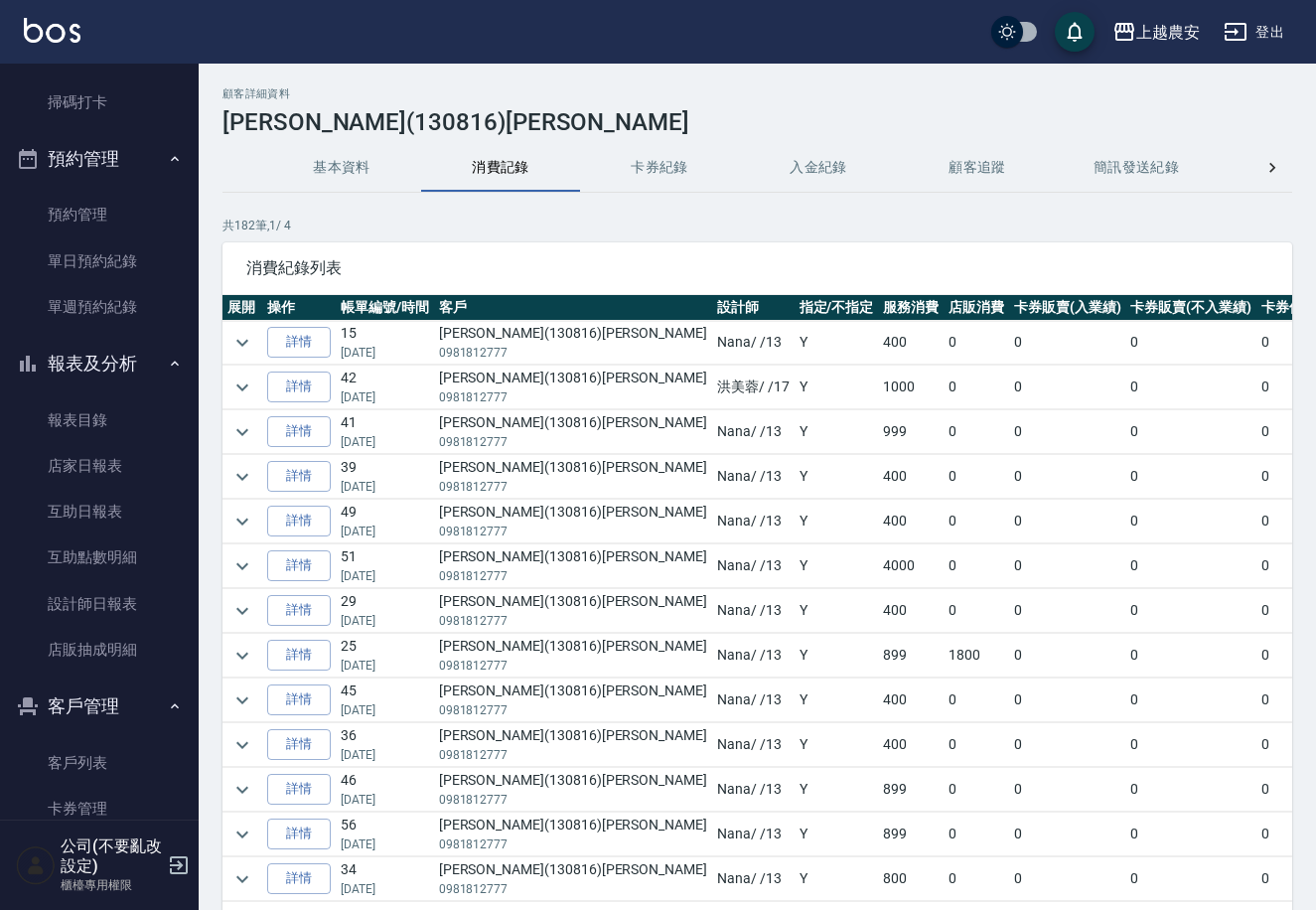 drag, startPoint x: 205, startPoint y: 181, endPoint x: 213, endPoint y: 140, distance: 41.773197 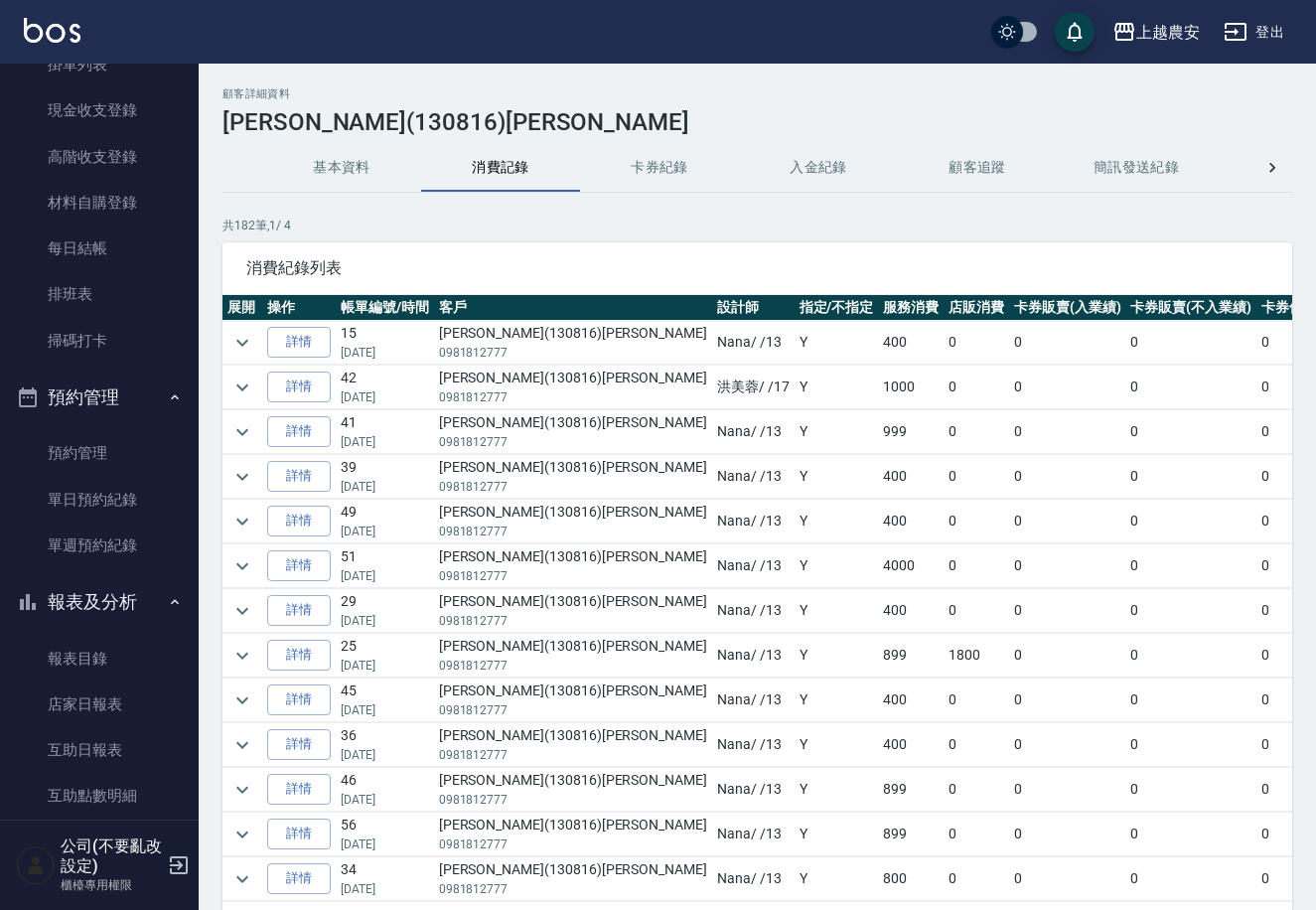 drag, startPoint x: 202, startPoint y: 121, endPoint x: 202, endPoint y: 101, distance: 20 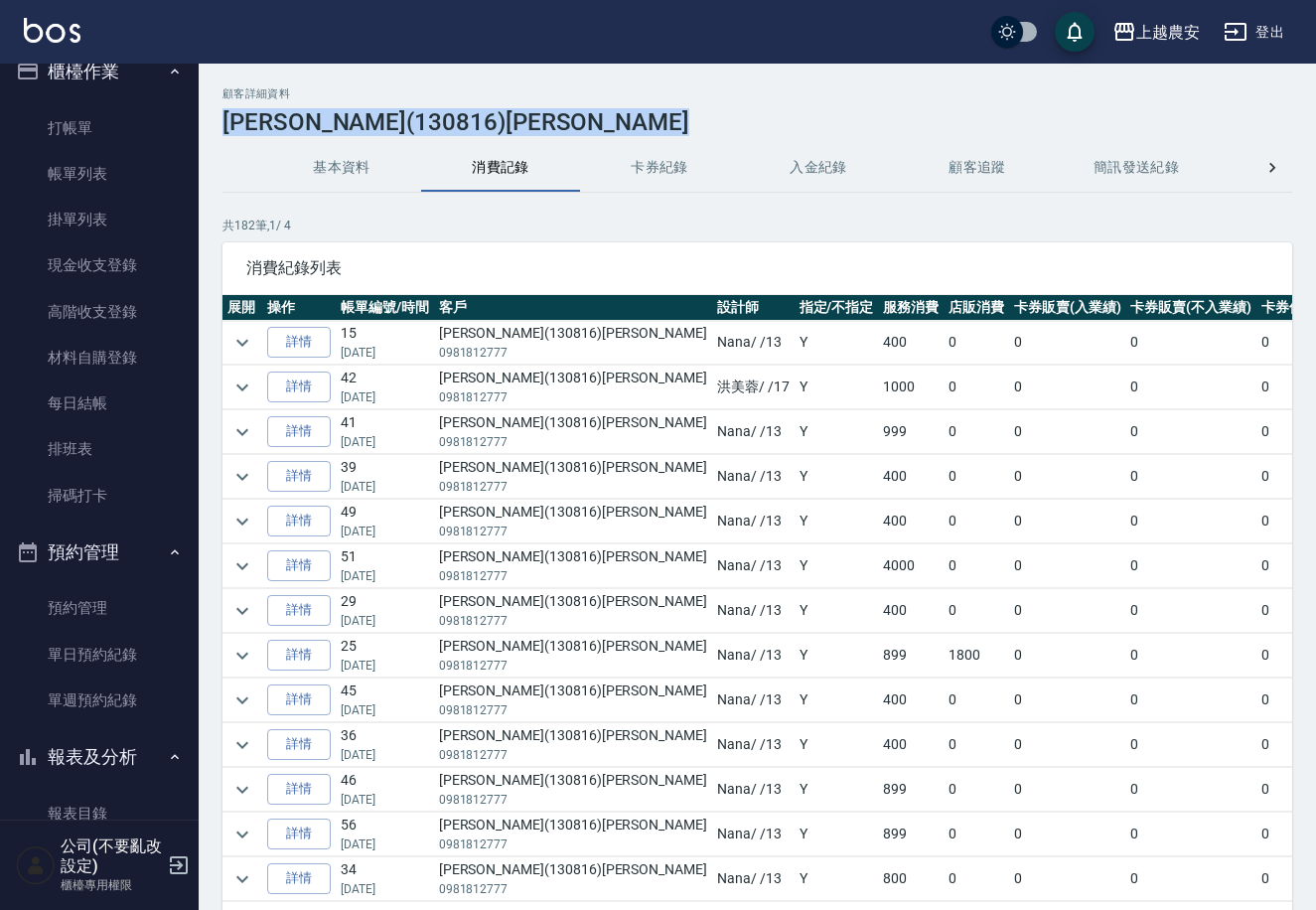 scroll, scrollTop: 0, scrollLeft: 0, axis: both 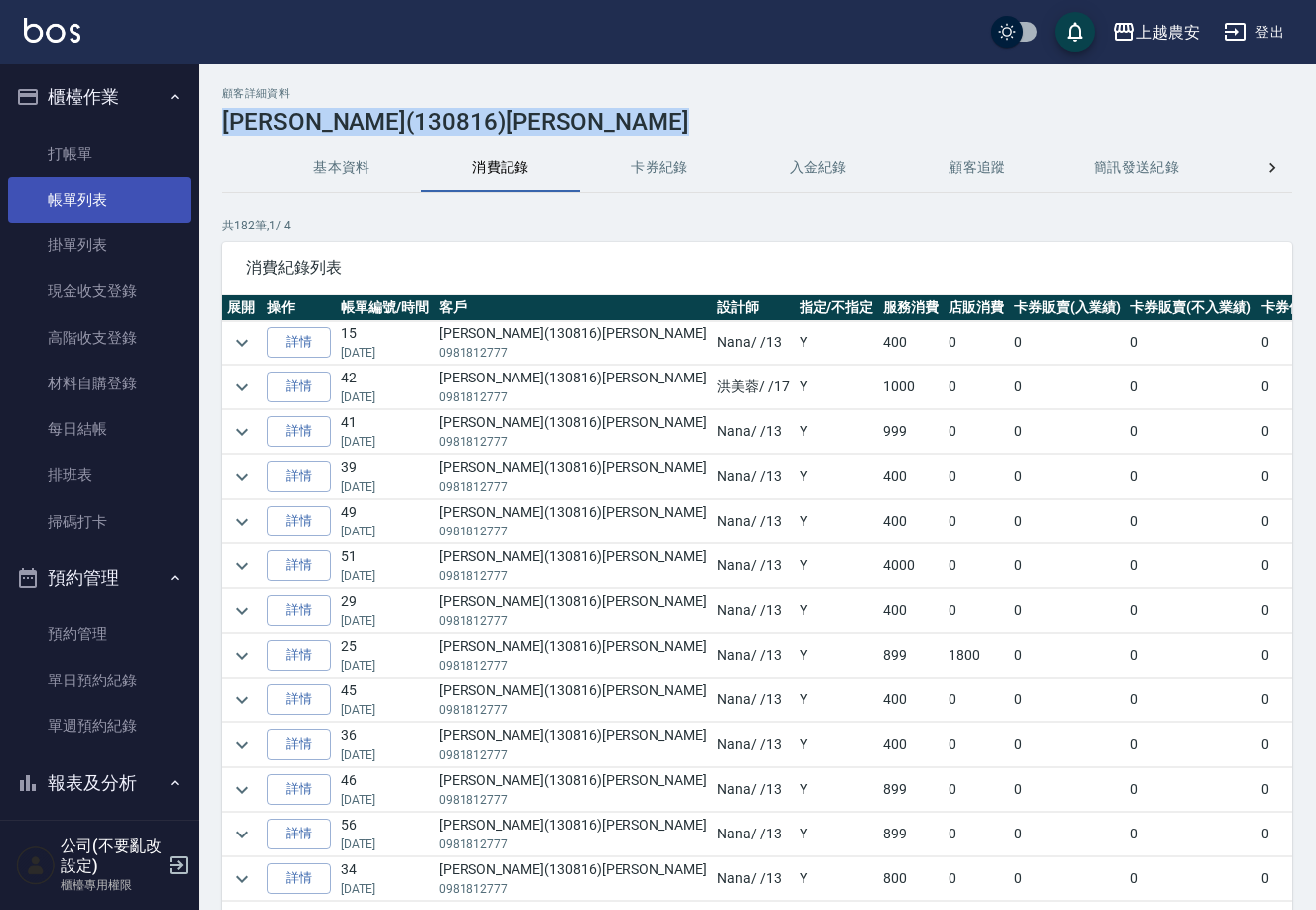 click on "帳單列表" at bounding box center (99, 200) 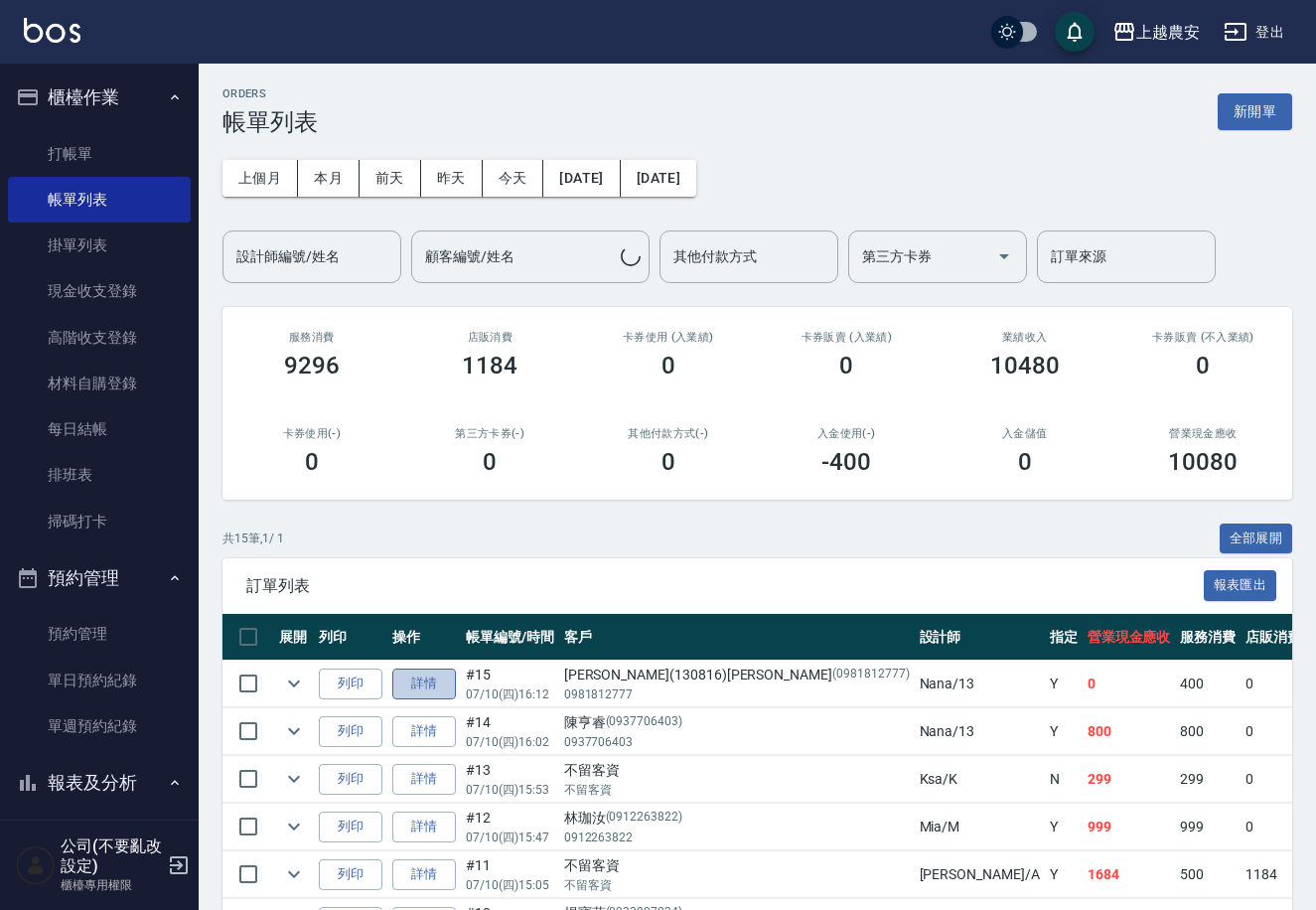 click on "詳情" at bounding box center (424, 683) 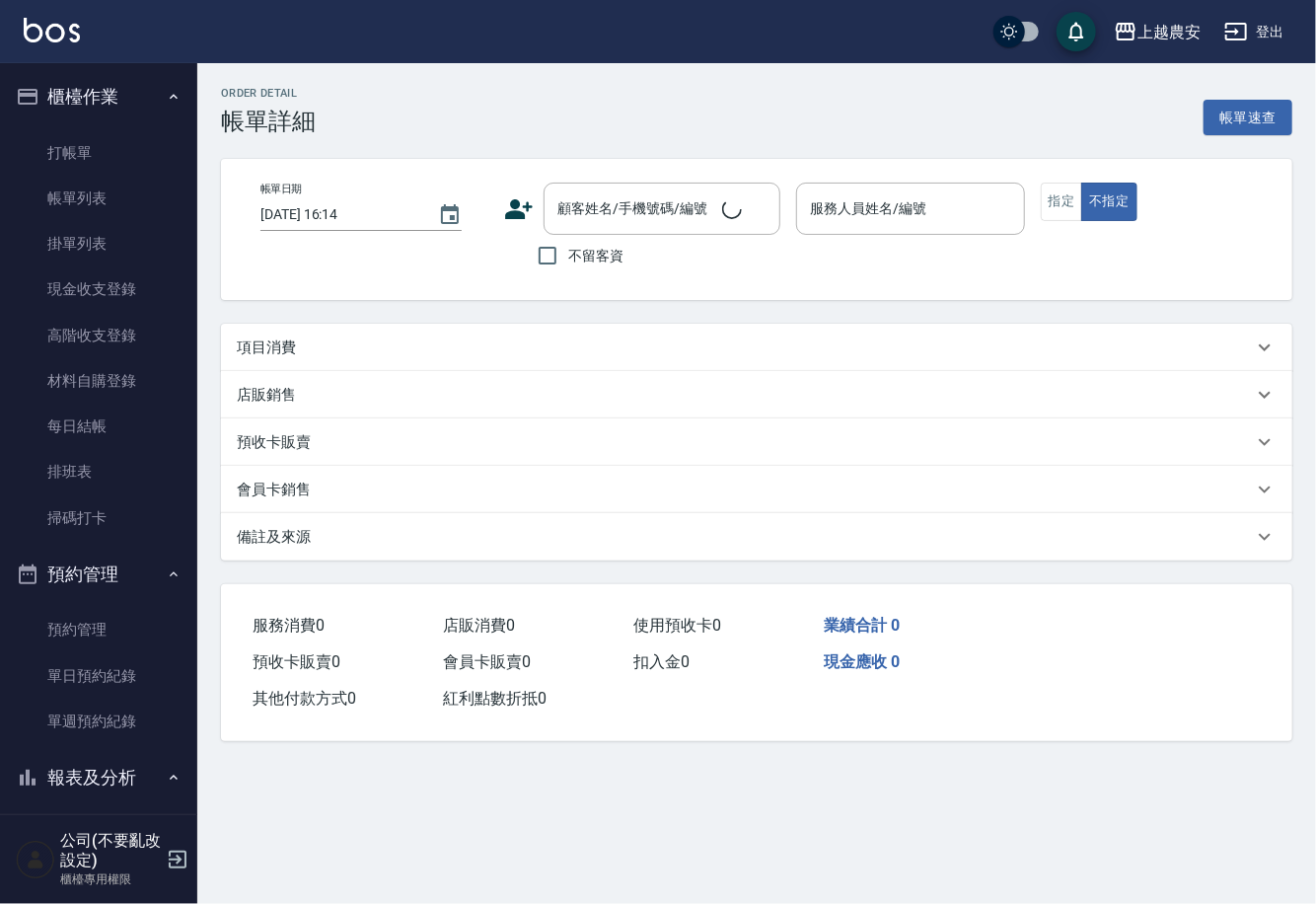 type on "[DATE] 16:12" 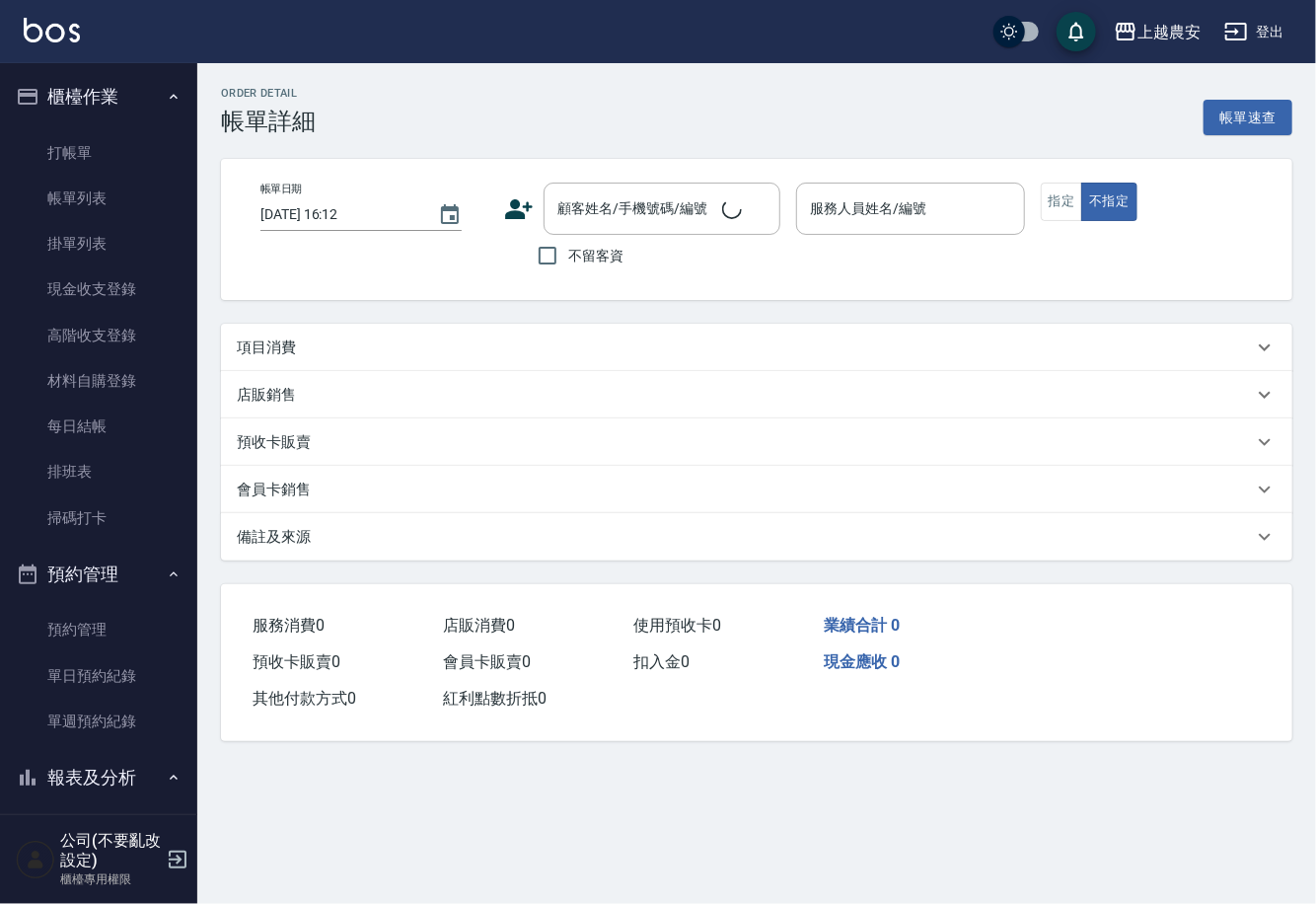 type on "Nana-13" 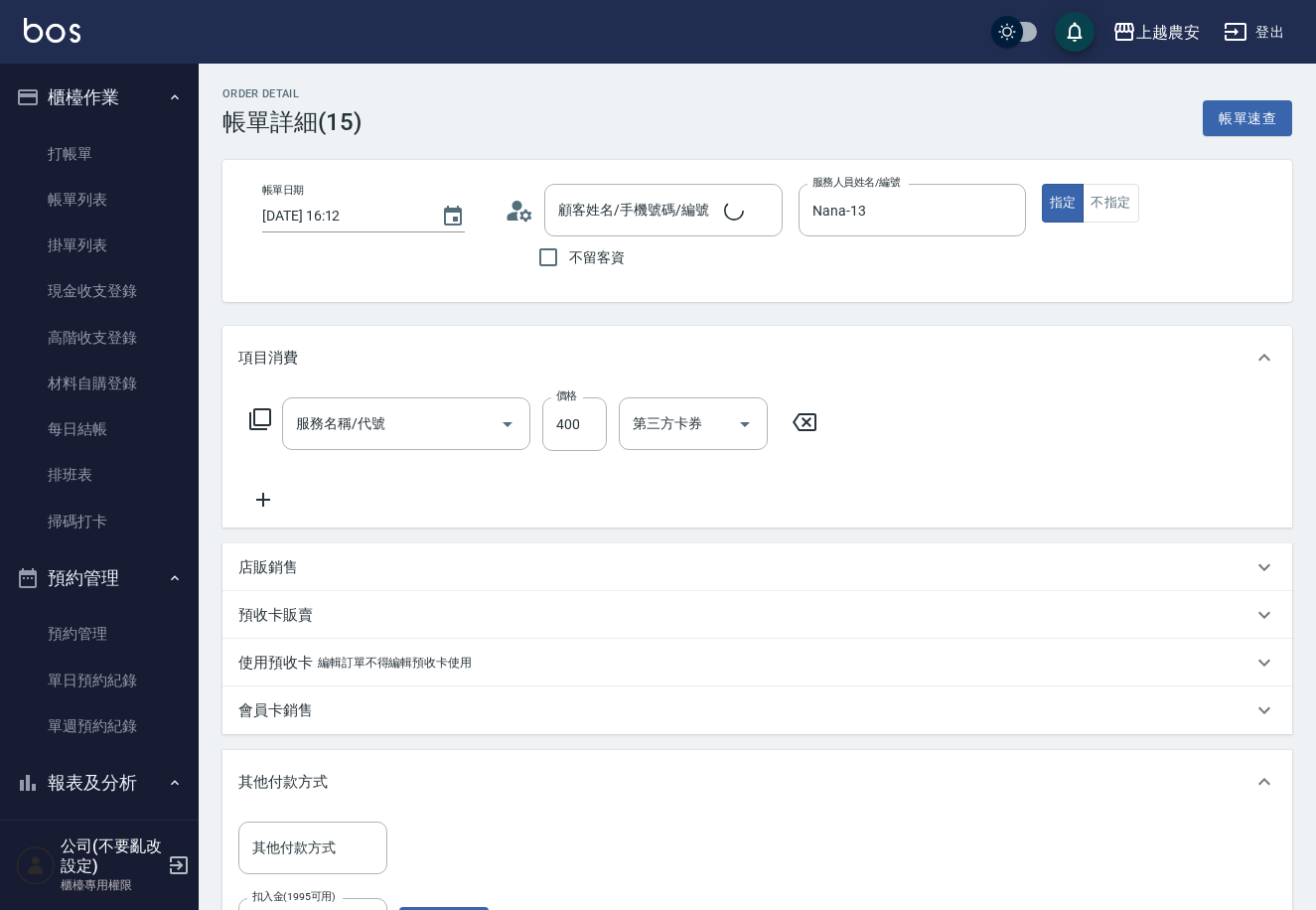 type on "[PERSON_NAME](130816)[PERSON_NAME]/0981812777/0981812777" 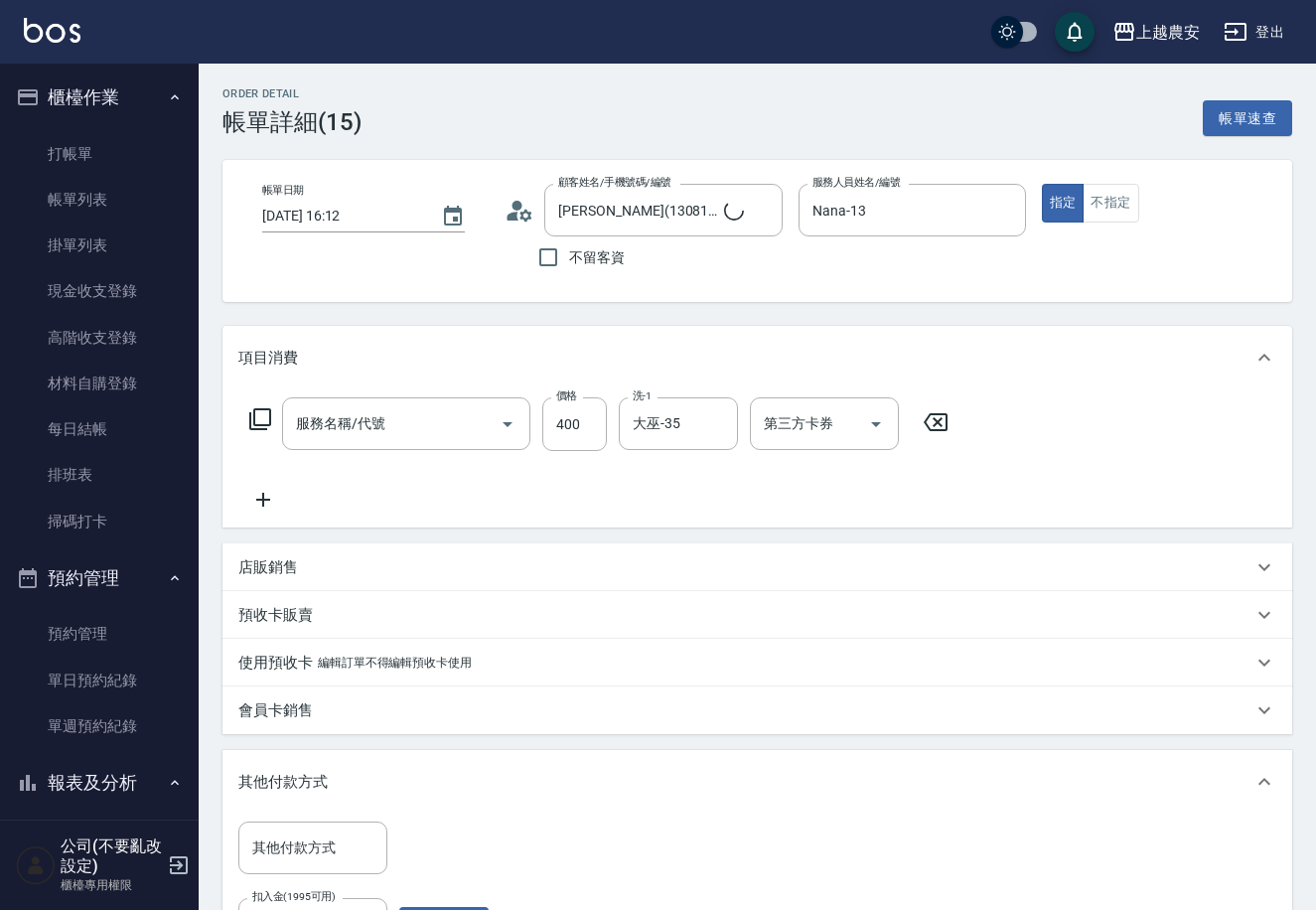 type on "洗髮(228)" 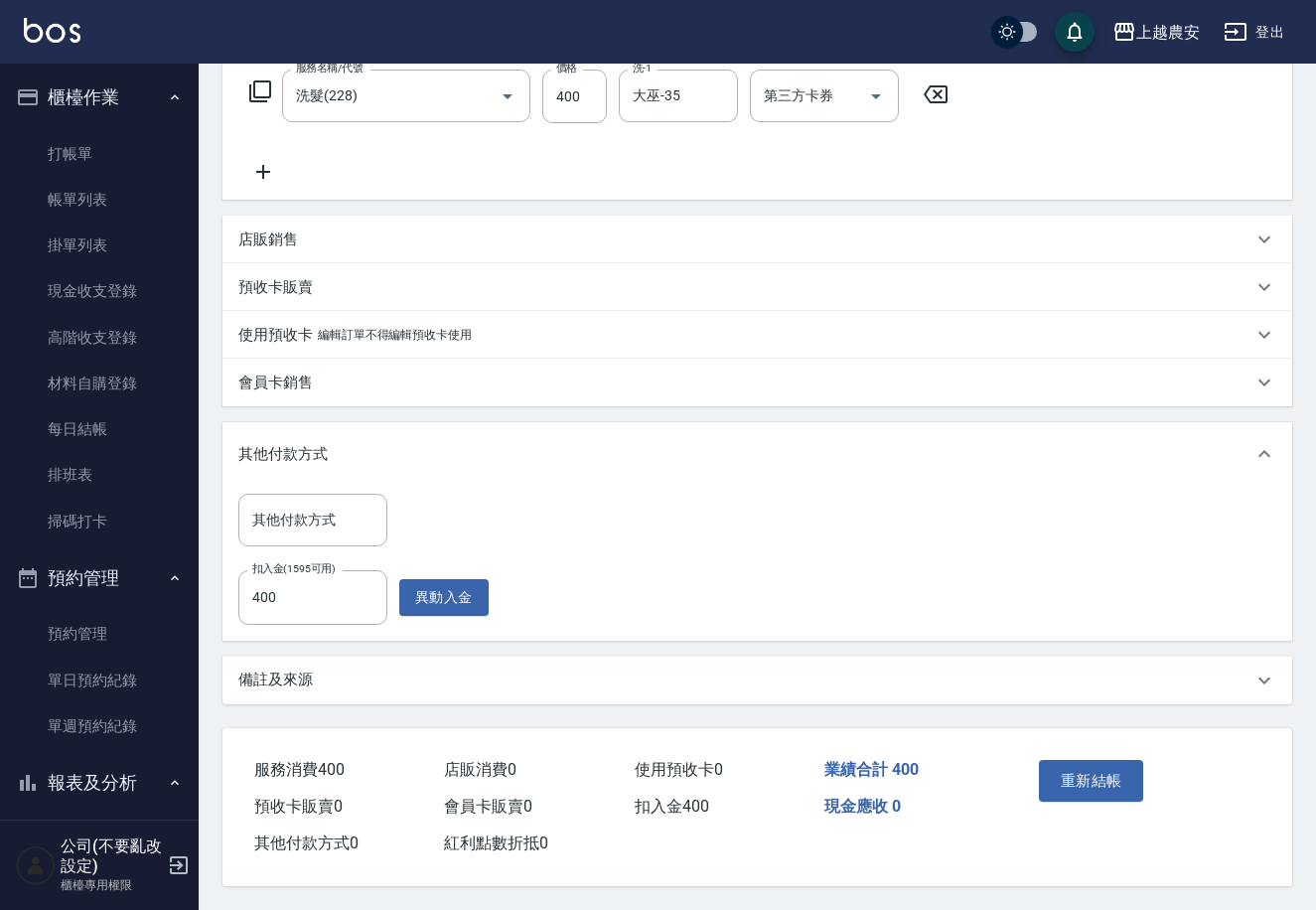 scroll, scrollTop: 332, scrollLeft: 0, axis: vertical 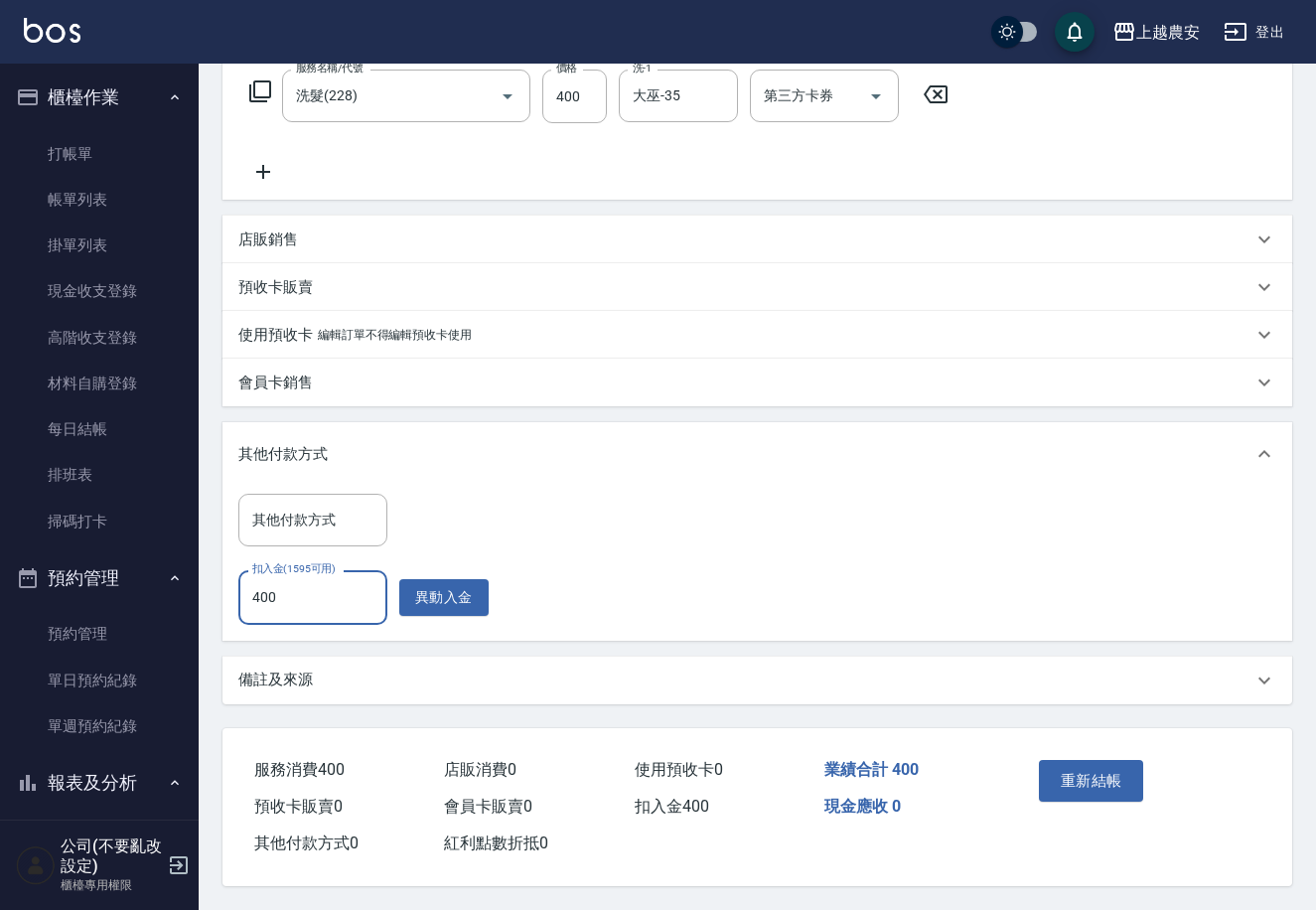 click on "400" at bounding box center (313, 597) 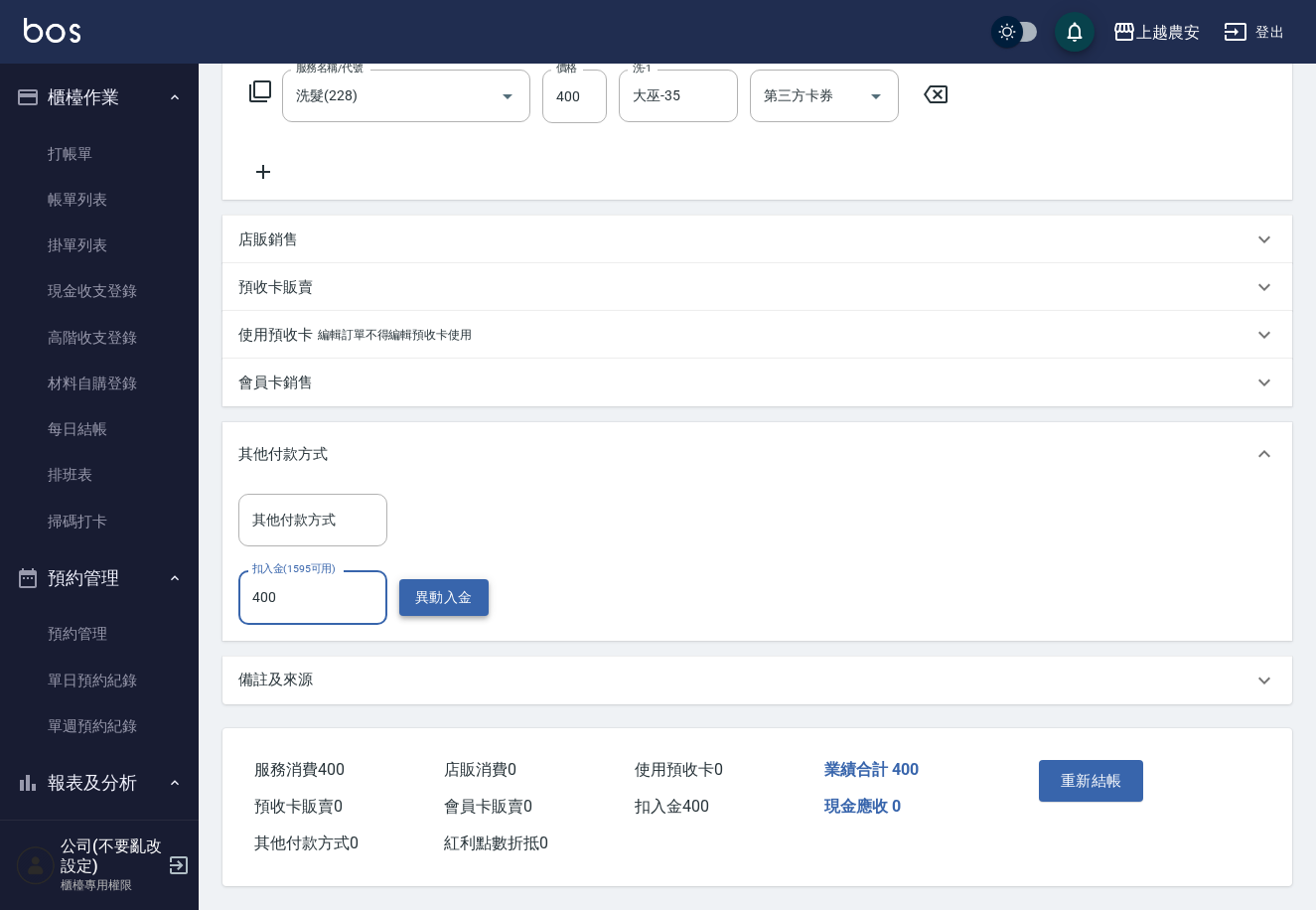 click on "異動入金" at bounding box center [444, 597] 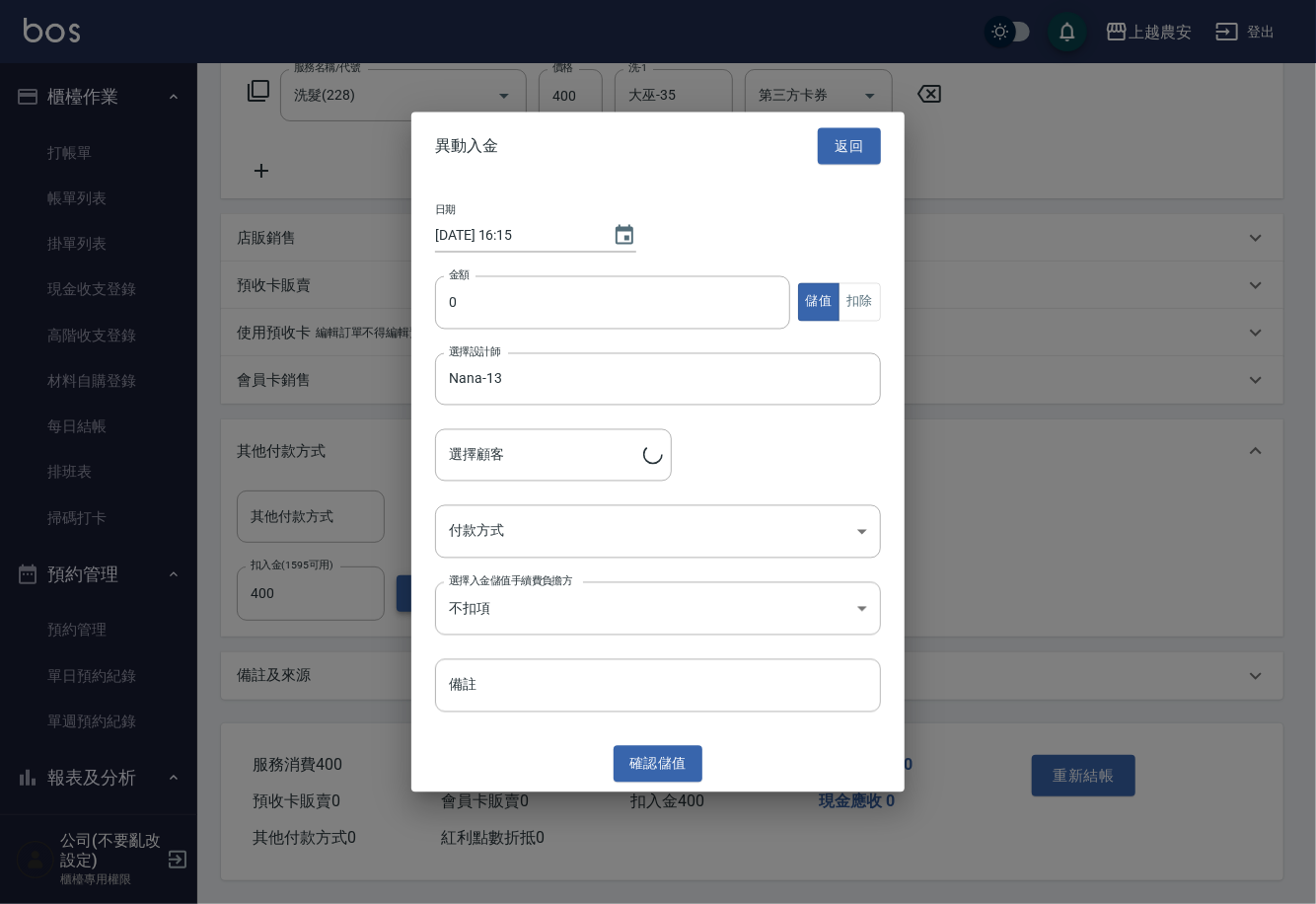 type on "[PERSON_NAME](130816)[PERSON_NAME]/0981812777/0981812777" 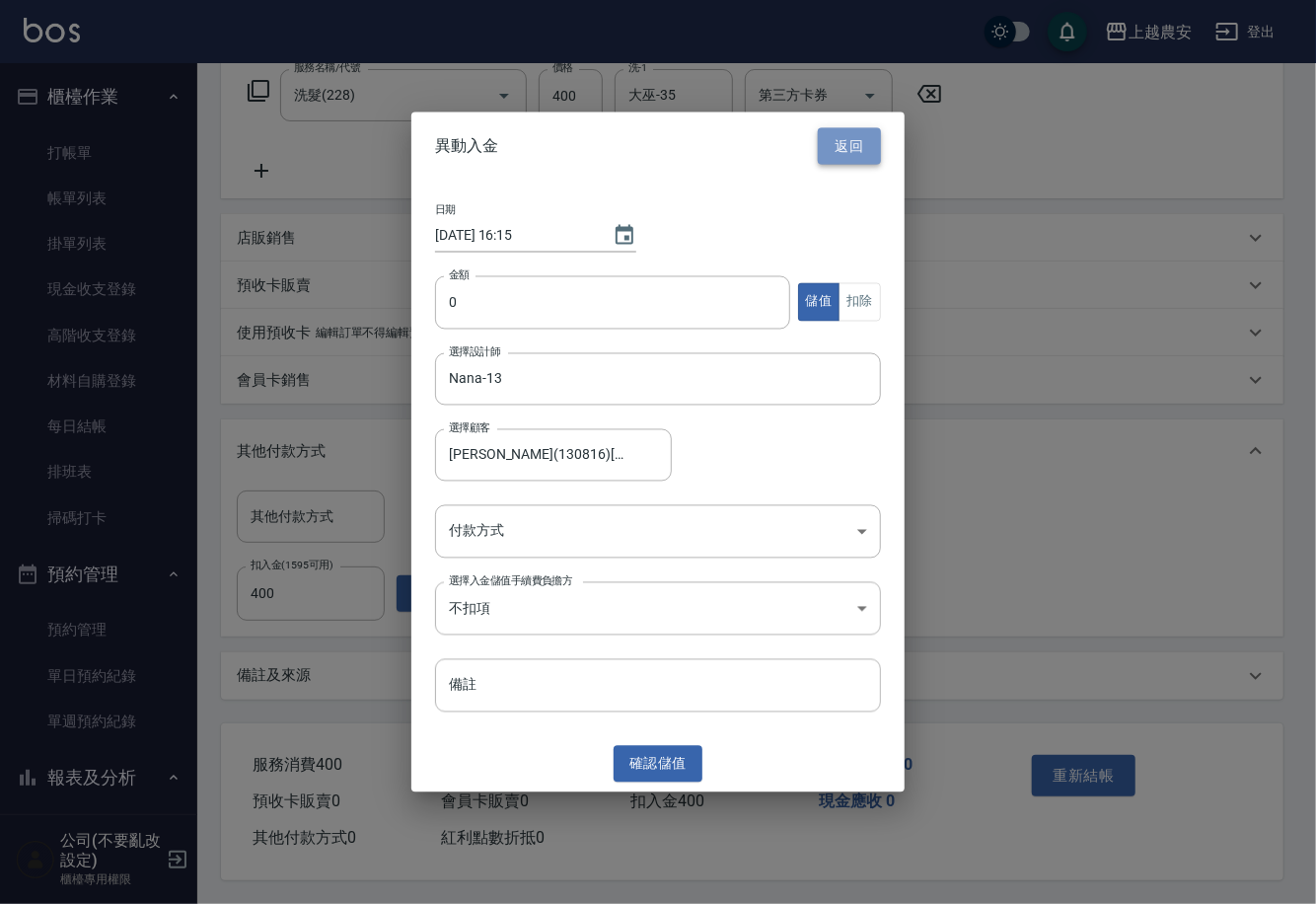 click on "返回" at bounding box center (849, 146) 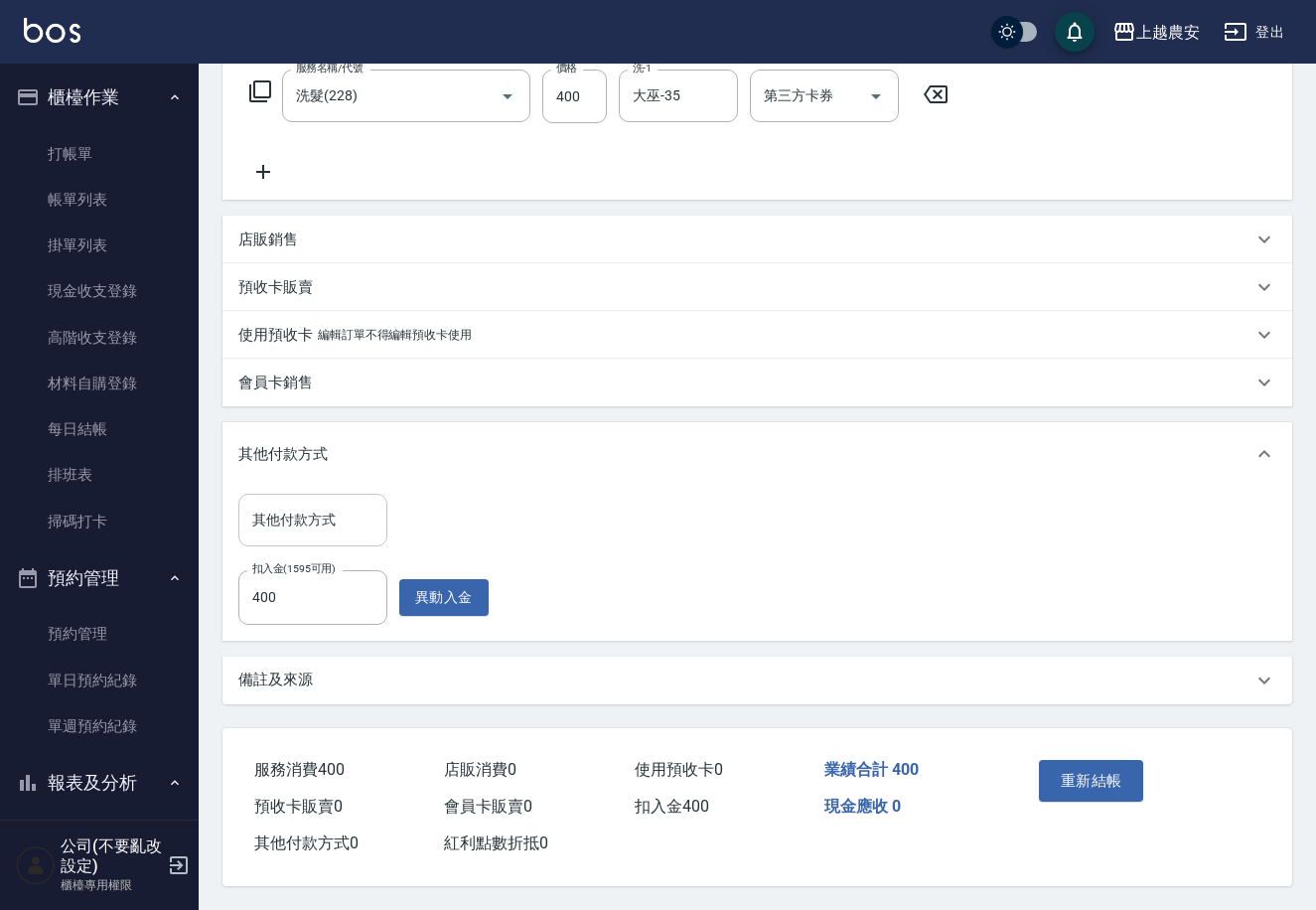 click on "其他付款方式" at bounding box center [313, 520] 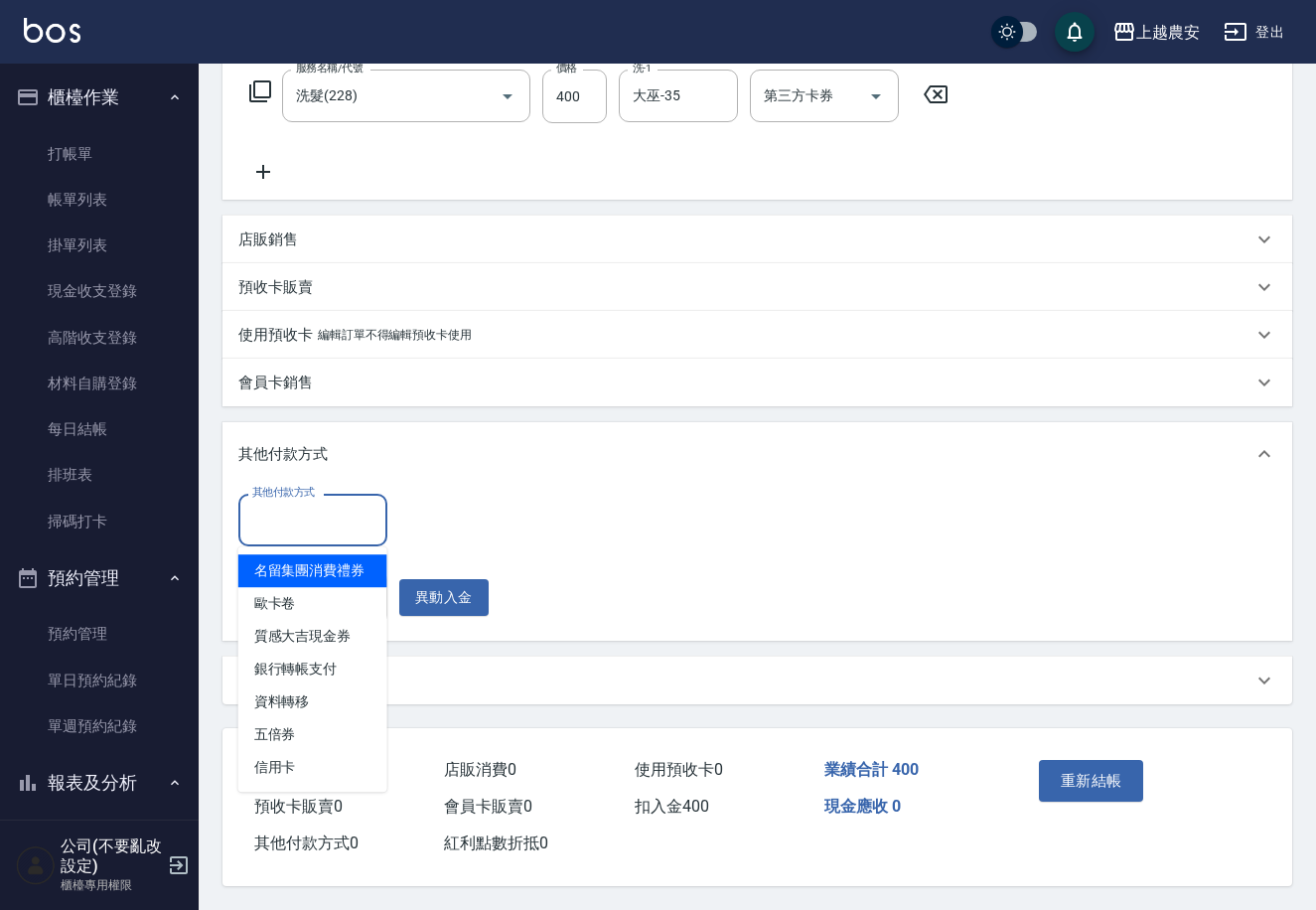 click on "其他付款方式" at bounding box center (757, 454) 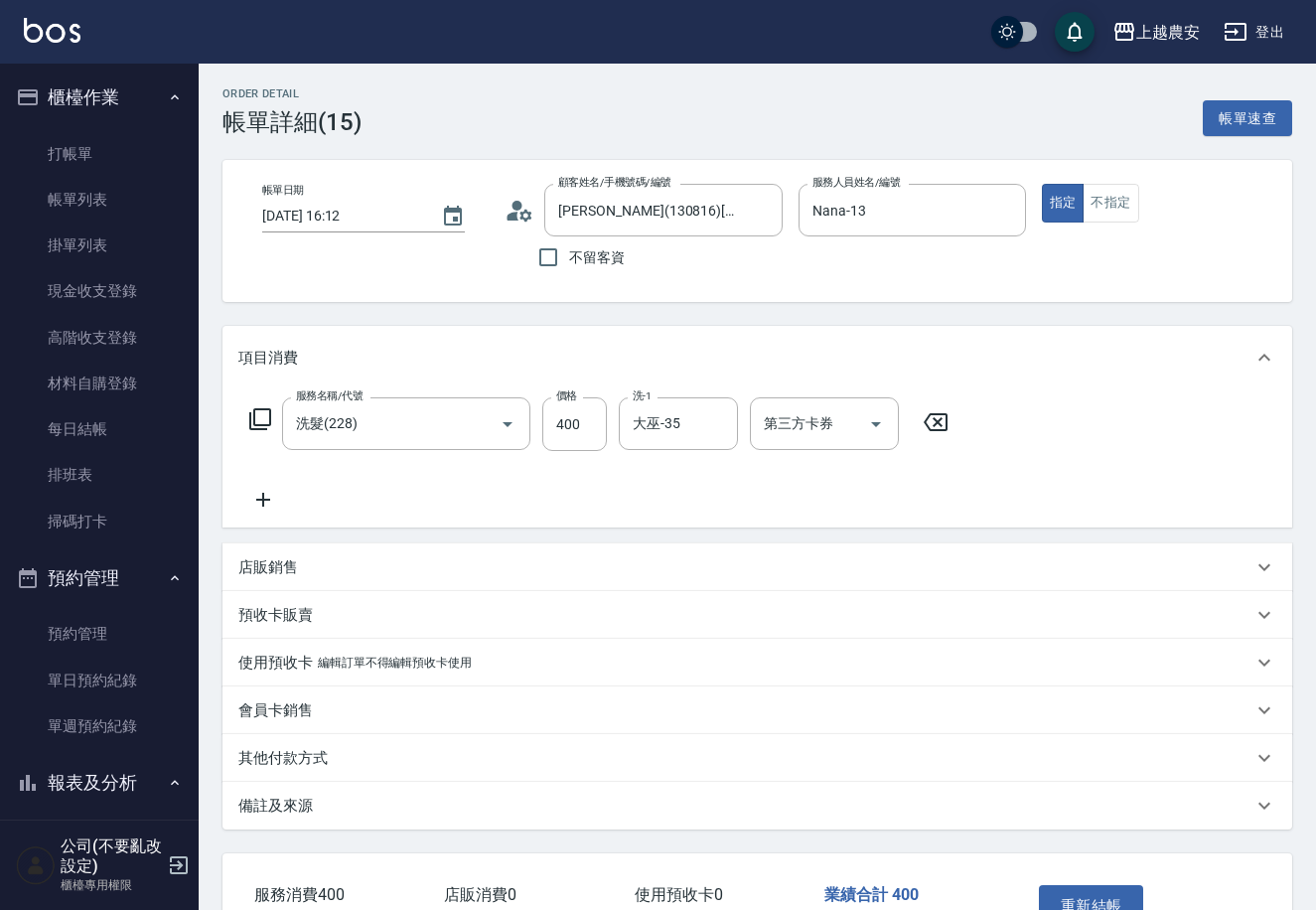 scroll, scrollTop: 130, scrollLeft: 0, axis: vertical 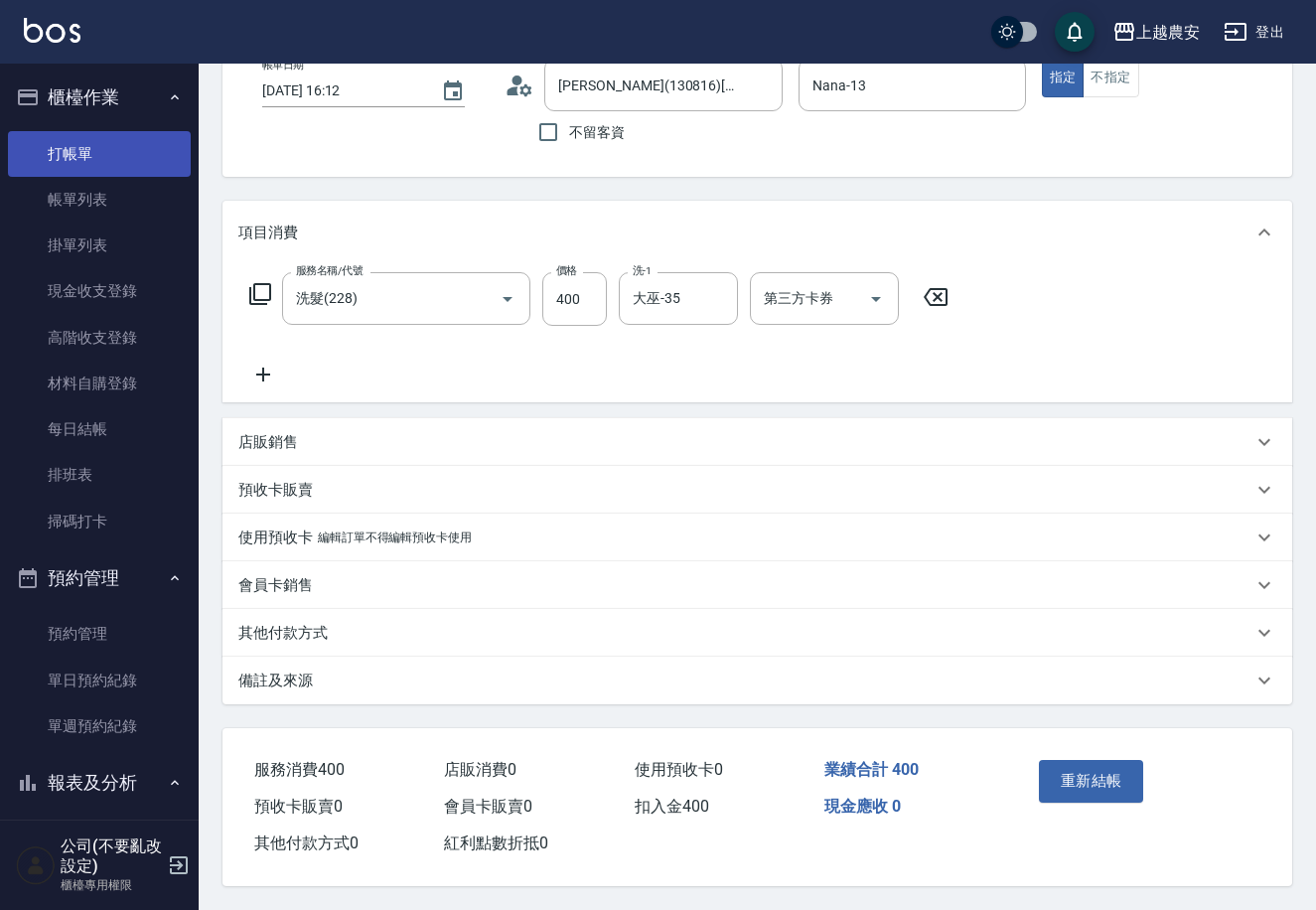 click on "打帳單" at bounding box center (99, 154) 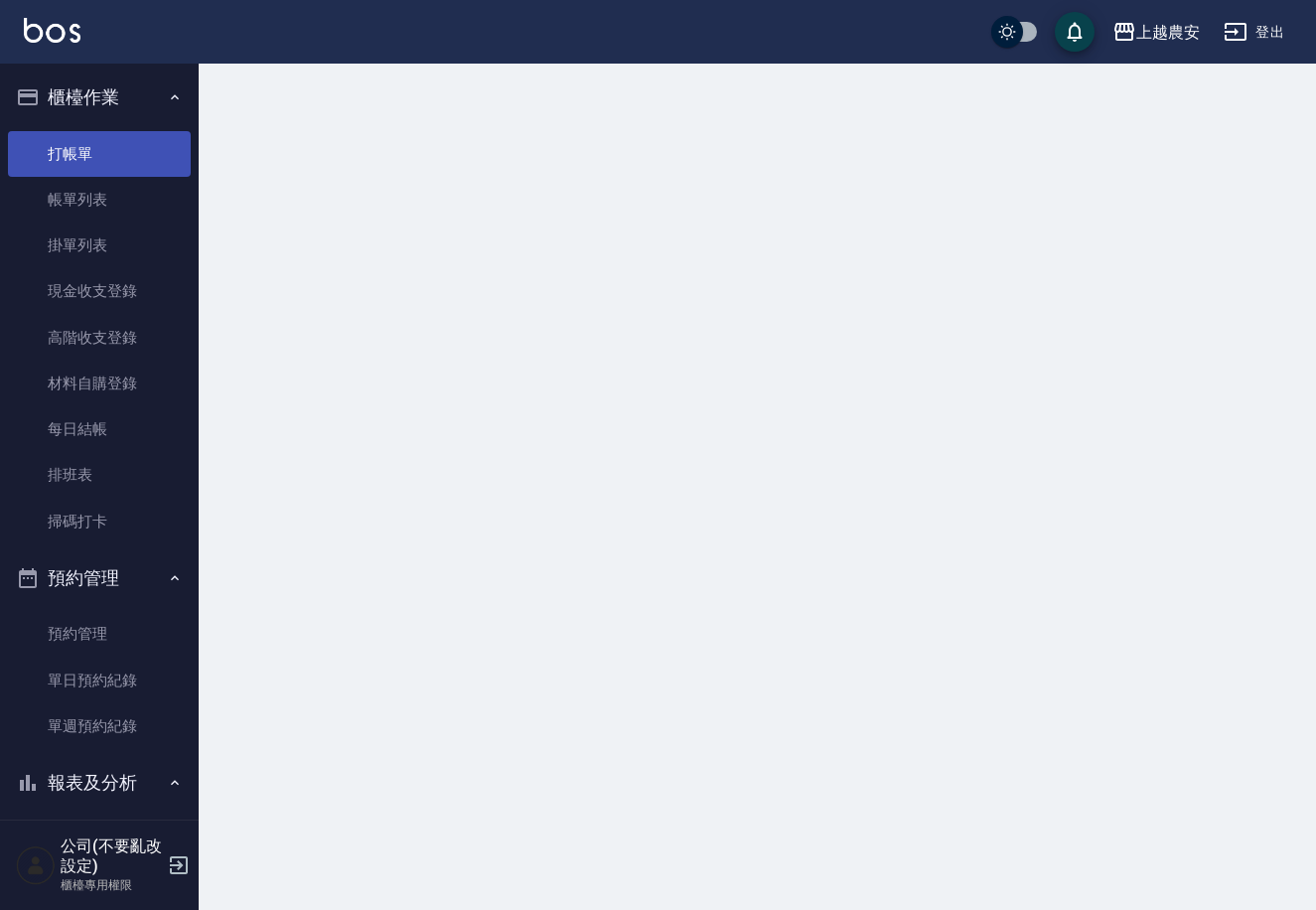 scroll, scrollTop: 0, scrollLeft: 0, axis: both 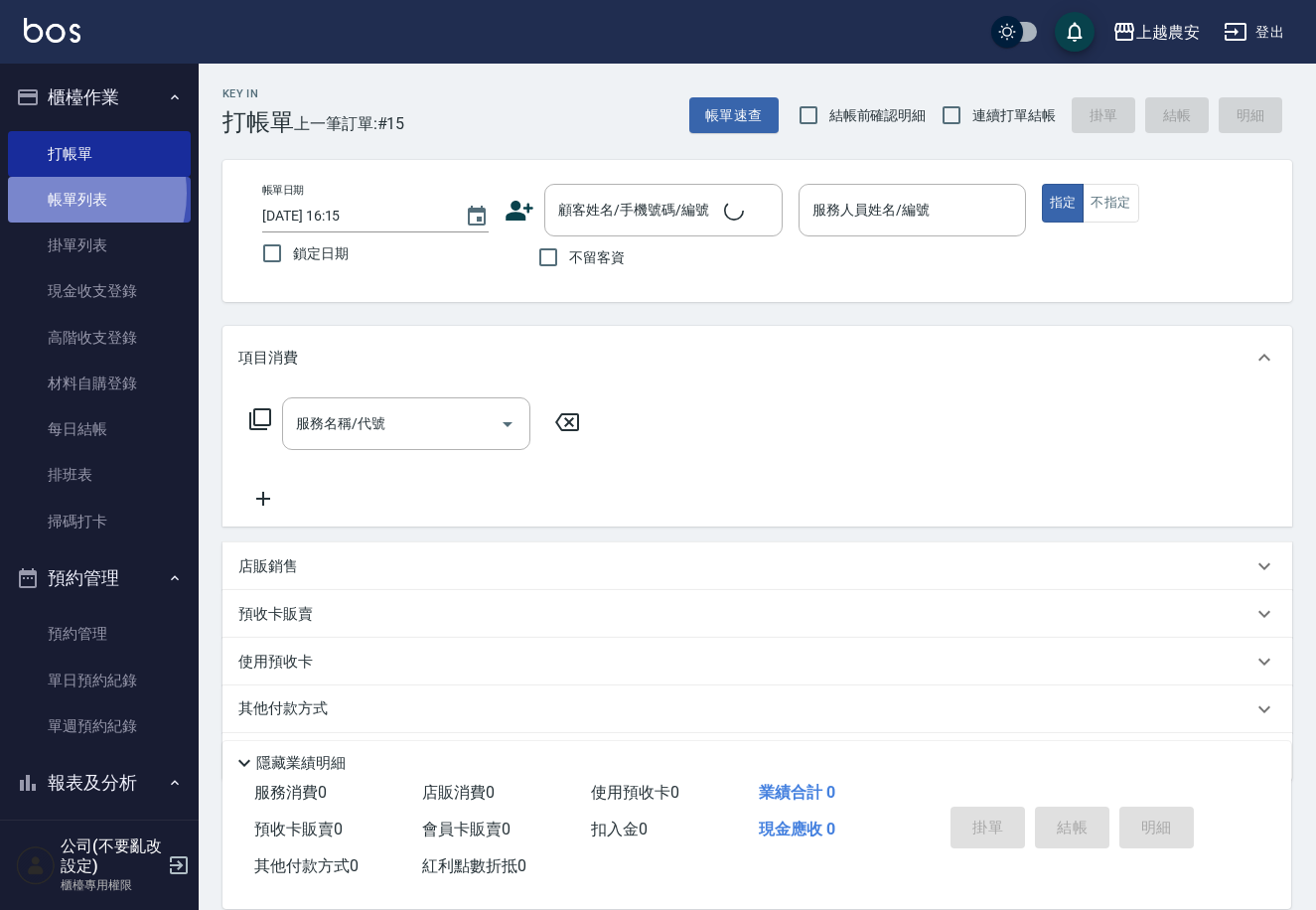 click on "帳單列表" at bounding box center [99, 200] 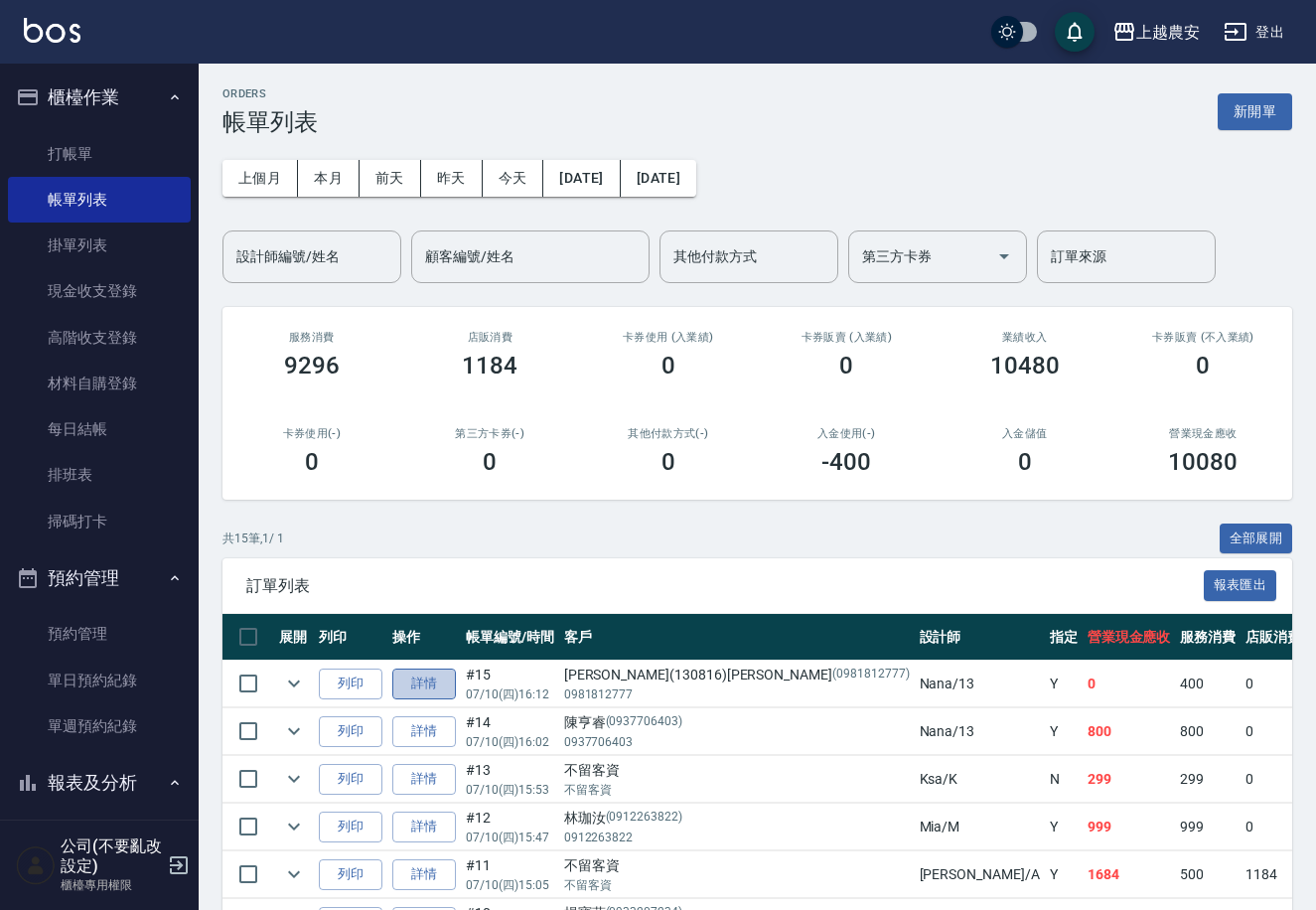click on "詳情" at bounding box center [424, 683] 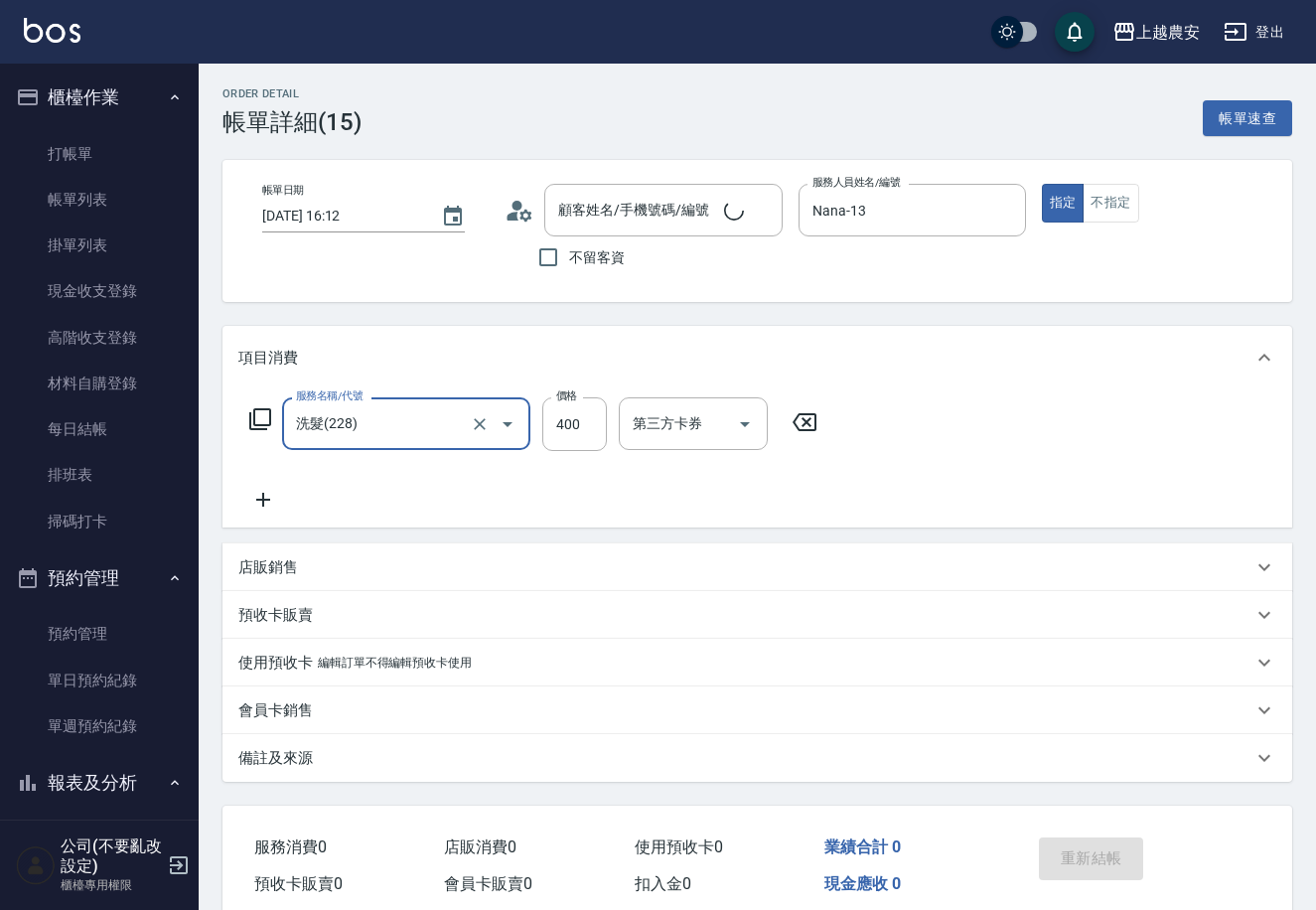 type on "[PERSON_NAME](130816)[PERSON_NAME]/0981812777/0981812777" 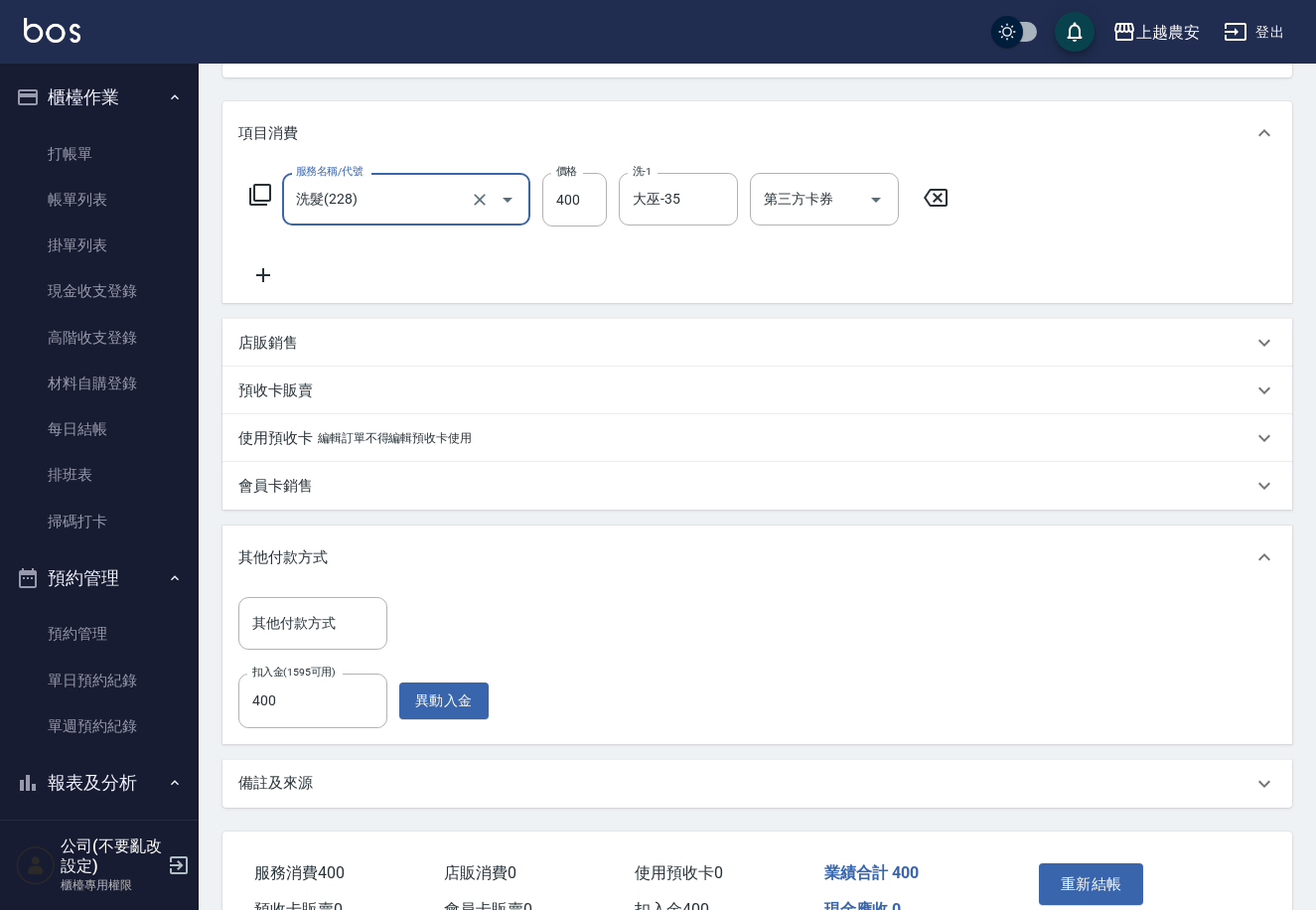 scroll, scrollTop: 326, scrollLeft: 0, axis: vertical 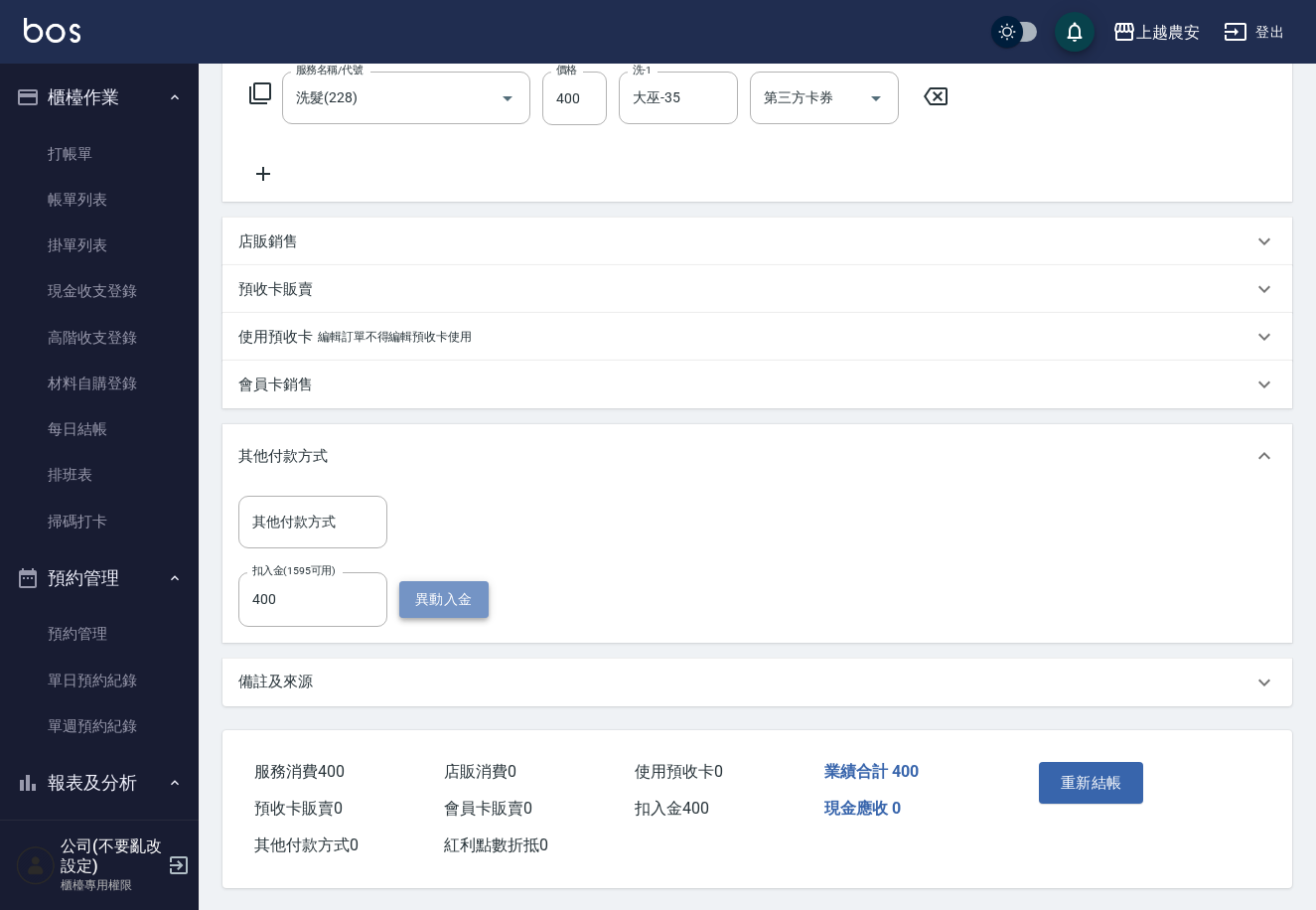 click on "異動入金" at bounding box center (444, 599) 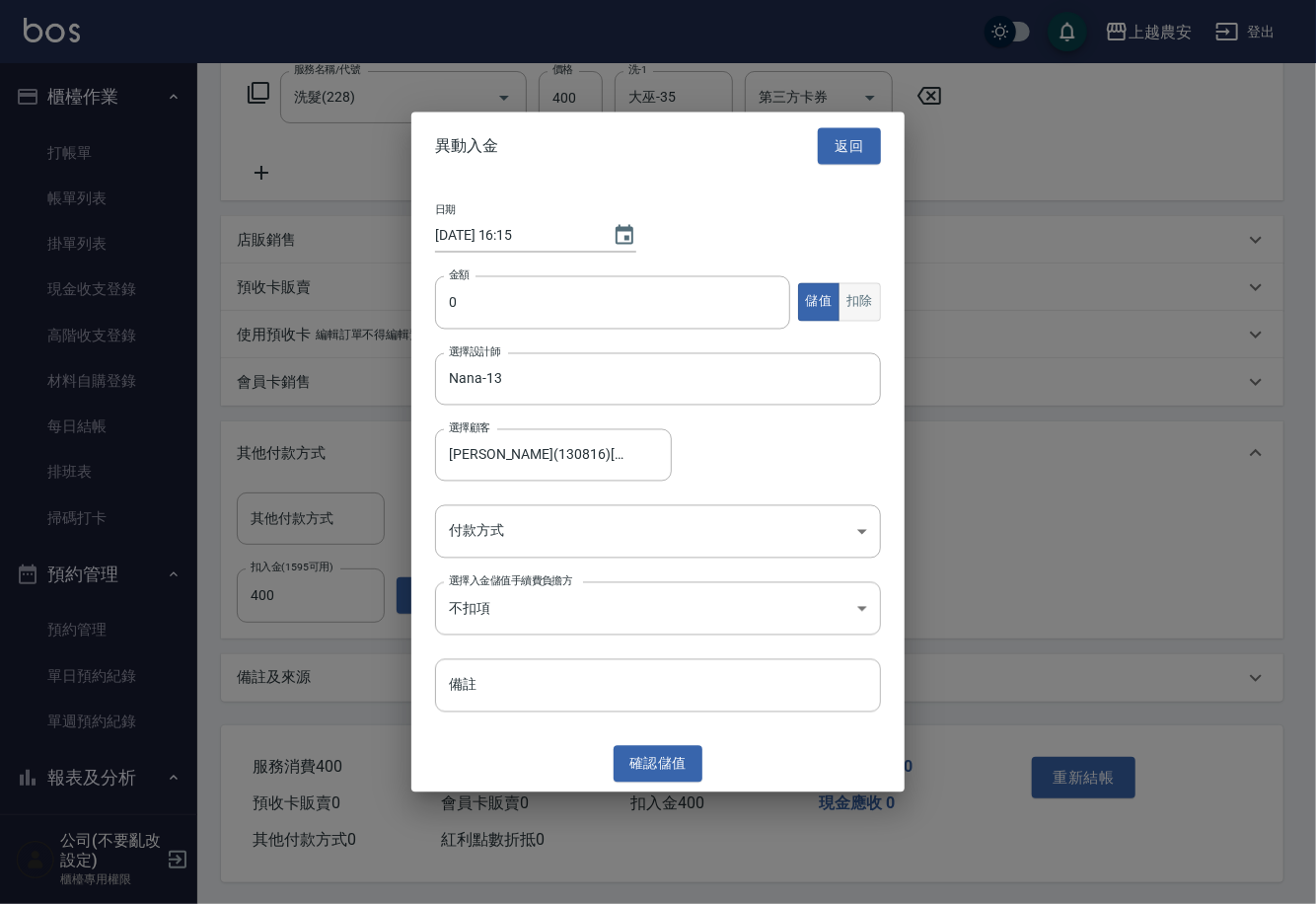 click on "扣除" at bounding box center (859, 302) 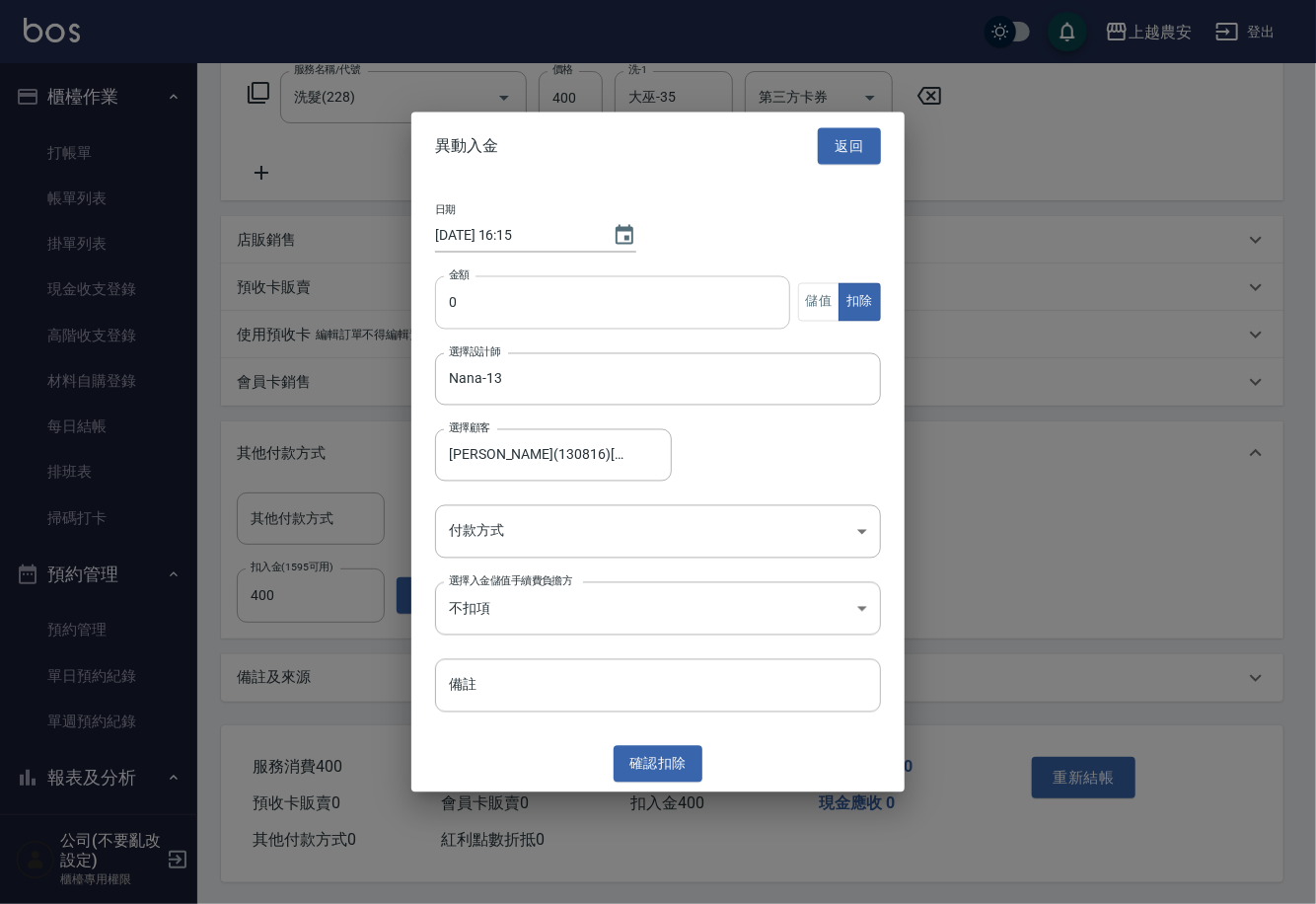 click on "0" at bounding box center [613, 302] 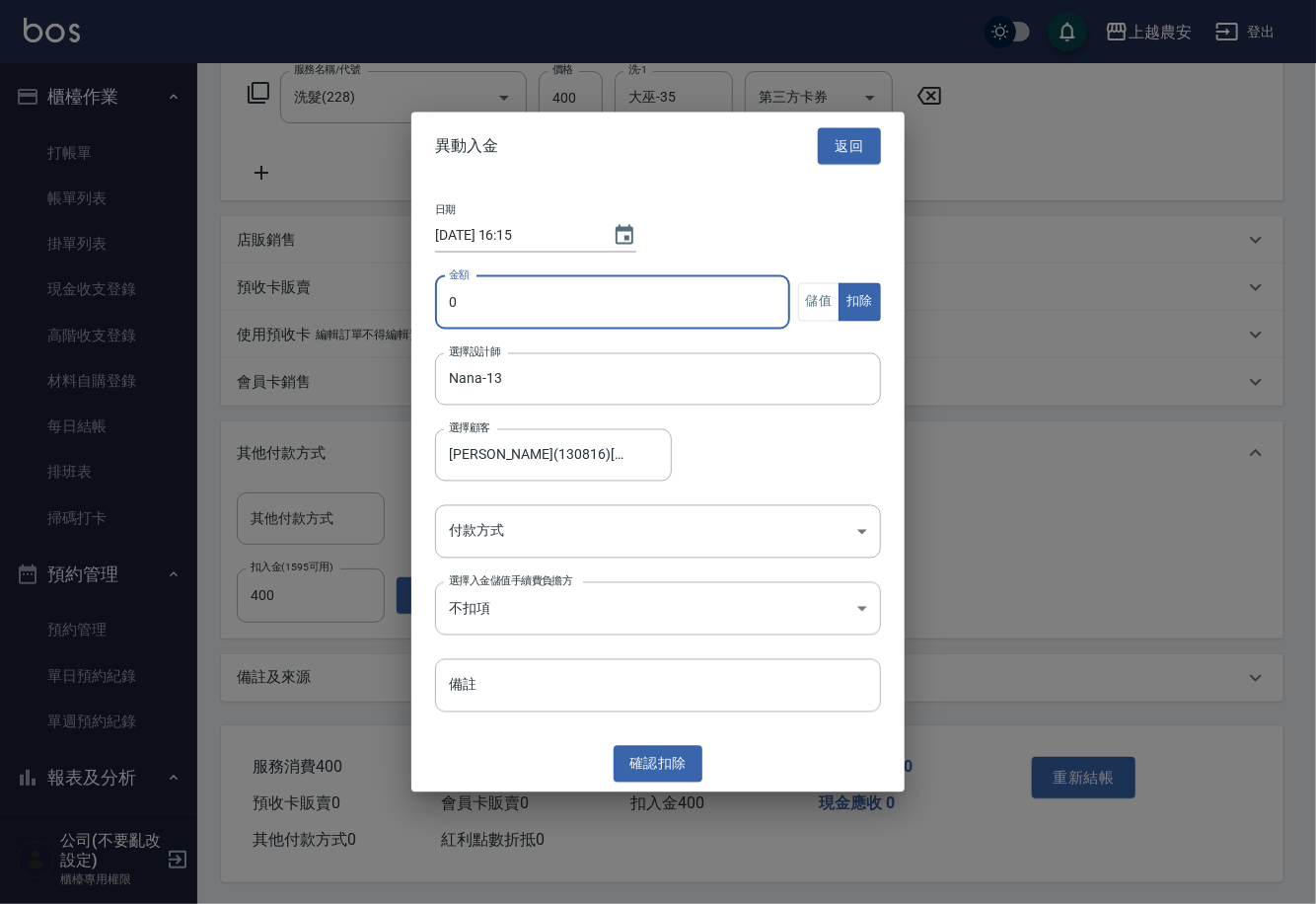 click on "0" at bounding box center (613, 302) 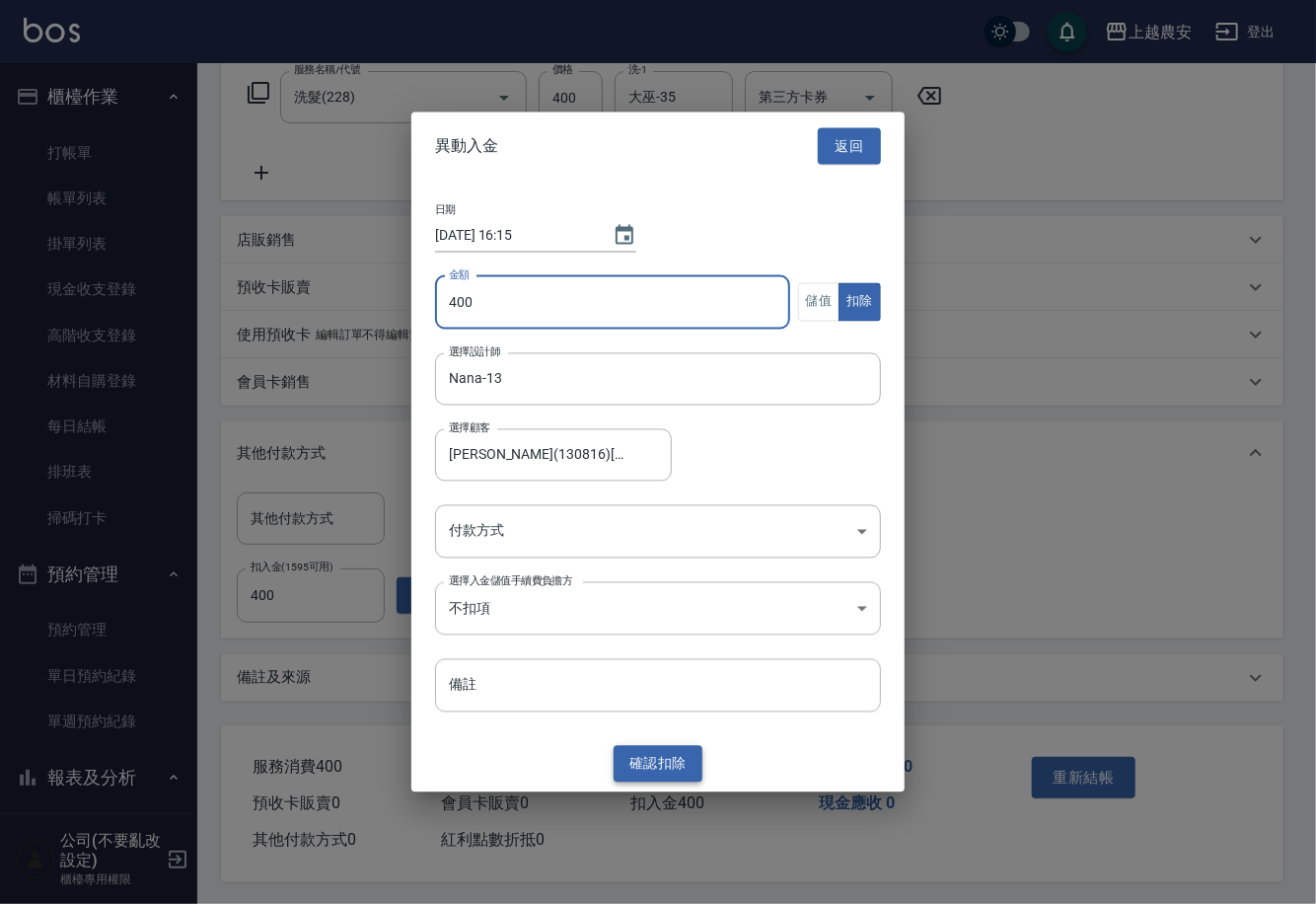 type on "400" 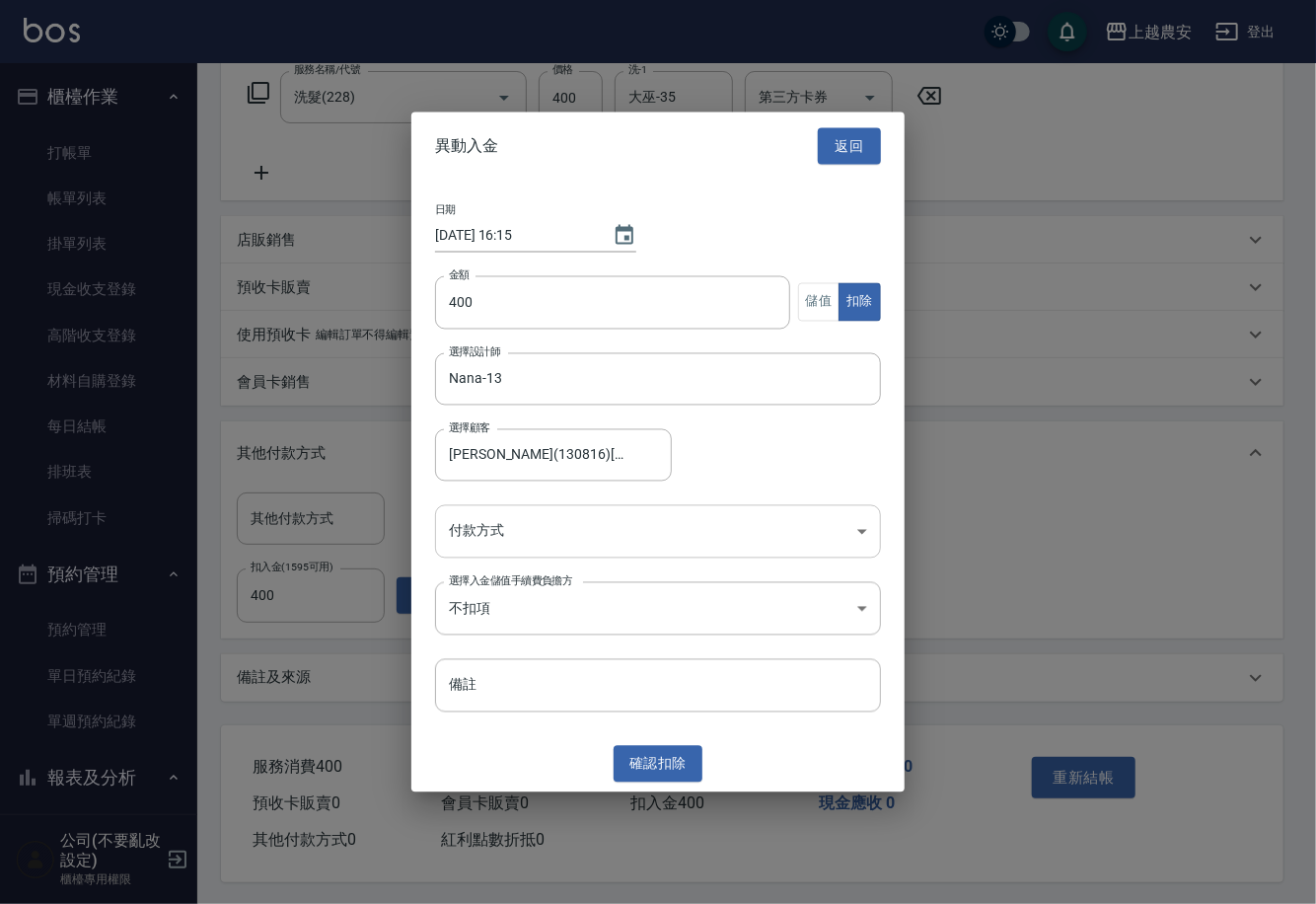 click on "上越農安 登出 櫃檯作業 打帳單 帳單列表 掛單列表 現金收支登錄 高階收支登錄 材料自購登錄 每日結帳 排班表 掃碼打卡 預約管理 預約管理 單日預約紀錄 單週預約紀錄 報表及分析 報表目錄 店家日報表 互助日報表 互助點數明細 設計師日報表 店販抽成明細 客戶管理 客戶列表 卡券管理 入金管理 員工及薪資 員工列表 商品管理 商品分類設定 商品列表 公司(不要亂改設定) 櫃檯專用權限 Order detail 帳單詳細  (15) 帳單速查 帳單日期 [DATE] 16:12 顧客姓名/手機號碼/編號 [PERSON_NAME](130816)[PERSON_NAME]/0981812777/0981812777 顧客姓名/手機號碼/編號 不留客資 服務人員姓名/編號 [PERSON_NAME]-13 服務人員姓名/編號 指定 不指定 項目消費 服務名稱/代號 洗髮(228) 服務名稱/代號 價格 400 價格 洗-1 大巫-35 洗-1 第三方卡券 第三方卡券 店販銷售 服務人員姓名/編號 服務人員姓名/編號 商品代號/名稱 400 ​ 0" at bounding box center [658, 291] 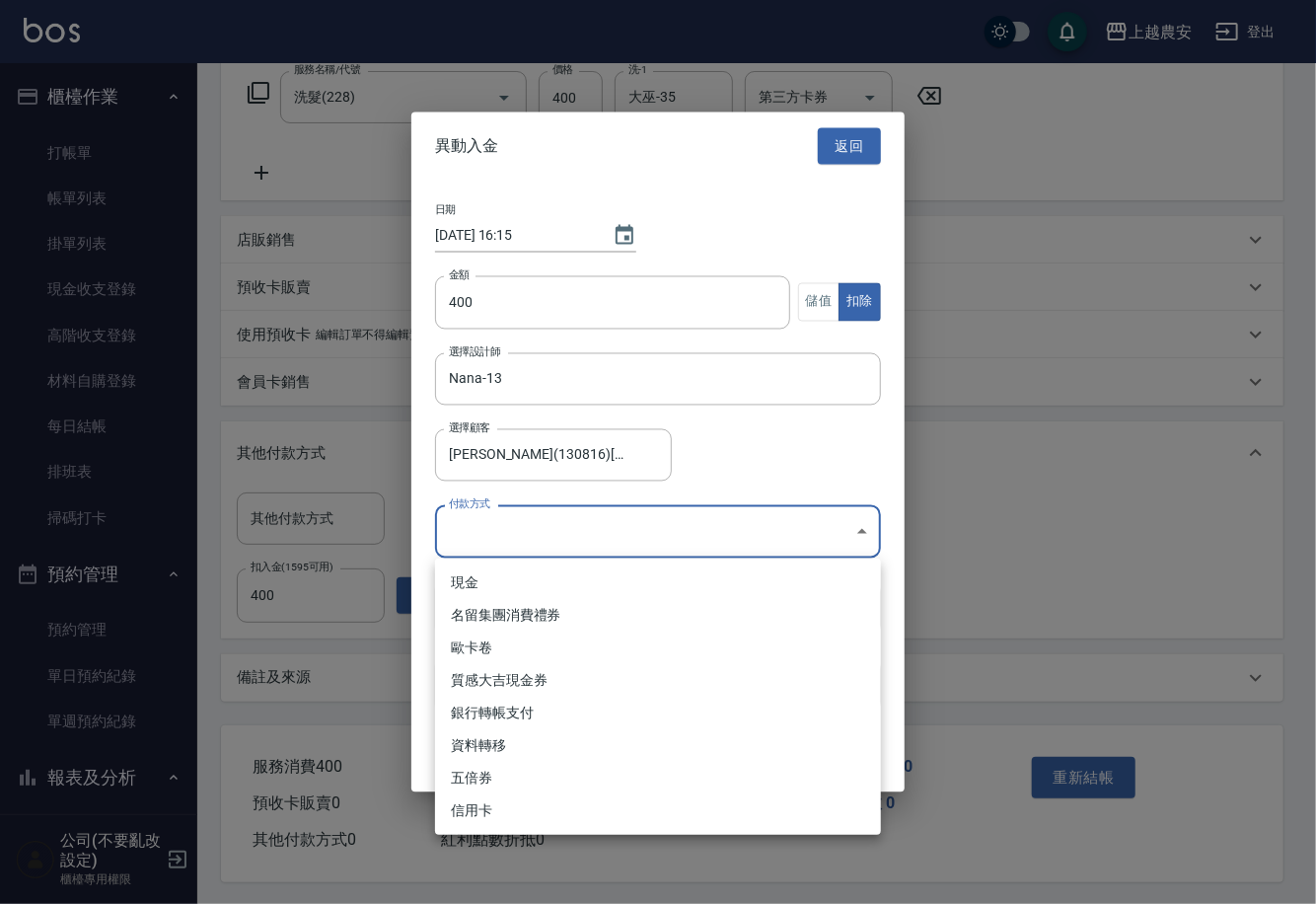 click at bounding box center [658, 452] 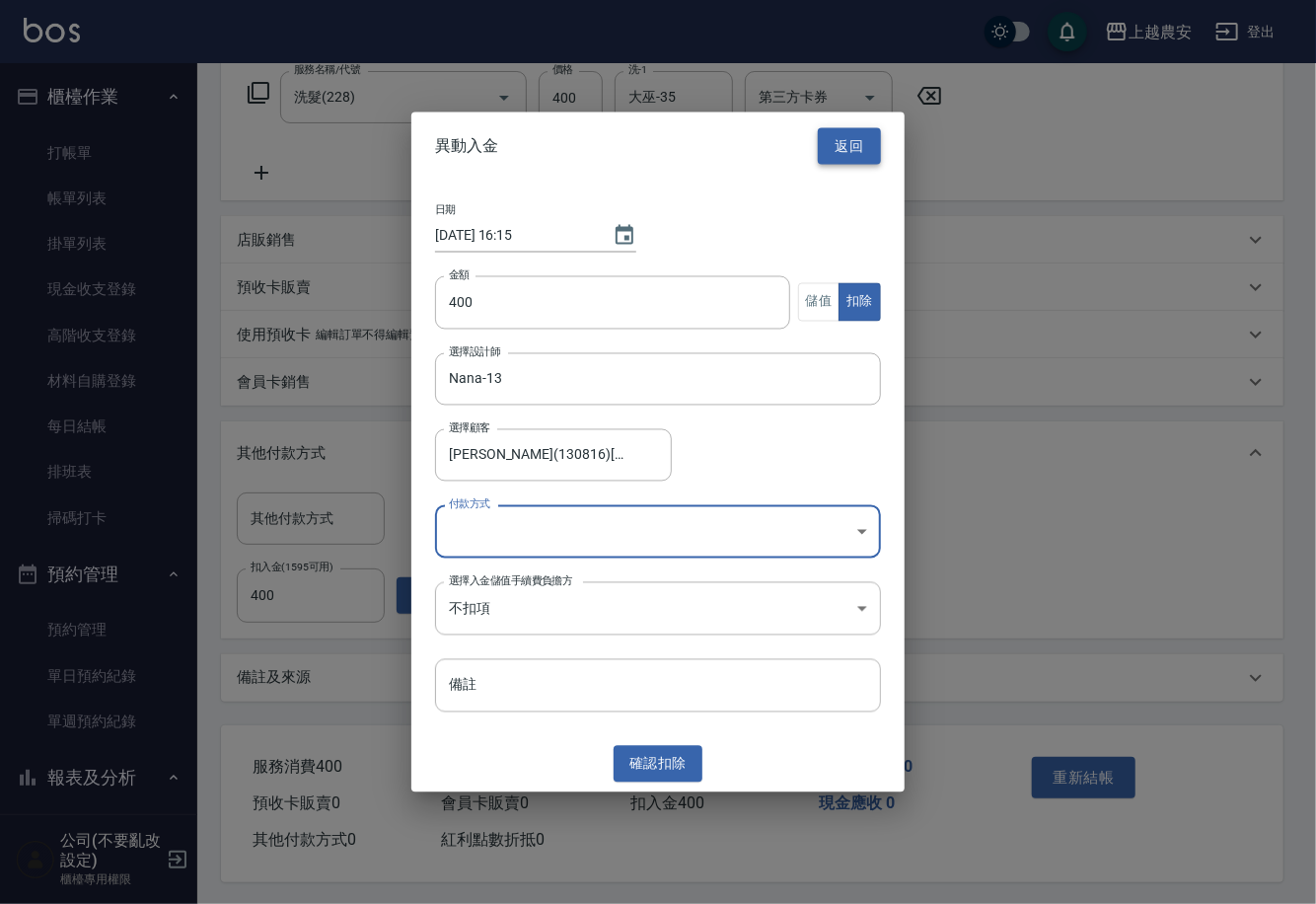 click on "返回" at bounding box center (849, 146) 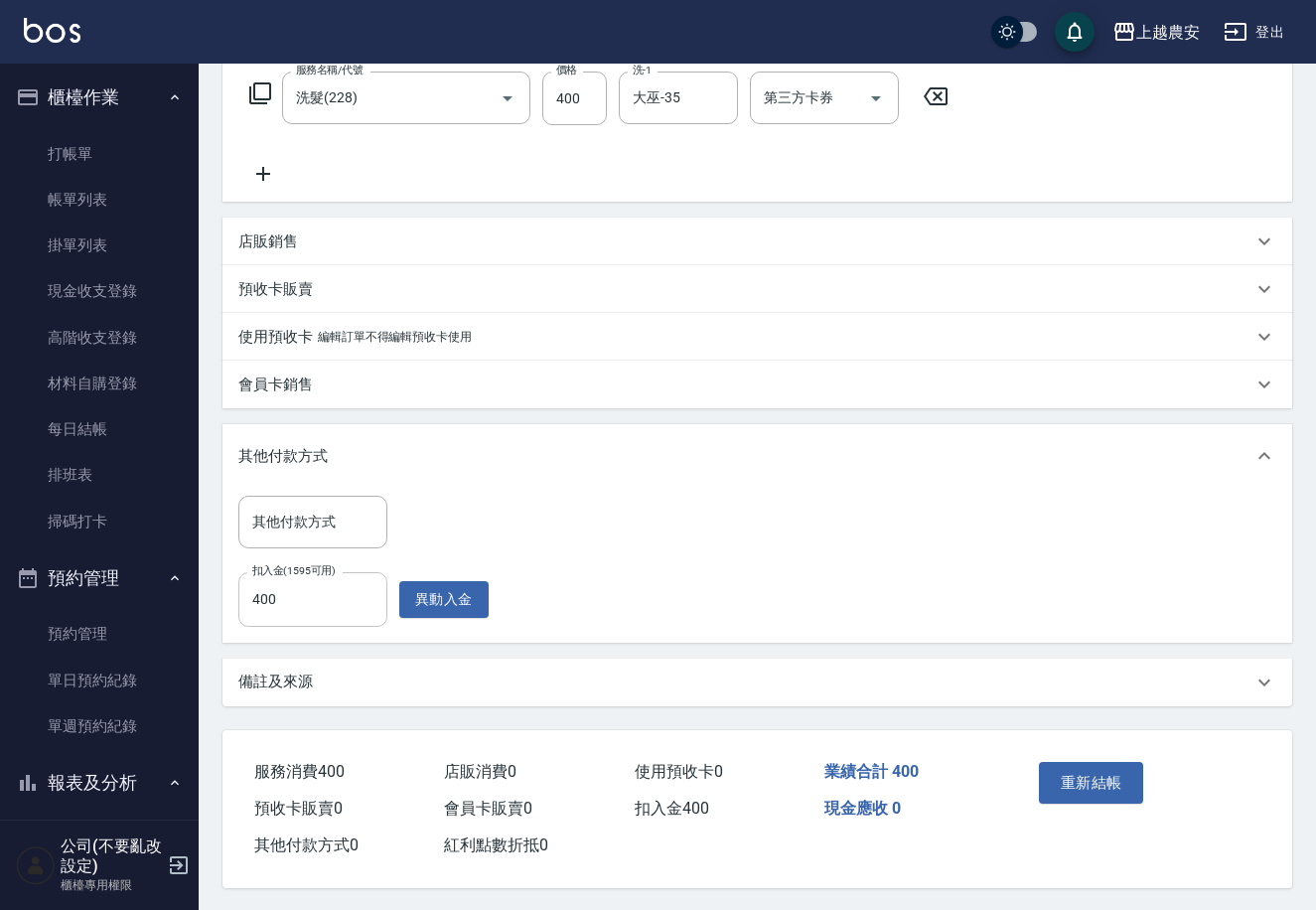 click on "400" at bounding box center [313, 599] 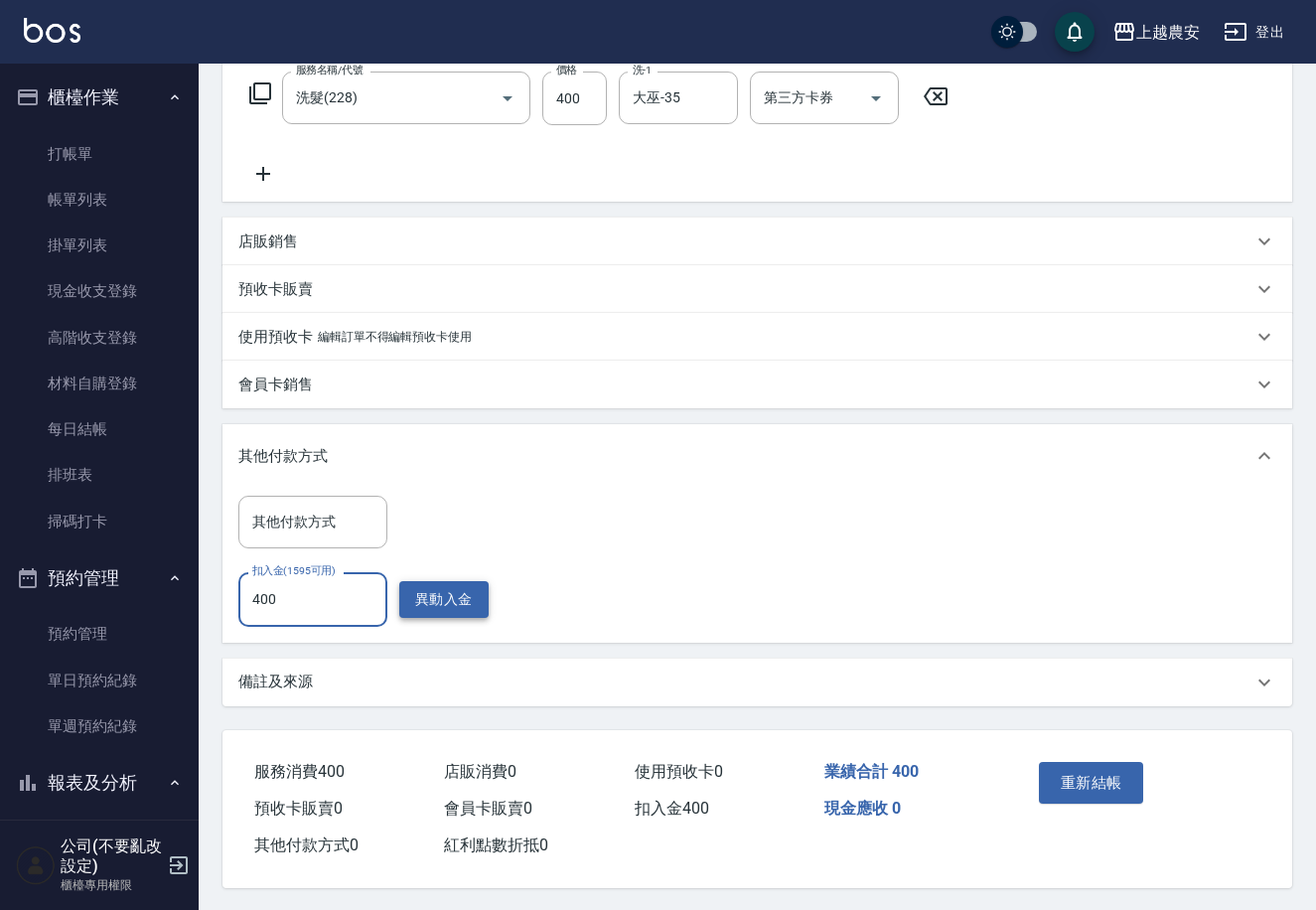 click on "異動入金" at bounding box center (444, 599) 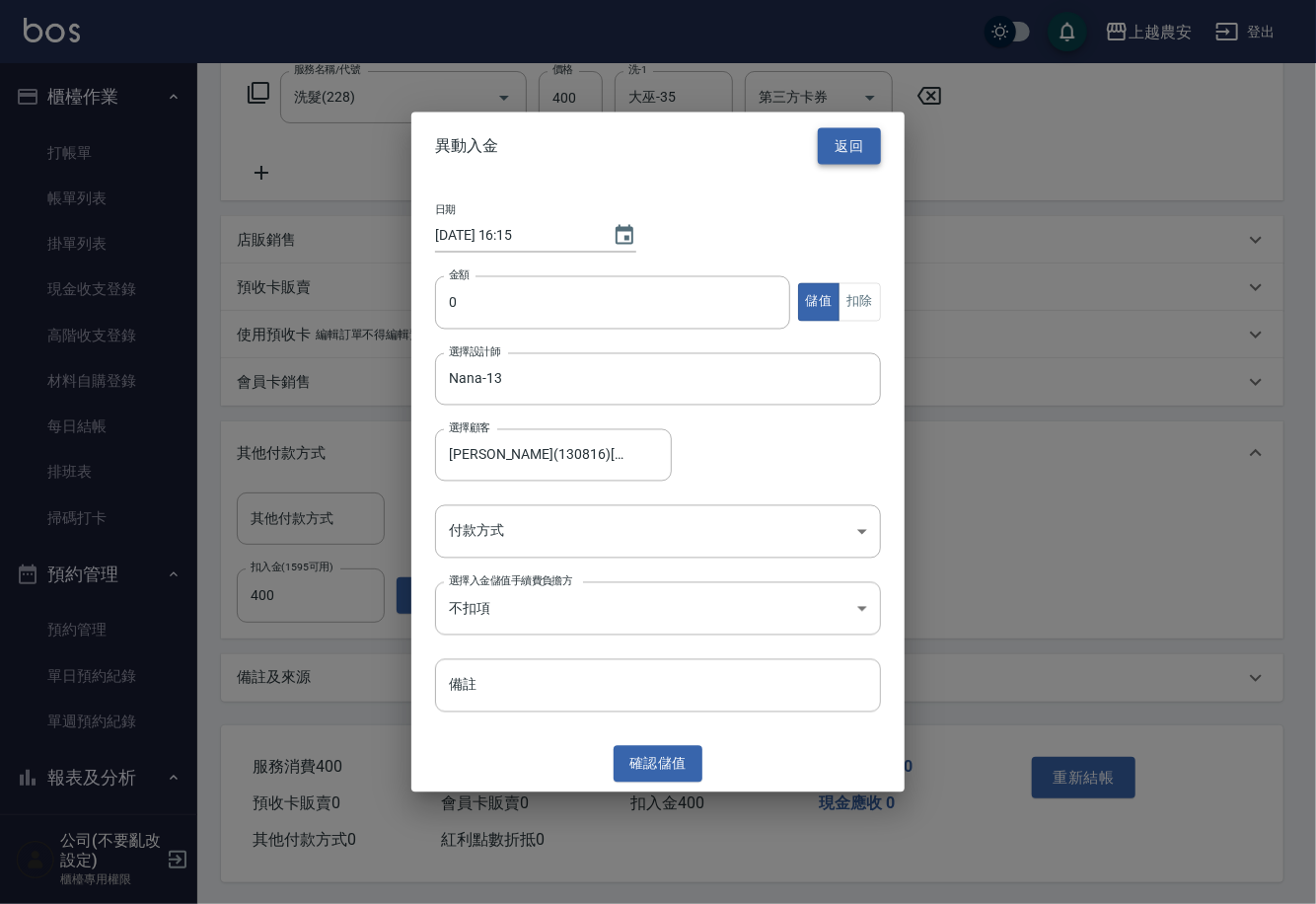 click on "返回" at bounding box center (849, 146) 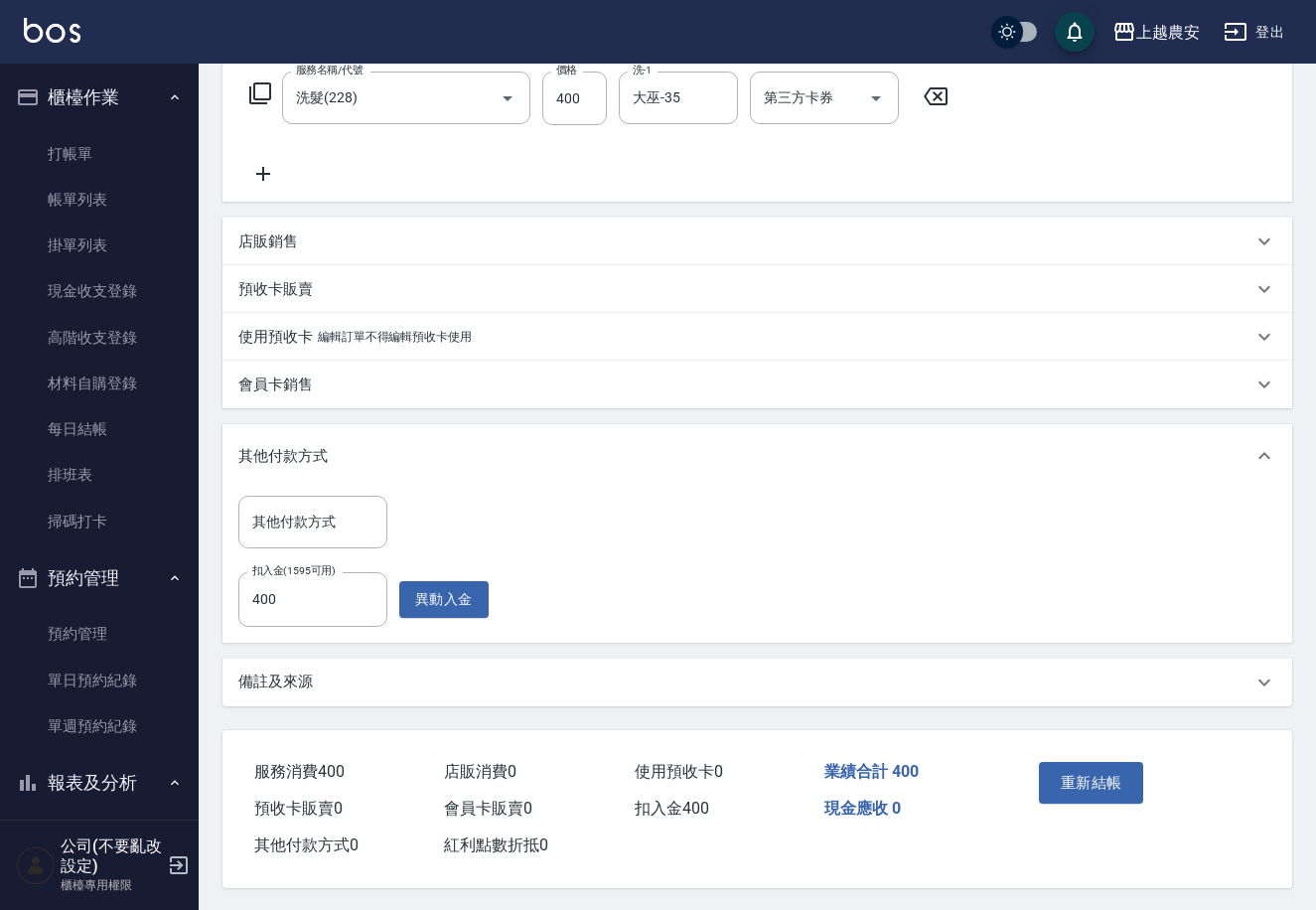 click on "其他付款方式 其他付款方式 扣入金(1595可用) 400 扣入金(1595可用) 異動入金" at bounding box center (757, 560) 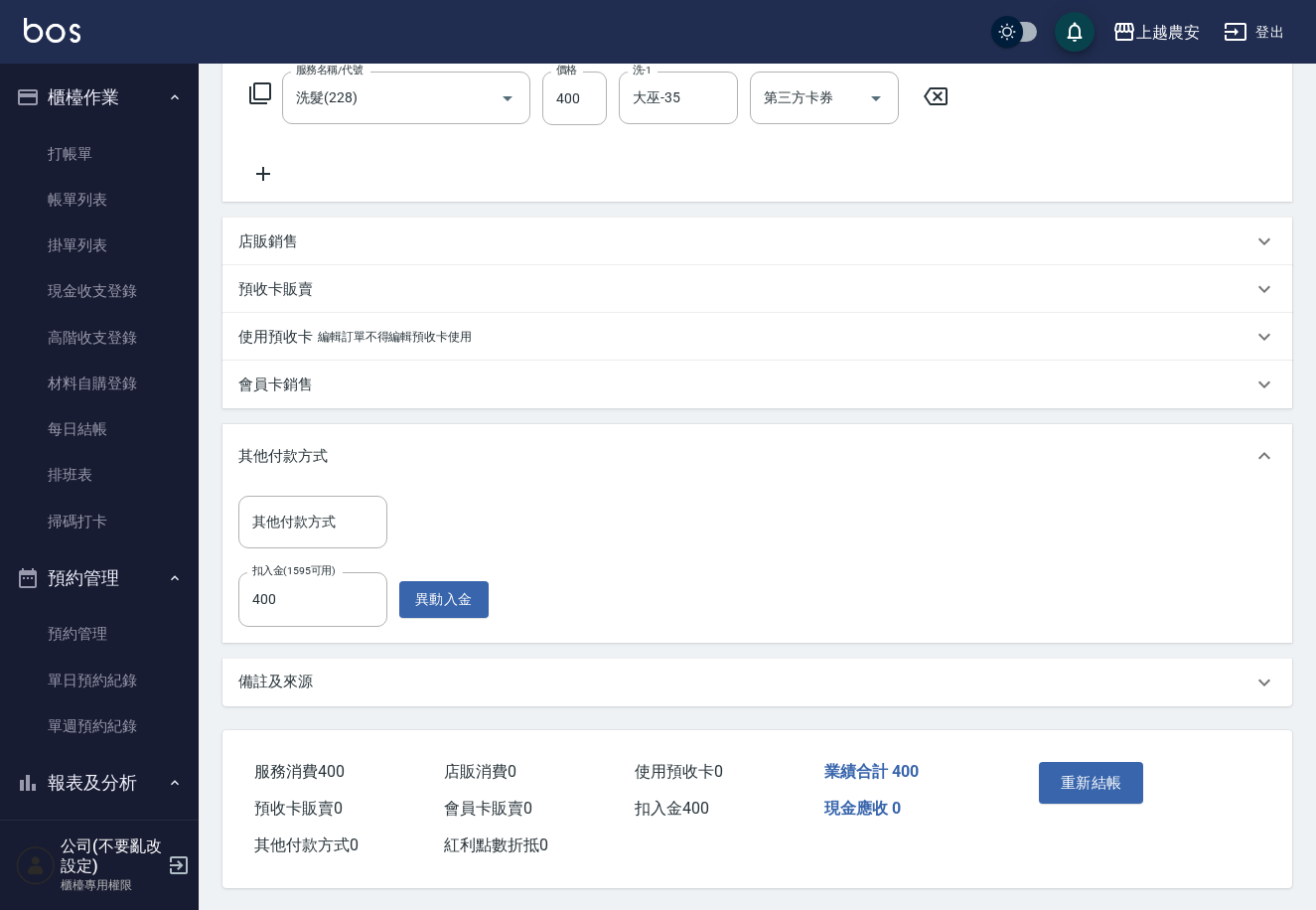 click on "重新結帳" at bounding box center [1092, 783] 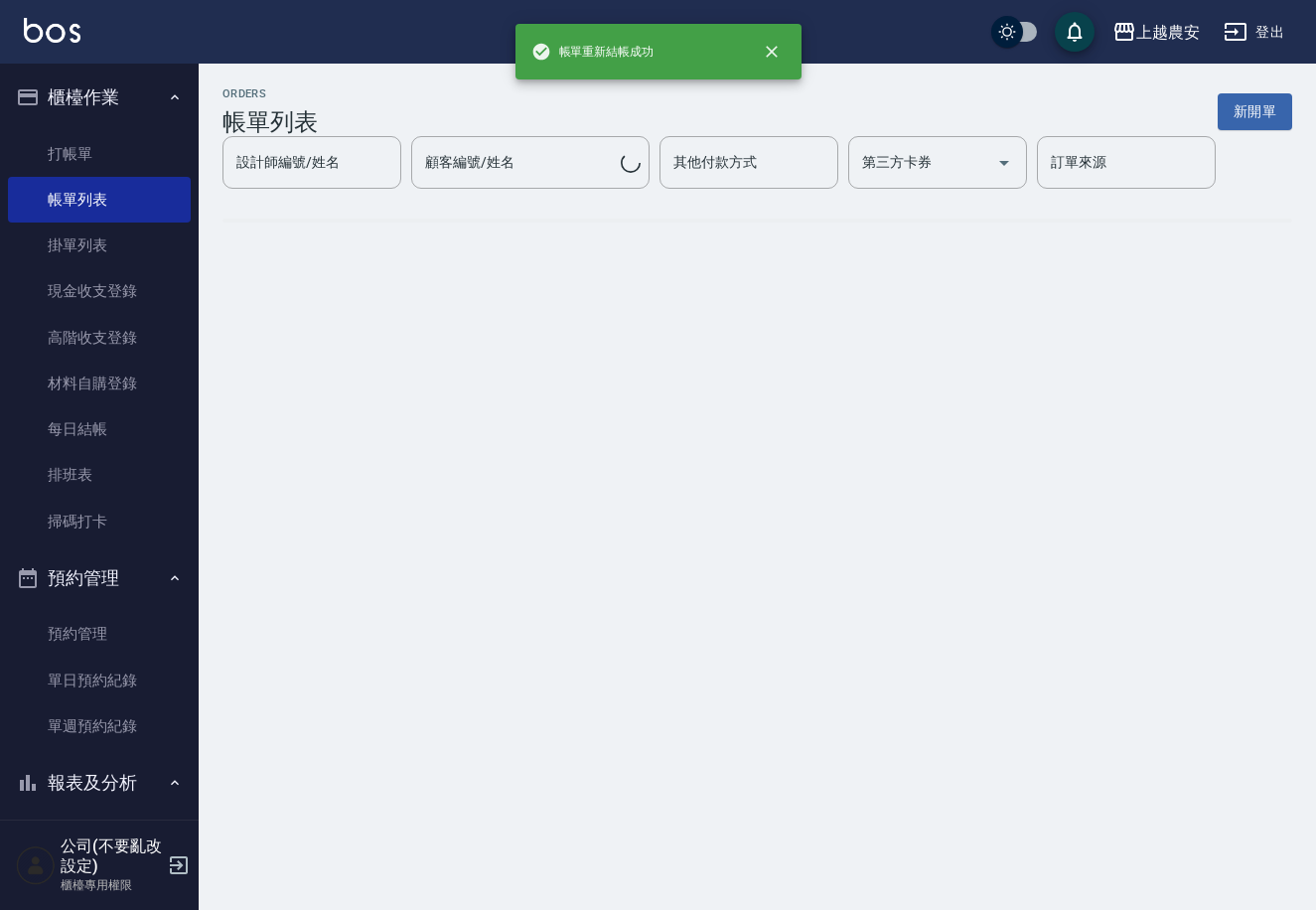 scroll, scrollTop: 0, scrollLeft: 0, axis: both 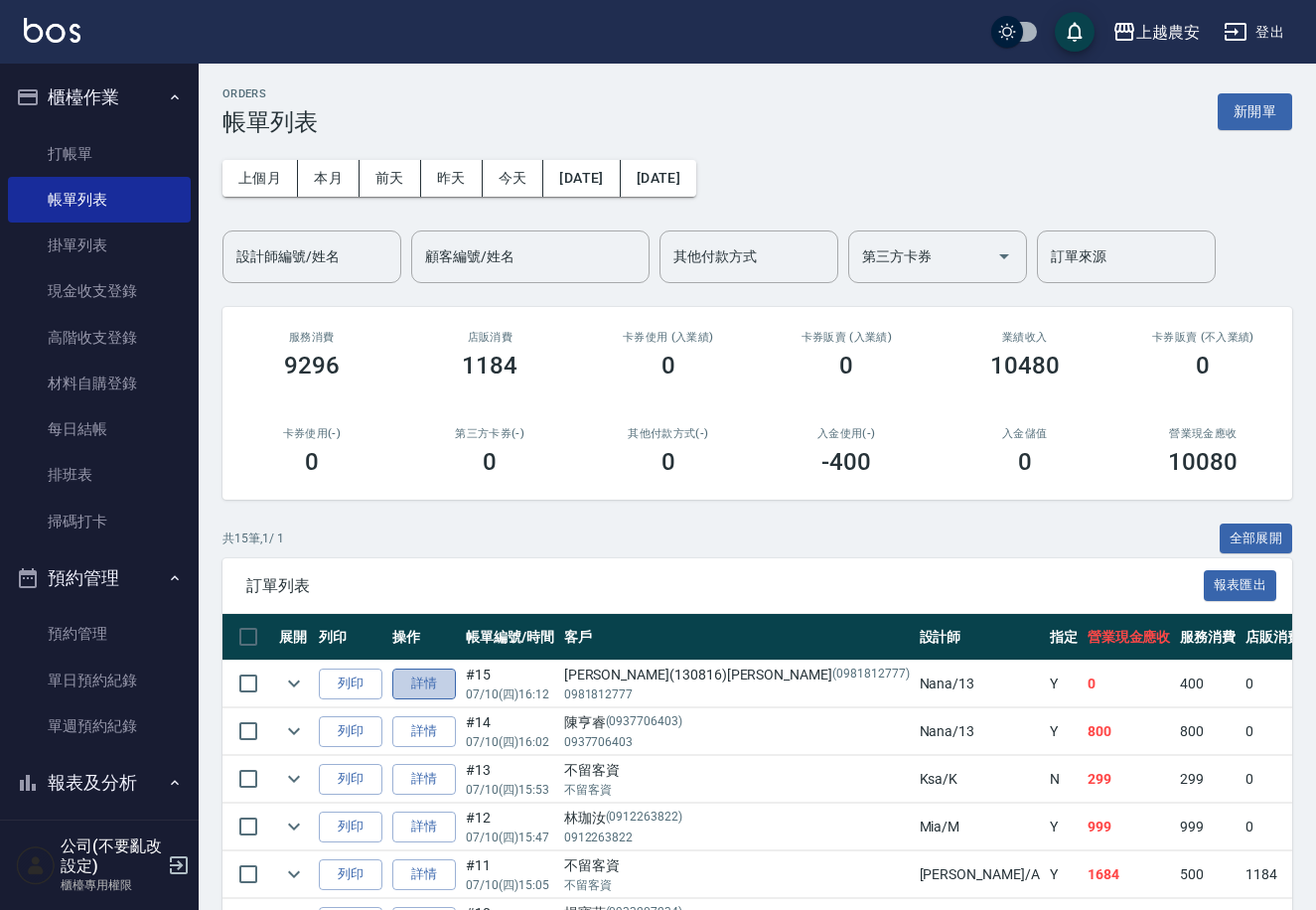 click on "詳情" at bounding box center [424, 683] 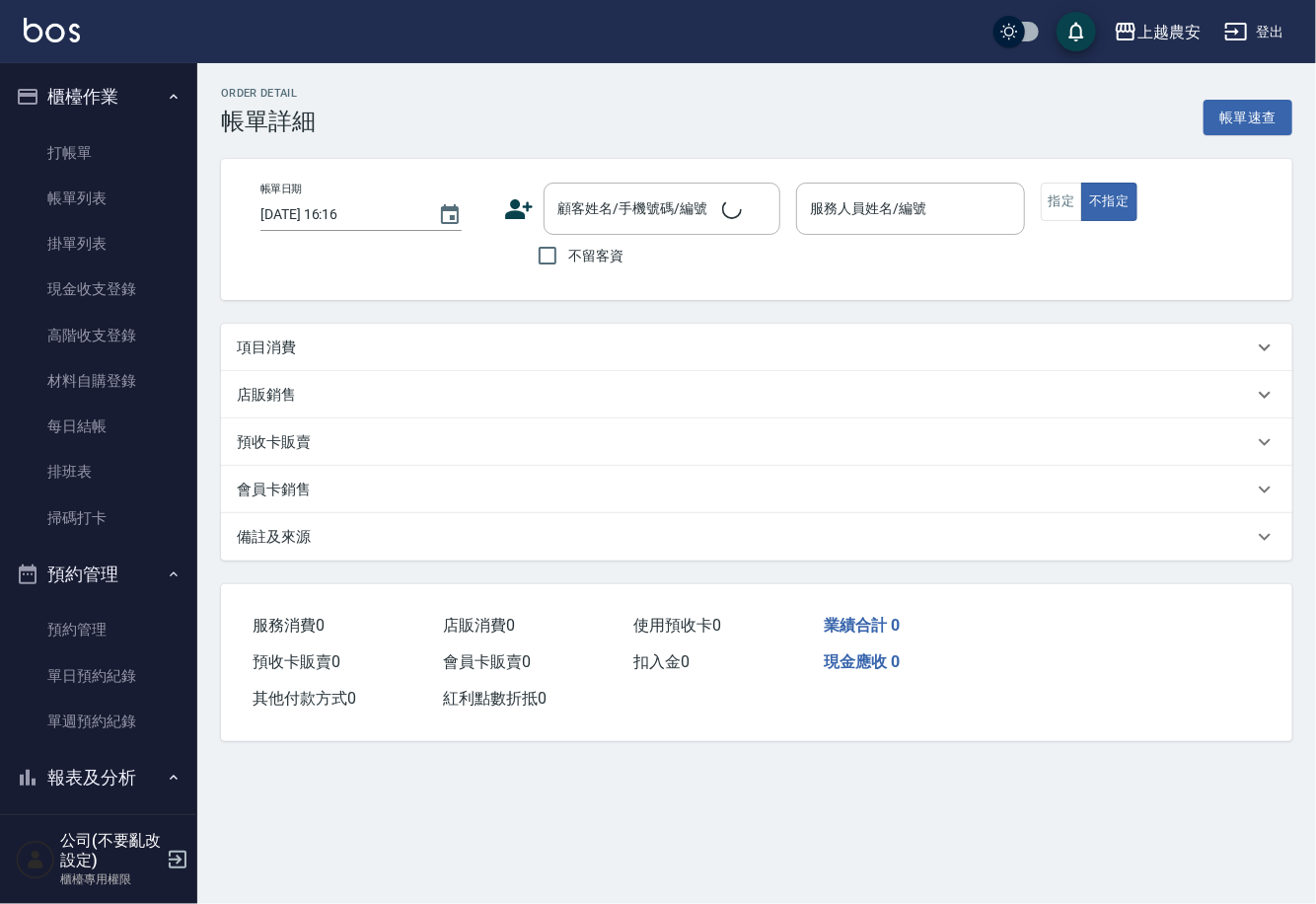 type on "[DATE] 16:12" 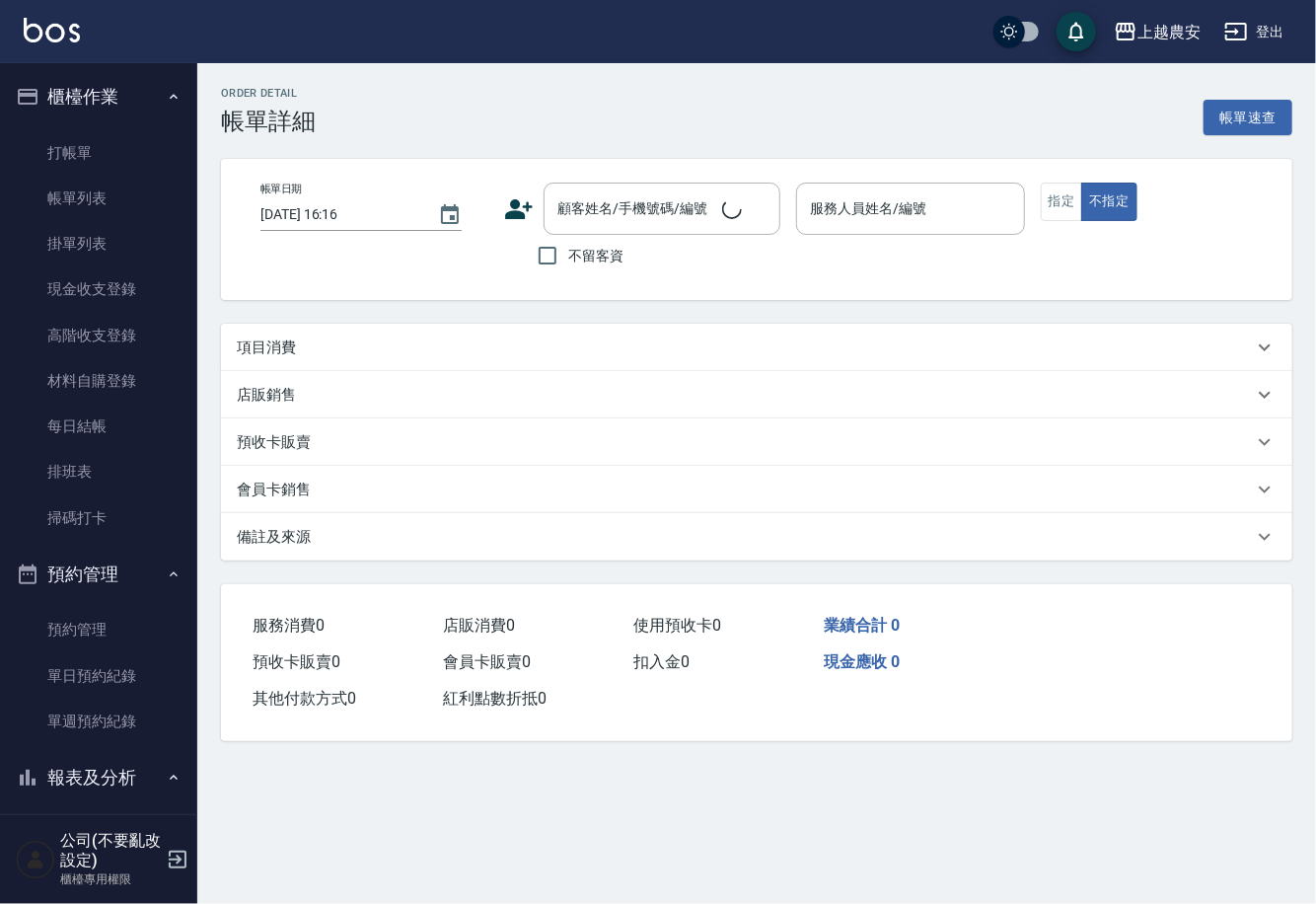 type on "Nana-13" 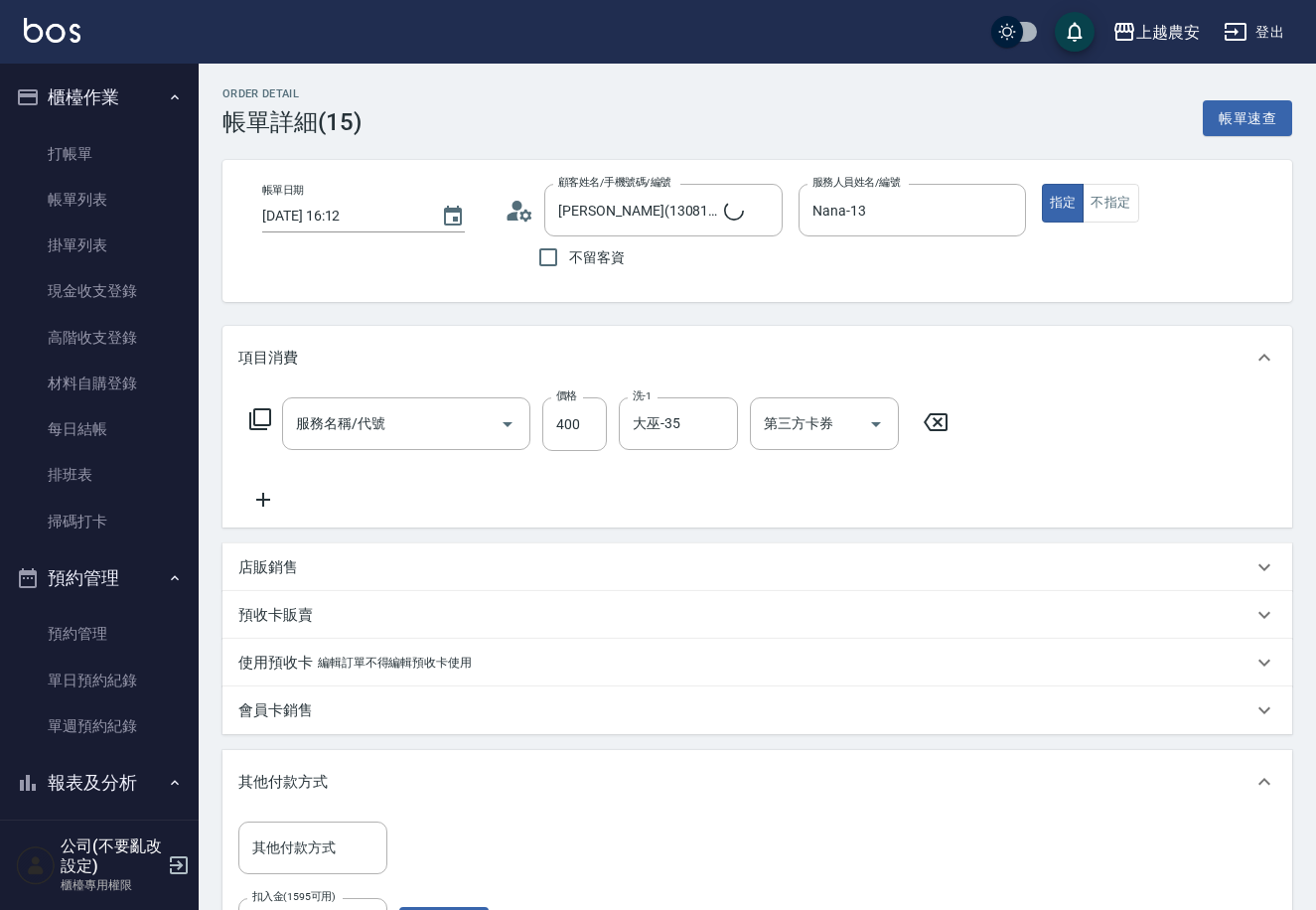 type on "[PERSON_NAME](130816)[PERSON_NAME]/0981812777/0981812777" 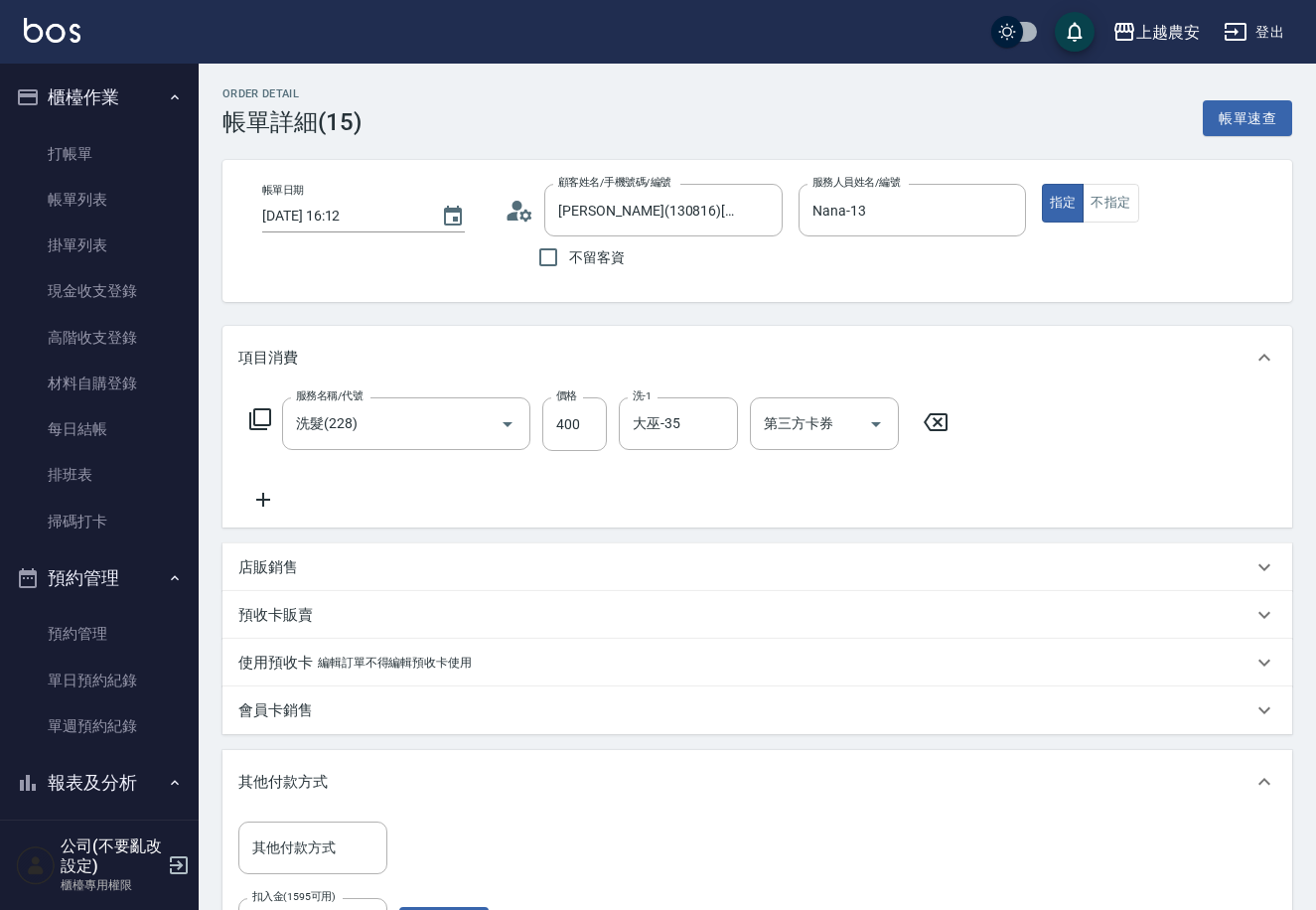 type on "洗髮(228)" 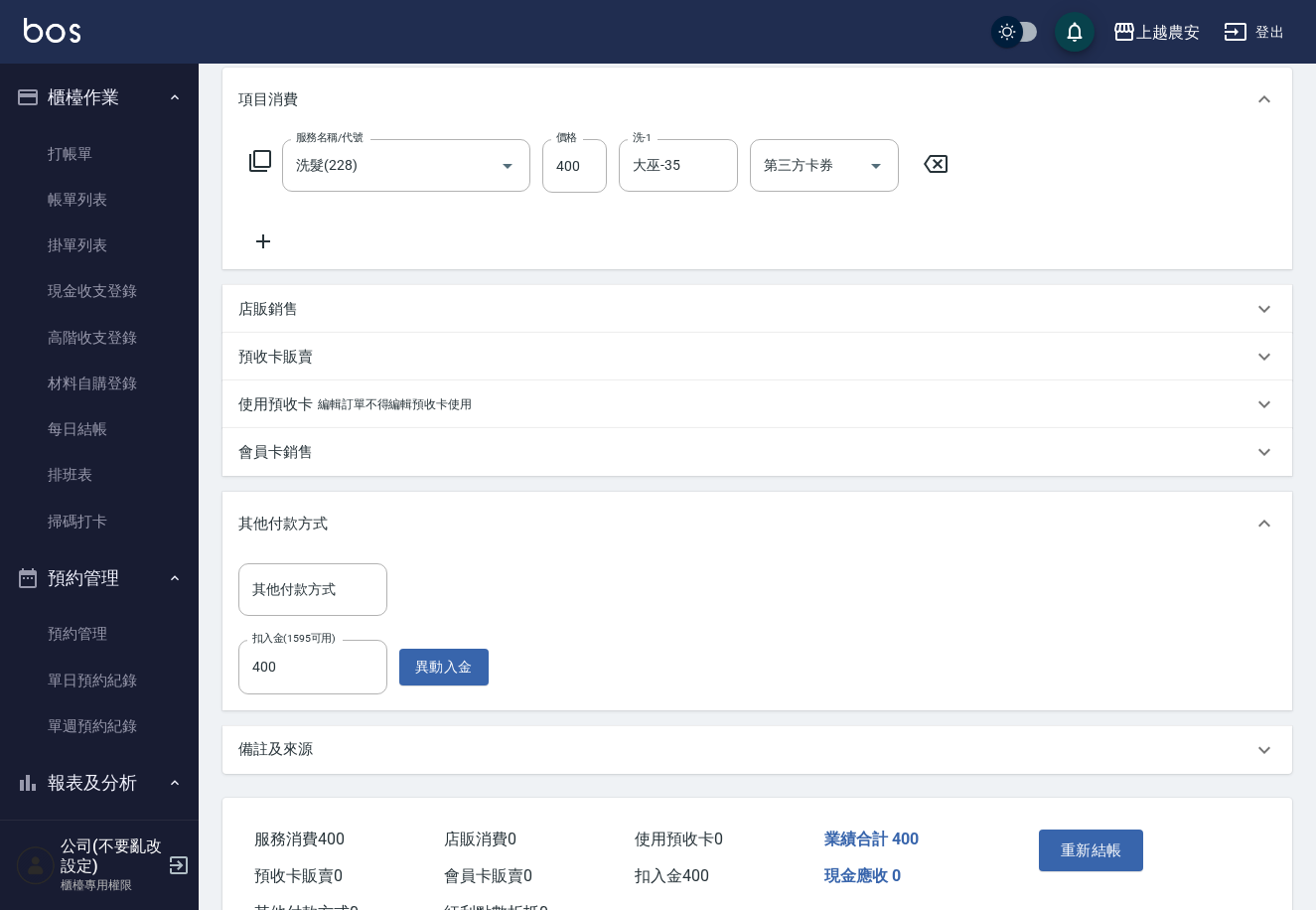 click on "扣入金(1595可用)" at bounding box center [294, 638] 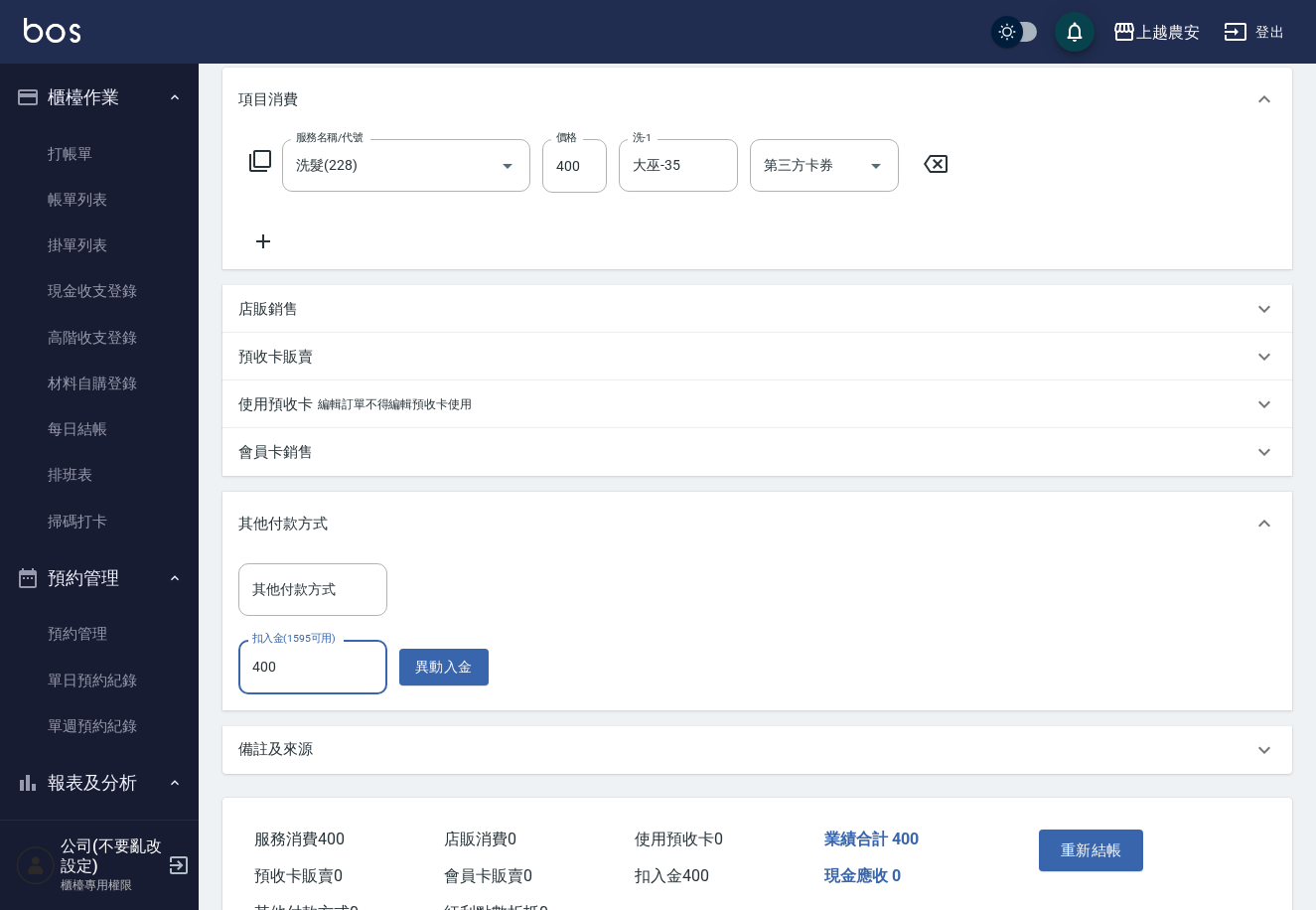 click on "400" at bounding box center (313, 667) 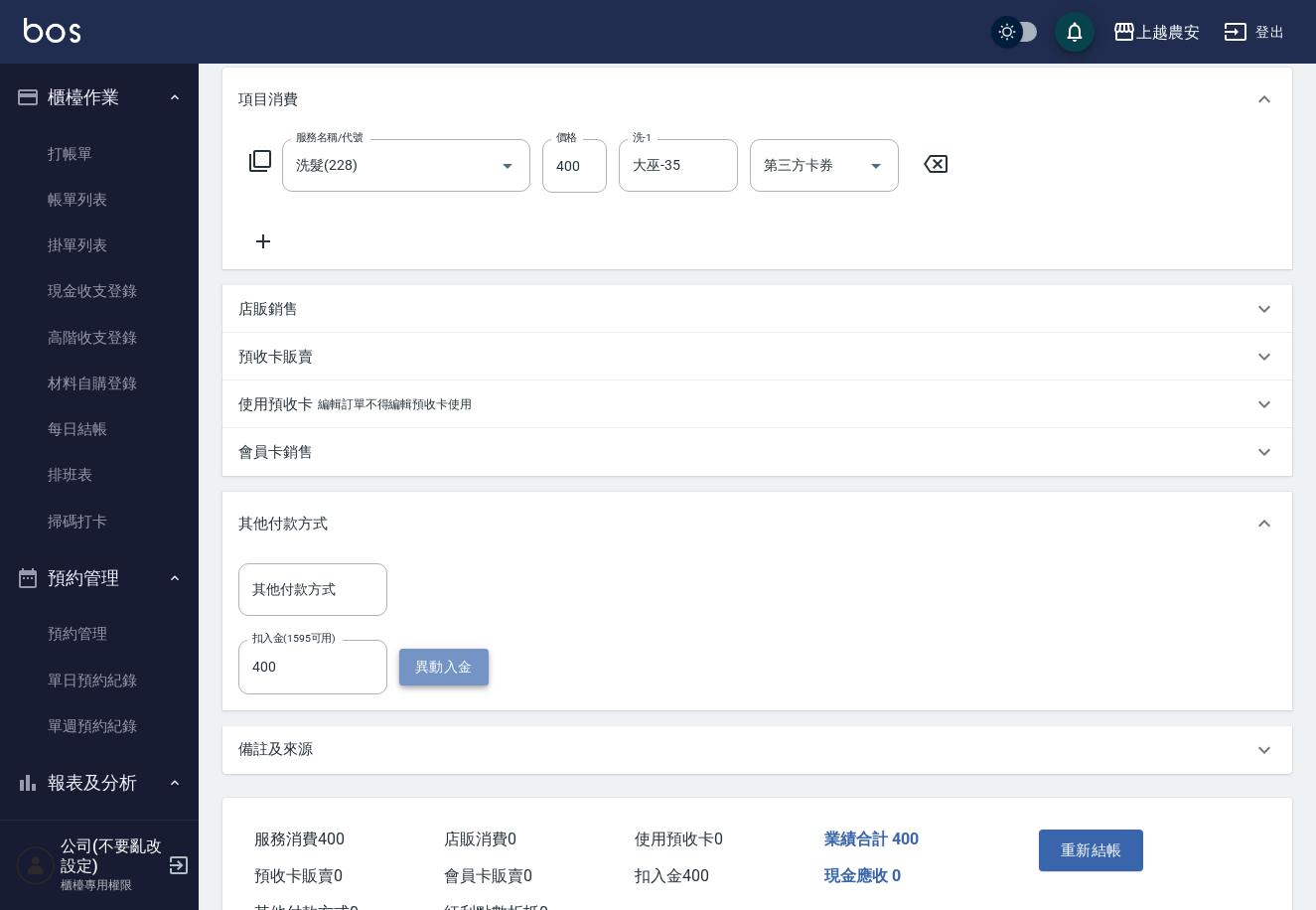 click on "異動入金" at bounding box center (444, 667) 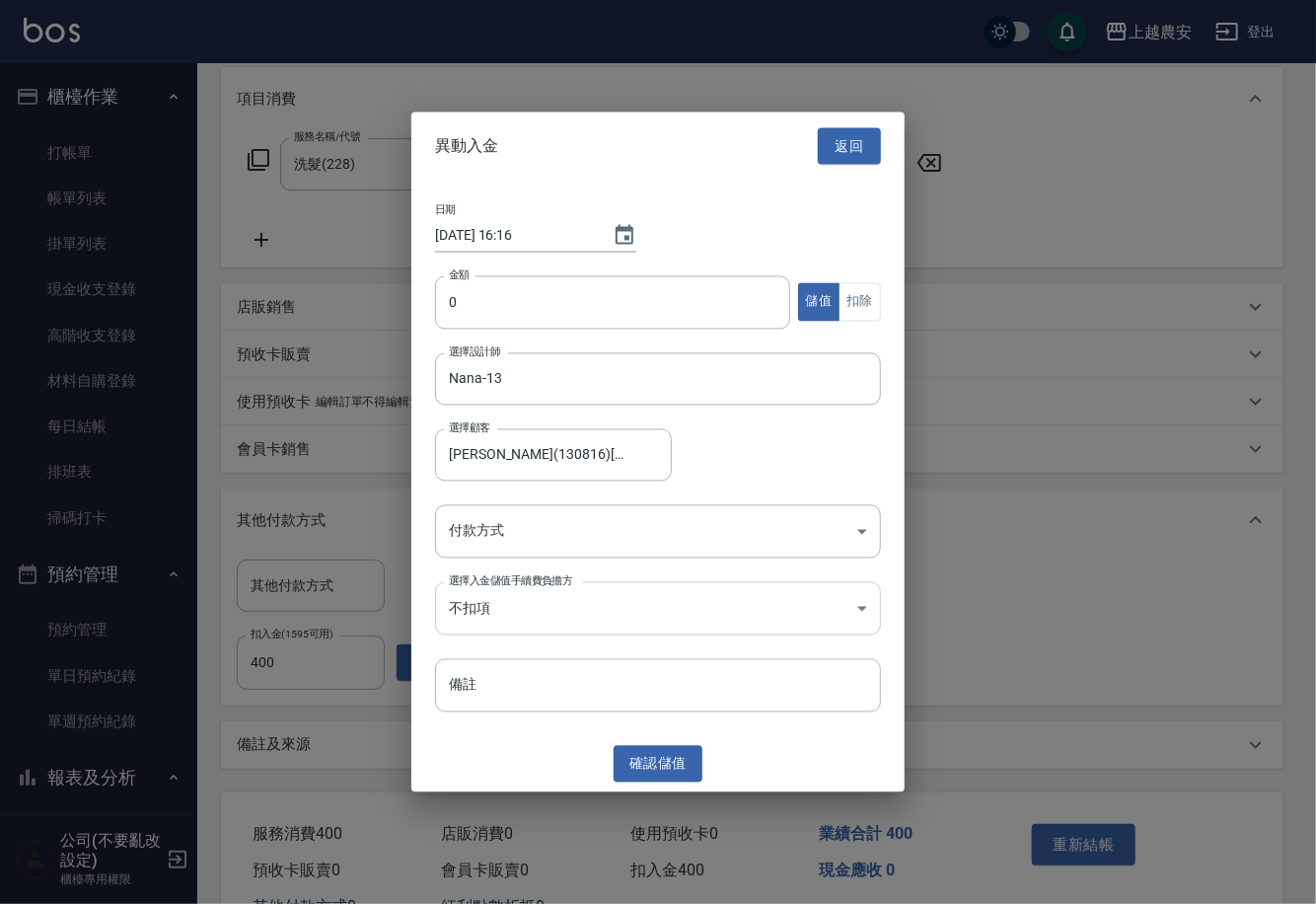 click on "上越農安 登出 櫃檯作業 打帳單 帳單列表 掛單列表 現金收支登錄 高階收支登錄 材料自購登錄 每日結帳 排班表 掃碼打卡 預約管理 預約管理 單日預約紀錄 單週預約紀錄 報表及分析 報表目錄 店家日報表 互助日報表 互助點數明細 設計師日報表 店販抽成明細 客戶管理 客戶列表 卡券管理 入金管理 員工及薪資 員工列表 商品管理 商品分類設定 商品列表 公司(不要亂改設定) 櫃檯專用權限 Order detail 帳單詳細  (15) 帳單速查 帳單日期 [DATE] 16:12 顧客姓名/手機號碼/編號 [PERSON_NAME](130816)[PERSON_NAME]/0981812777/0981812777 顧客姓名/手機號碼/編號 不留客資 服務人員姓名/編號 [PERSON_NAME]-13 服務人員姓名/編號 指定 不指定 項目消費 服務名稱/代號 洗髮(228) 服務名稱/代號 價格 400 價格 洗-1 大巫-35 洗-1 第三方卡券 第三方卡券 店販銷售 服務人員姓名/編號 服務人員姓名/編號 商品代號/名稱 400 ​ 0" at bounding box center (658, 358) 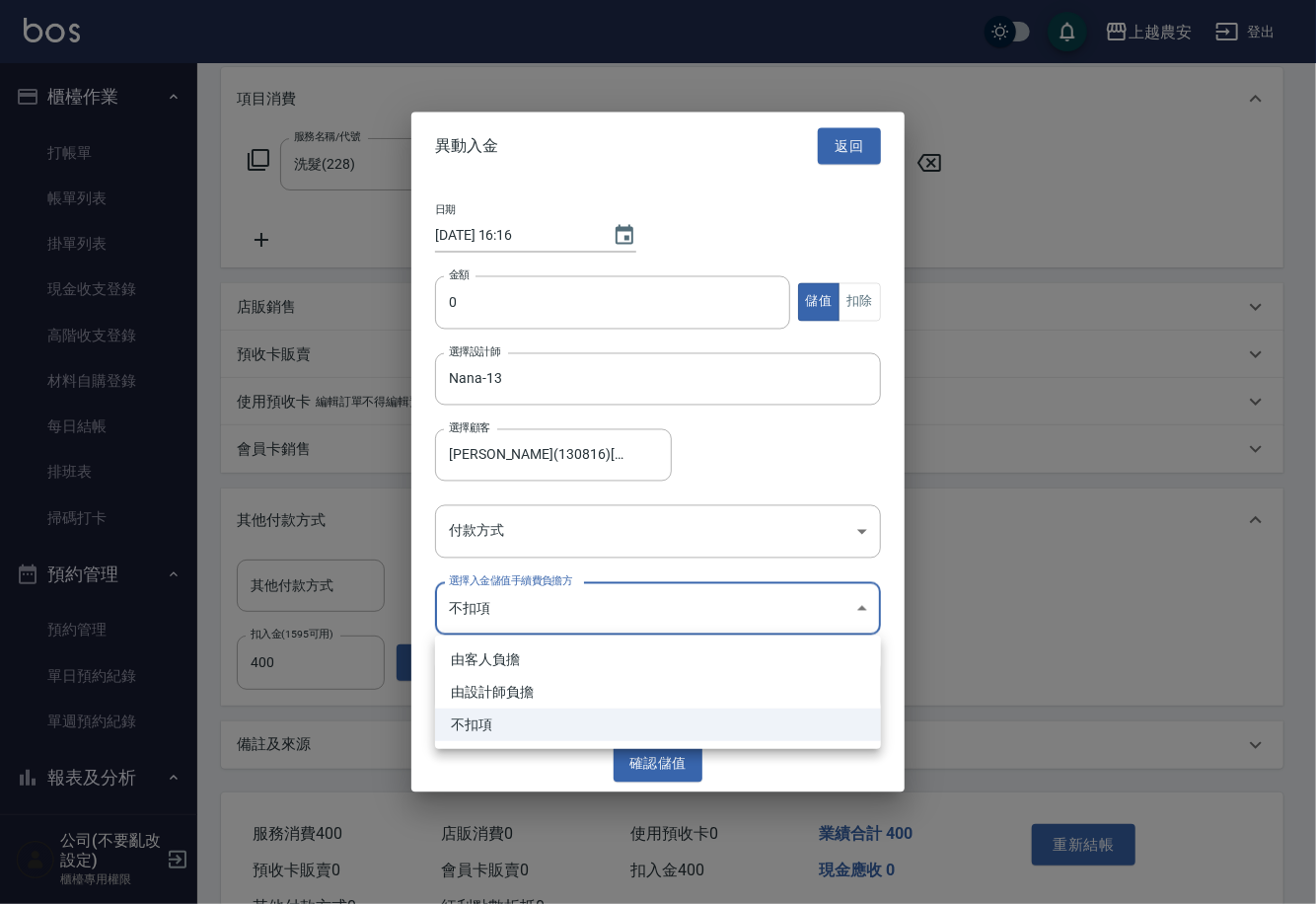 click at bounding box center (658, 452) 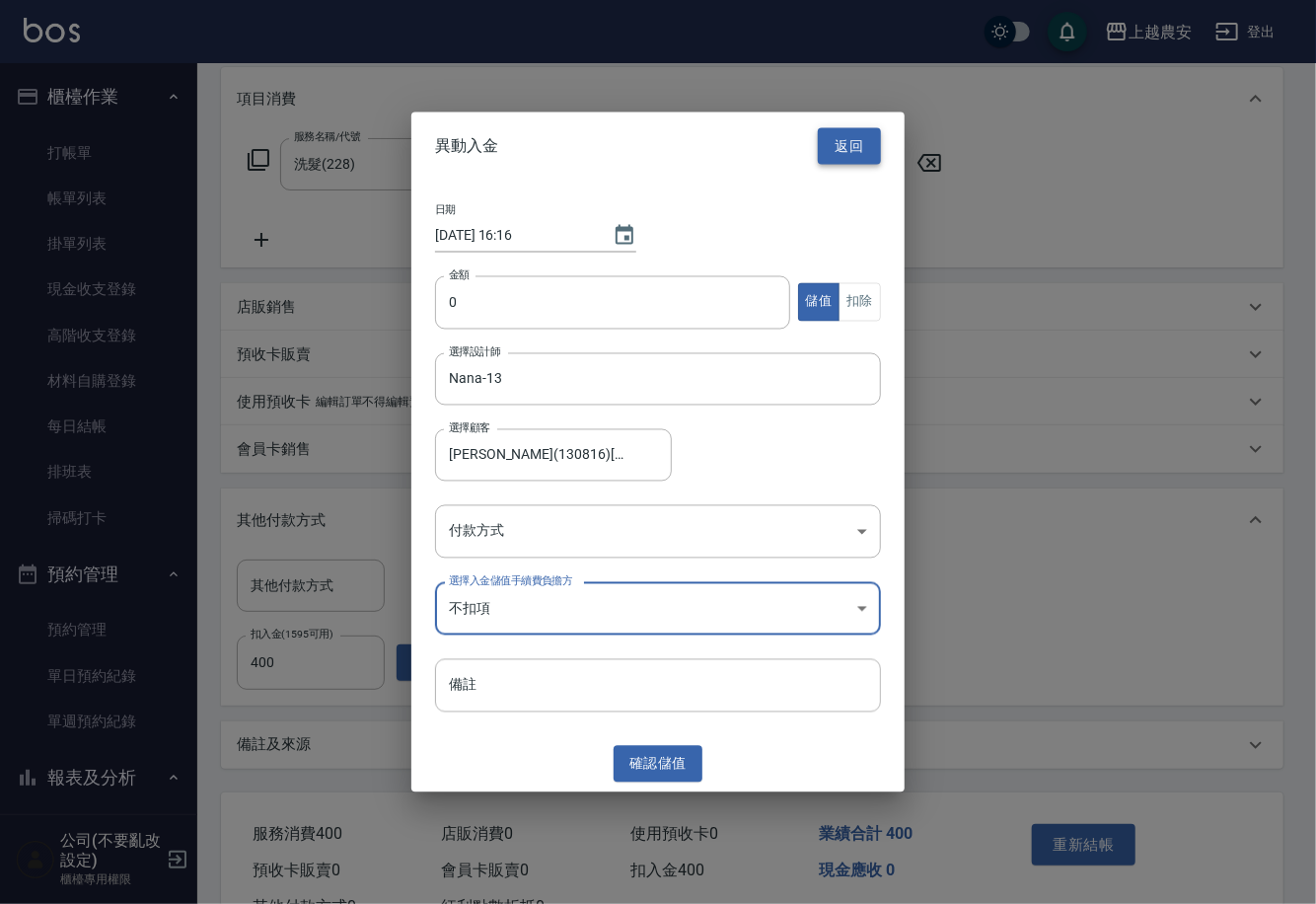 click on "返回" at bounding box center (849, 146) 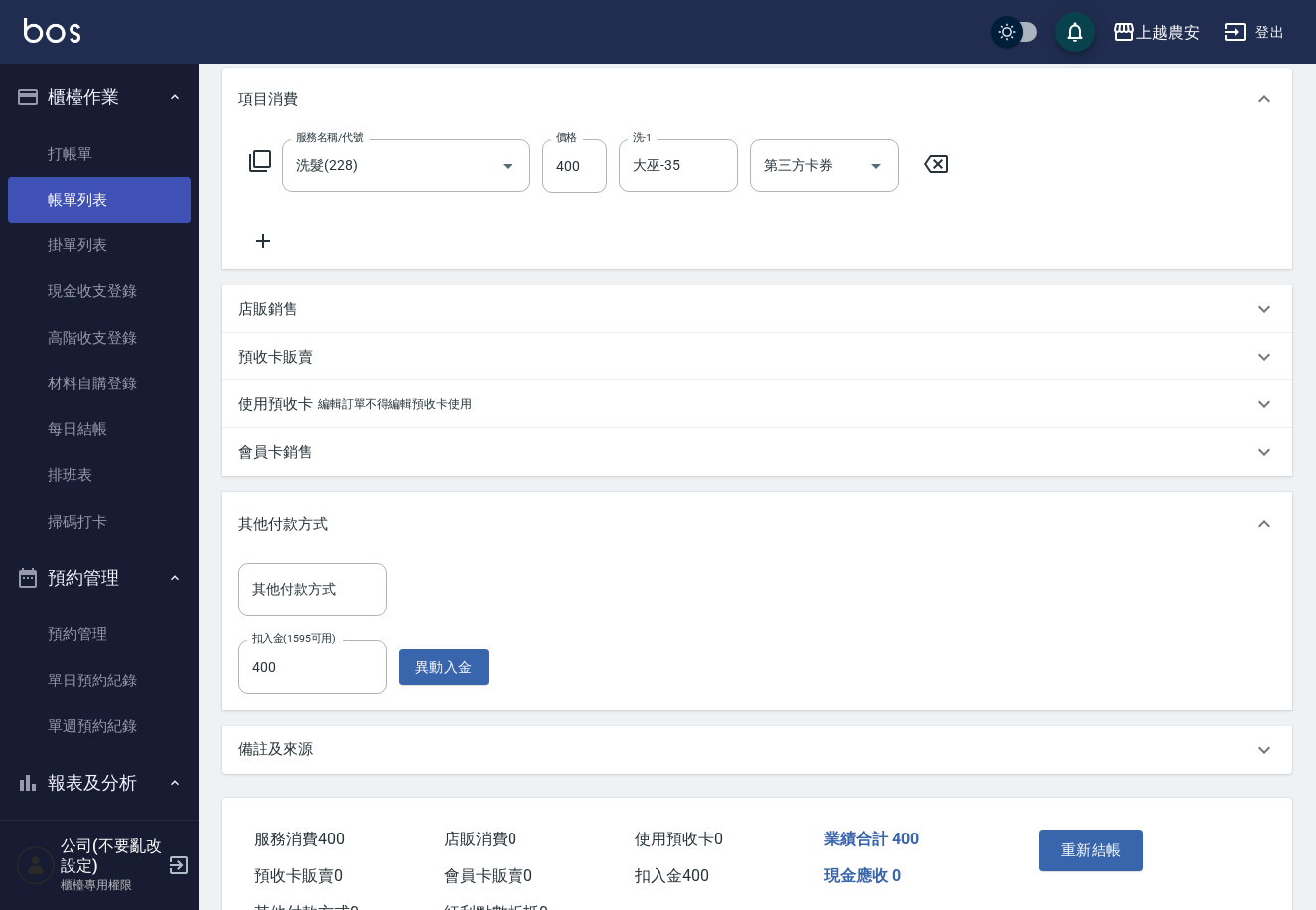click on "帳單列表" at bounding box center (99, 200) 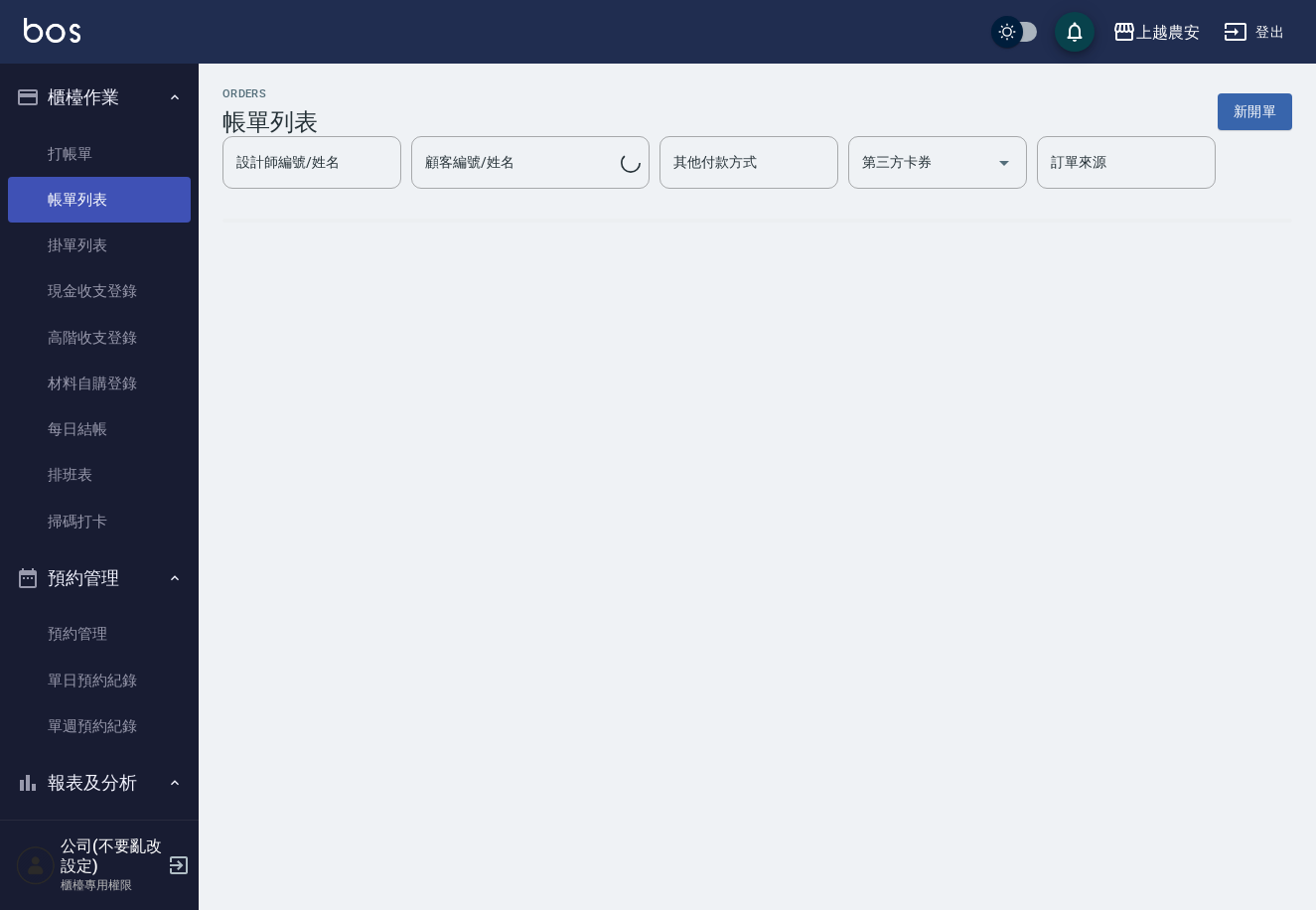 scroll, scrollTop: 0, scrollLeft: 0, axis: both 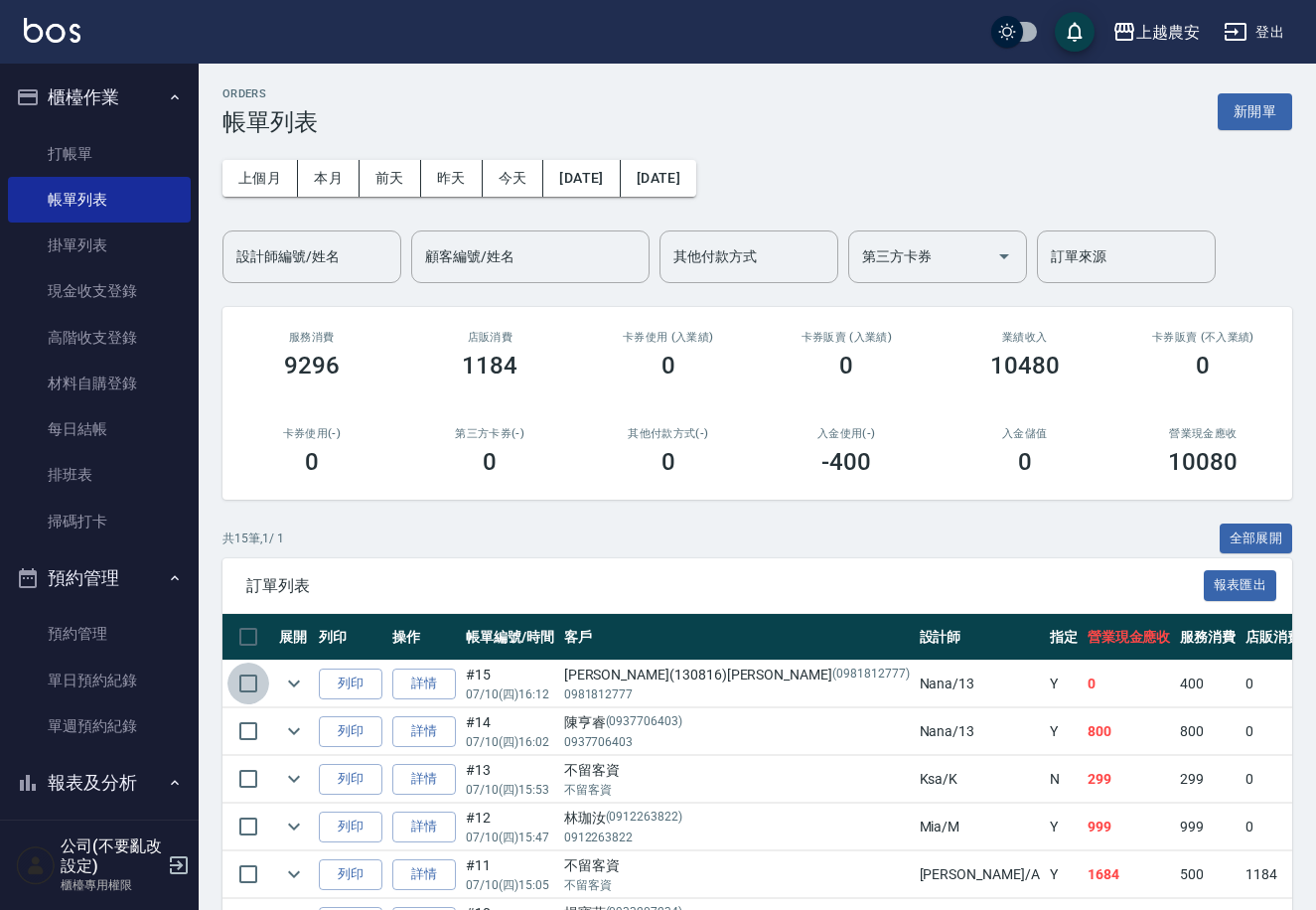 click at bounding box center [248, 683] 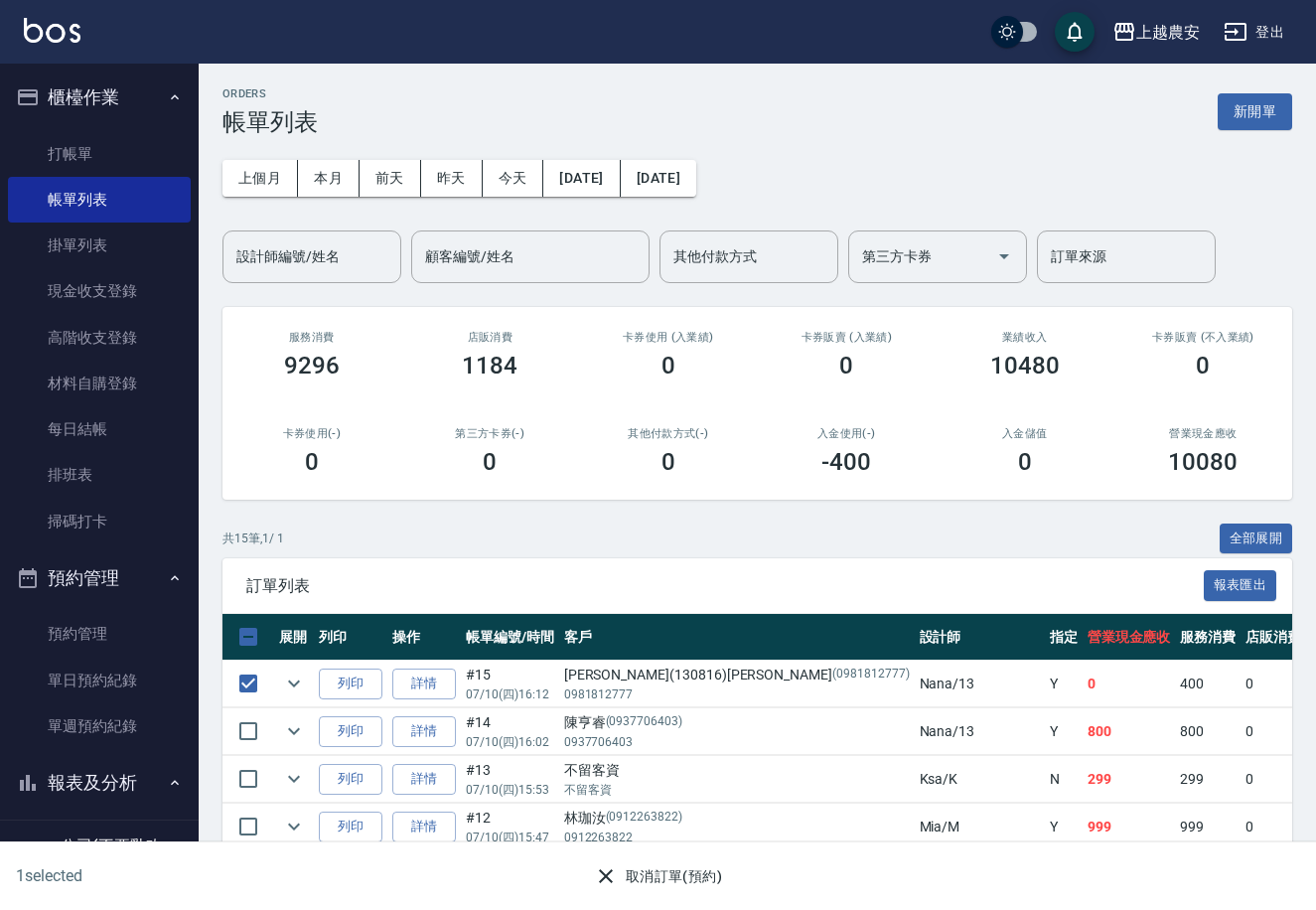 click on "取消訂單(預約)" at bounding box center [658, 876] 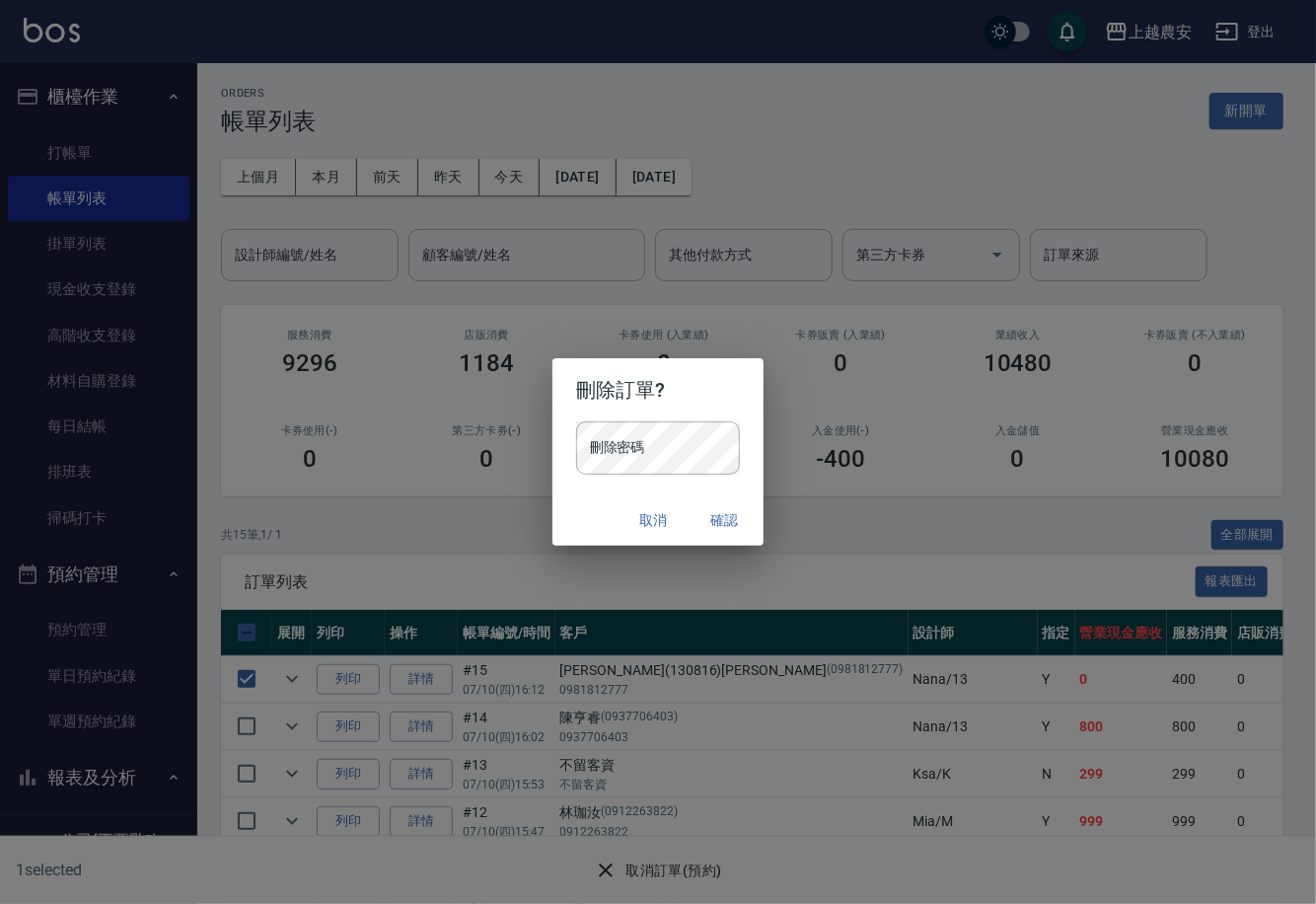 type 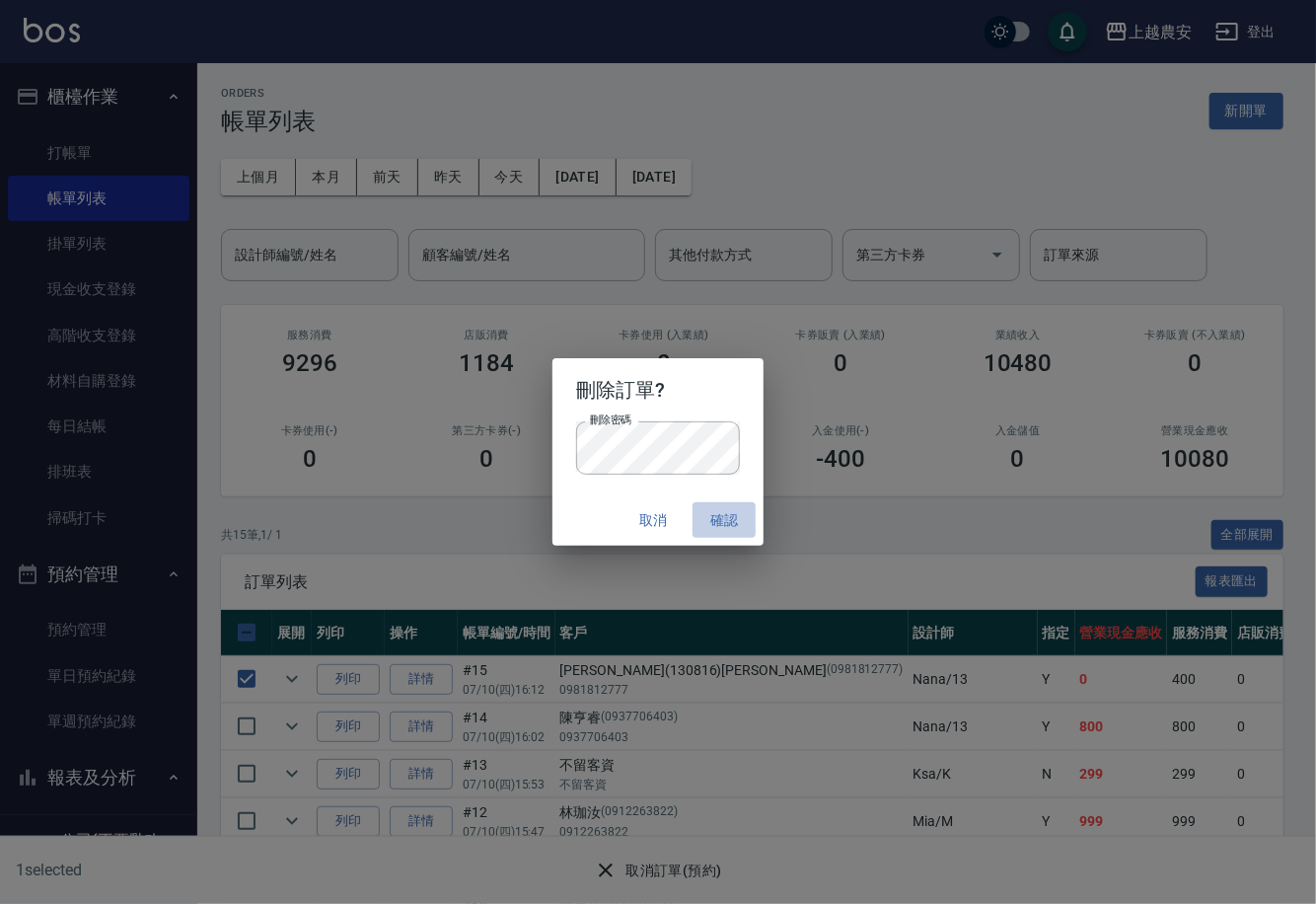 click on "確認" at bounding box center [724, 520] 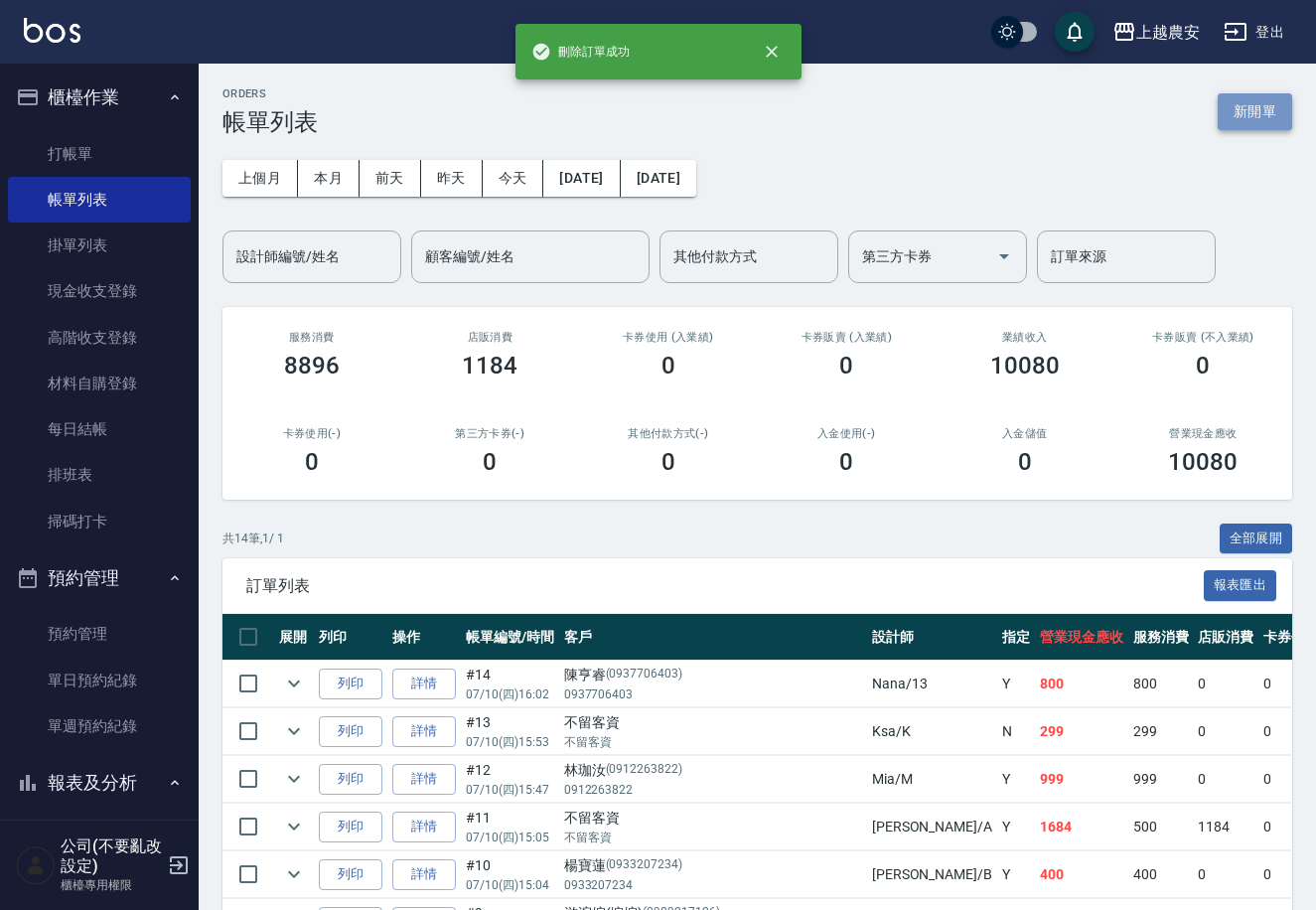 click on "新開單" at bounding box center [1254, 111] 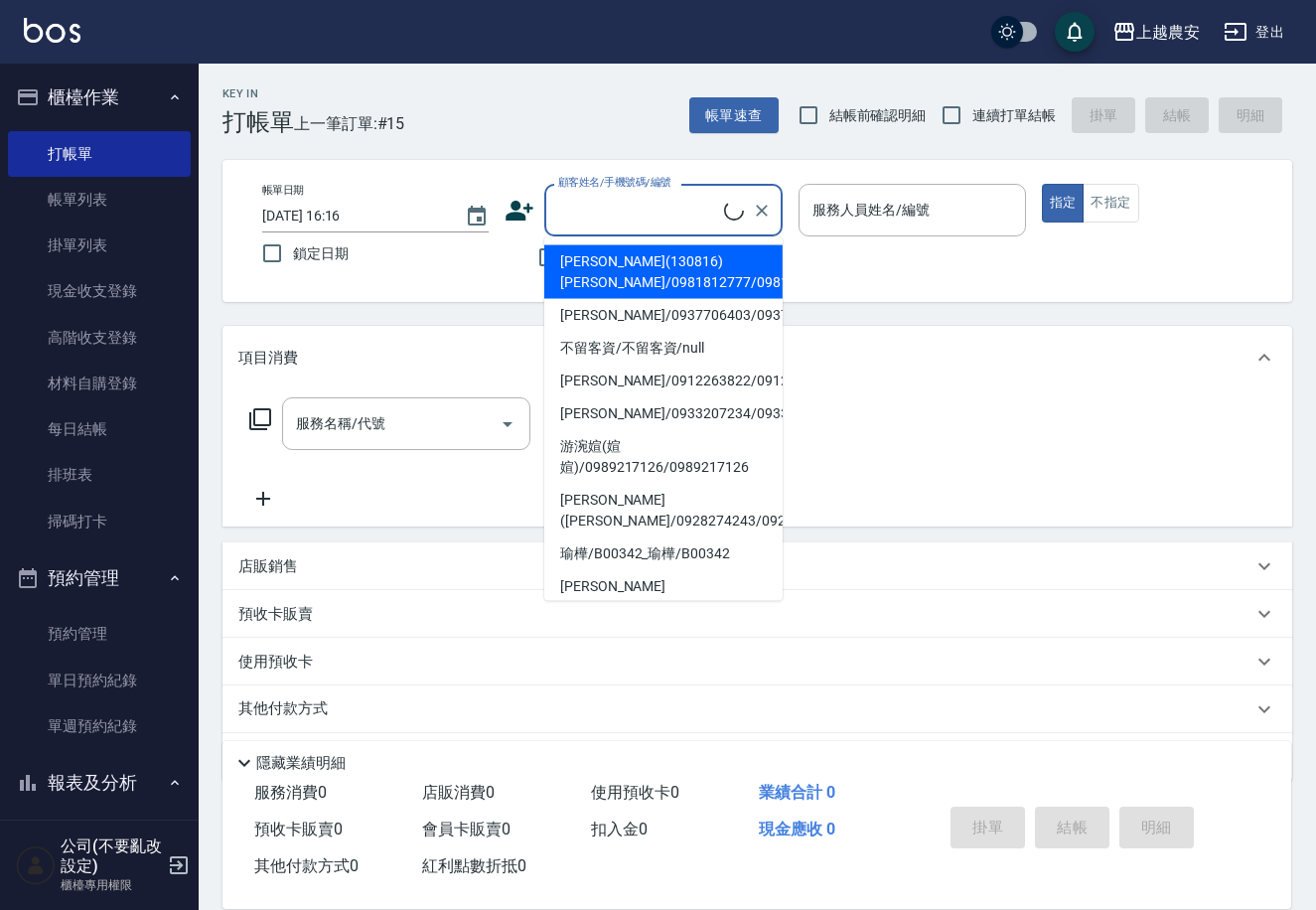 click on "顧客姓名/手機號碼/編號" at bounding box center (639, 210) 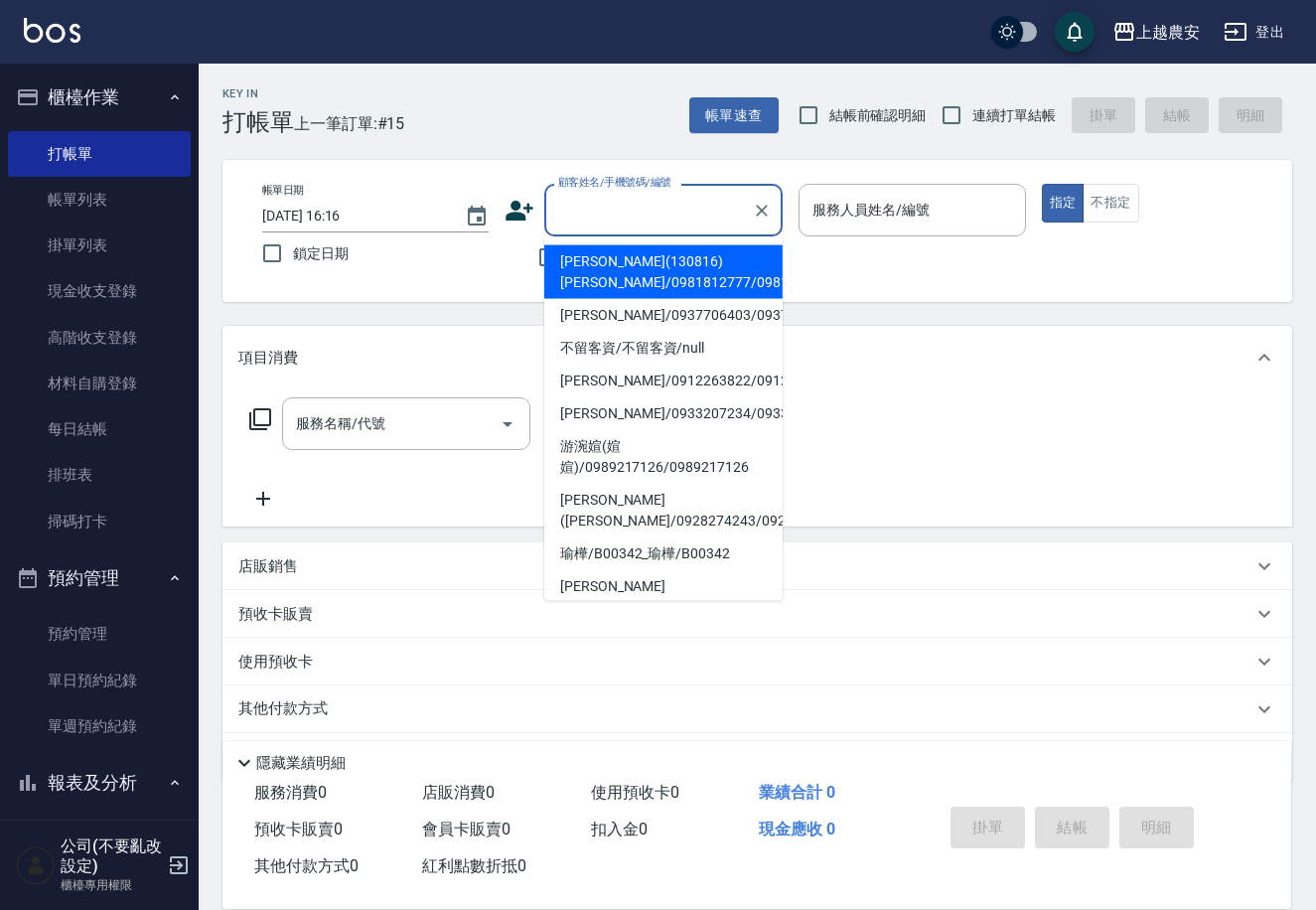 click on "[PERSON_NAME](130816)[PERSON_NAME]/0981812777/0981812777" at bounding box center [663, 272] 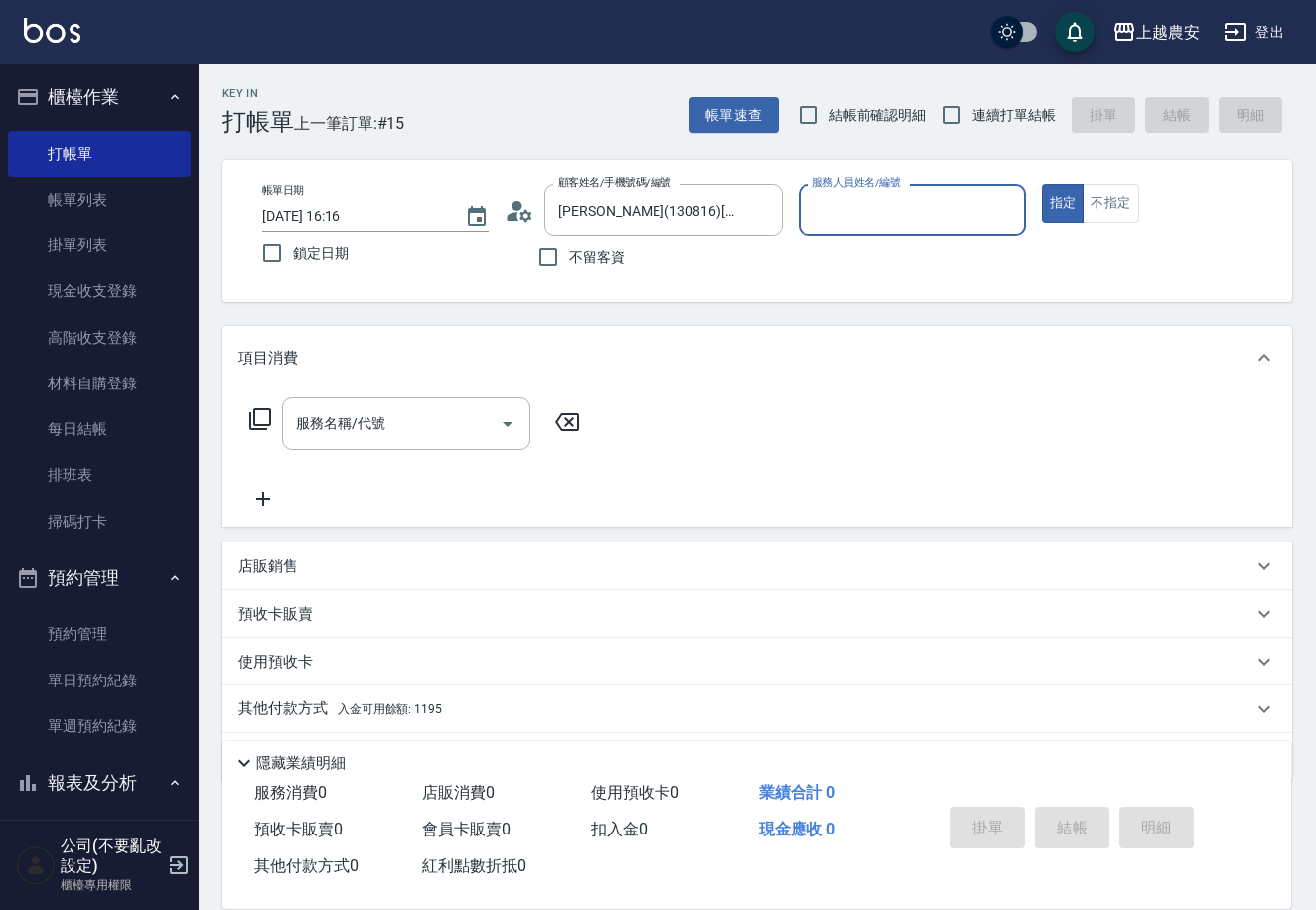 type on "Nana-13" 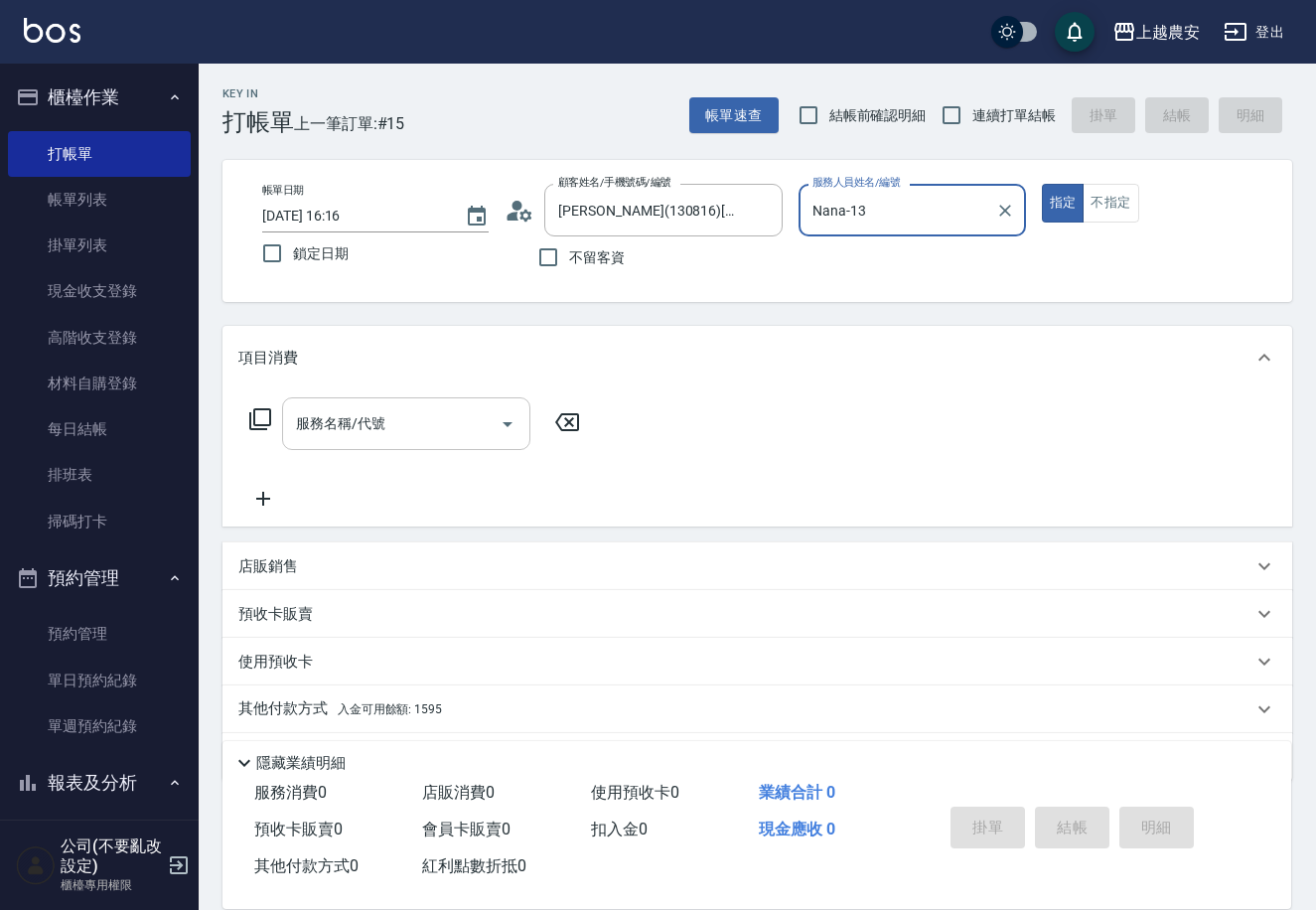 click on "服務名稱/代號" at bounding box center [391, 423] 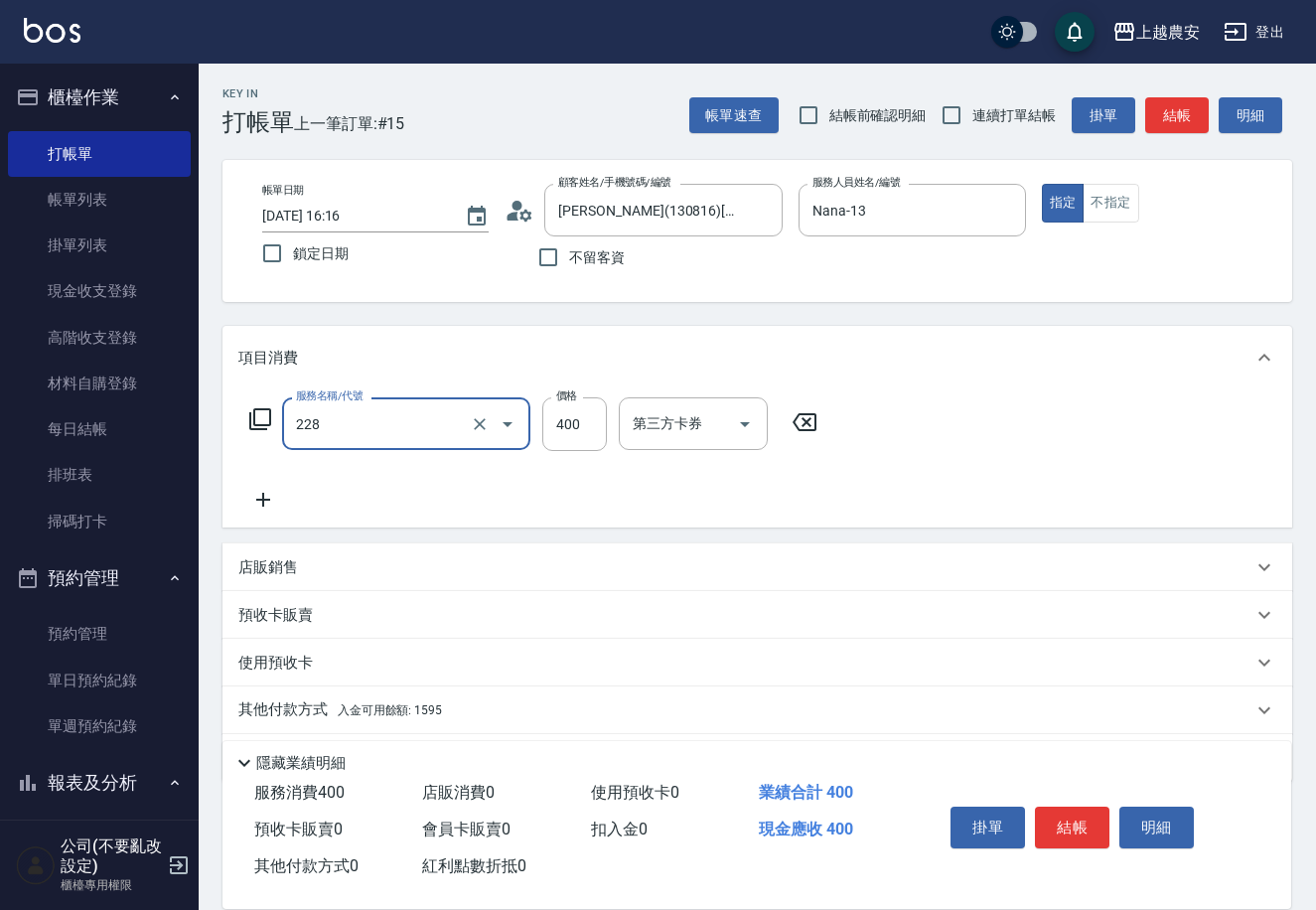 type on "洗髮(228)" 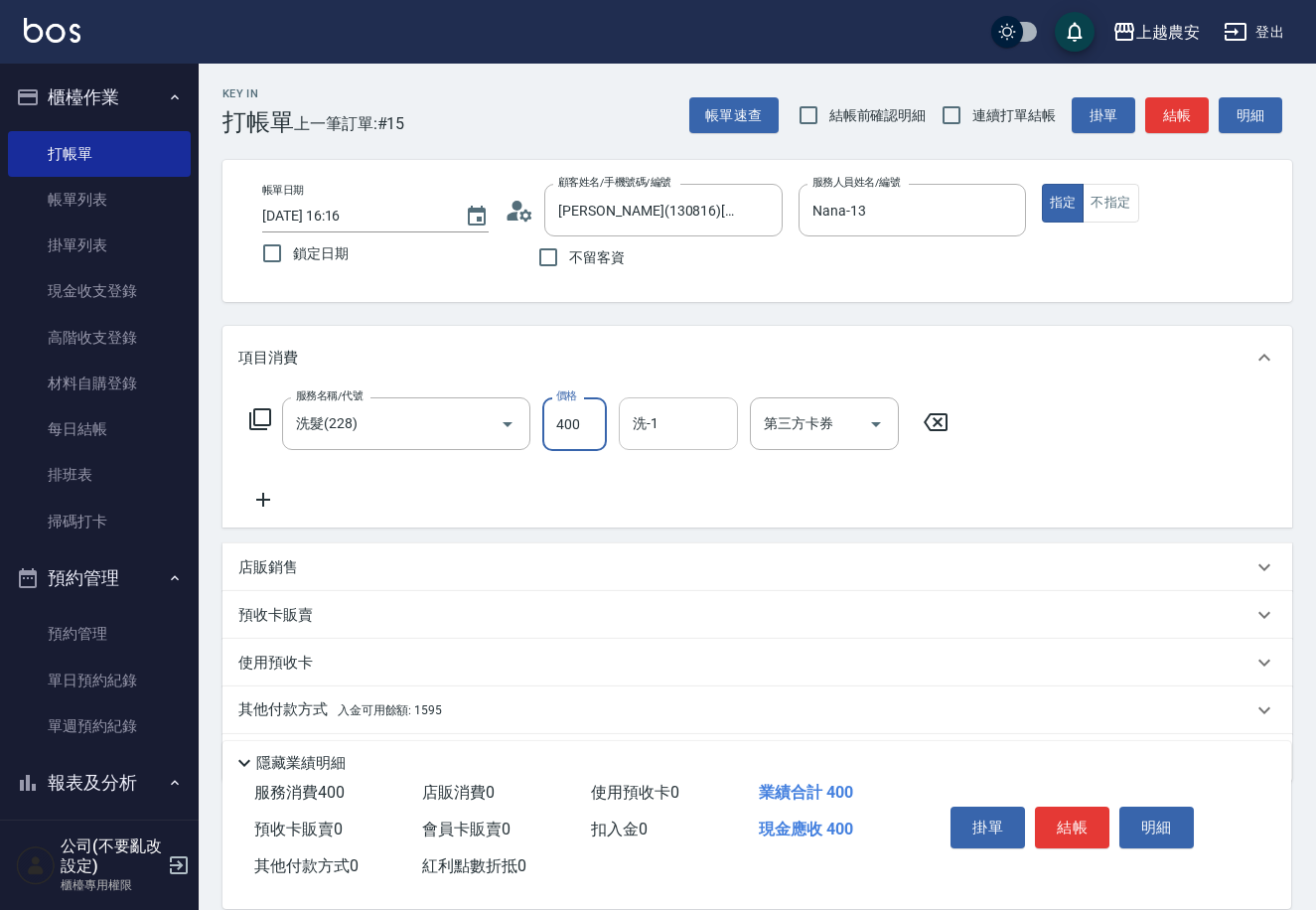 click on "洗-1" at bounding box center (678, 423) 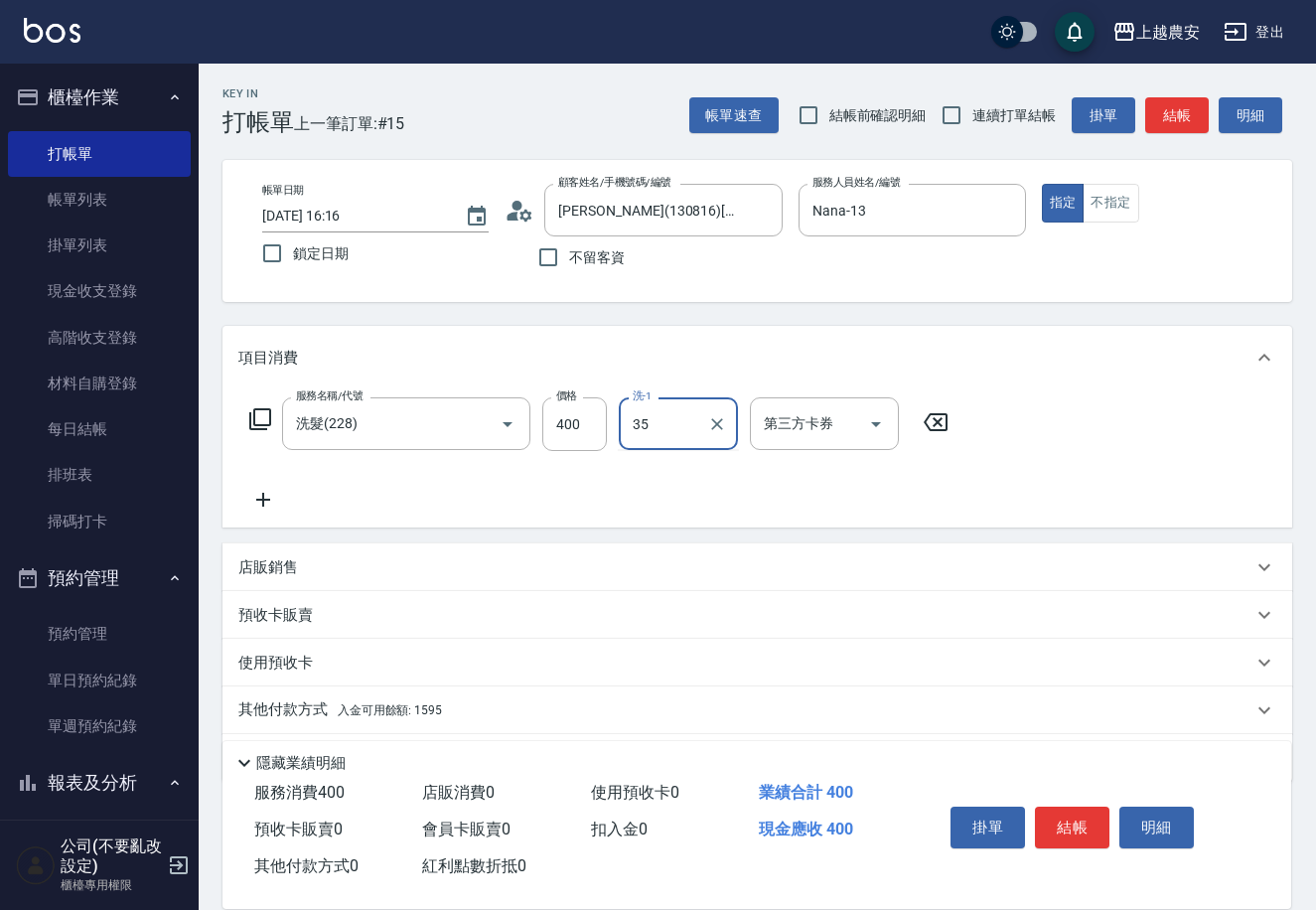 type on "大巫-35" 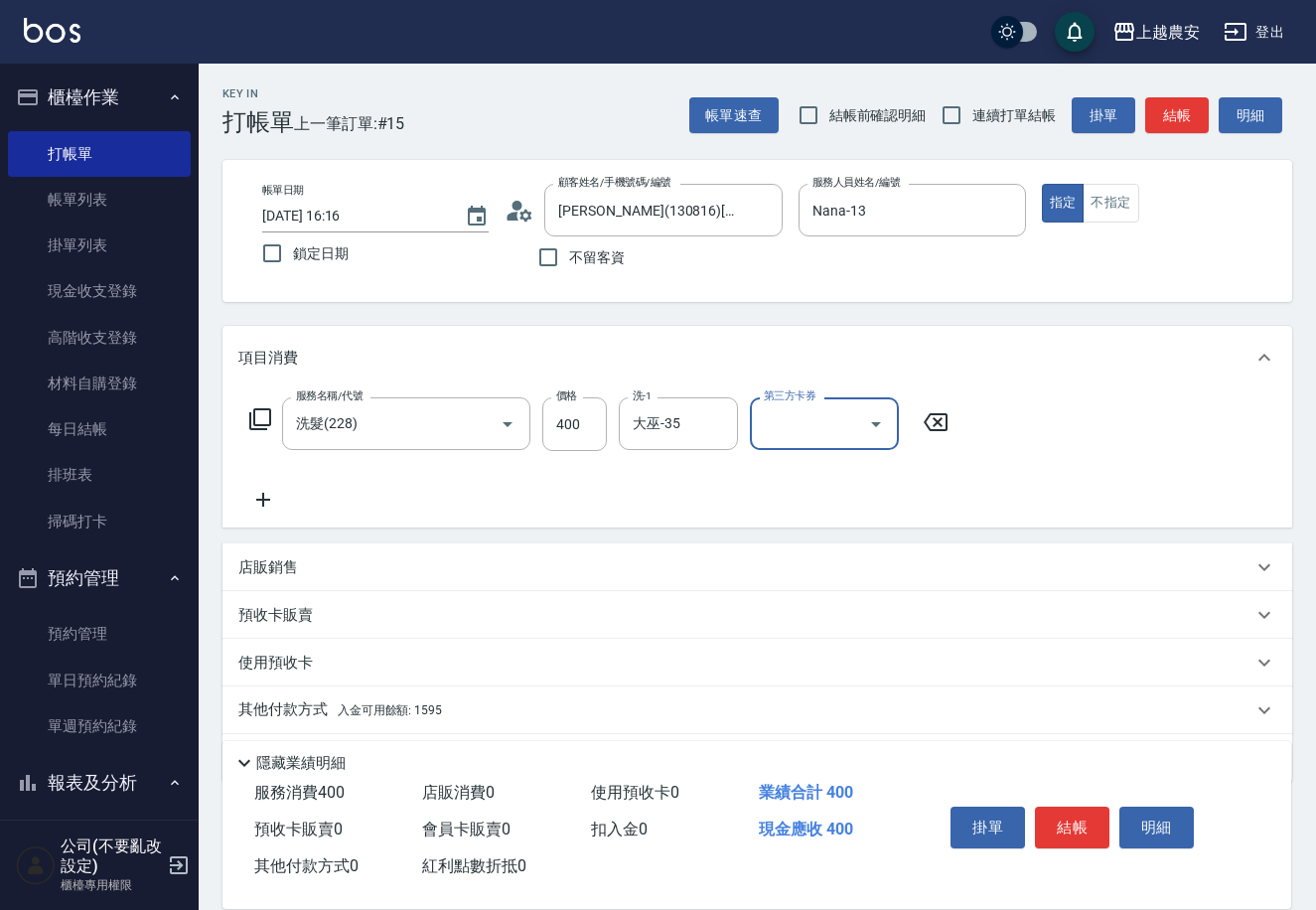 scroll, scrollTop: 59, scrollLeft: 0, axis: vertical 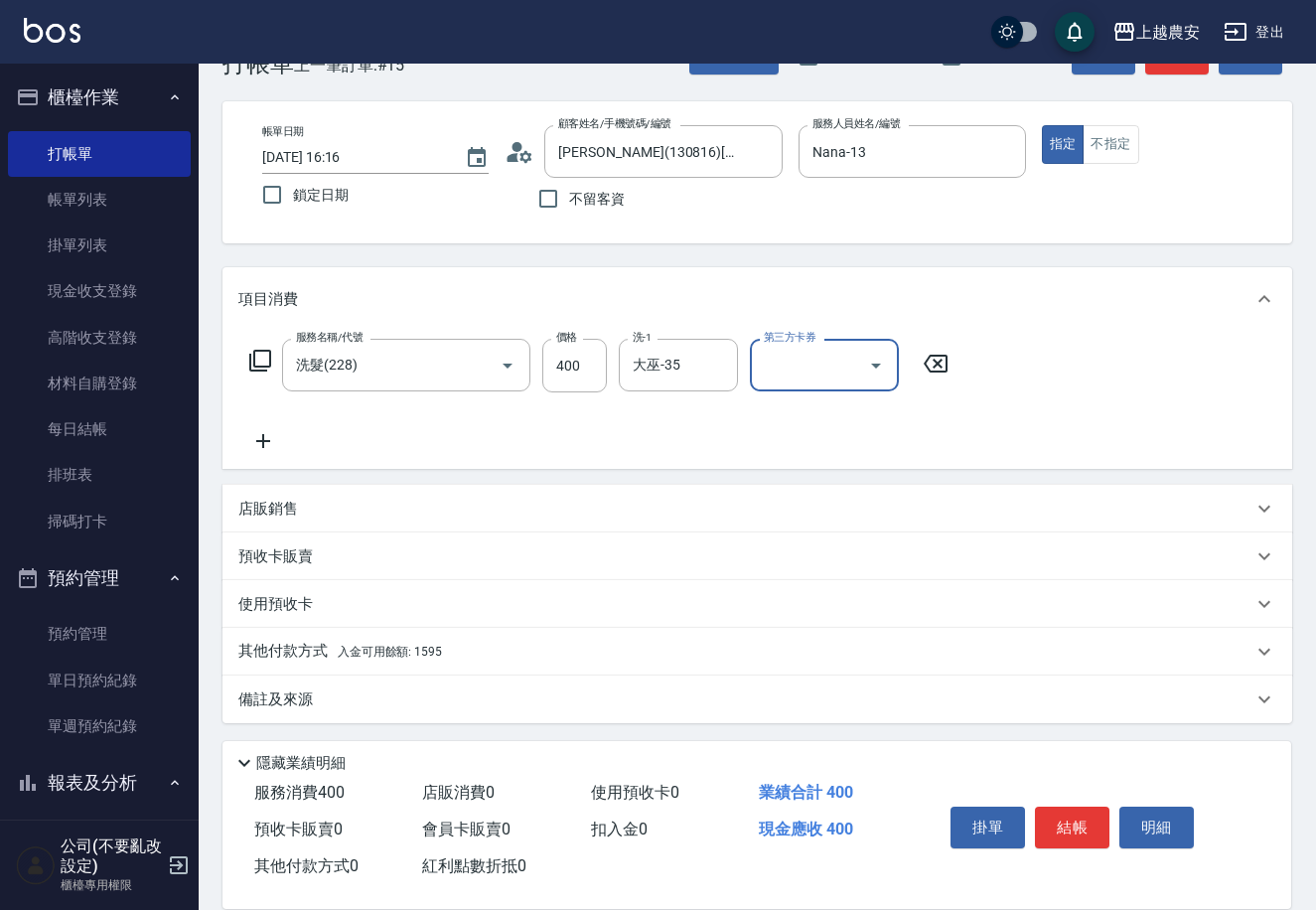 click on "其他付款方式 入金可用餘額: 1595" at bounding box center (340, 652) 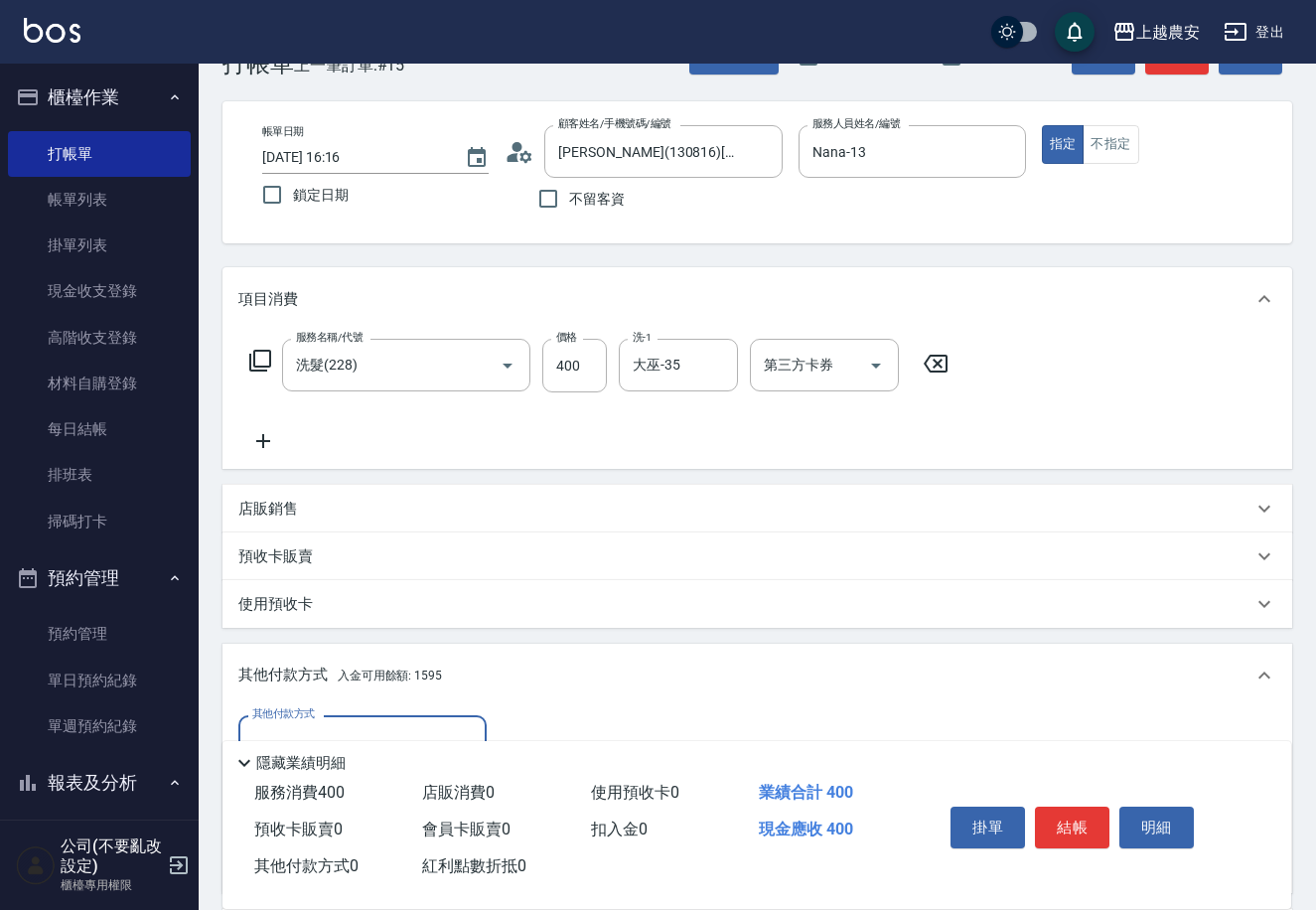 scroll, scrollTop: 1, scrollLeft: 0, axis: vertical 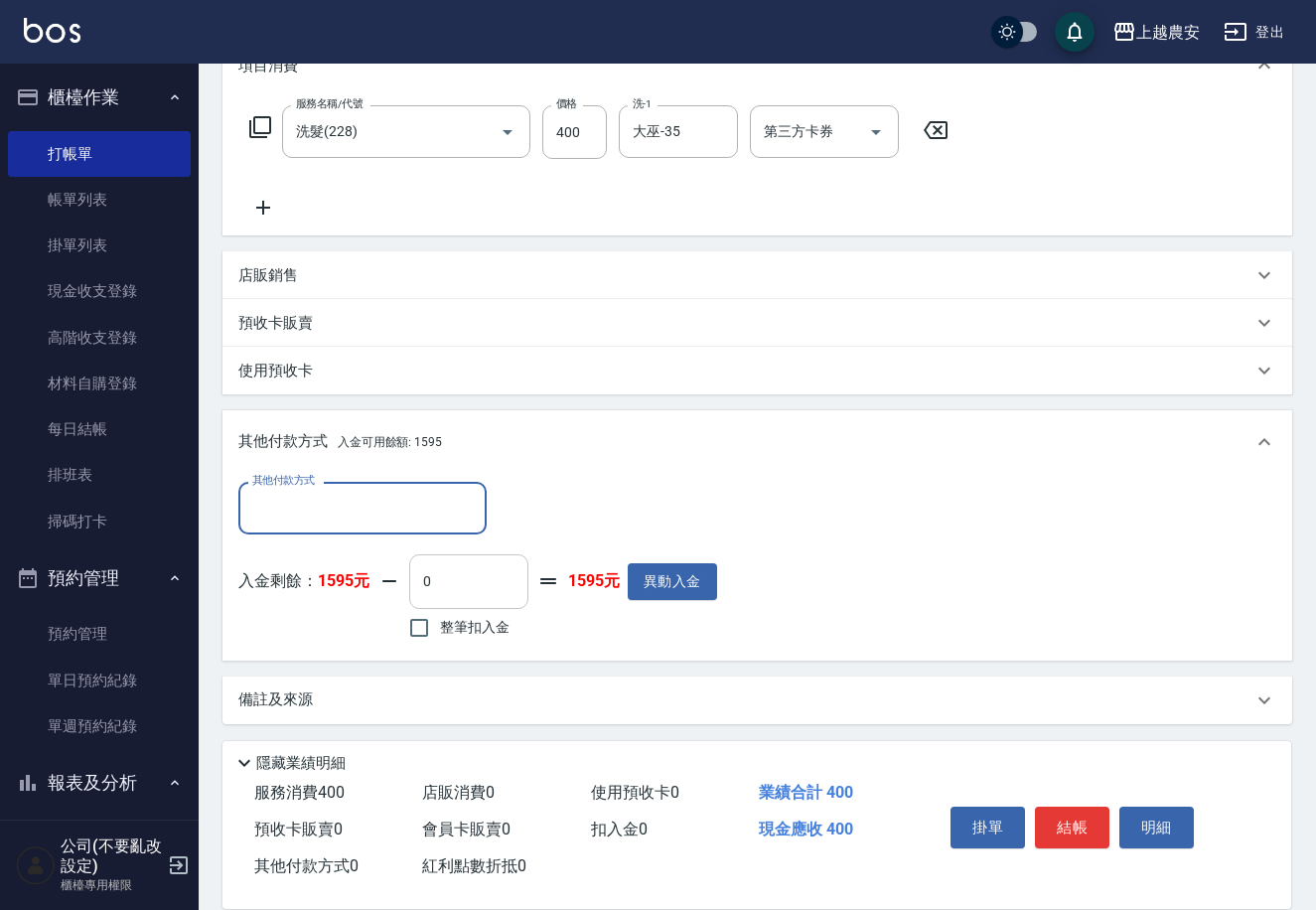 click on "0" at bounding box center (469, 581) 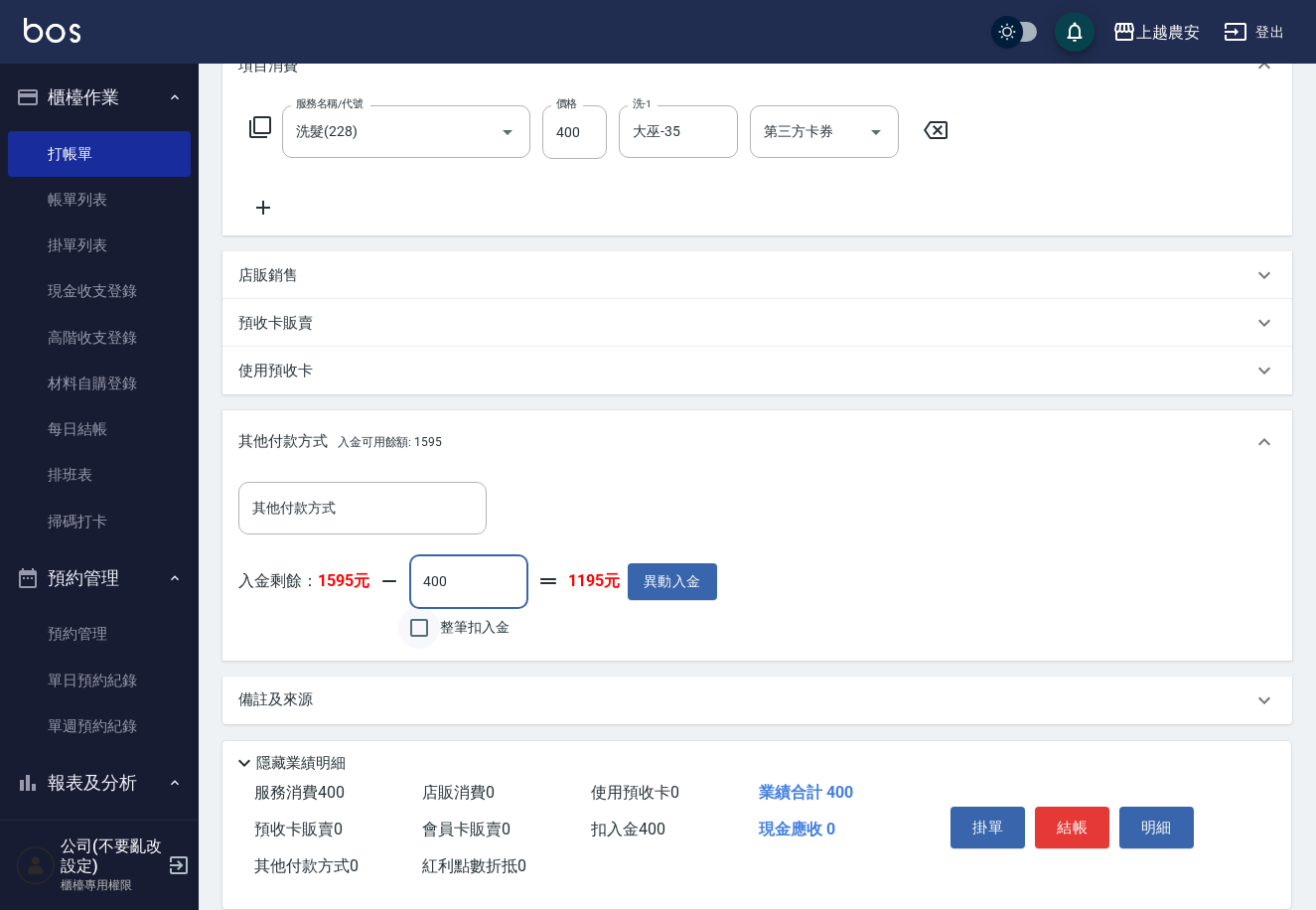 type on "400" 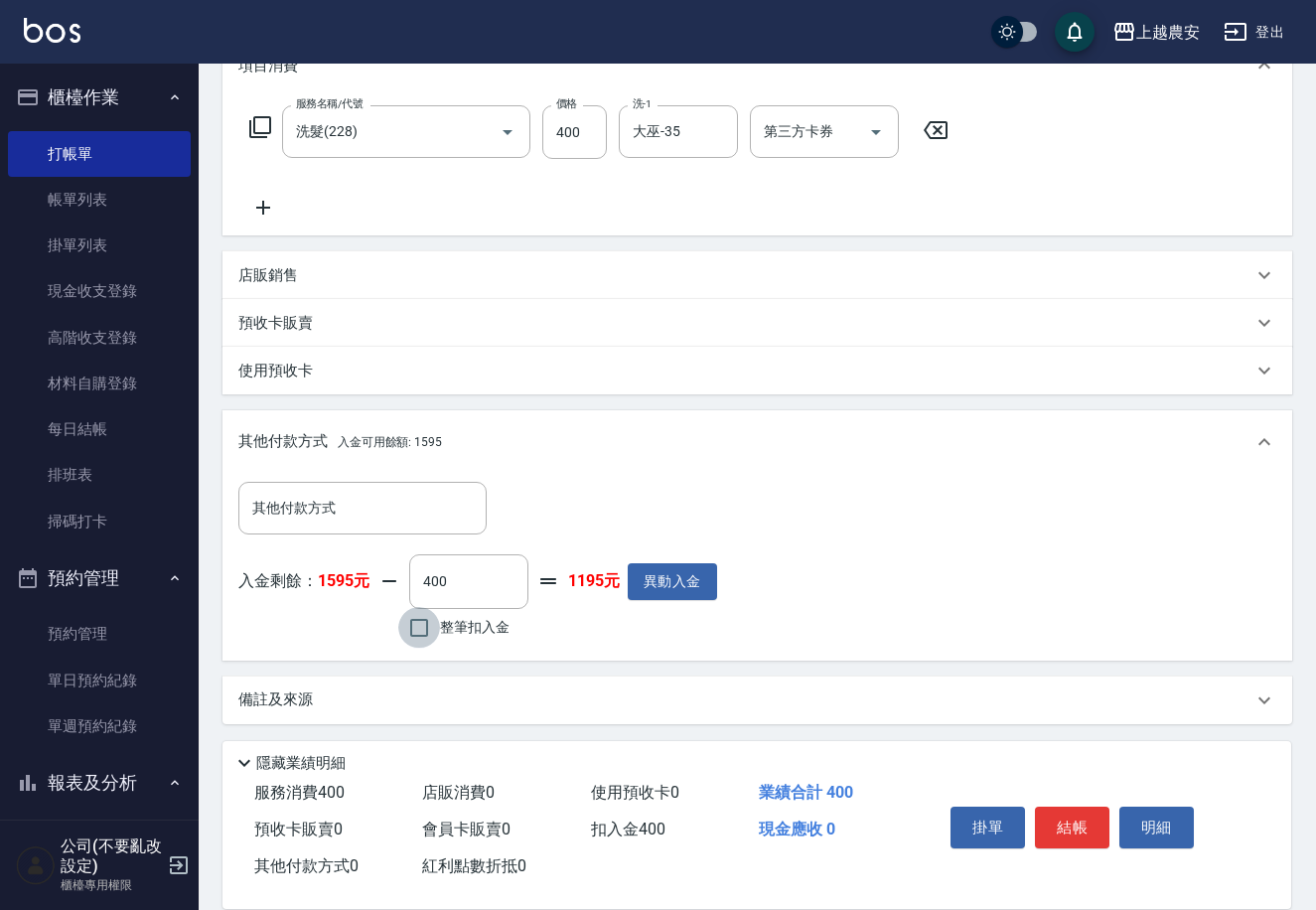 click on "整筆扣入金" at bounding box center [419, 628] 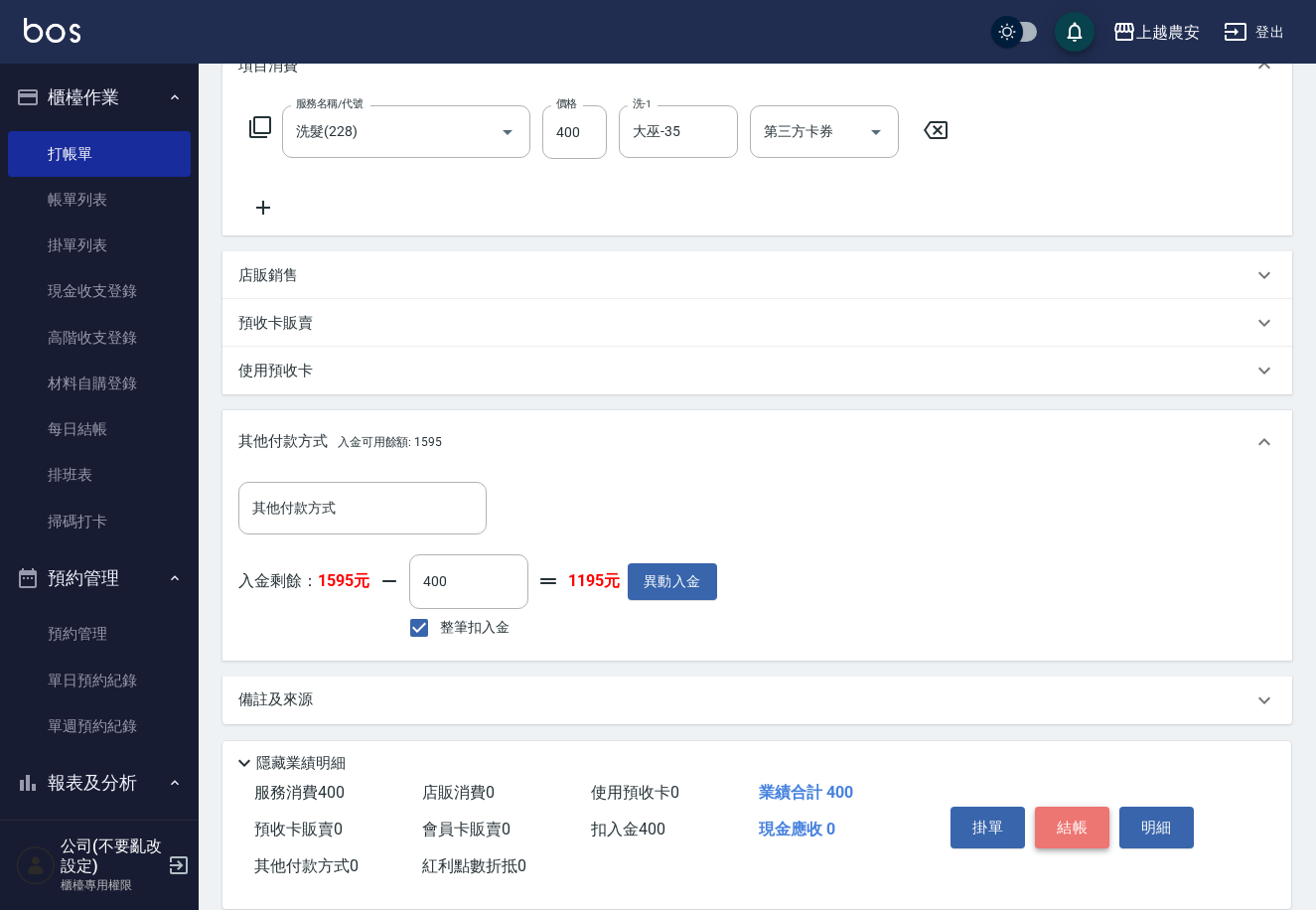 click on "結帳" at bounding box center [1072, 828] 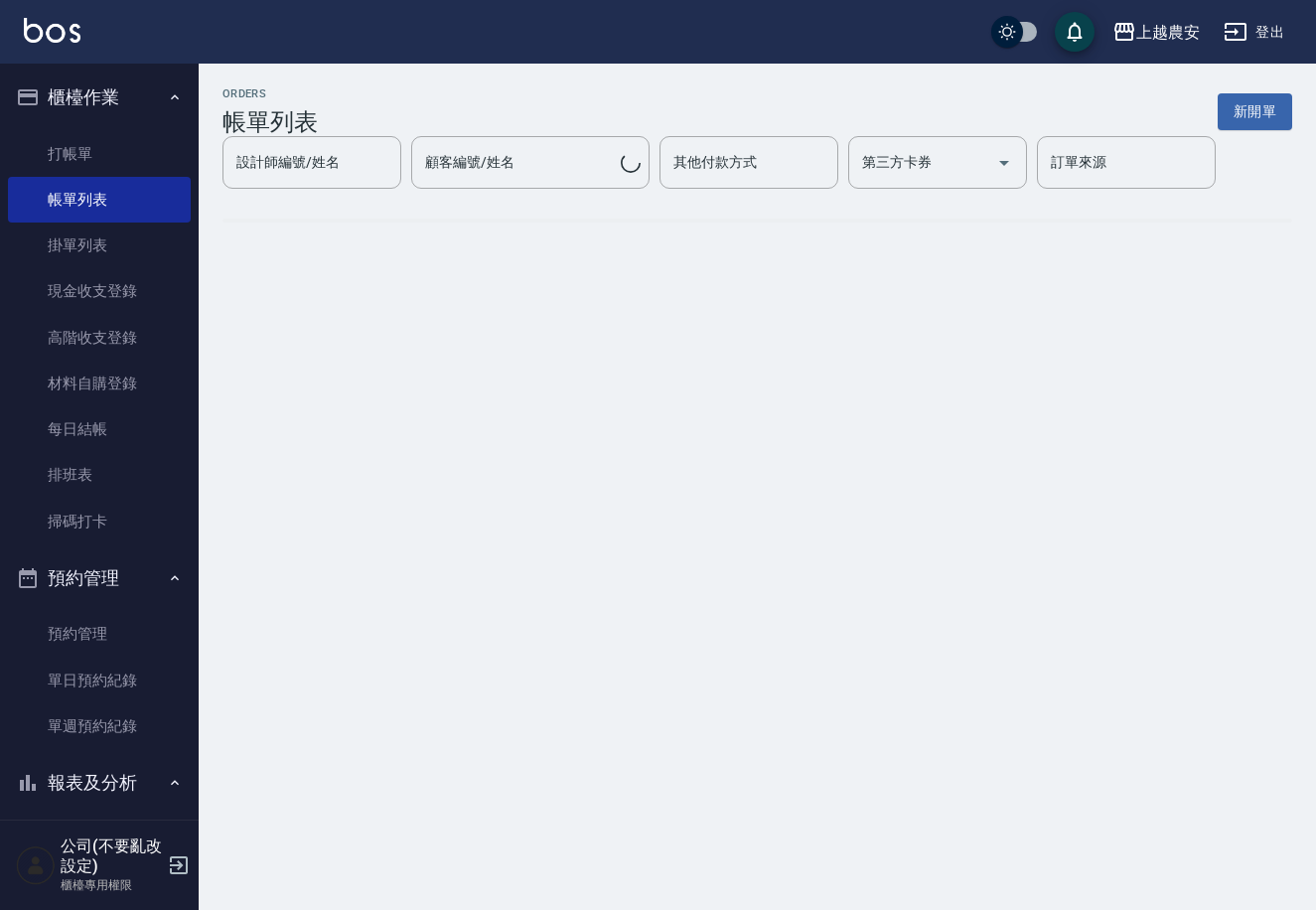 scroll, scrollTop: 0, scrollLeft: 0, axis: both 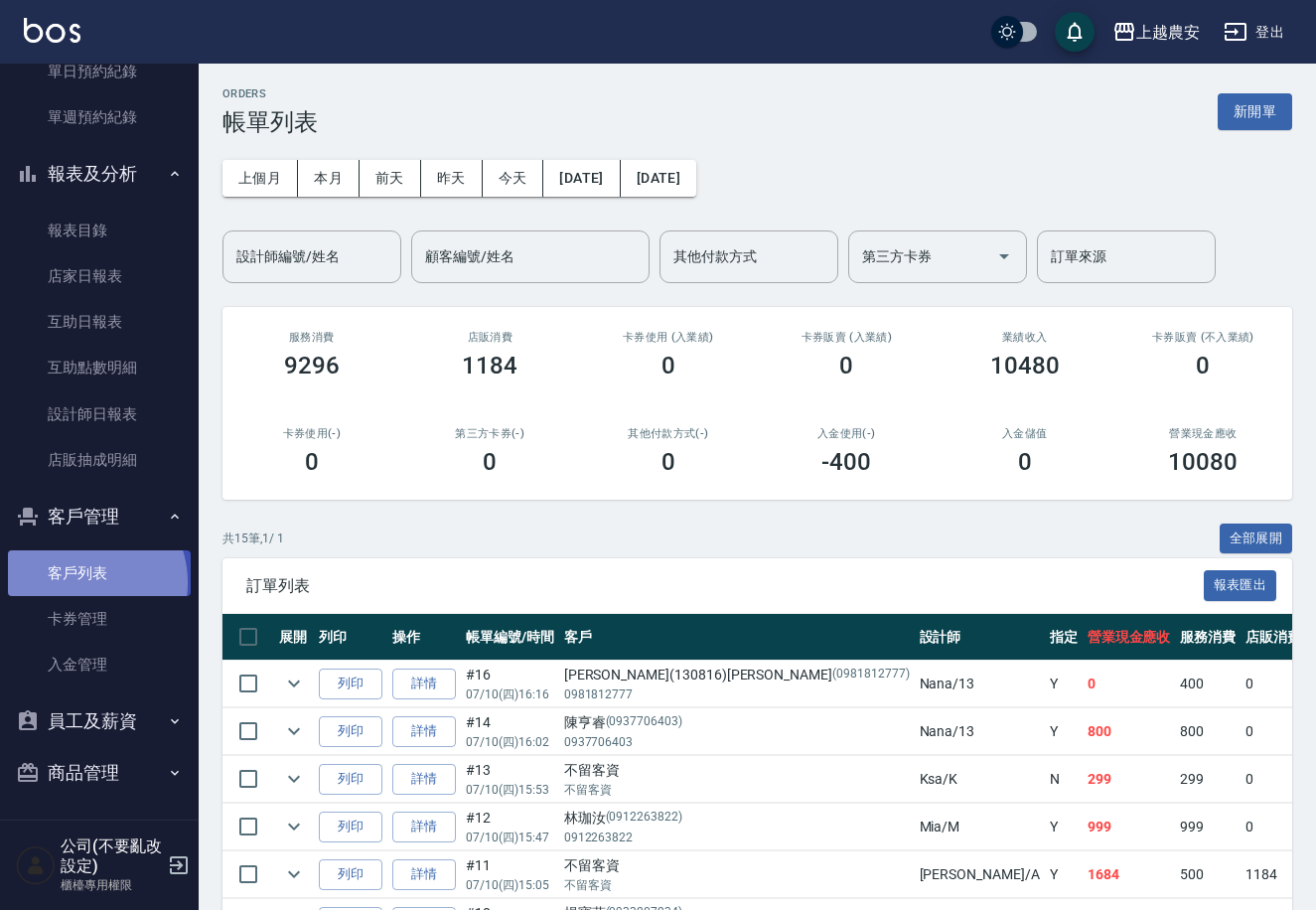click on "客戶列表" at bounding box center (99, 573) 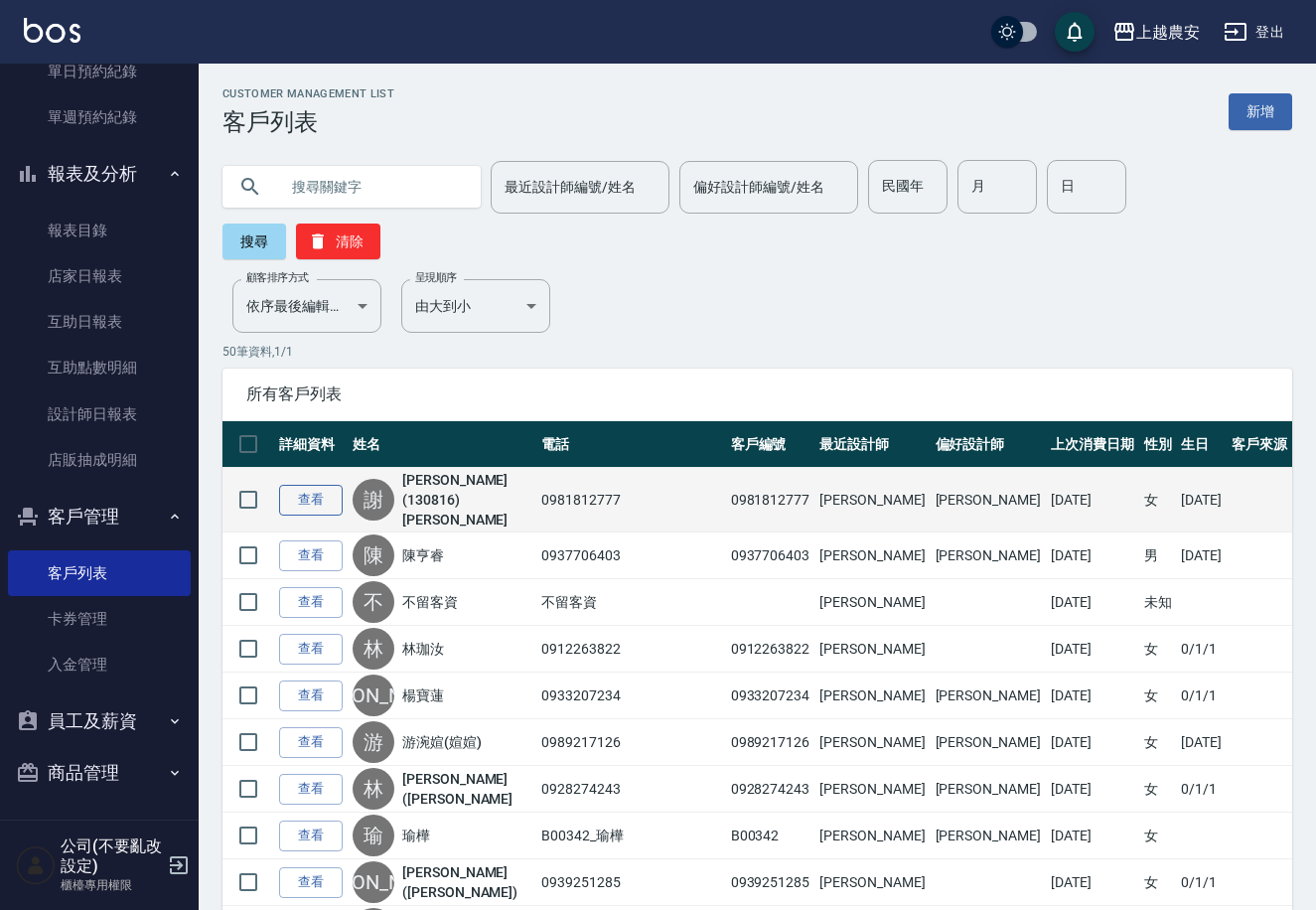 click on "查看" at bounding box center [311, 500] 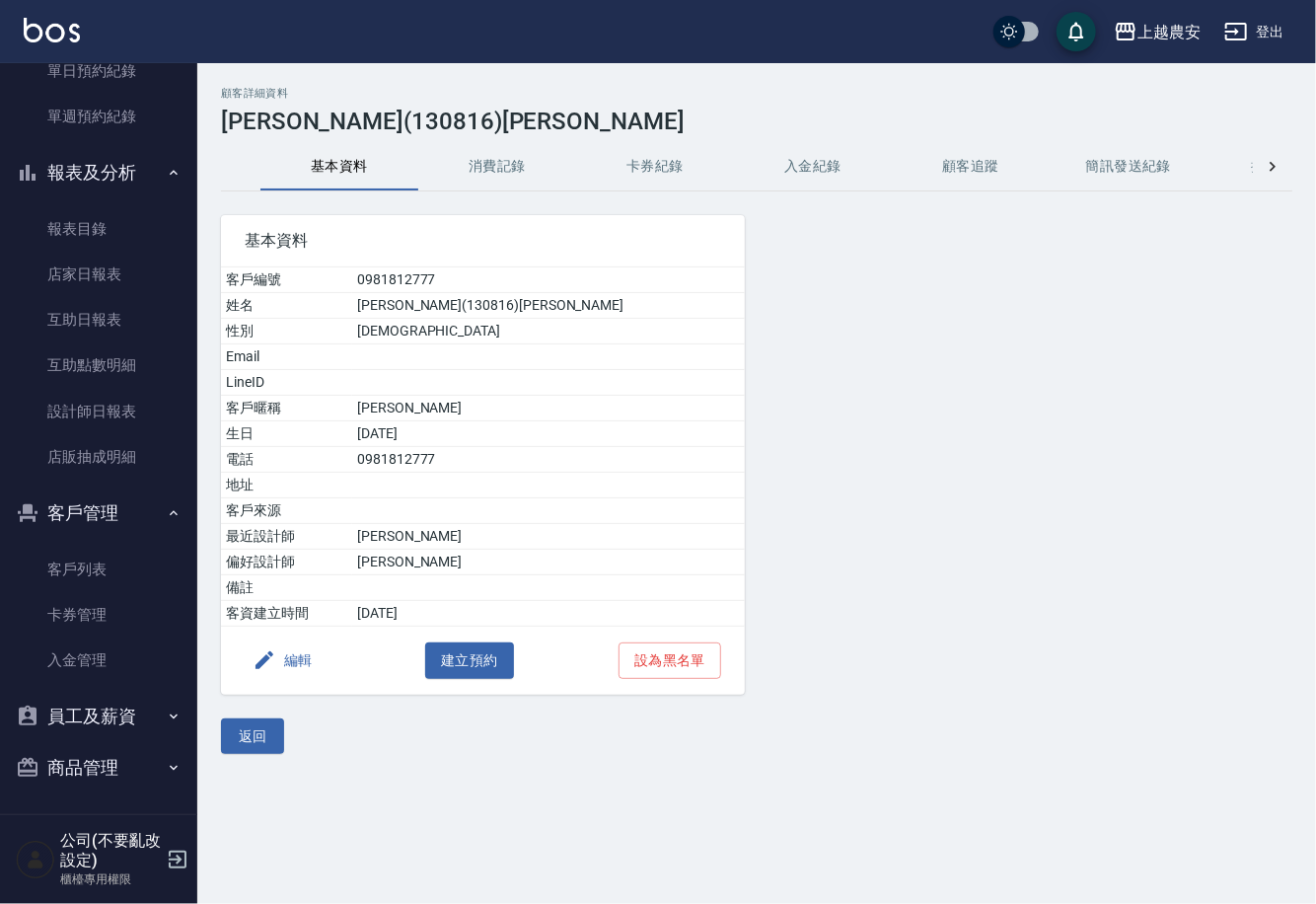 click on "消費記錄" at bounding box center (497, 167) 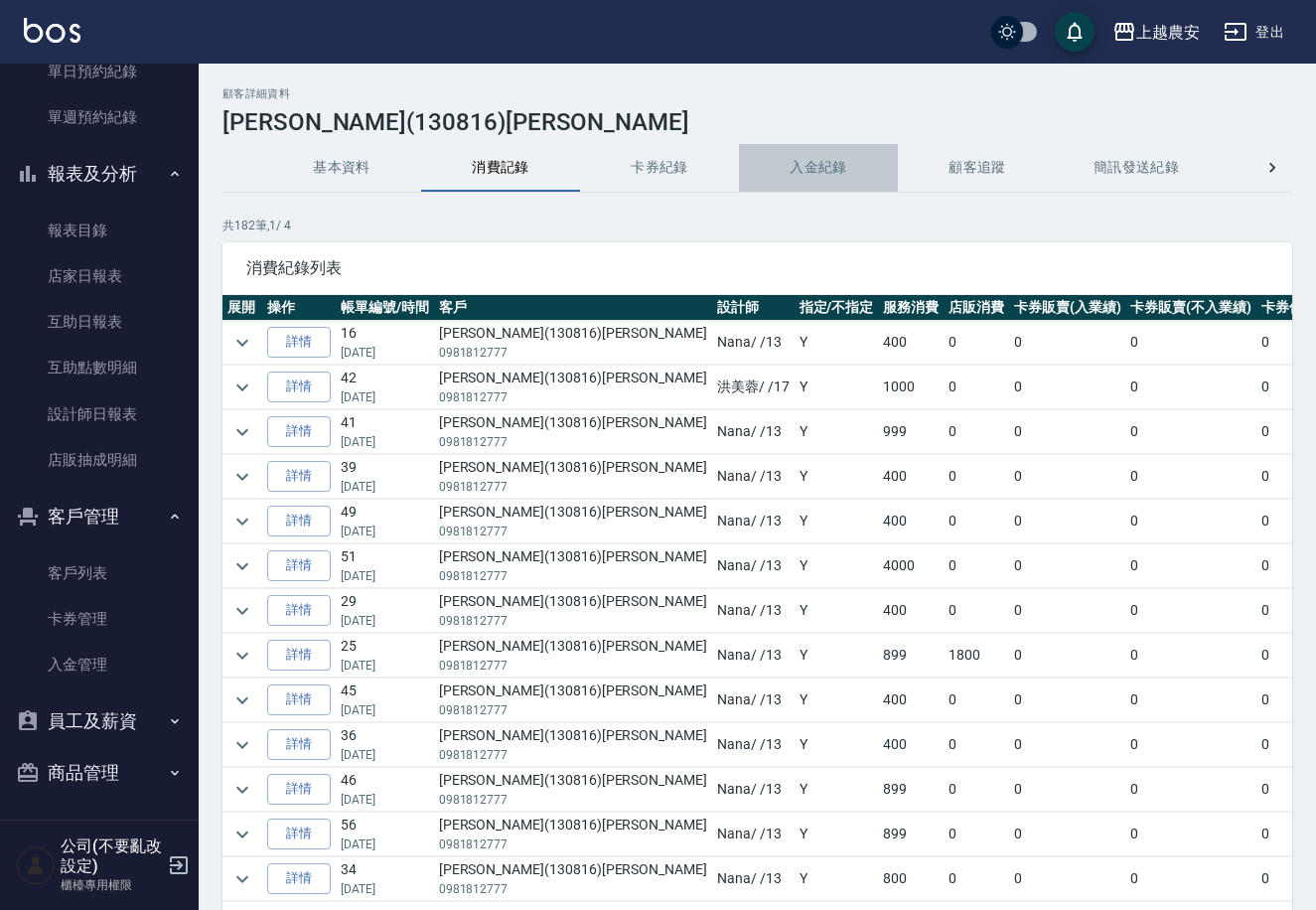 click on "入金紀錄" at bounding box center (818, 168) 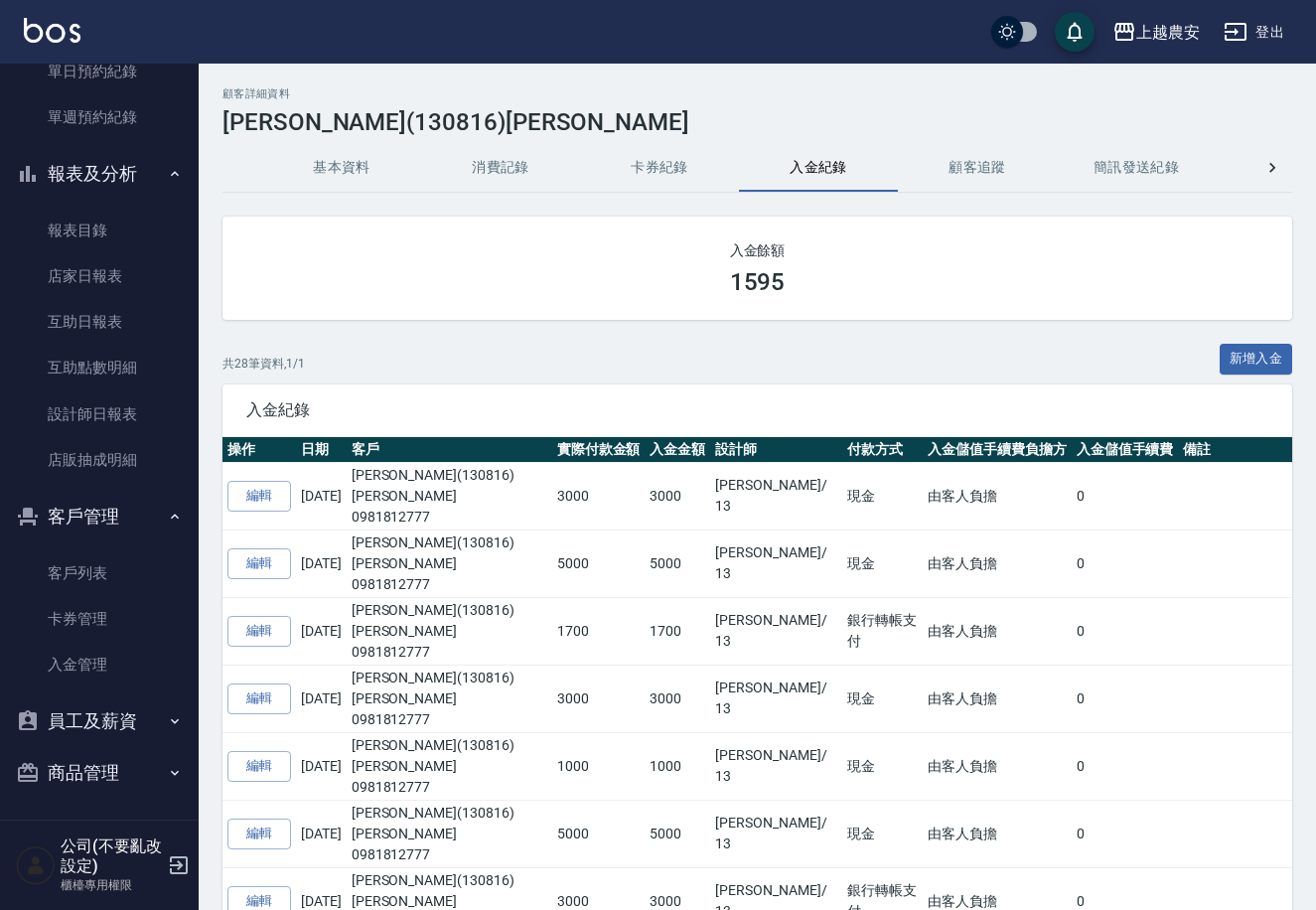 click on "消費記錄" at bounding box center [501, 168] 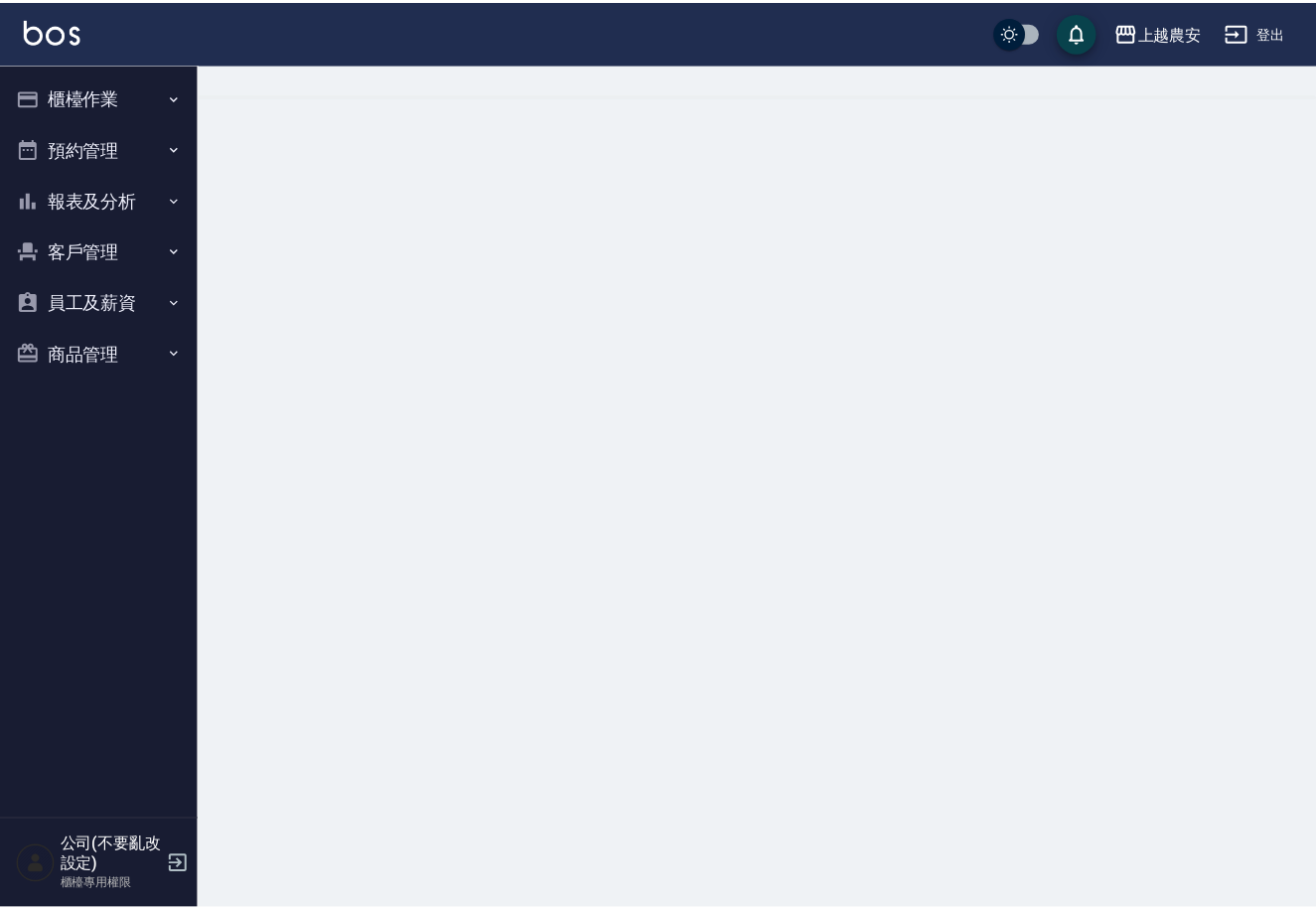 scroll, scrollTop: 0, scrollLeft: 0, axis: both 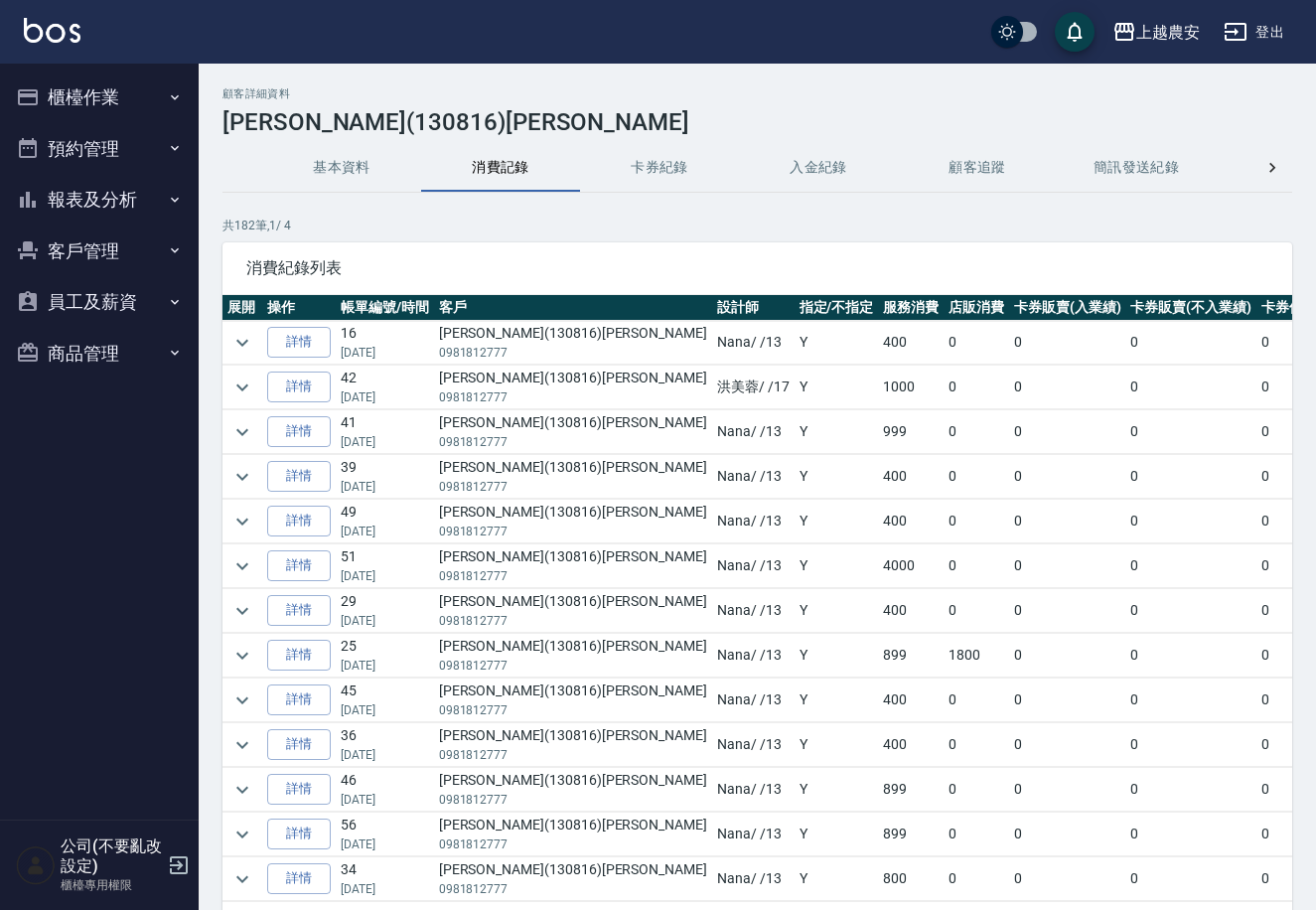 click on "入金紀錄" at bounding box center [818, 168] 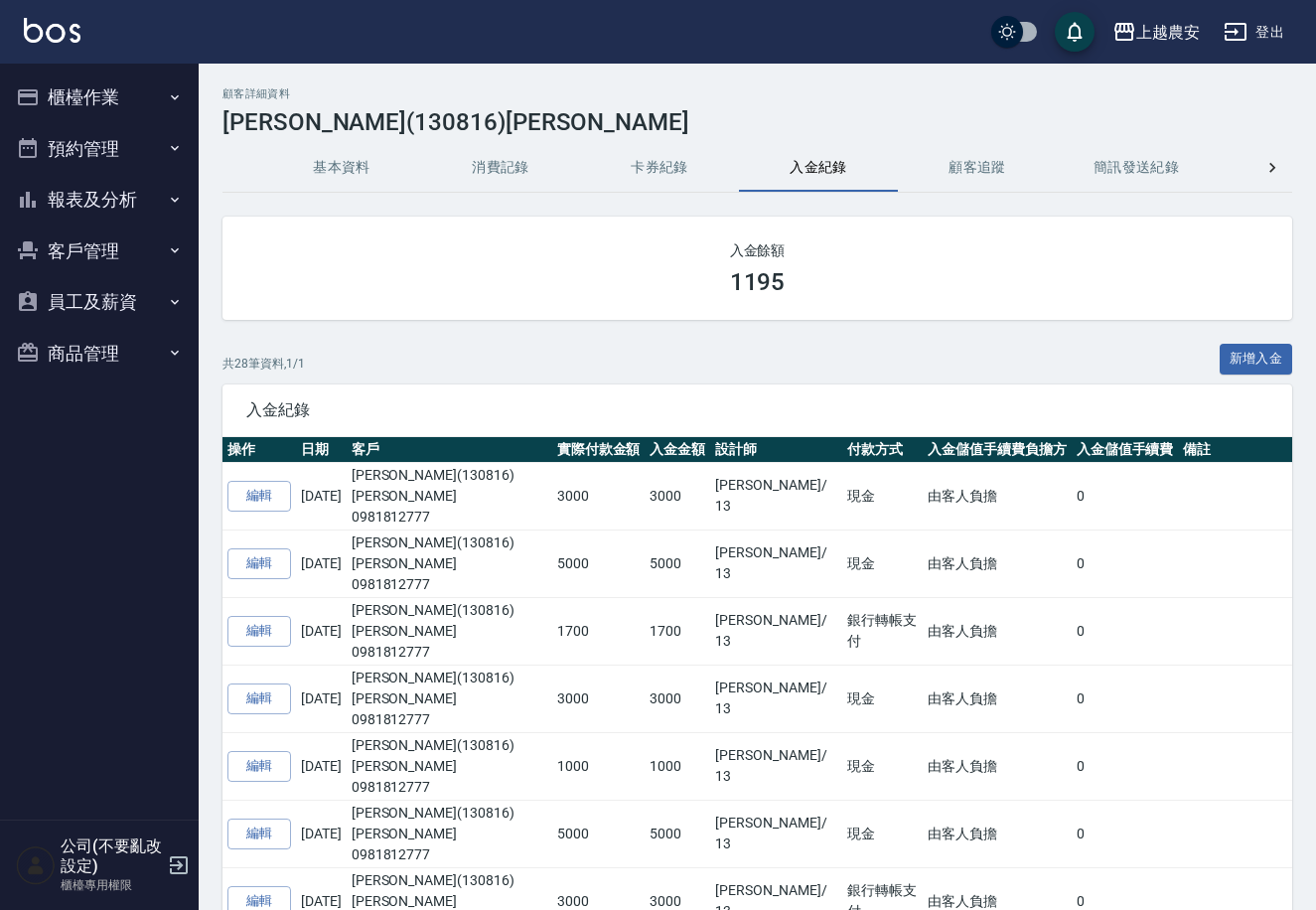 click on "消費記錄" at bounding box center [501, 168] 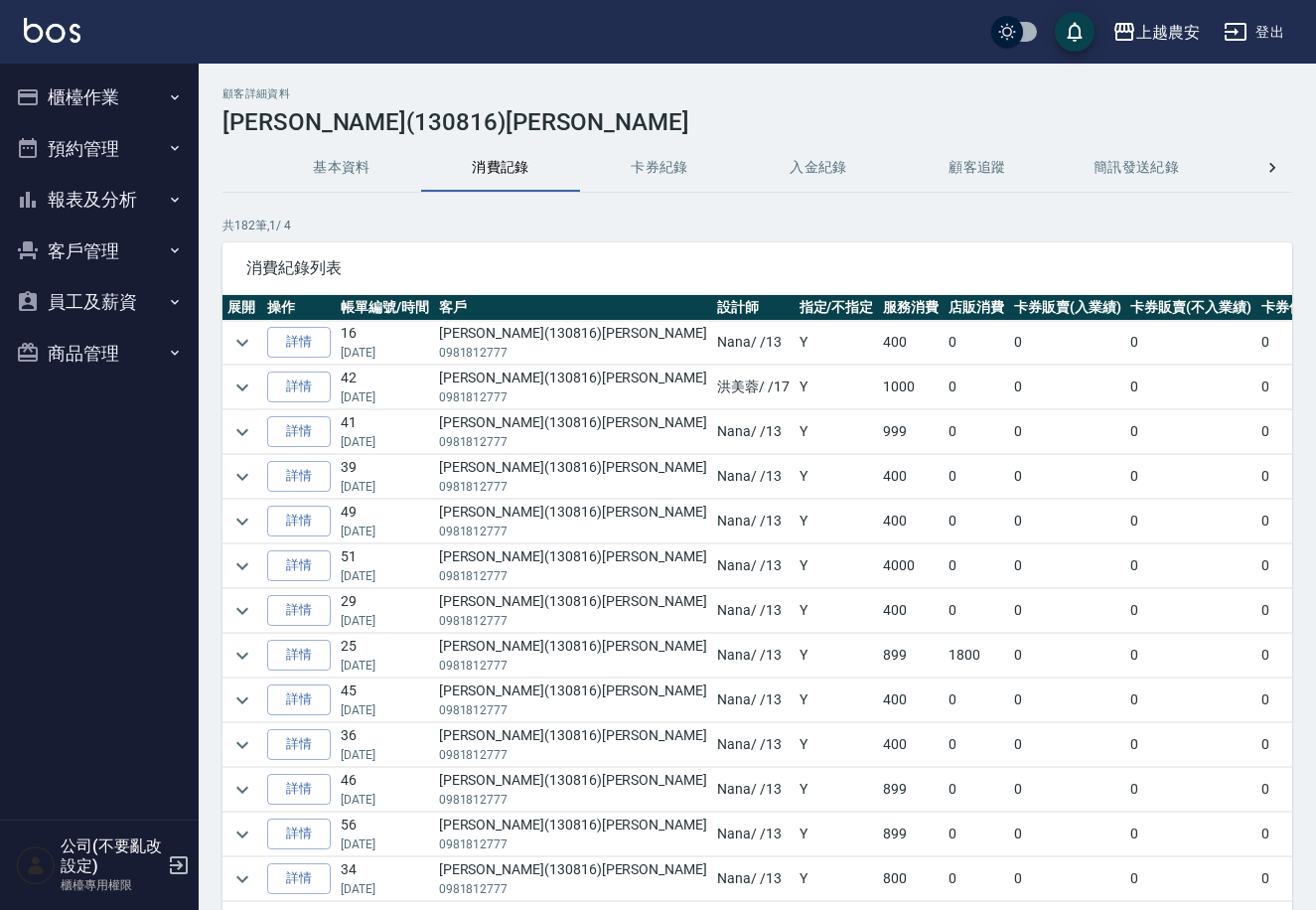 click on "櫃檯作業" at bounding box center (99, 97) 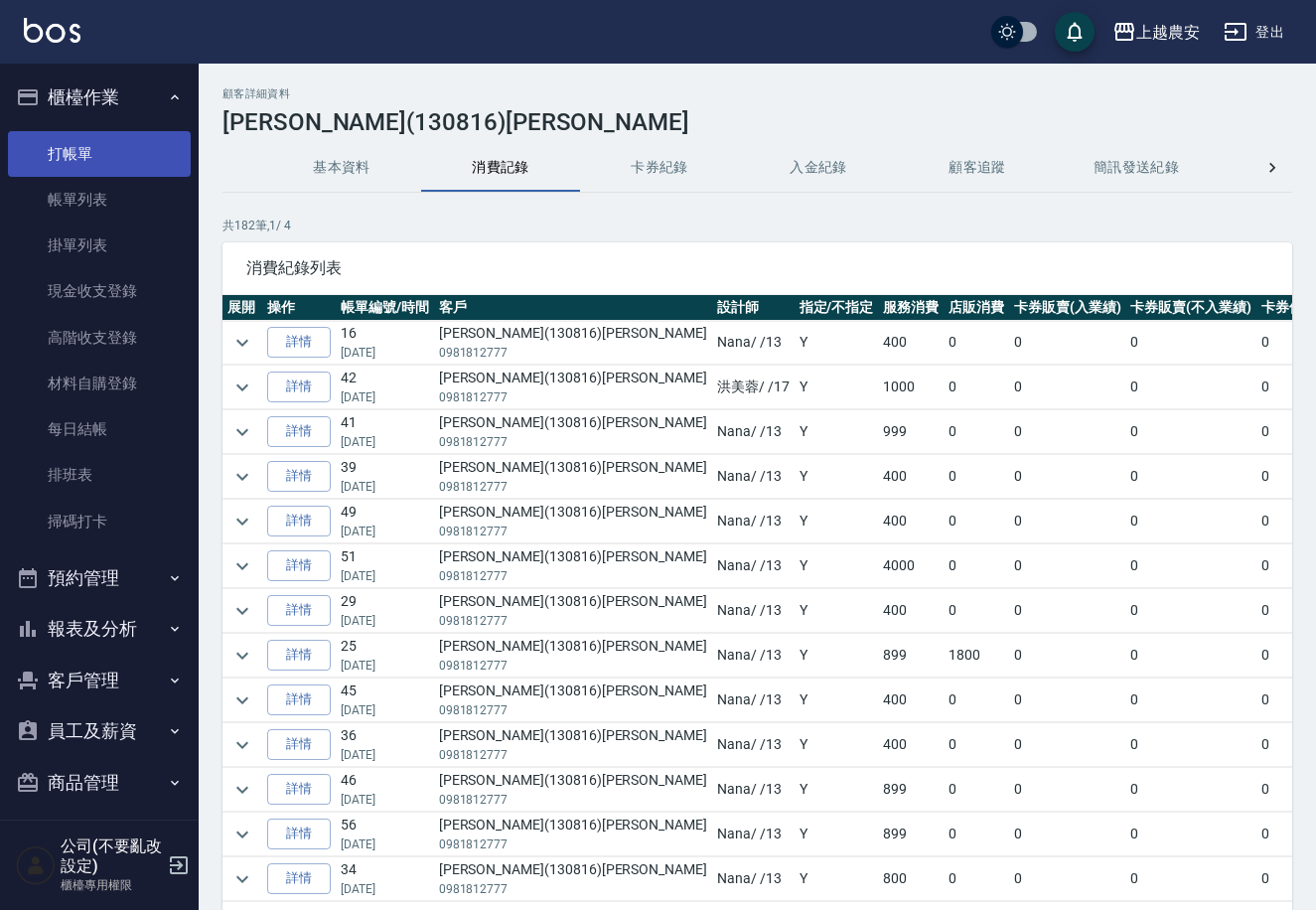 click on "打帳單" at bounding box center (99, 154) 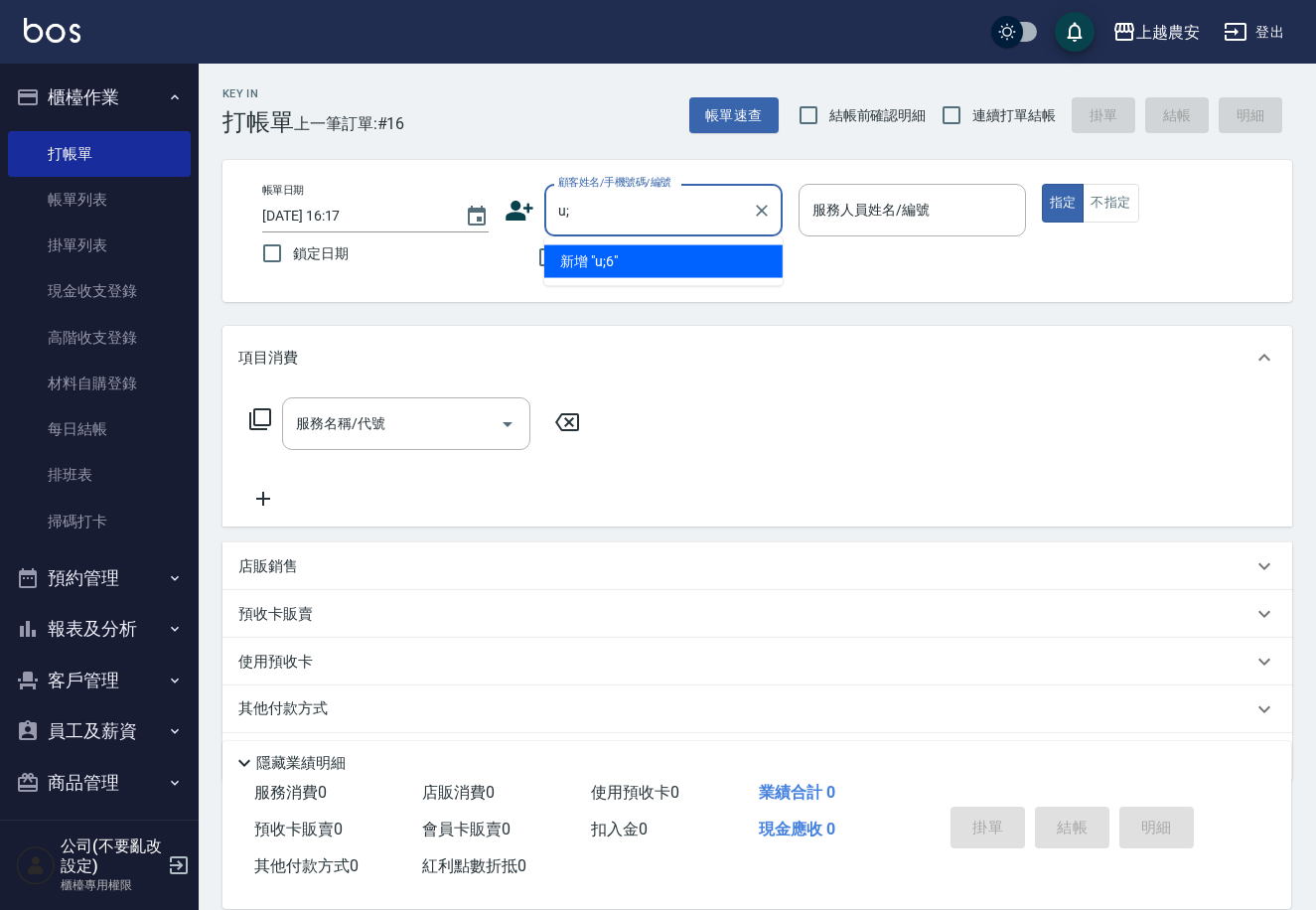 type on "u" 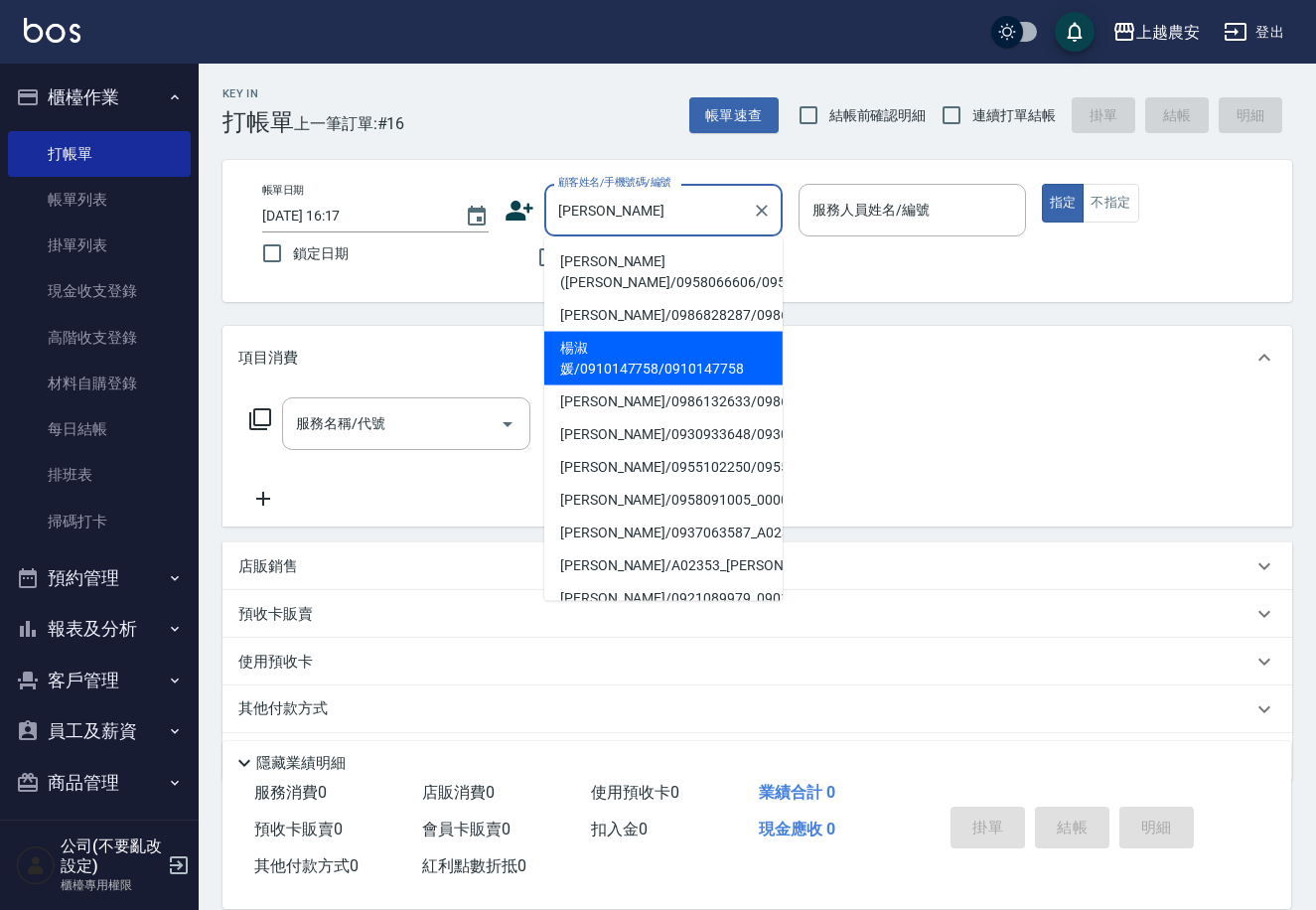 click on "楊淑媛/0910147758/0910147758" at bounding box center [663, 359] 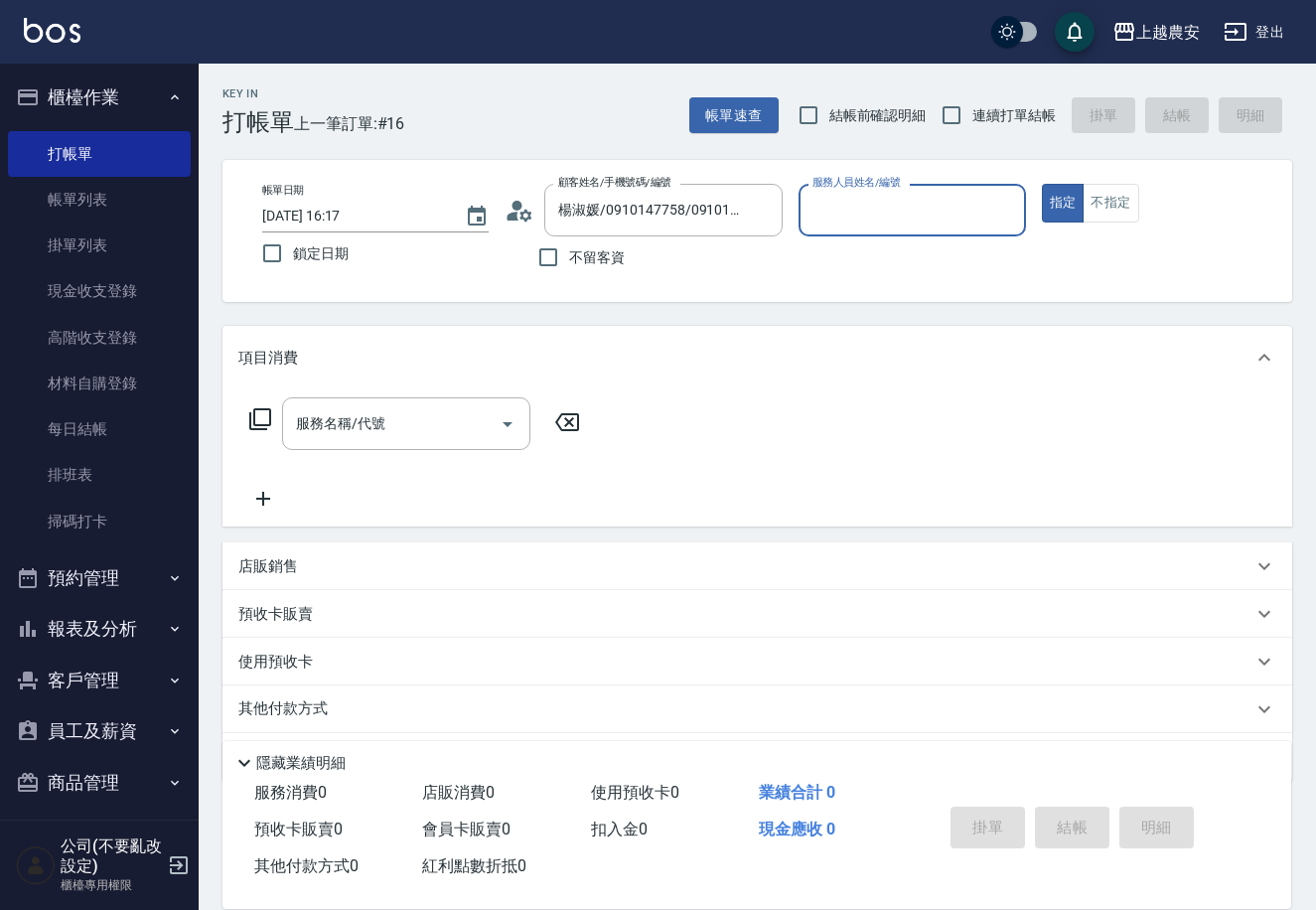 type on "美雅-B" 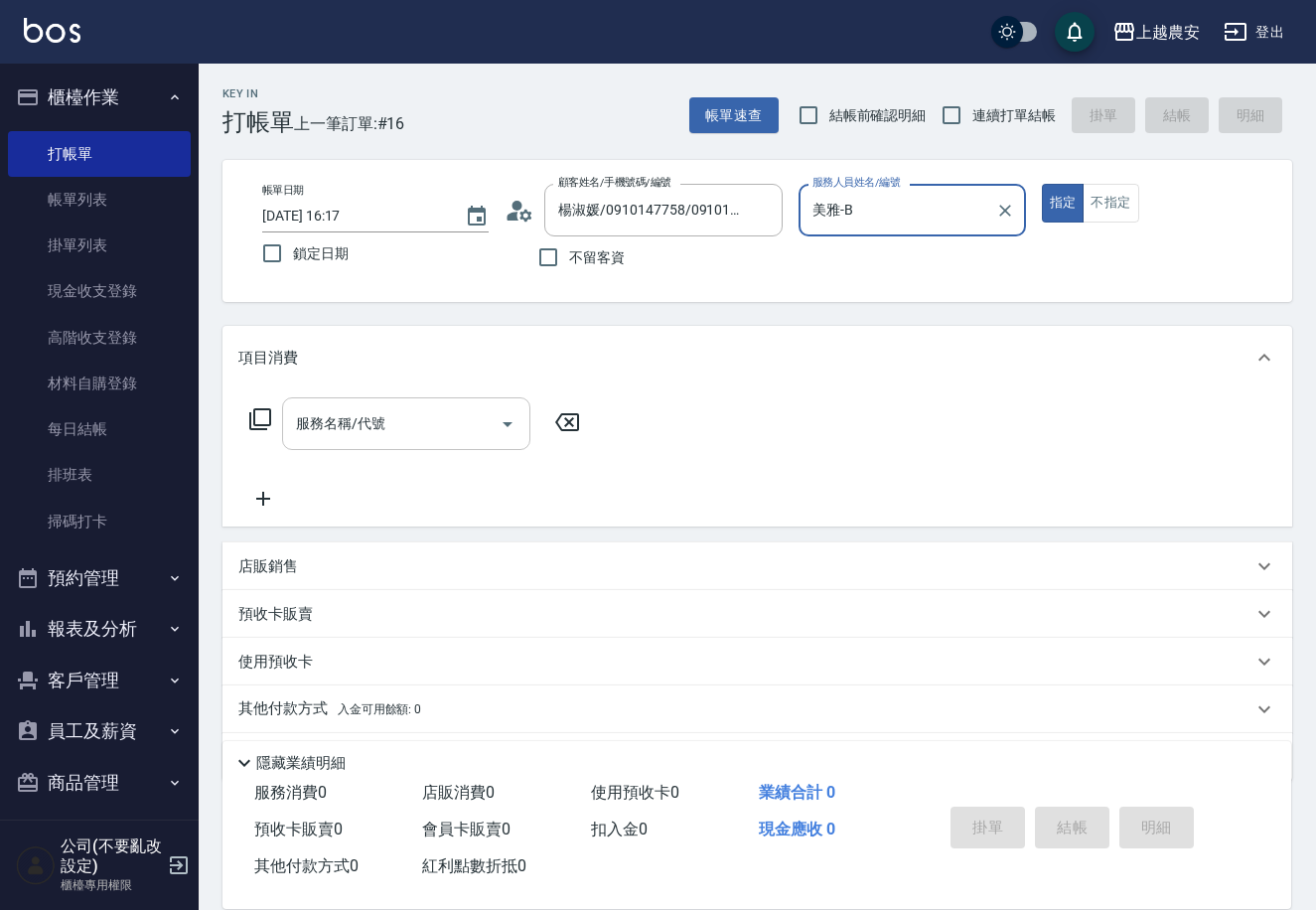 click on "服務名稱/代號" at bounding box center (391, 423) 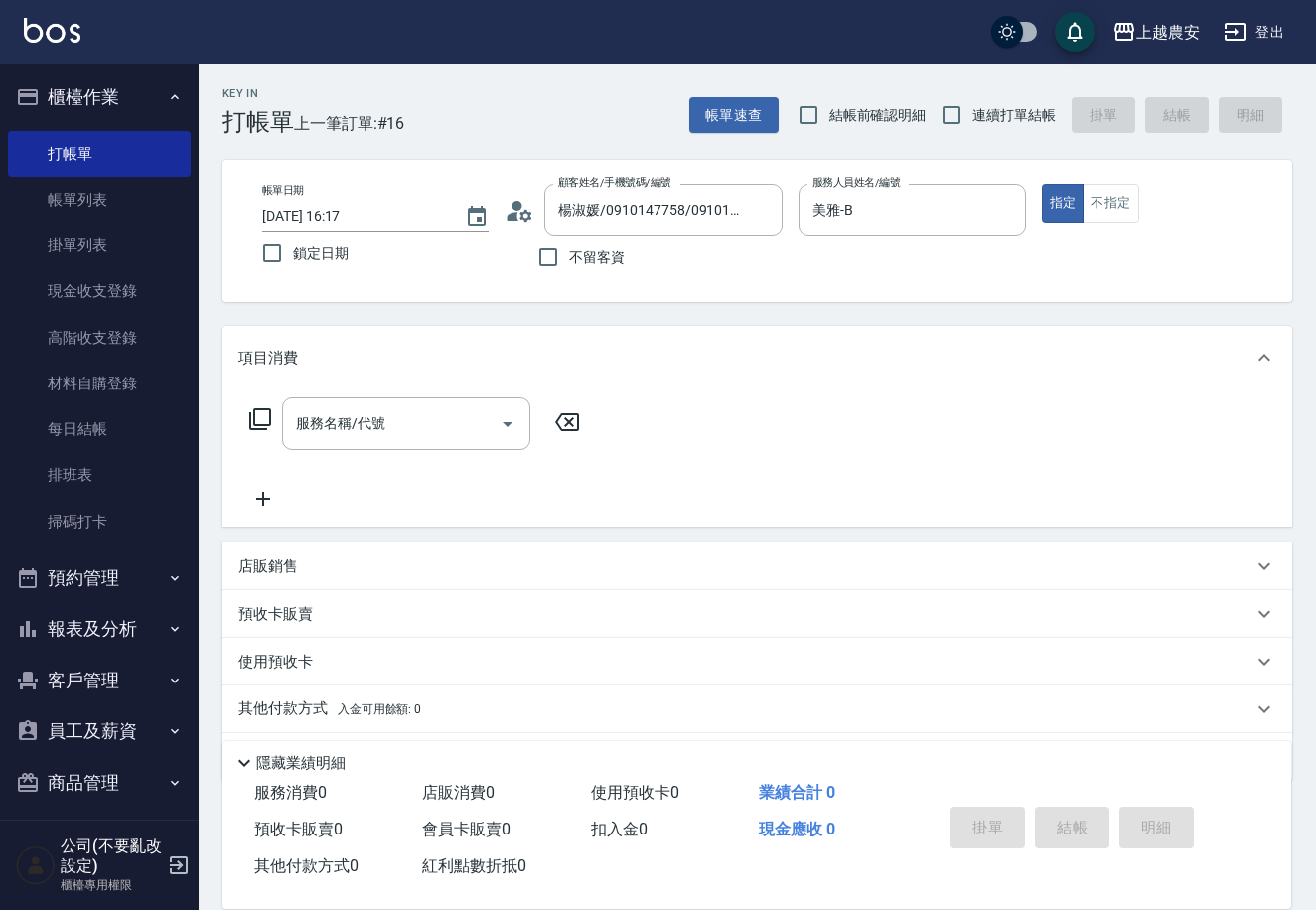 click 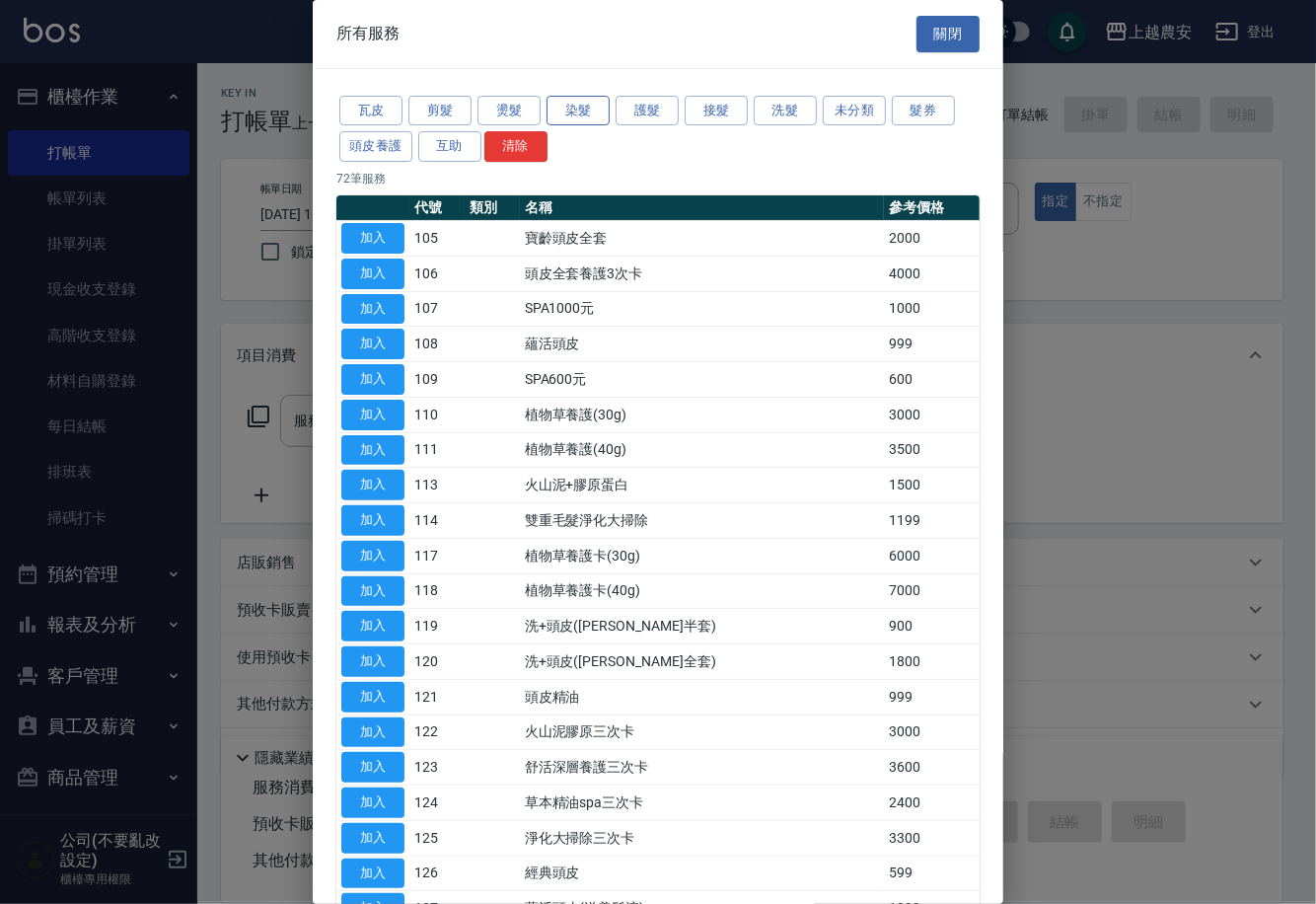 click on "染髮" at bounding box center (578, 111) 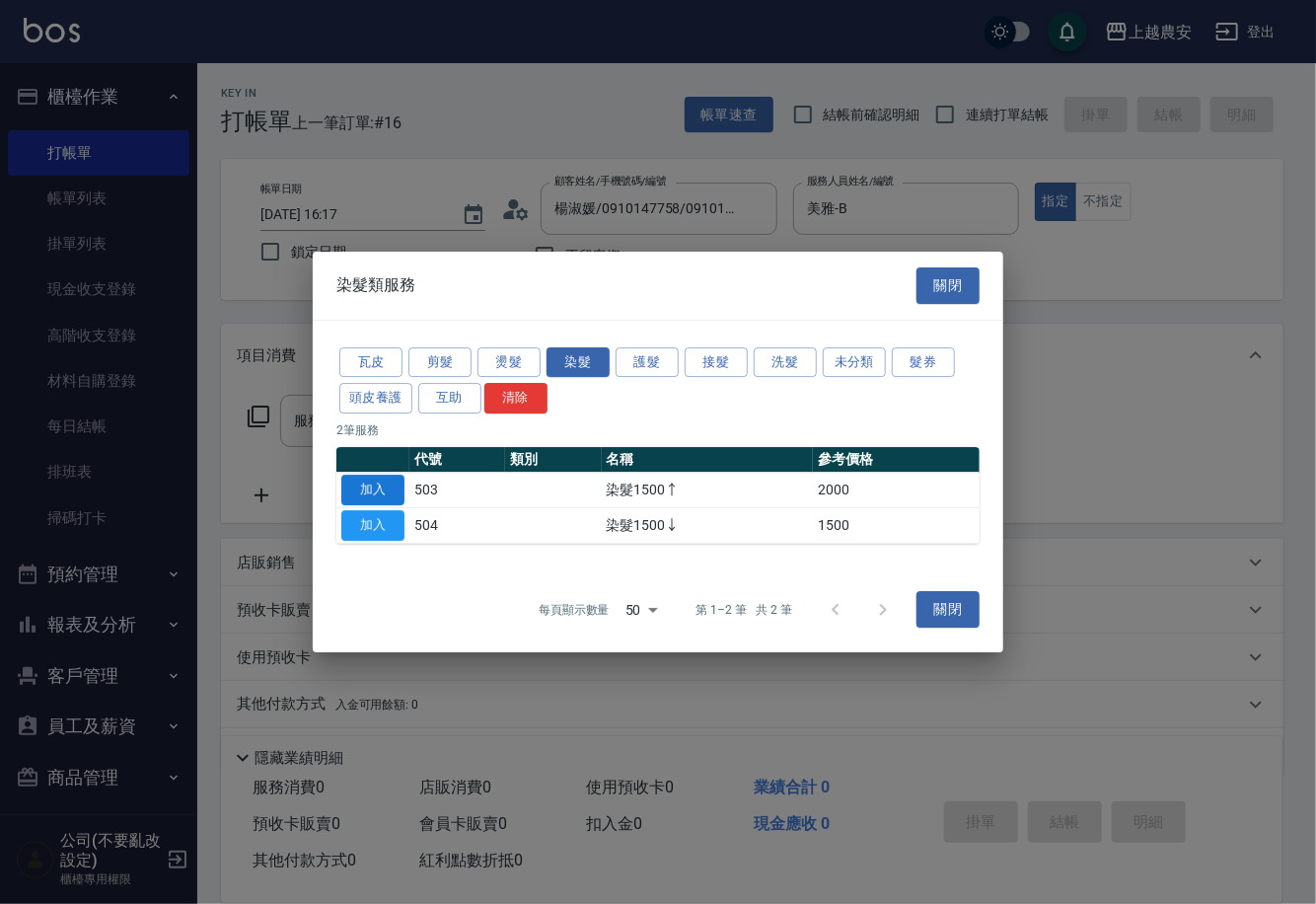 click on "加入" at bounding box center (373, 490) 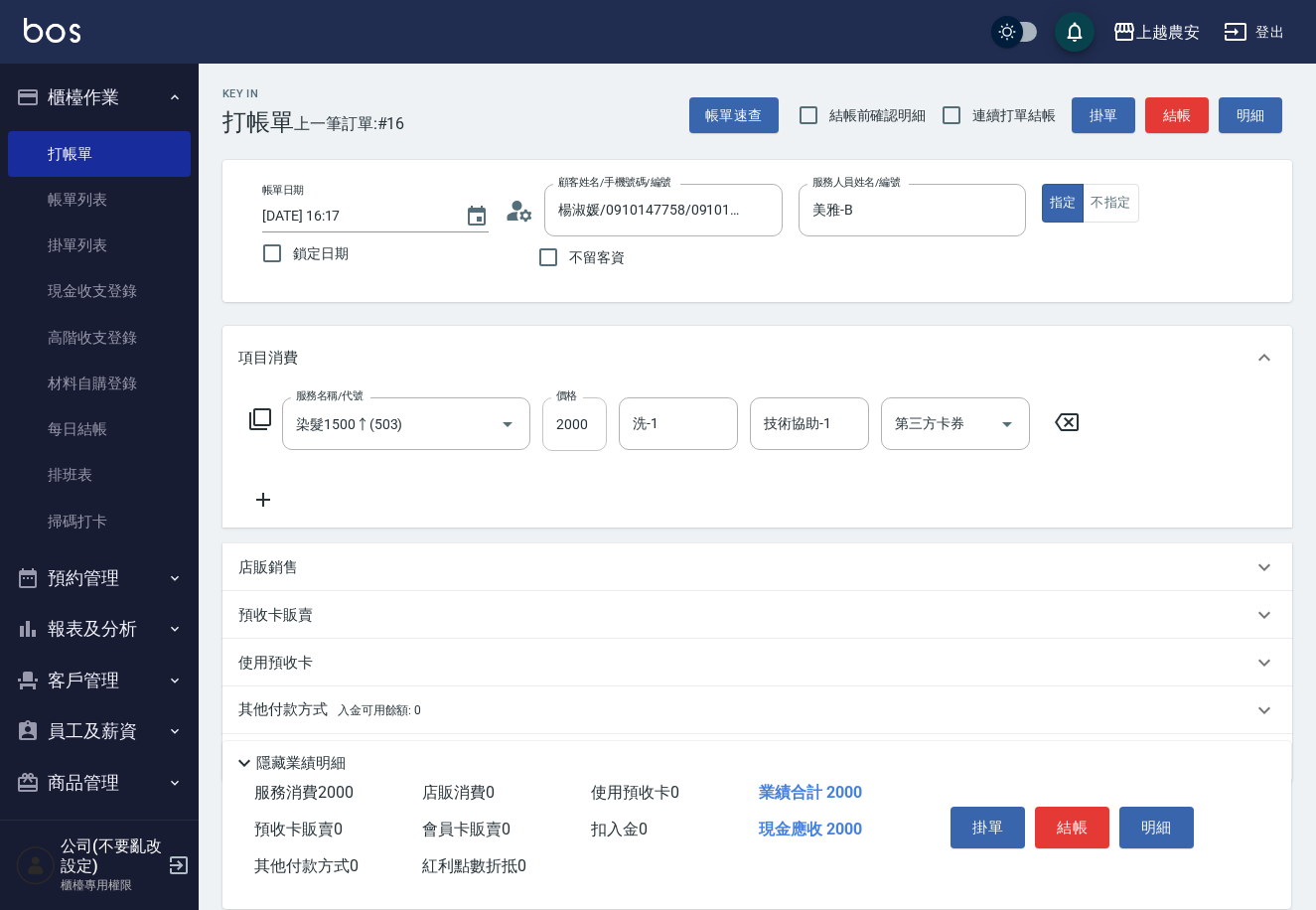 click on "2000" at bounding box center [574, 424] 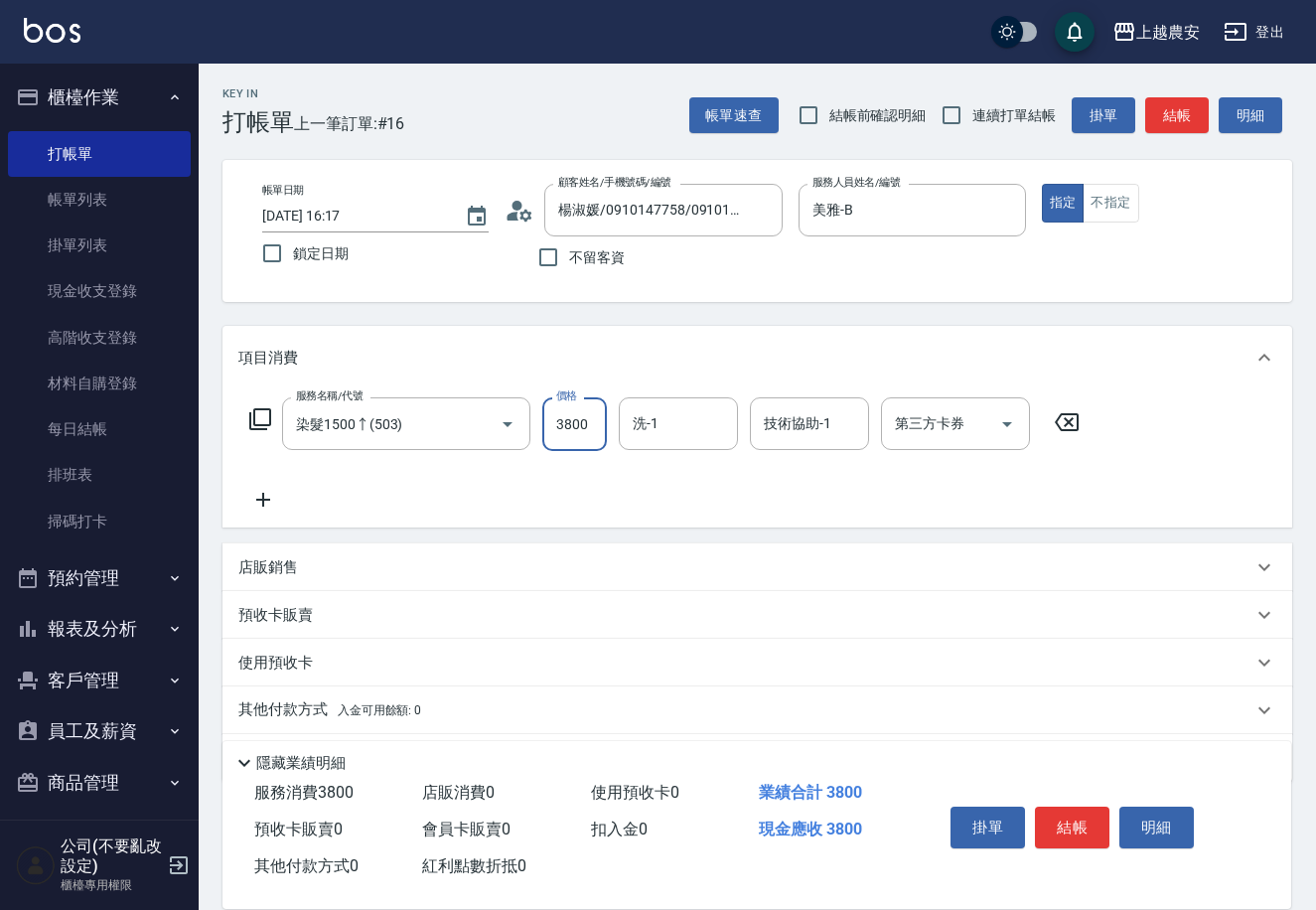scroll, scrollTop: 59, scrollLeft: 0, axis: vertical 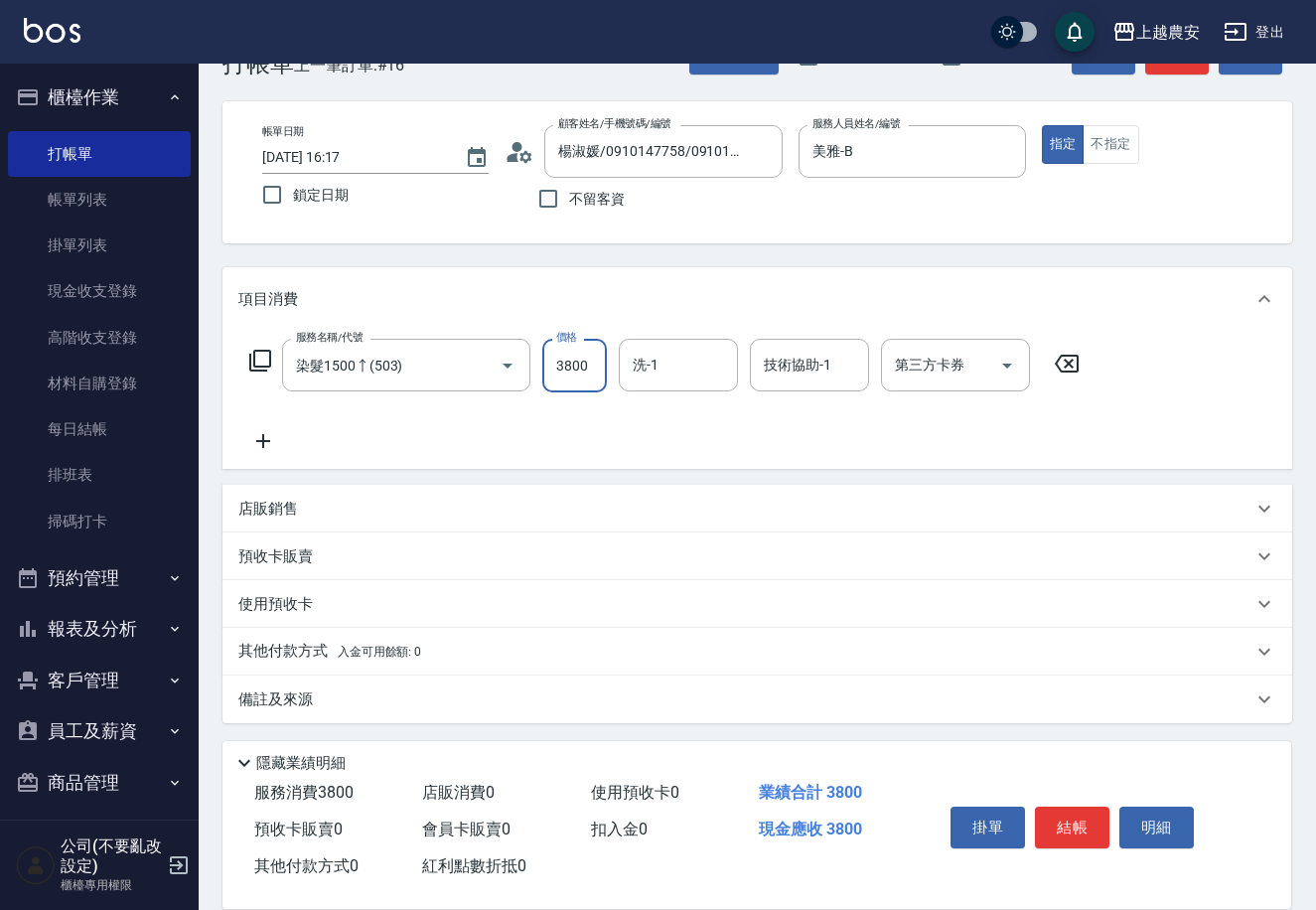 type on "3800" 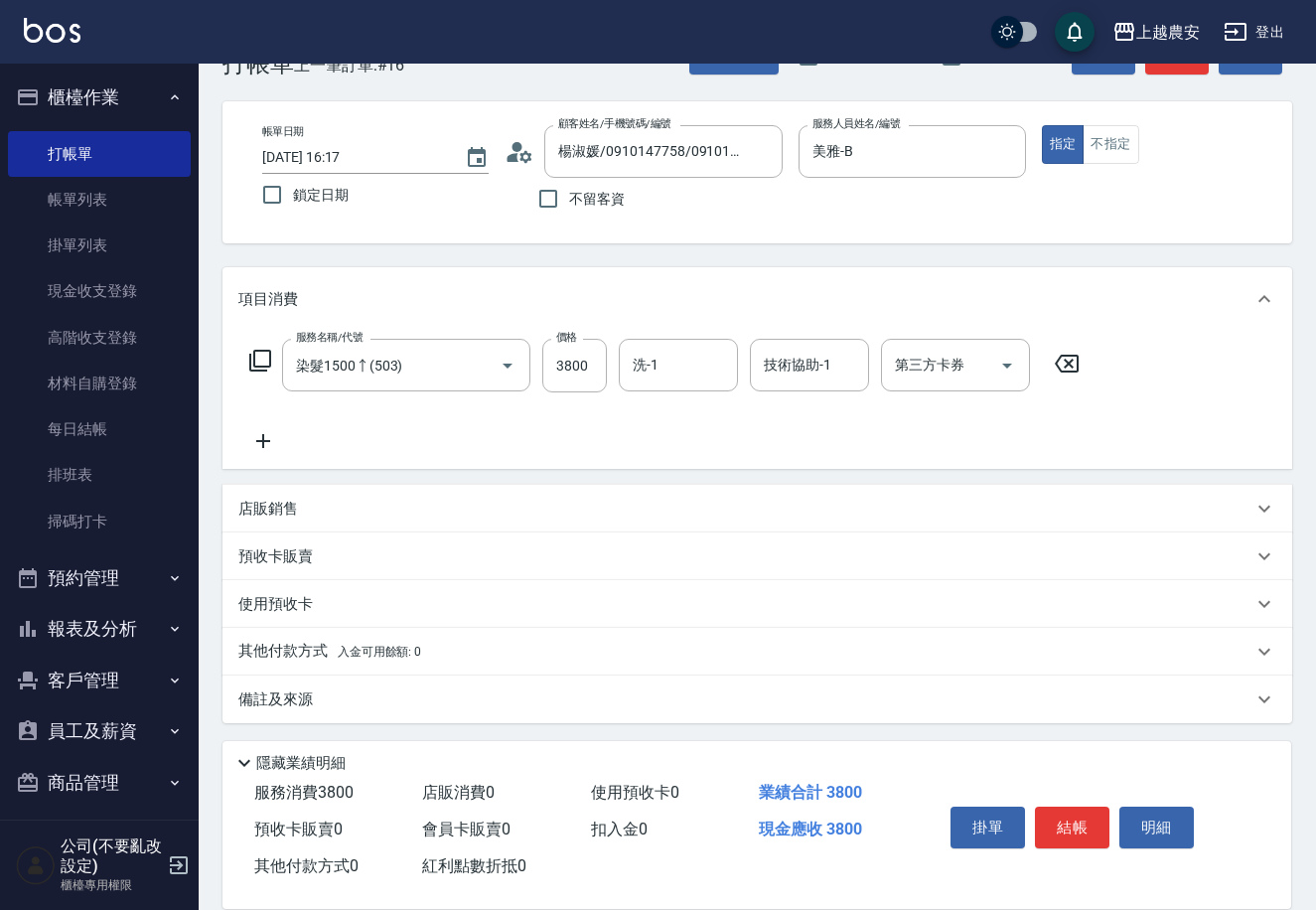 click on "其他付款方式 入金可用餘額: 0" at bounding box center [330, 652] 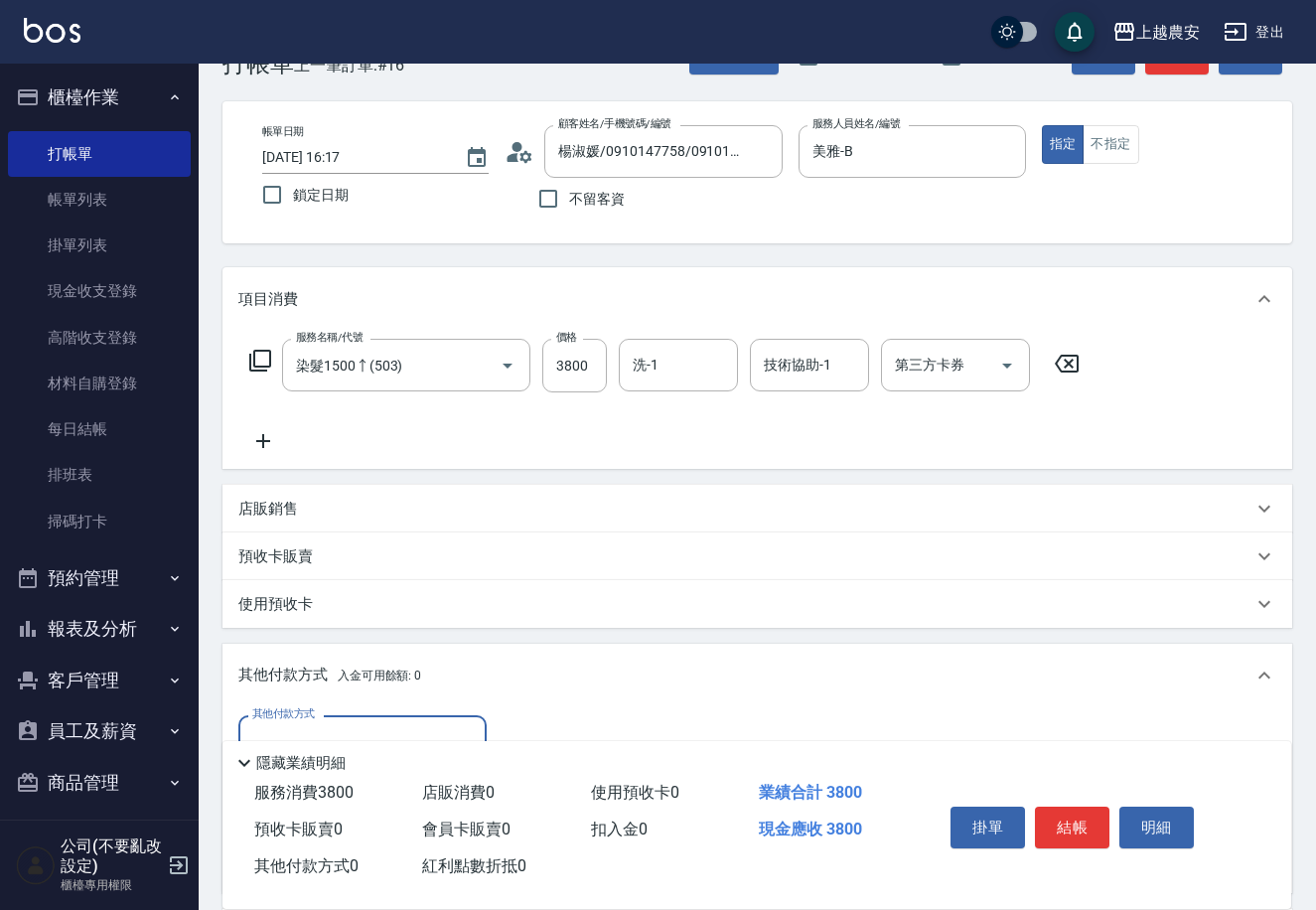scroll, scrollTop: 1, scrollLeft: 0, axis: vertical 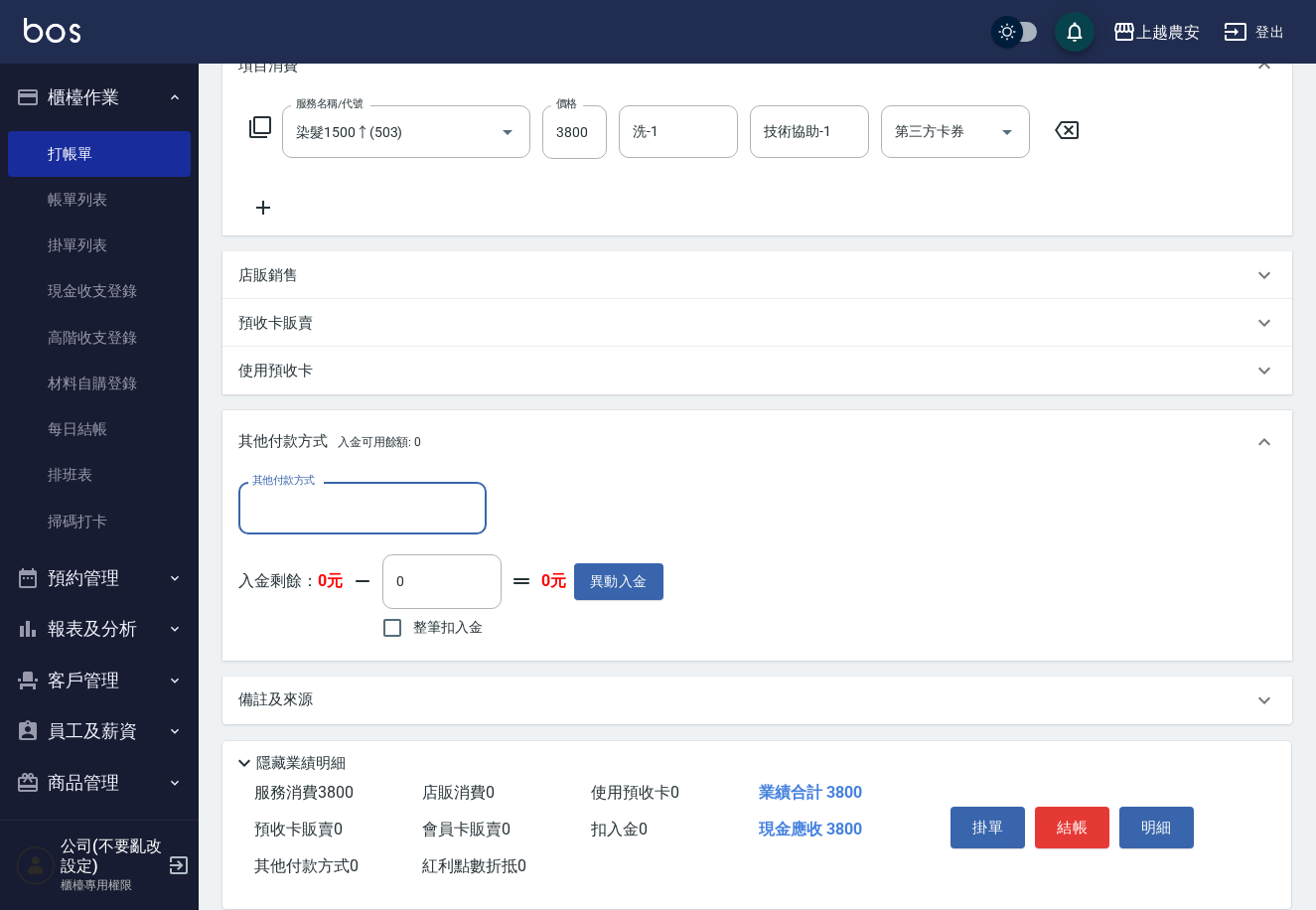 click on "其他付款方式" at bounding box center (283, 480) 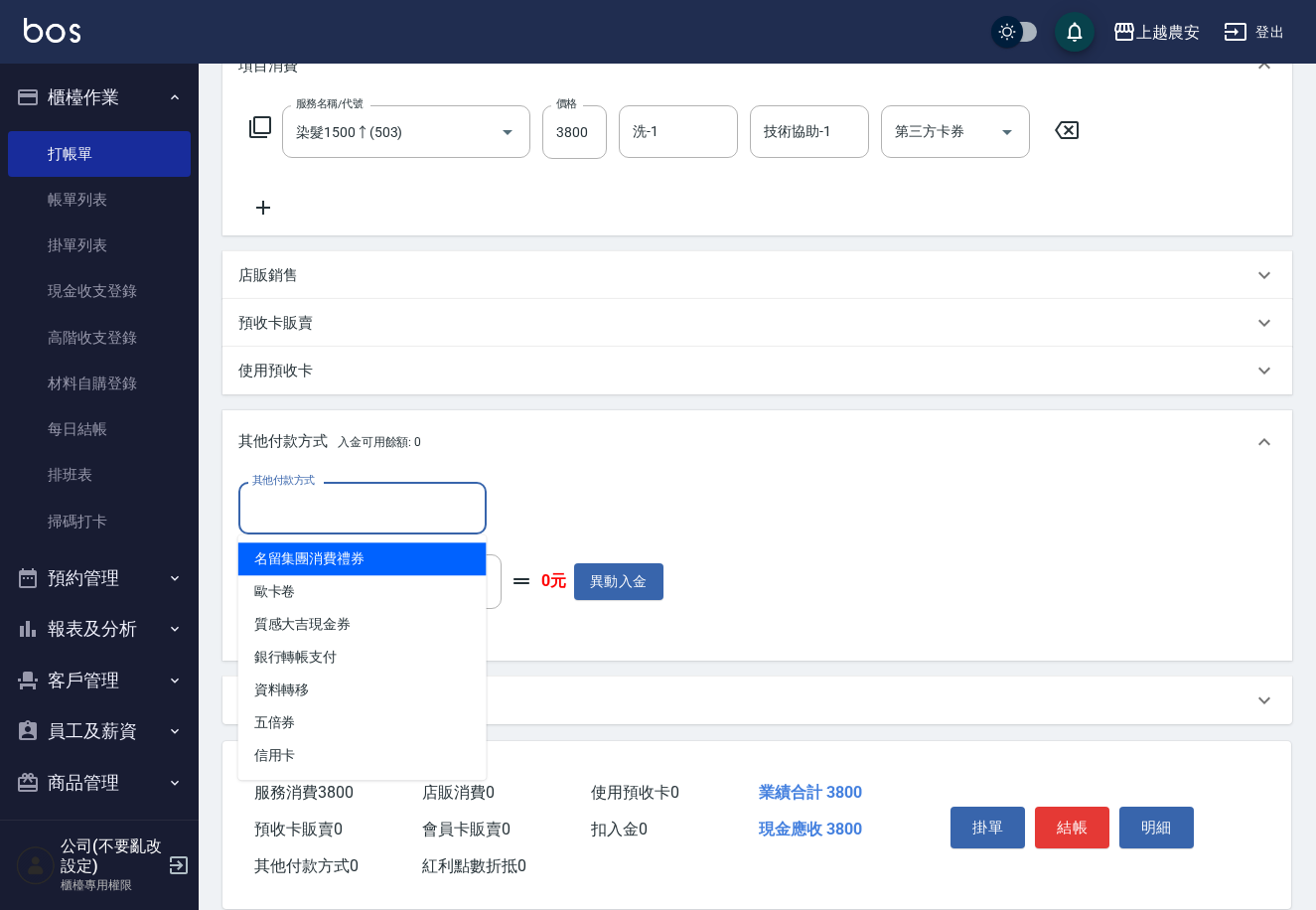 click on "其他付款方式" at bounding box center (363, 508) 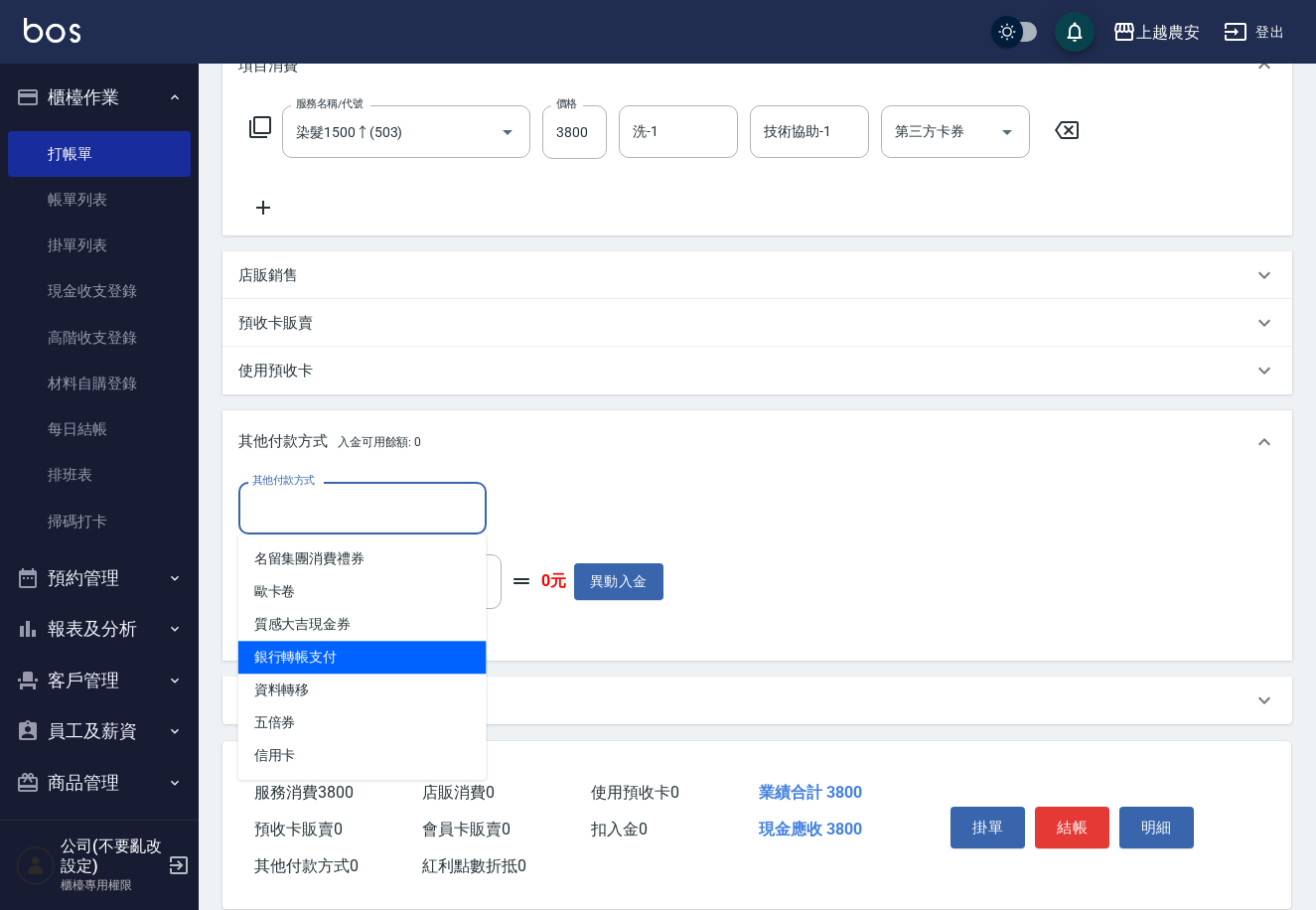 click on "銀行轉帳支付" at bounding box center (363, 657) 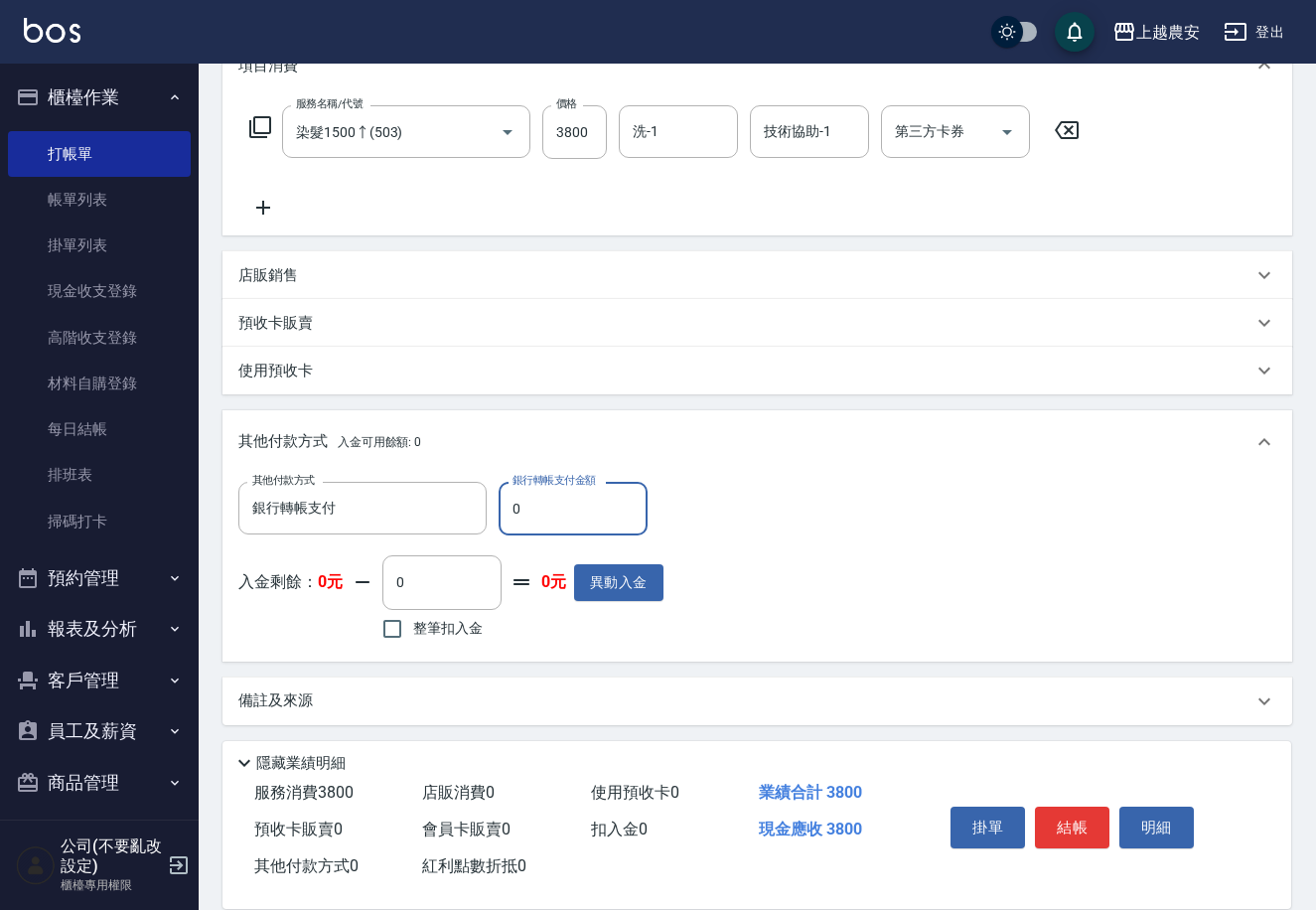 click on "0" at bounding box center [573, 509] 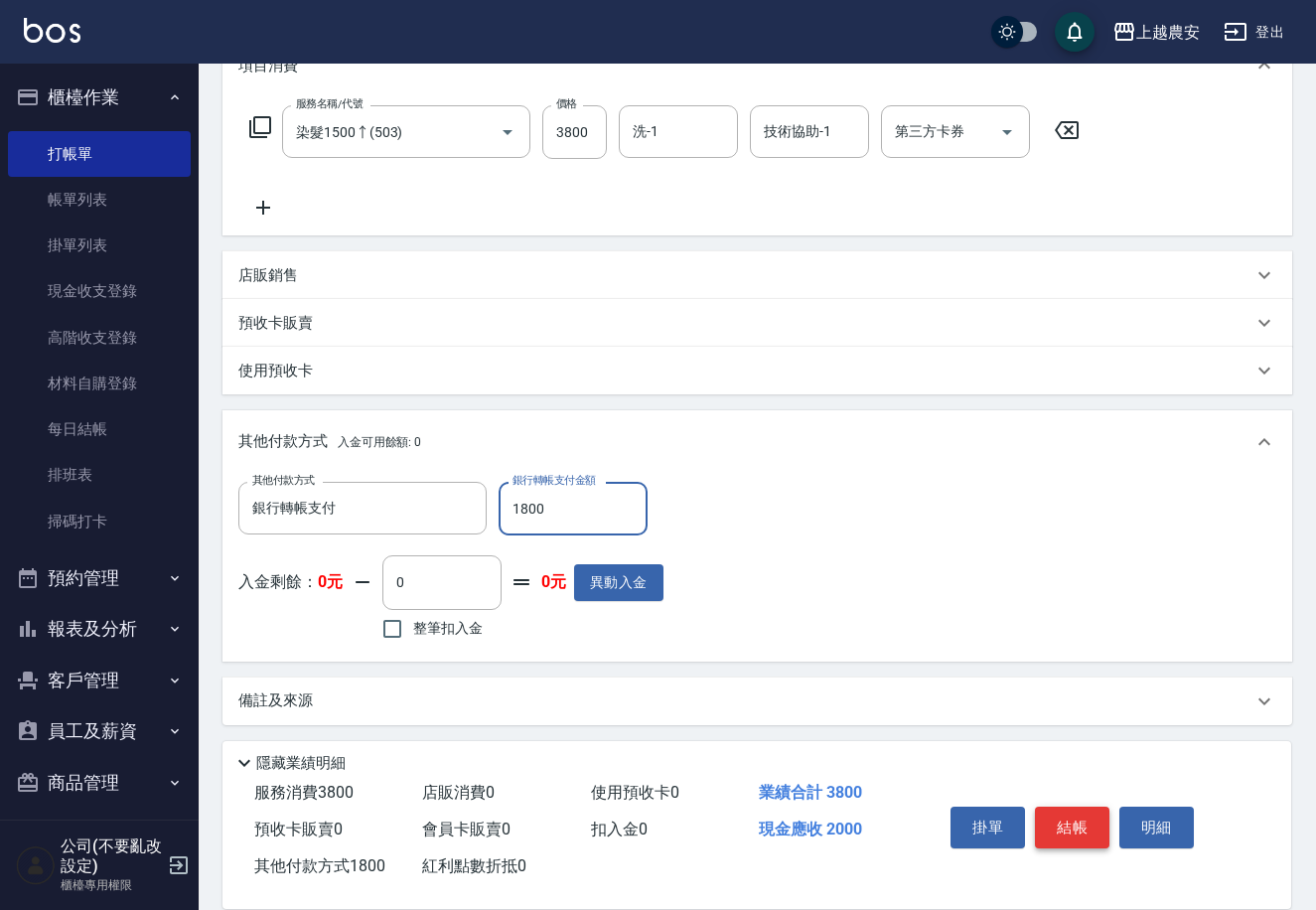 type on "1800" 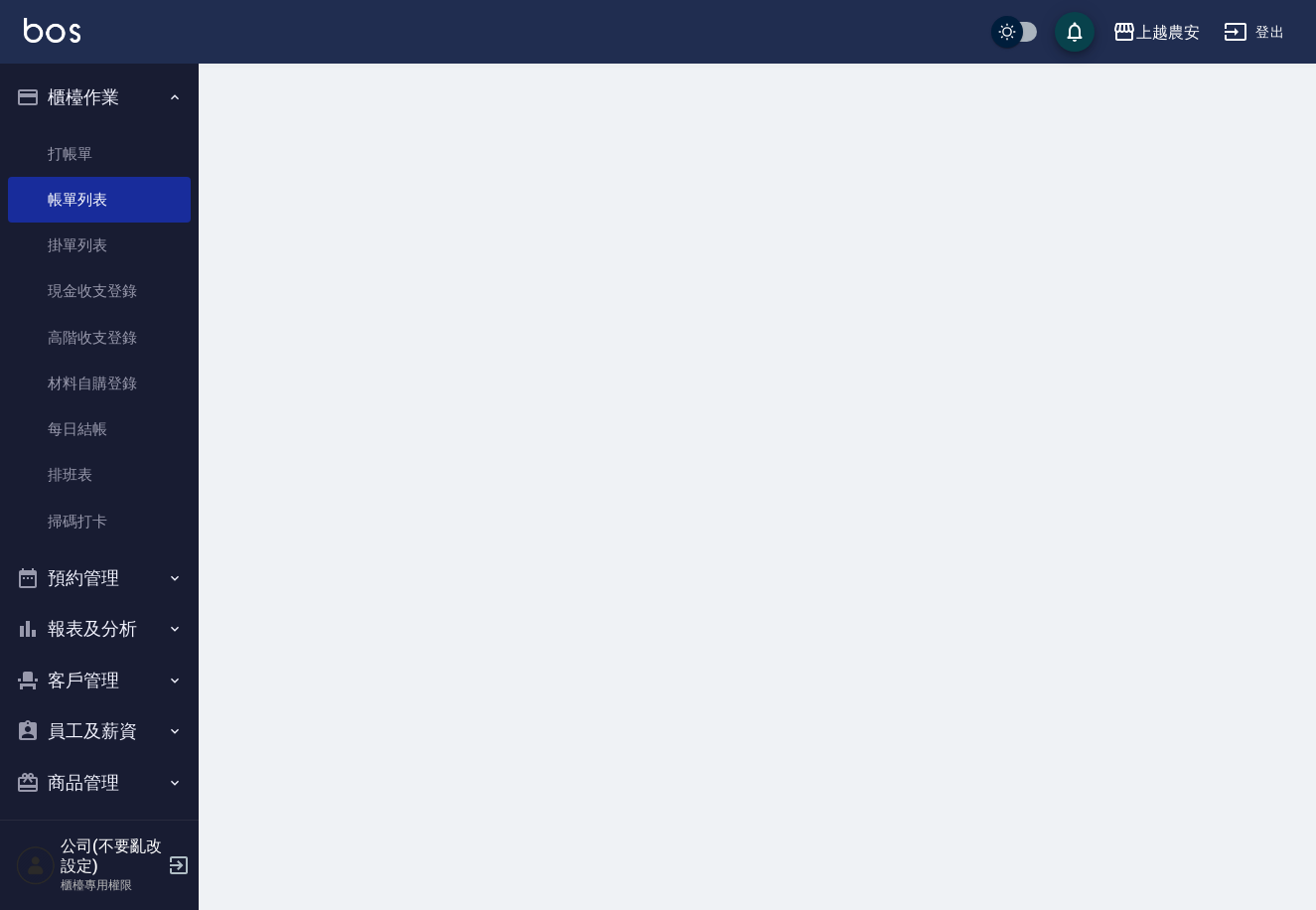 scroll, scrollTop: 0, scrollLeft: 0, axis: both 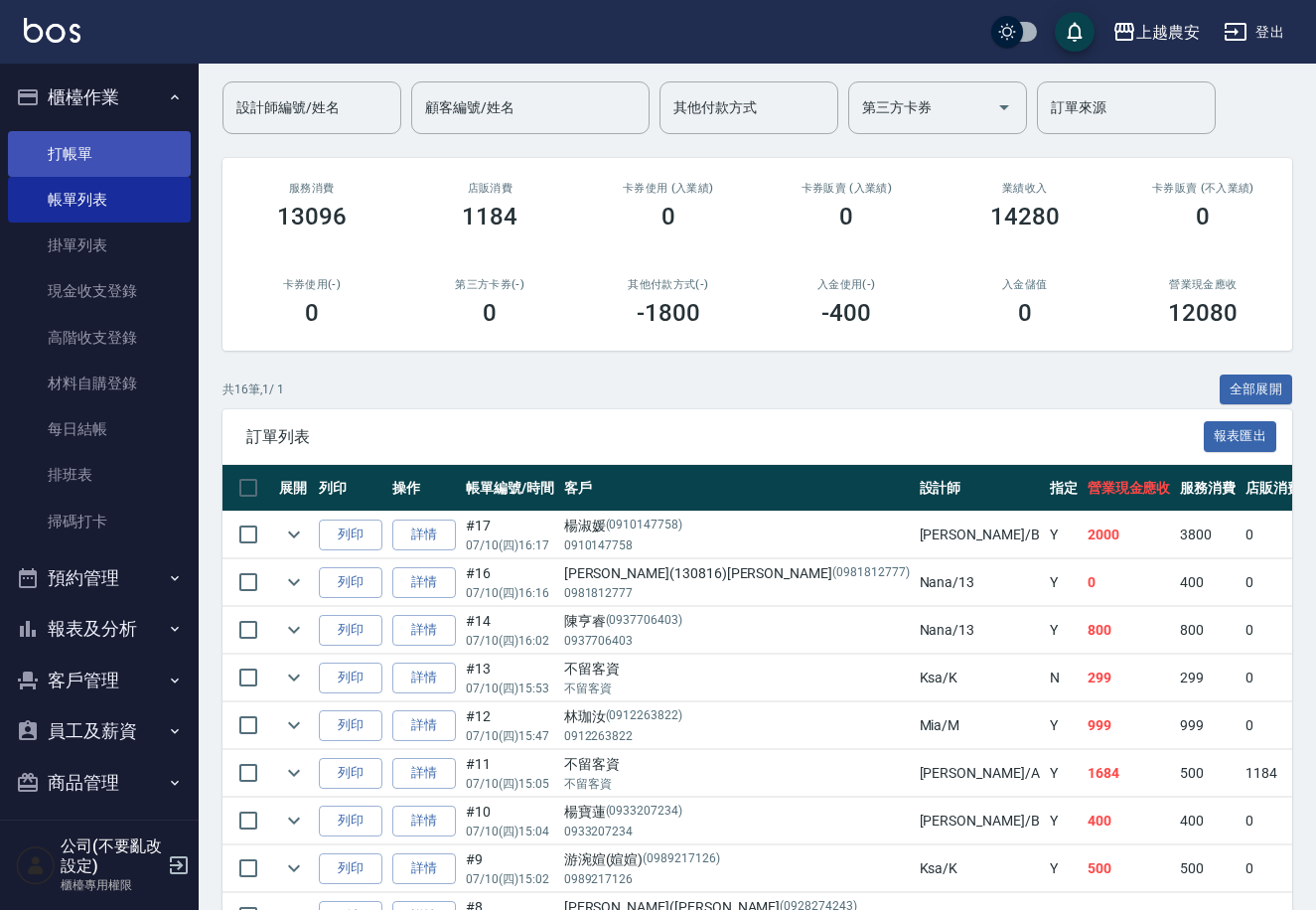 click on "打帳單" at bounding box center (99, 154) 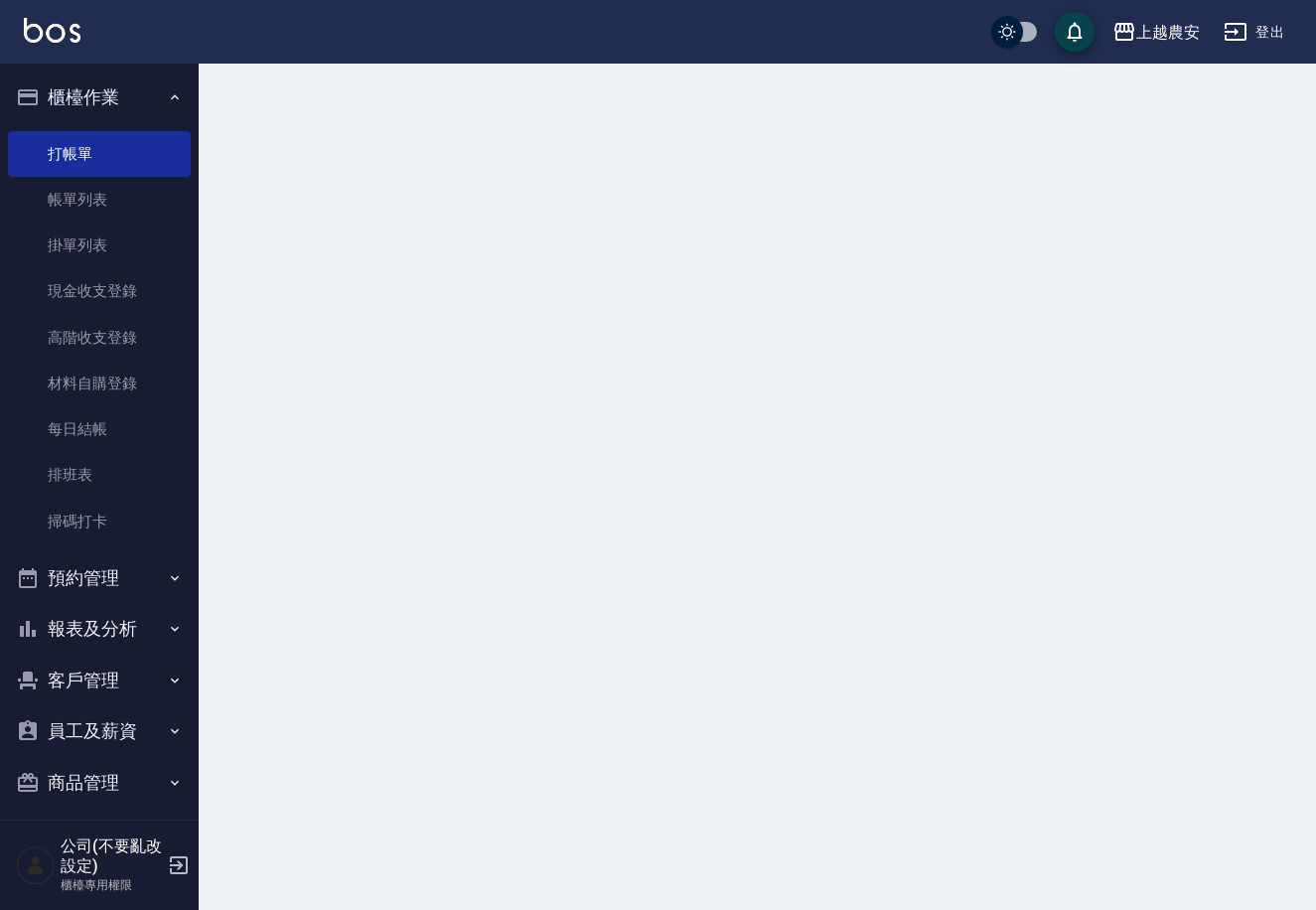 scroll, scrollTop: 0, scrollLeft: 0, axis: both 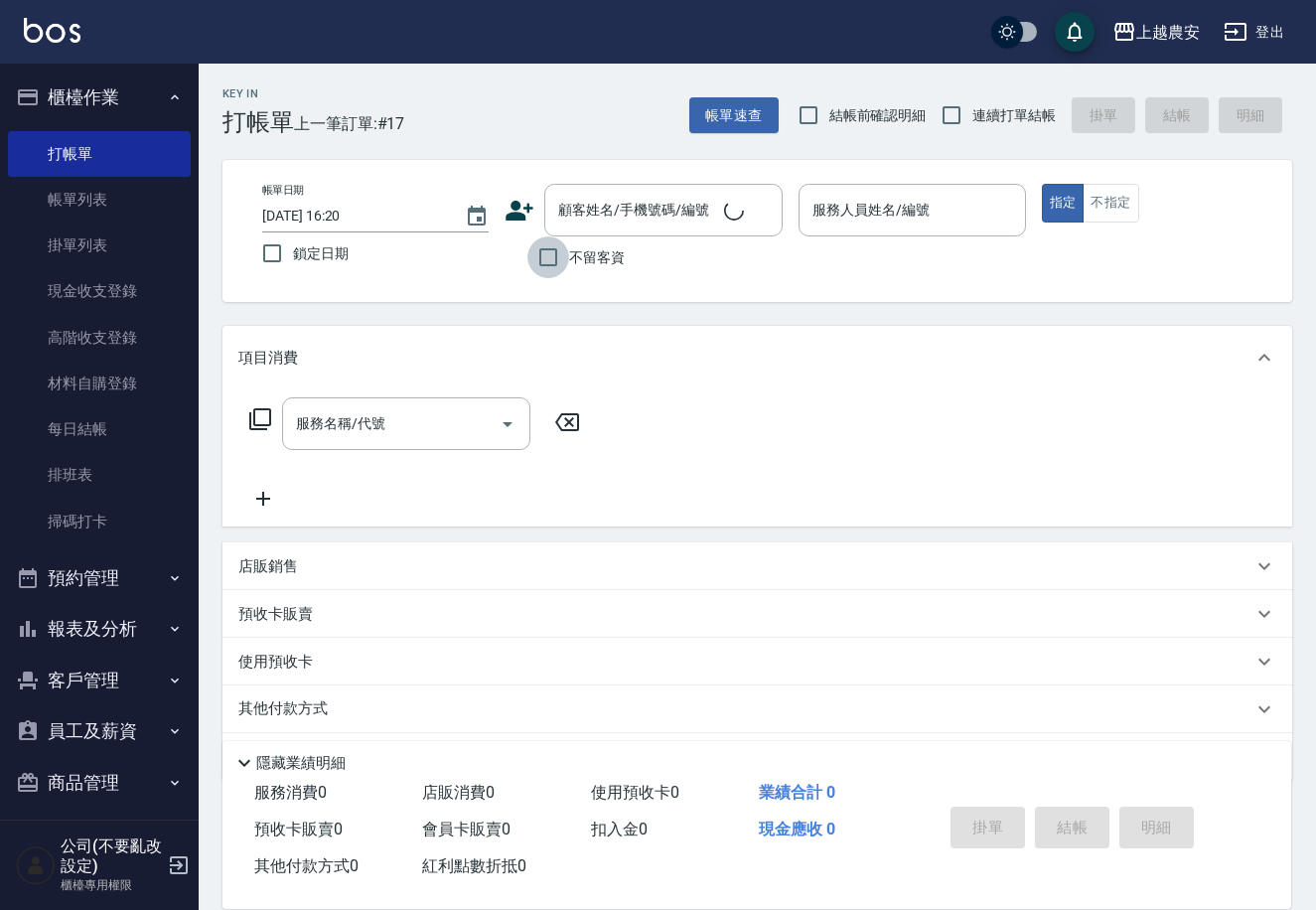 click on "不留客資" at bounding box center (548, 257) 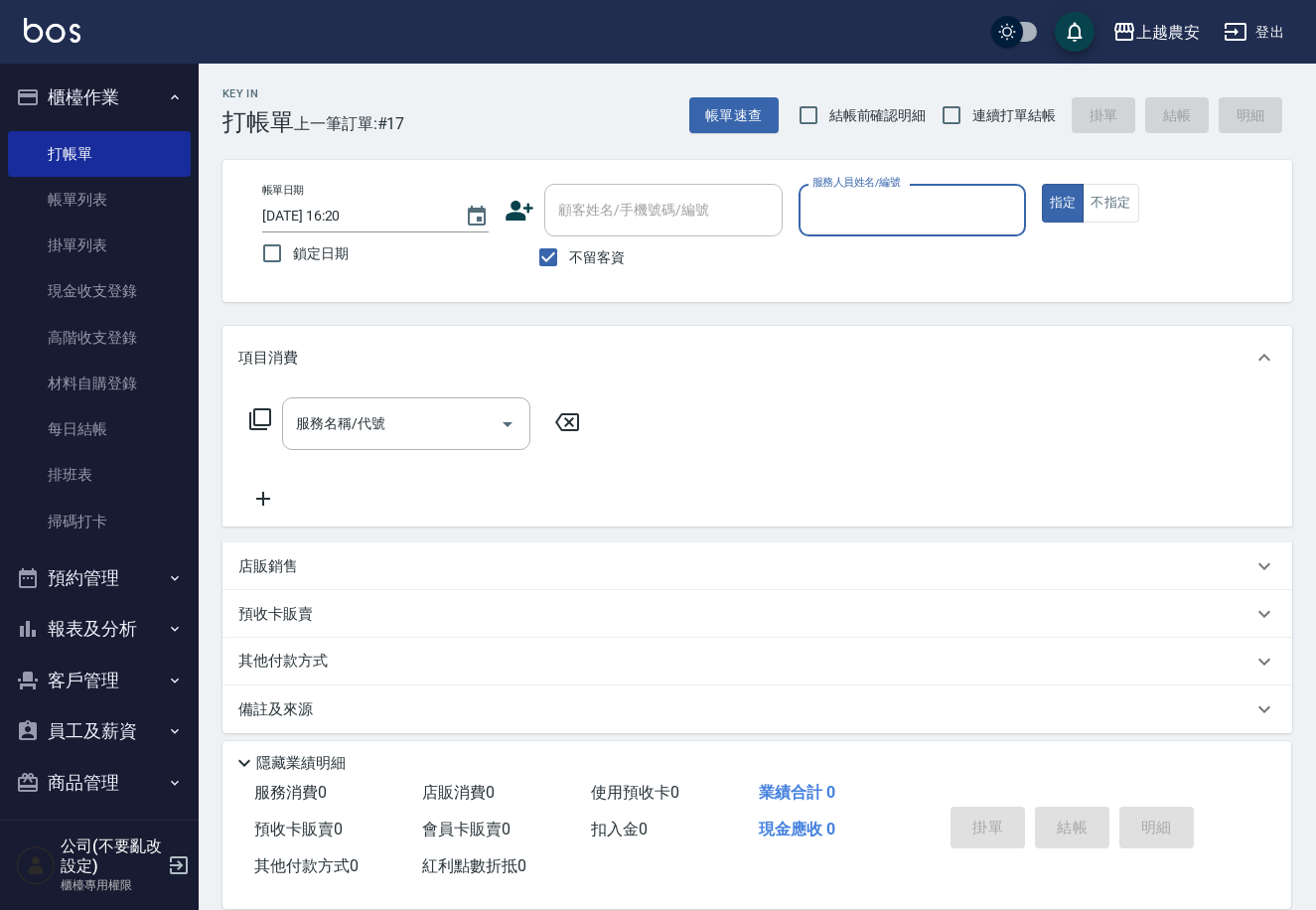 click on "服務人員姓名/編號" at bounding box center [912, 210] 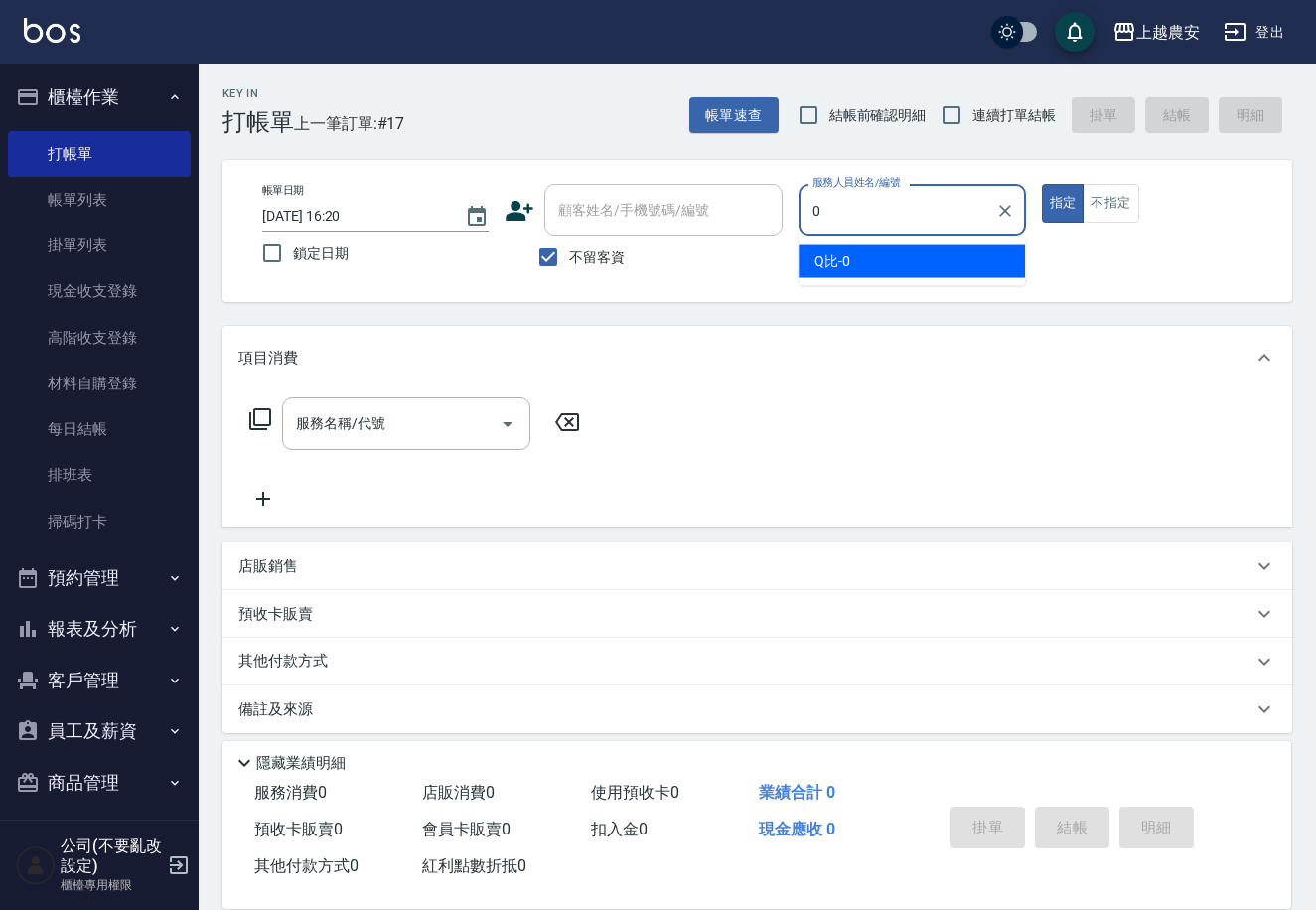 click on "Q比 -0" at bounding box center [912, 261] 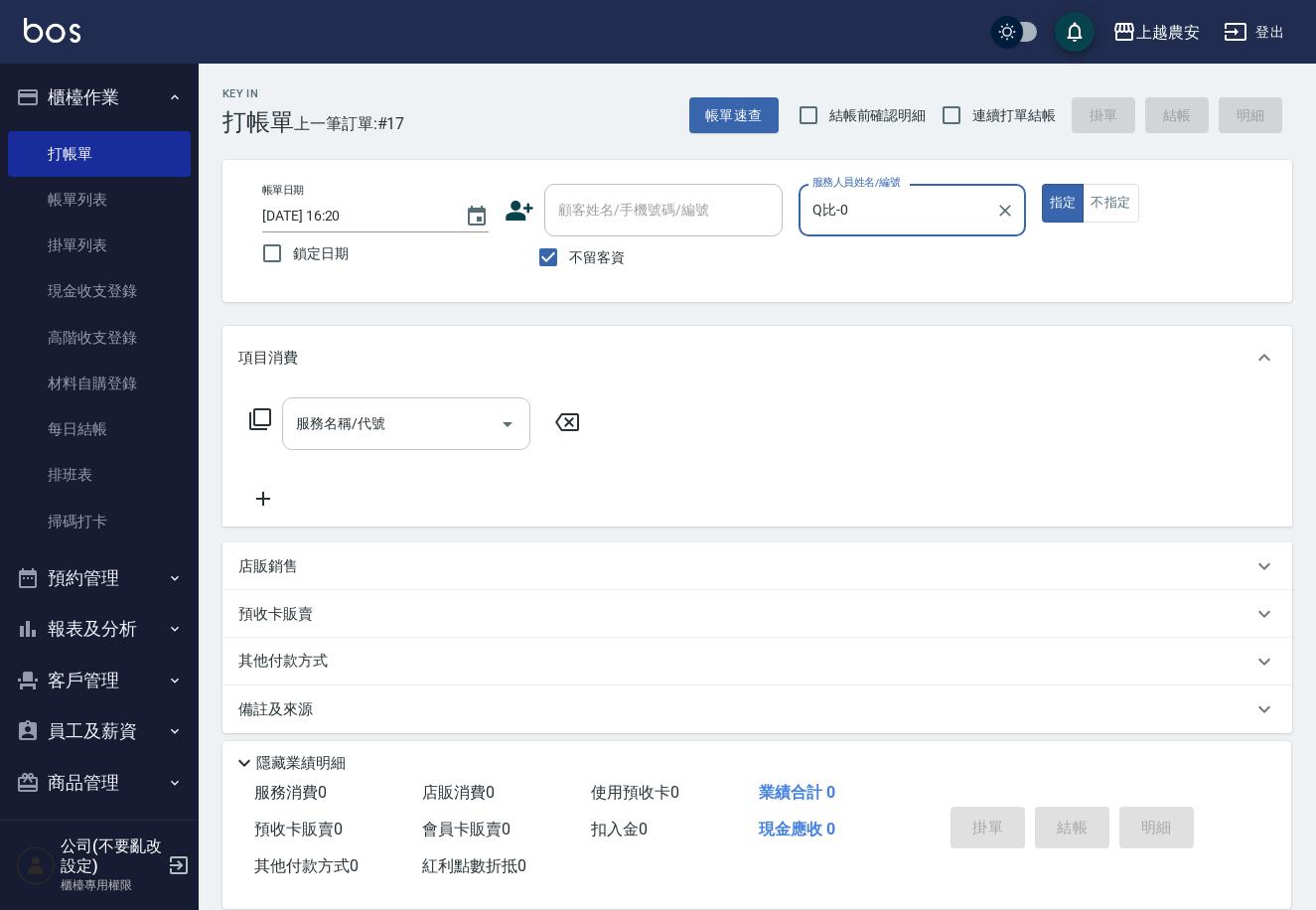 type on "Q比-0" 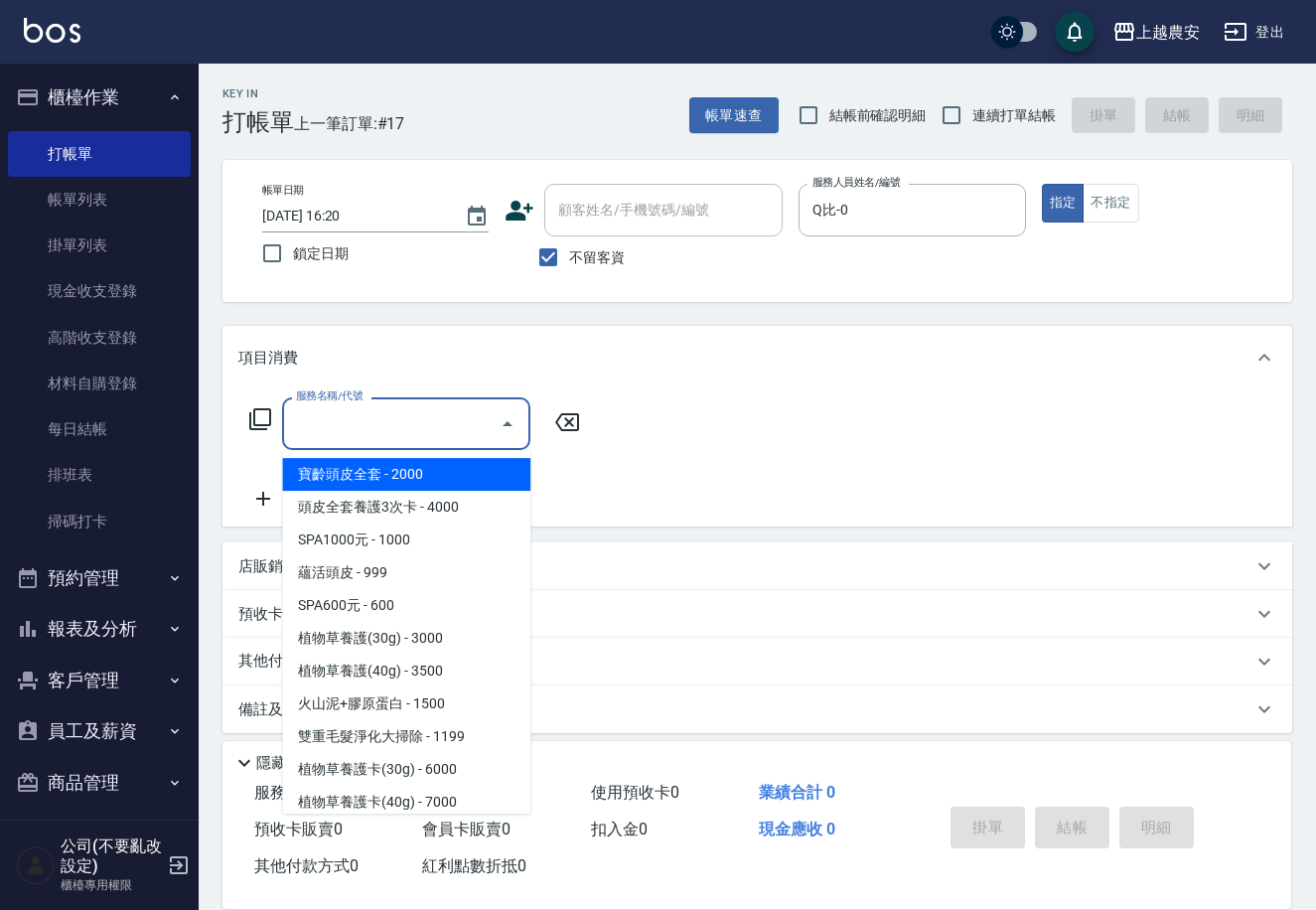 click on "服務名稱/代號" at bounding box center (391, 423) 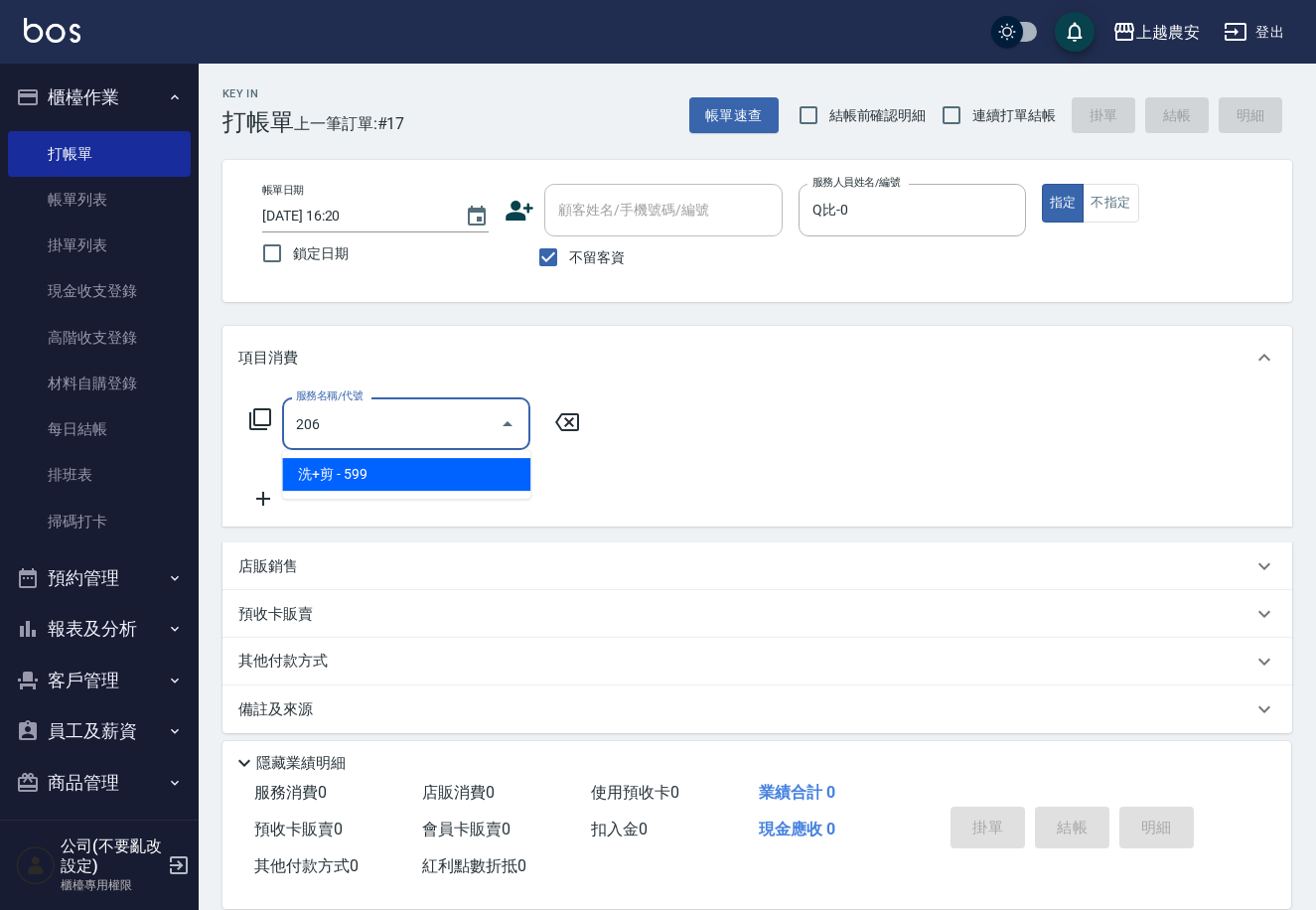 type on "洗+剪(206)" 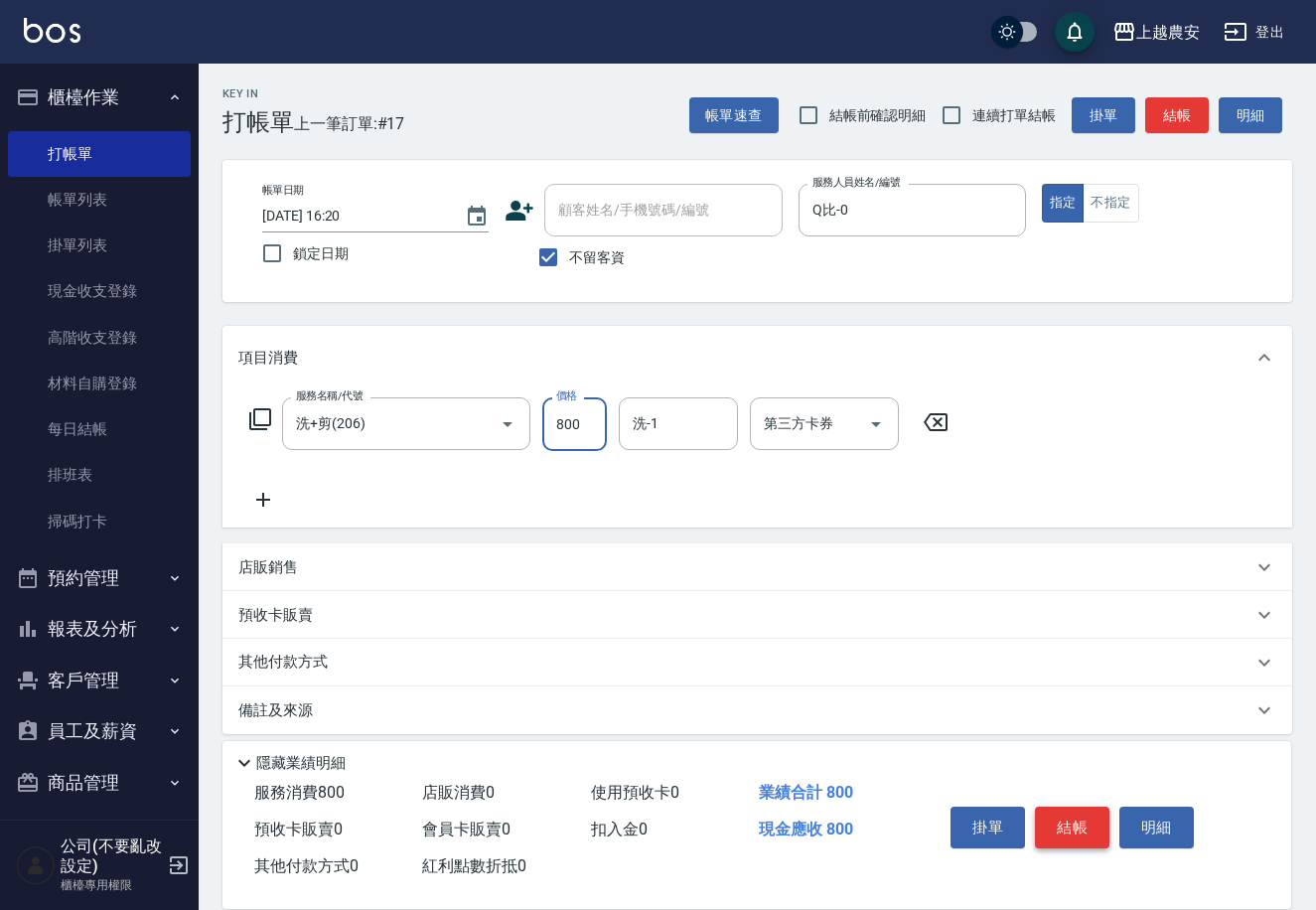 type on "800" 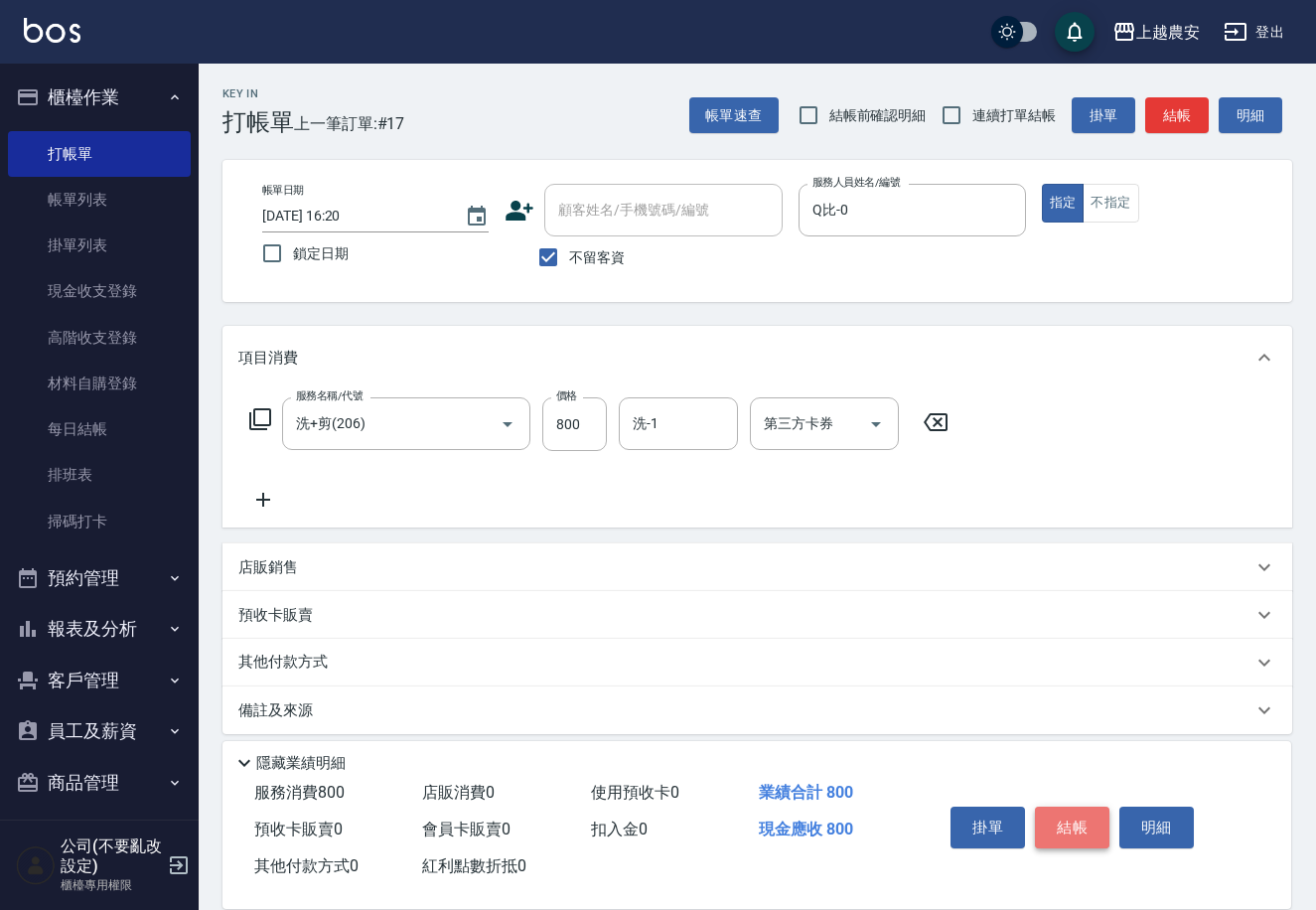 click on "結帳" at bounding box center (1072, 828) 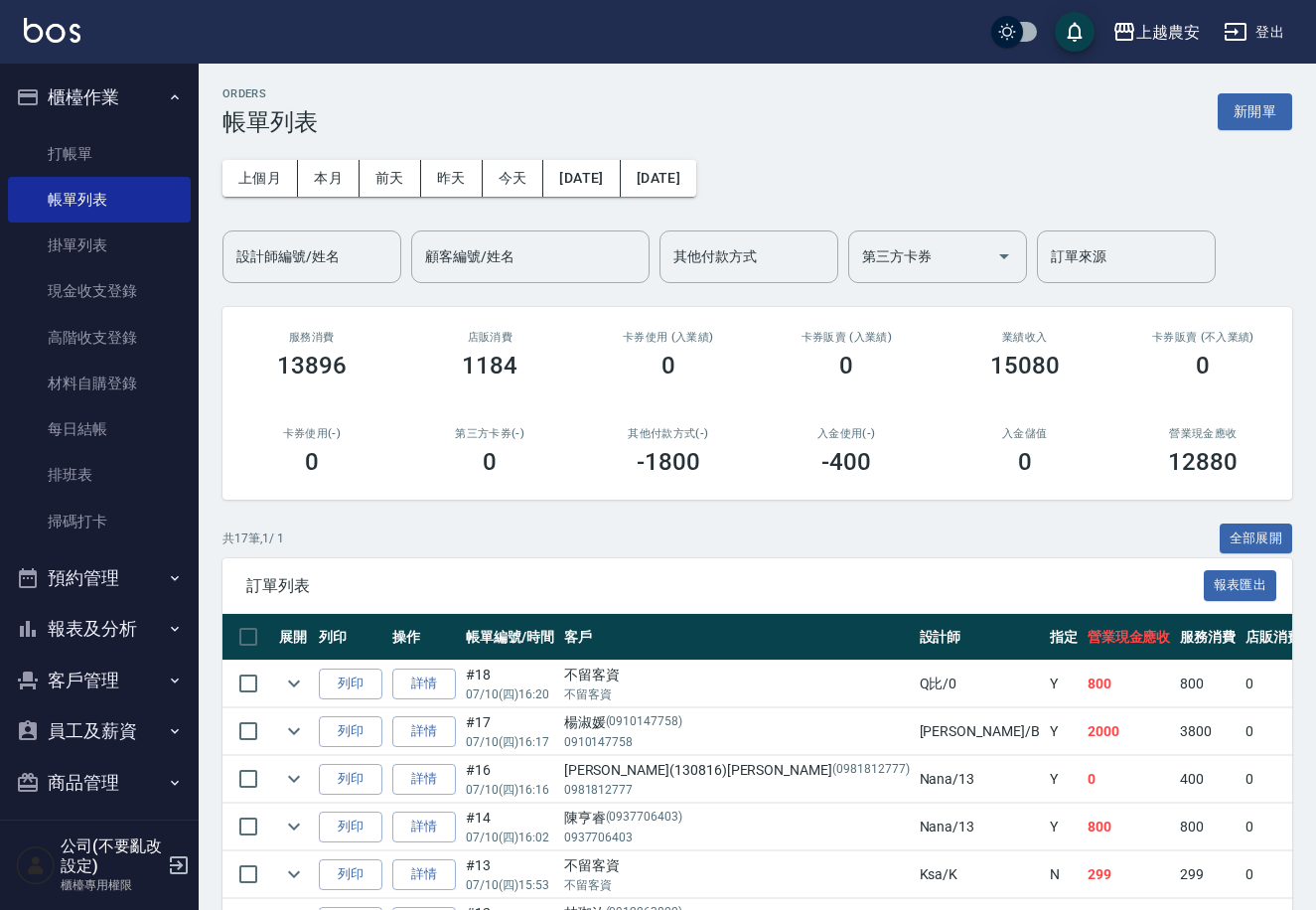 click on "打帳單 帳單列表 掛單列表 現金收支登錄 高階收支登錄 材料自購登錄 每日結帳 排班表 掃碼打卡" at bounding box center [99, 338] 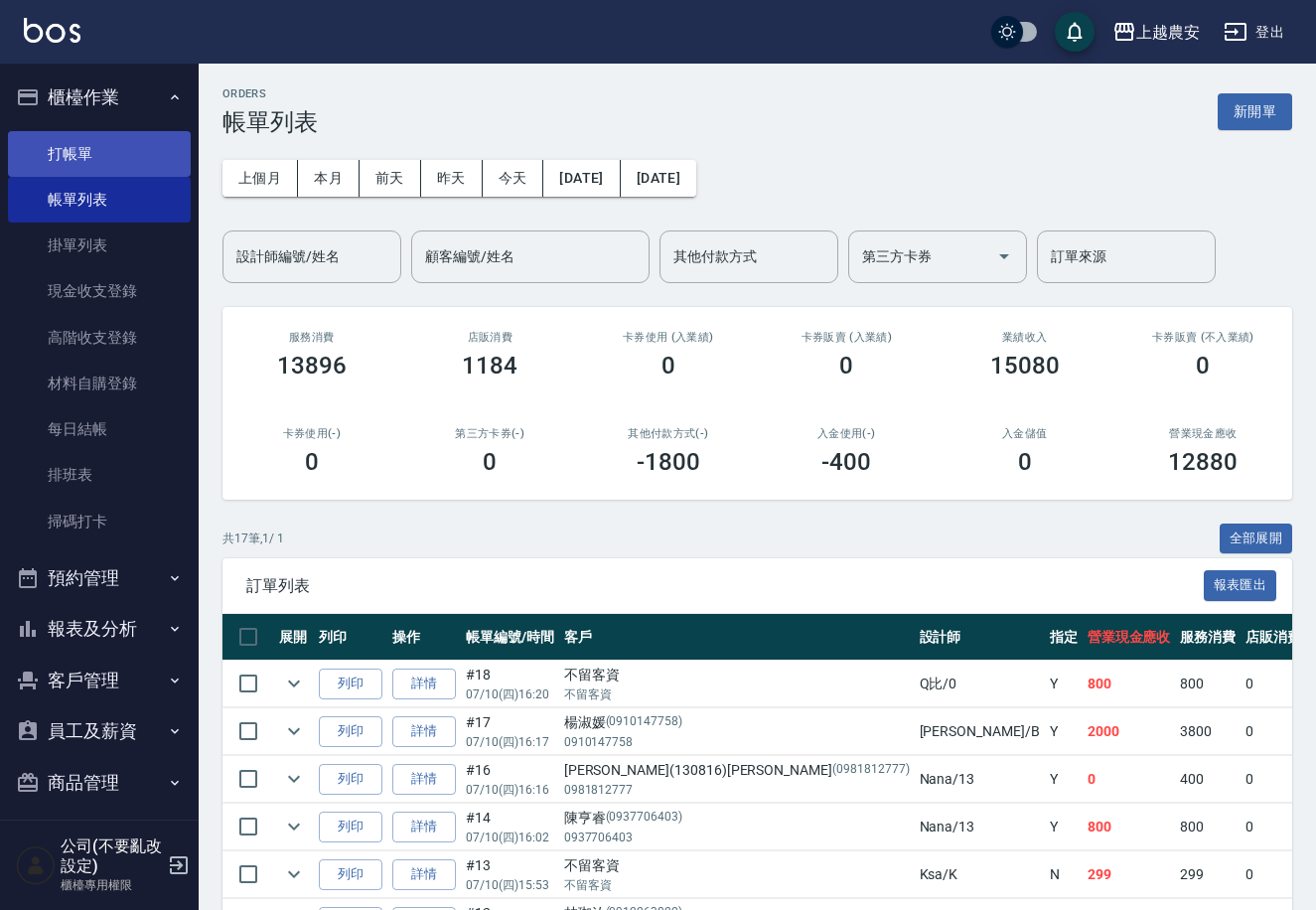 click on "打帳單" at bounding box center [99, 154] 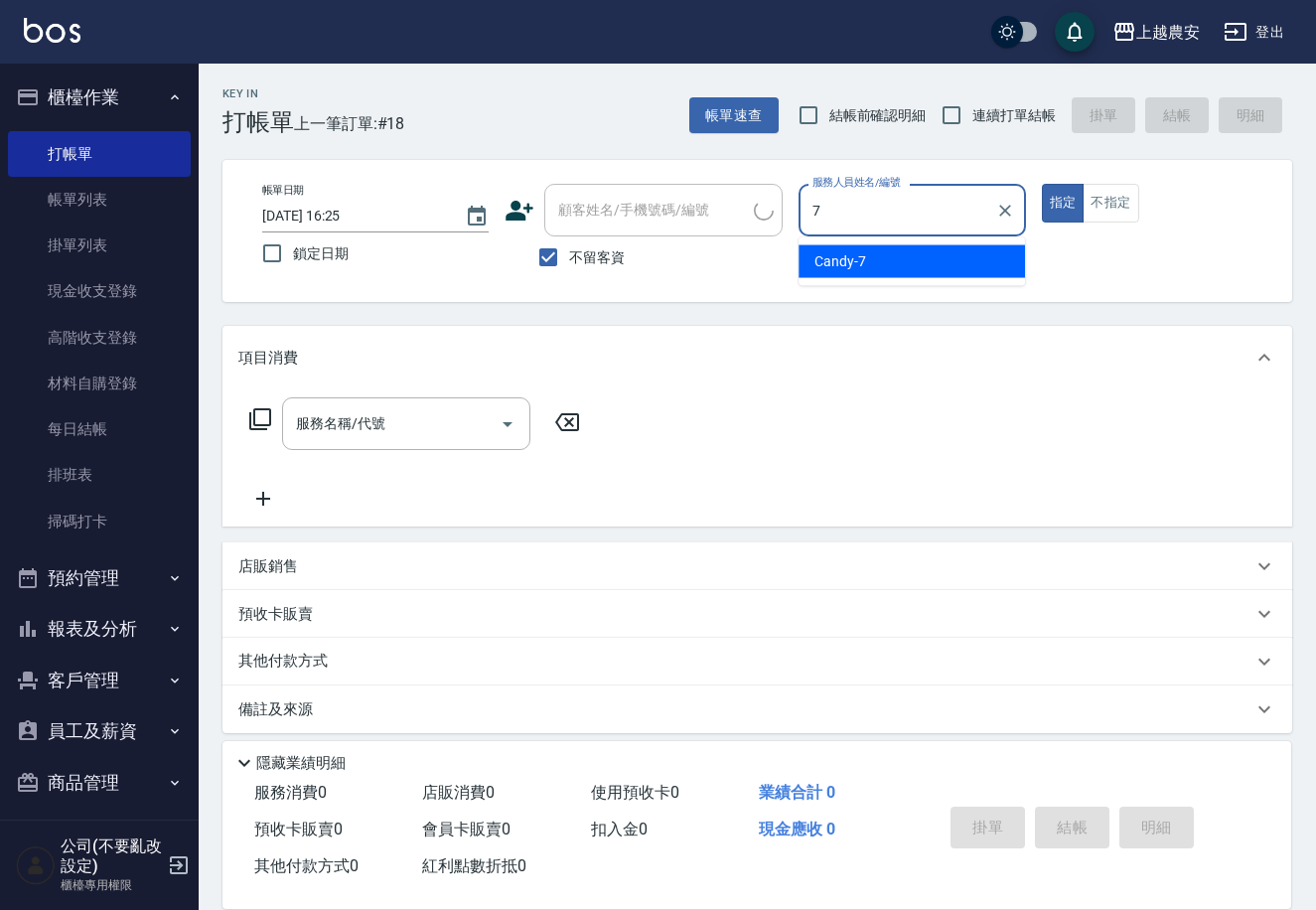 type on "Candy-7" 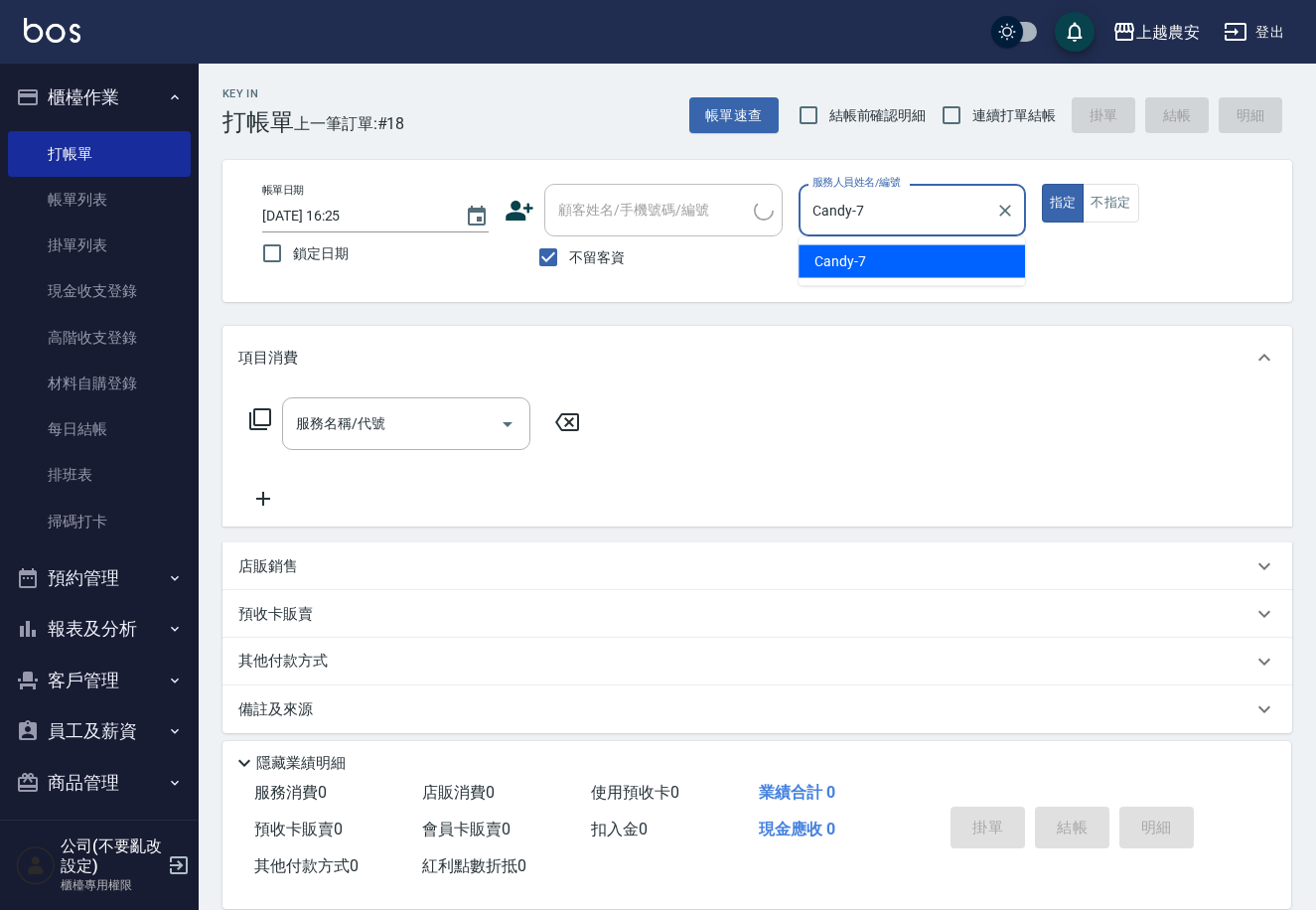 type on "true" 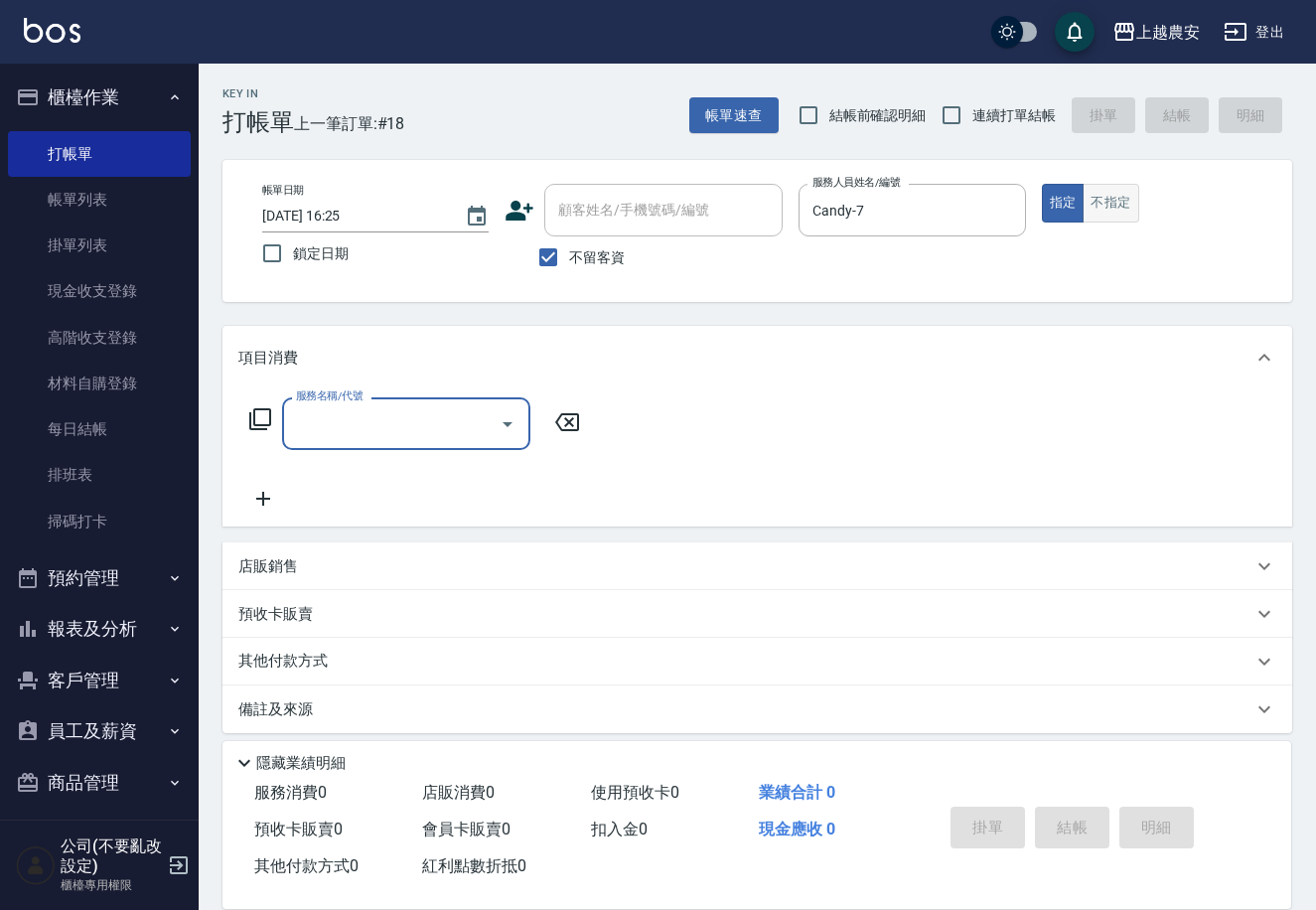 click on "不指定" at bounding box center [1110, 203] 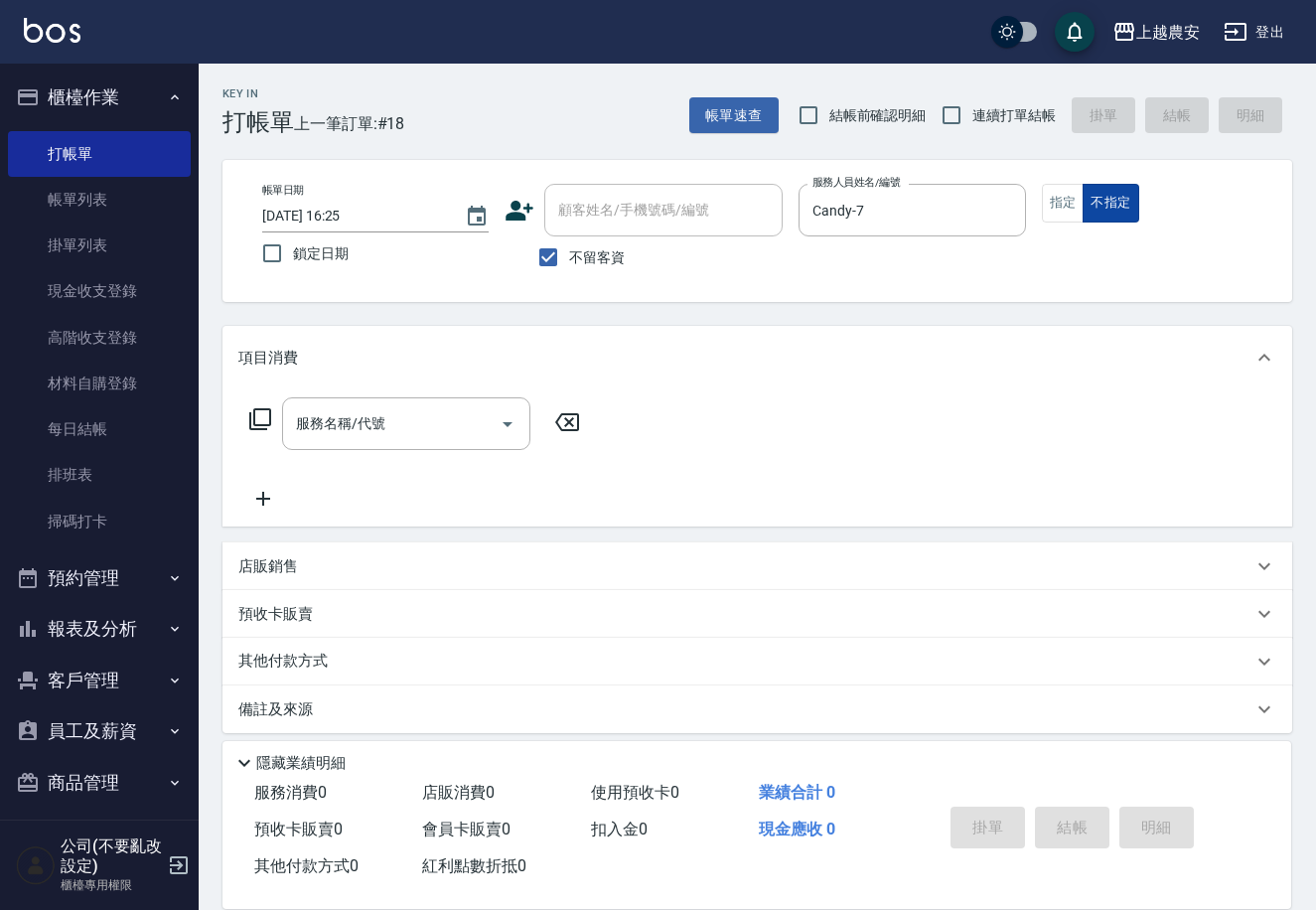 type on "false" 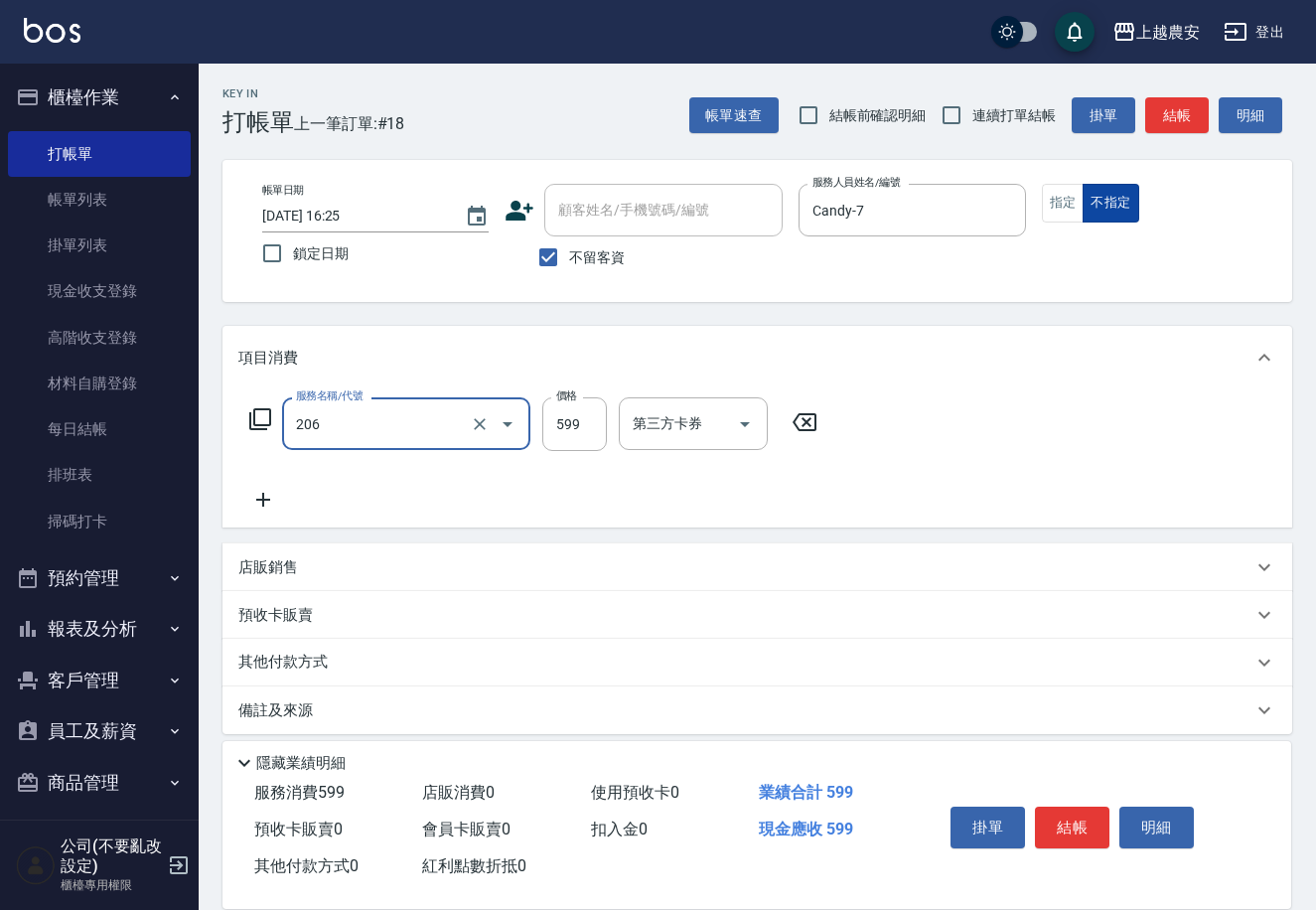 type on "洗+剪(206)" 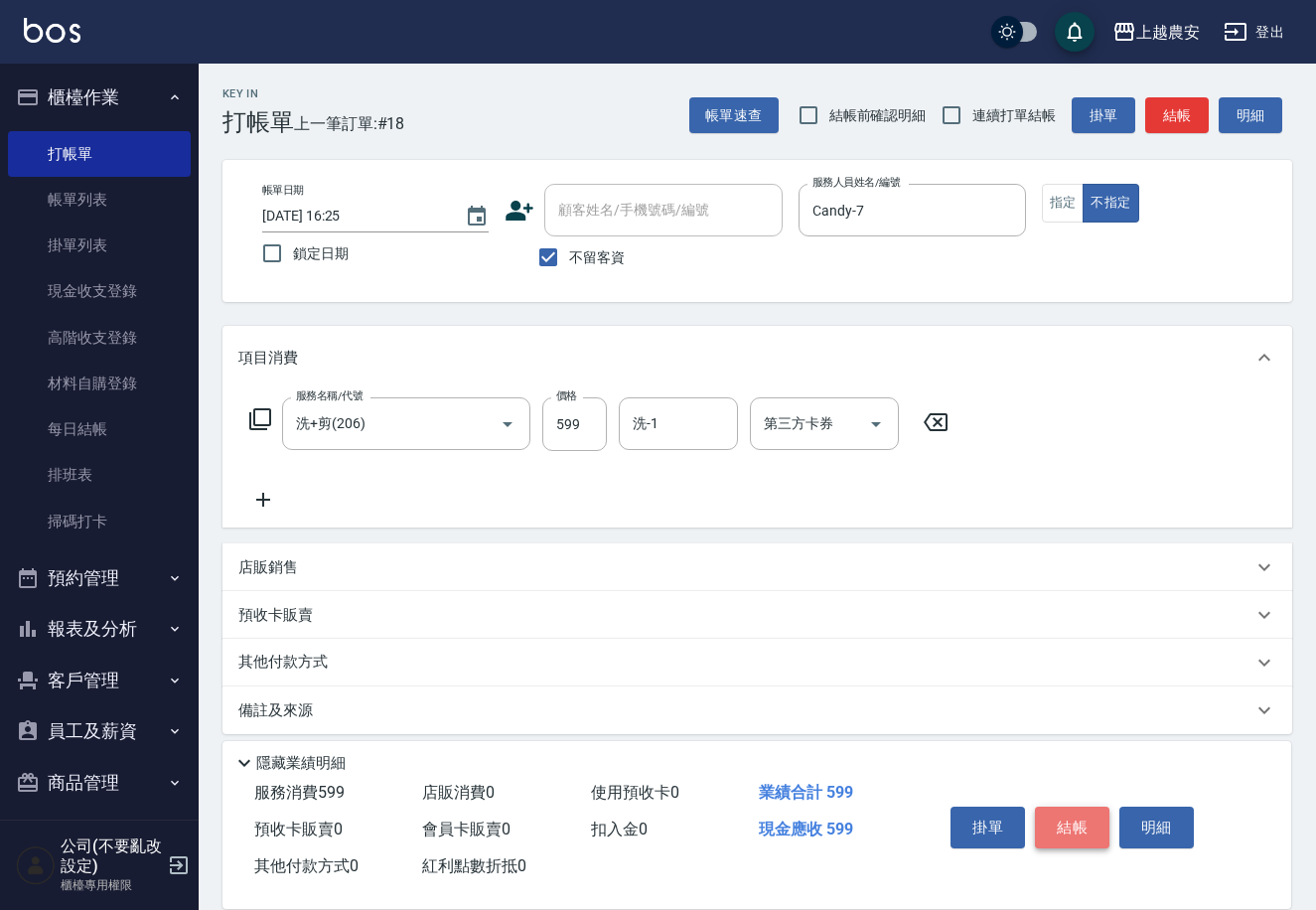 click on "結帳" at bounding box center [1072, 828] 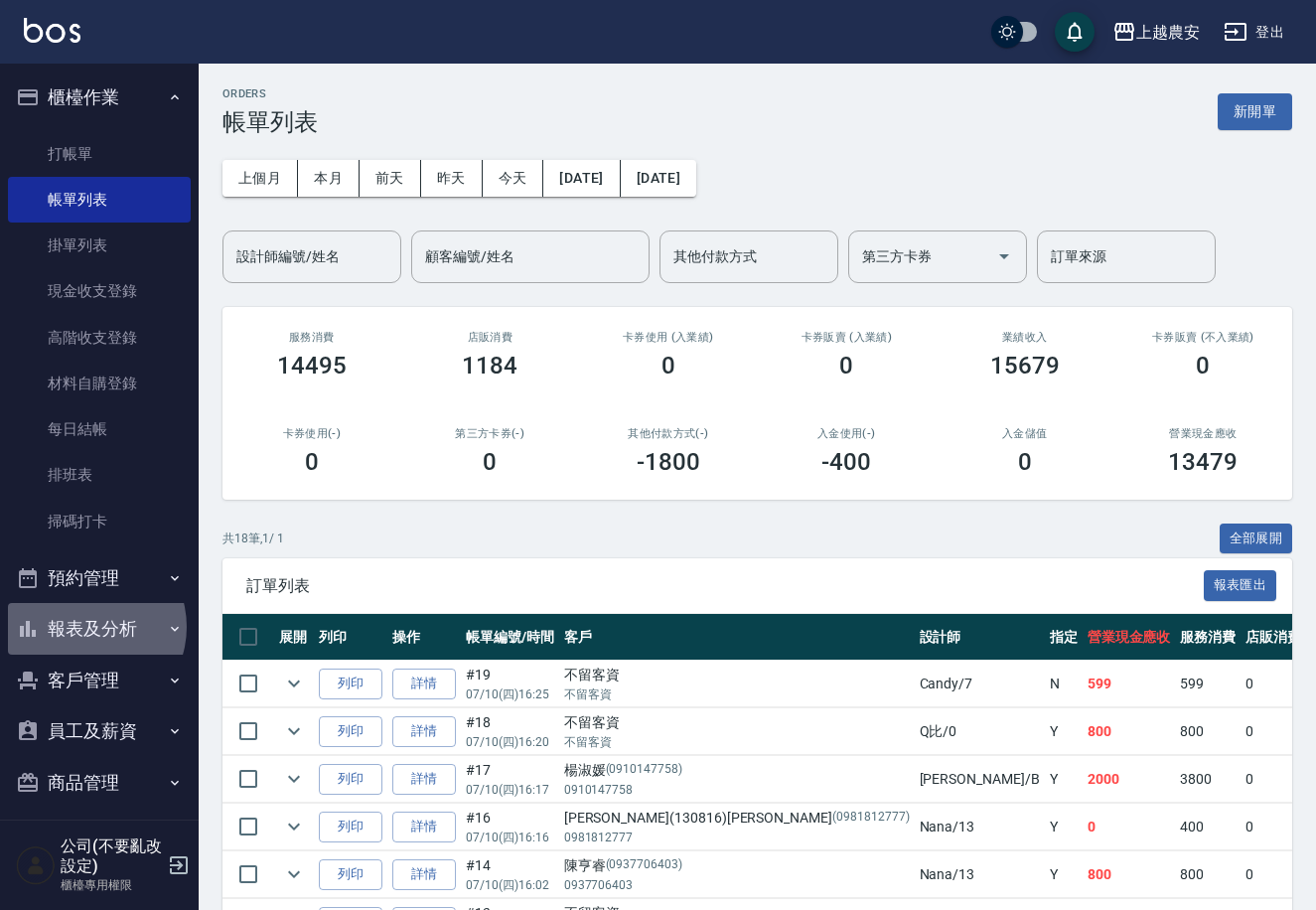click on "報表及分析" at bounding box center [99, 629] 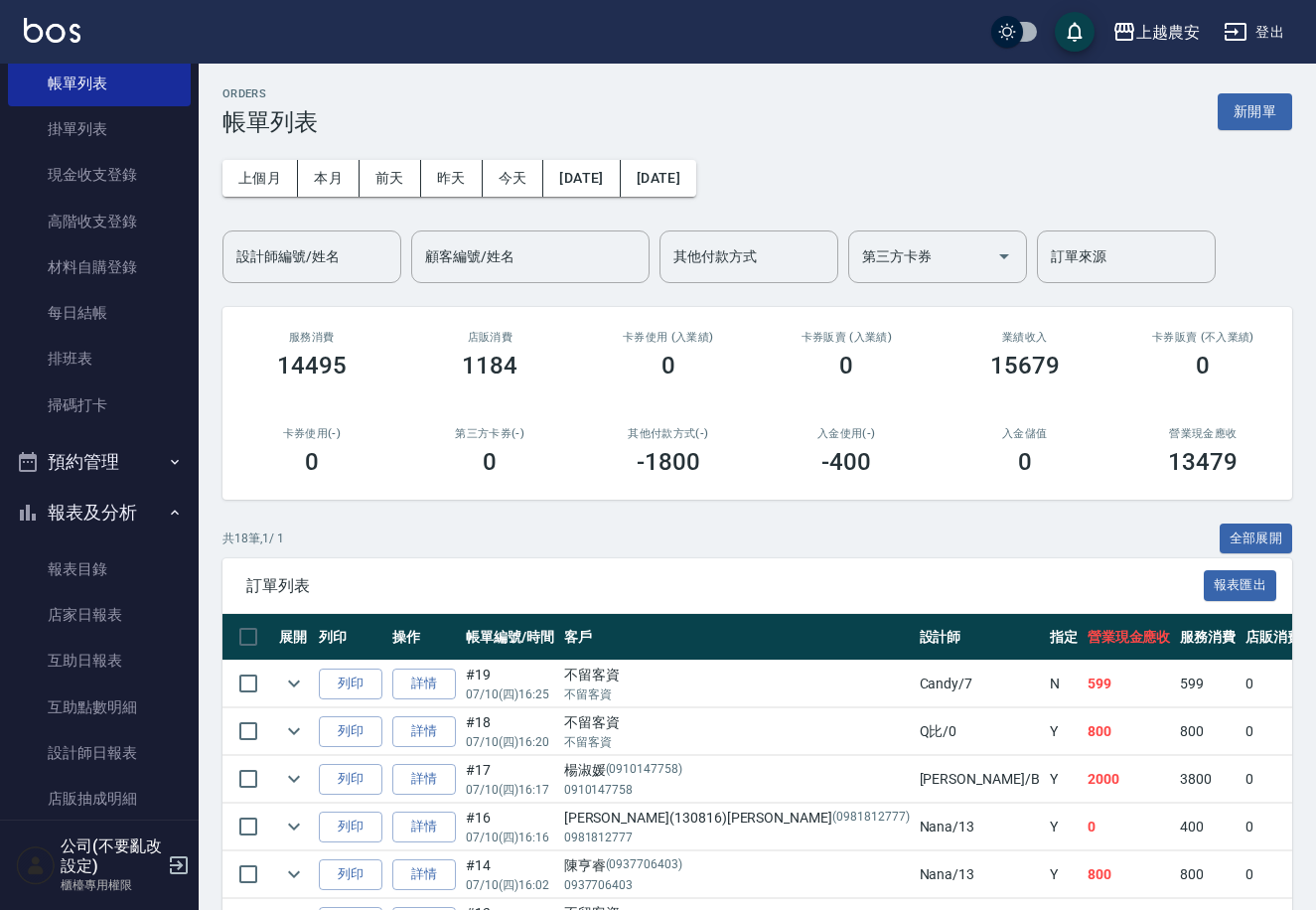scroll, scrollTop: 156, scrollLeft: 0, axis: vertical 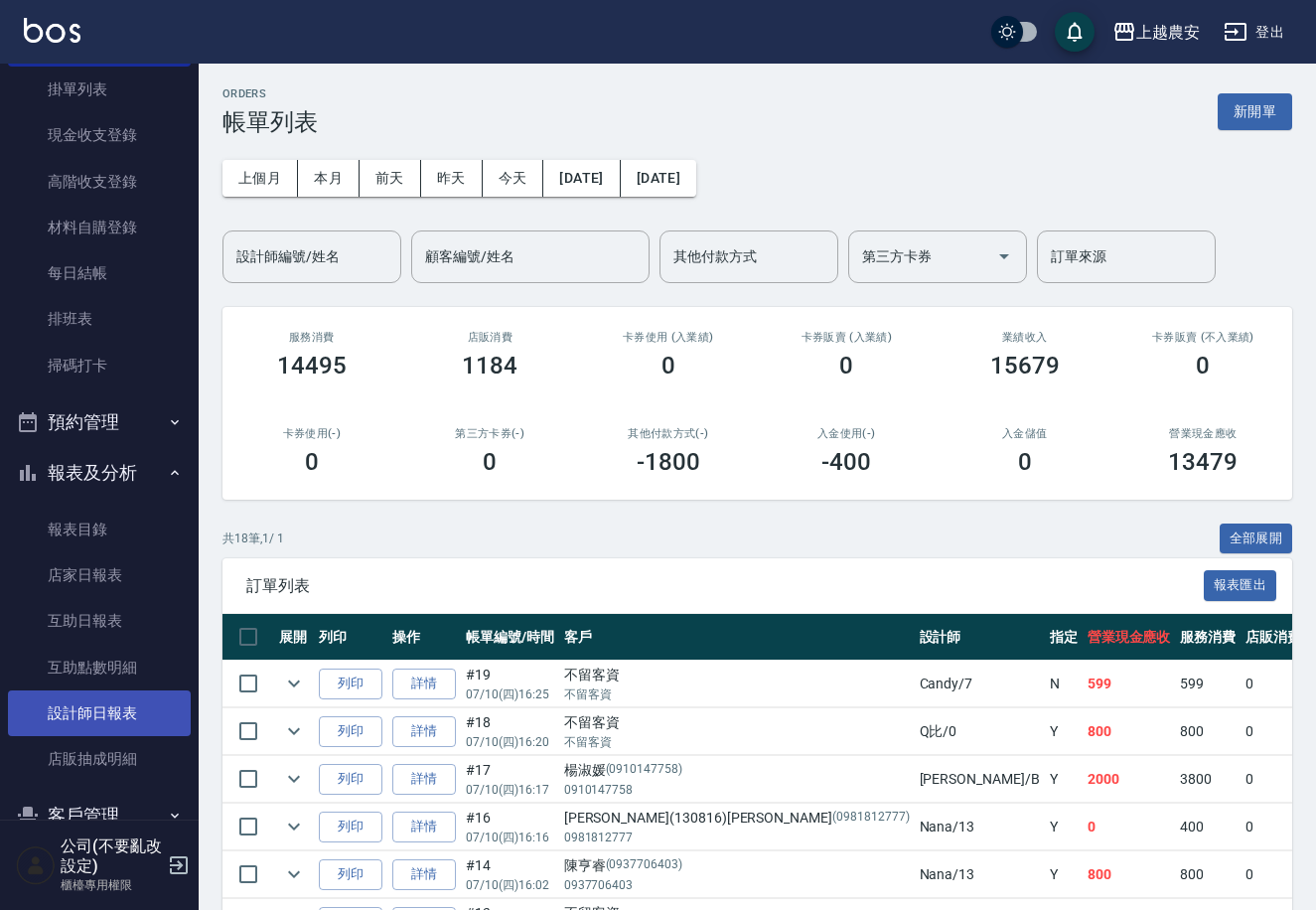 click on "設計師日報表" at bounding box center [99, 713] 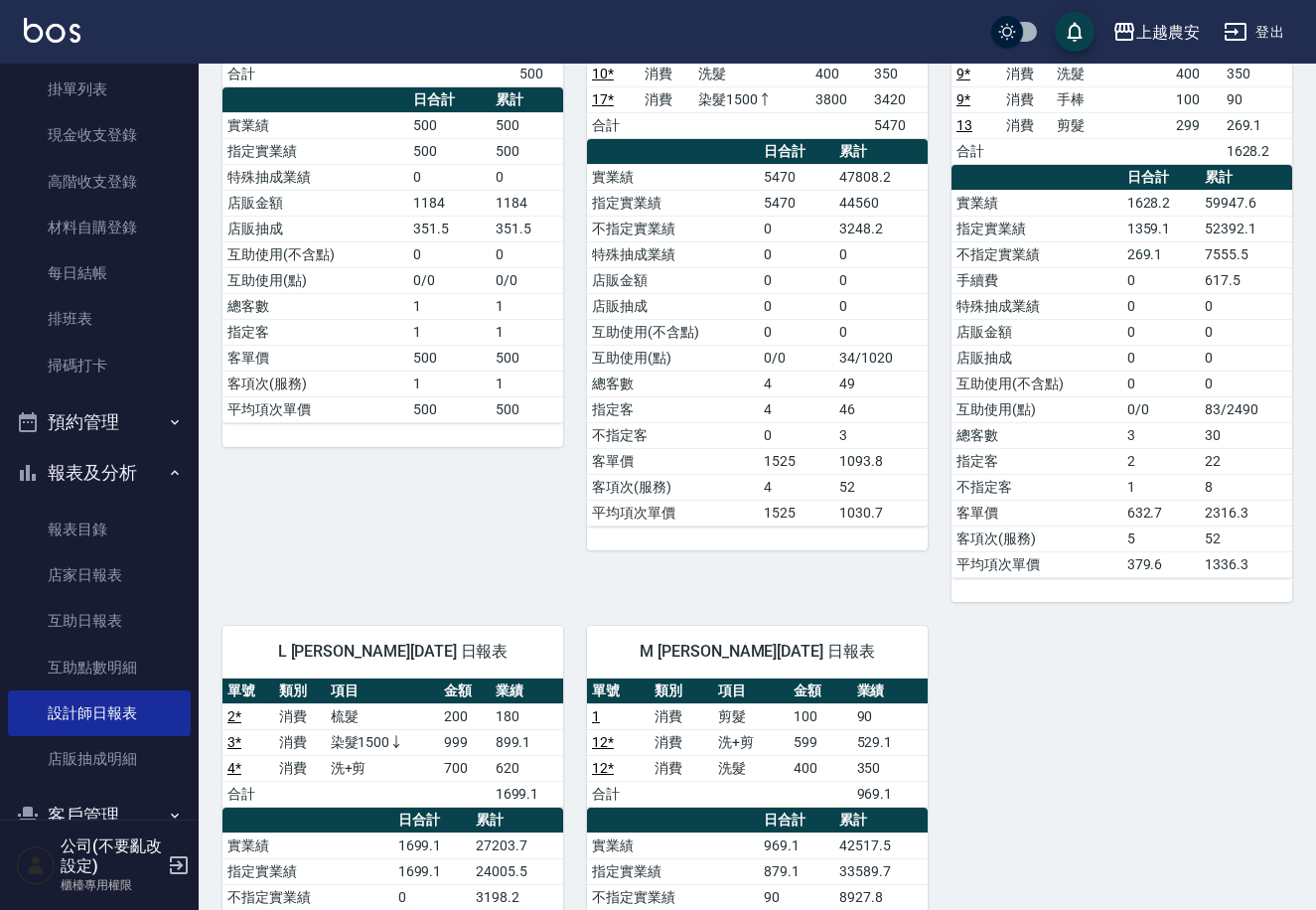 scroll, scrollTop: 1108, scrollLeft: 0, axis: vertical 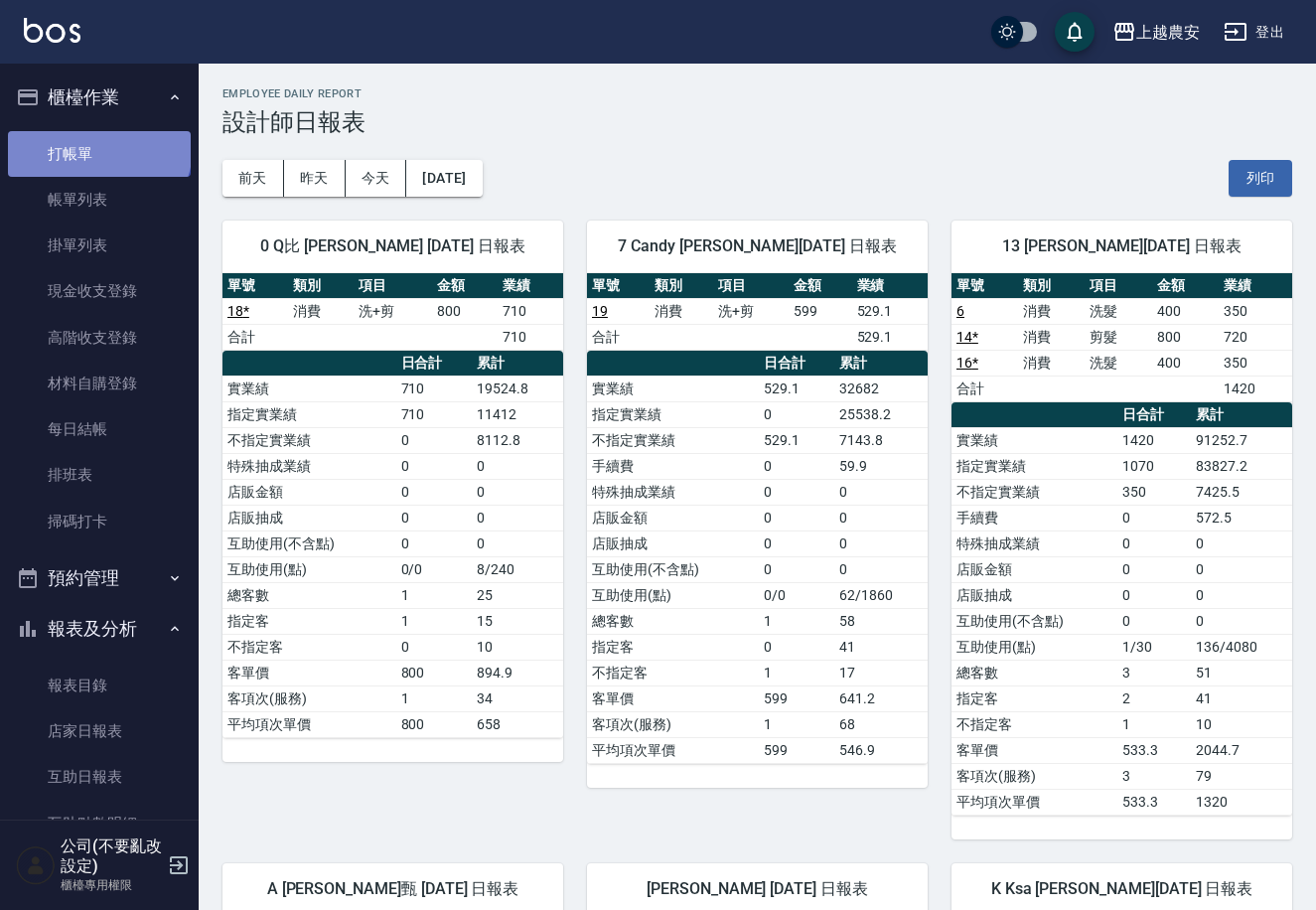click on "打帳單" at bounding box center (99, 154) 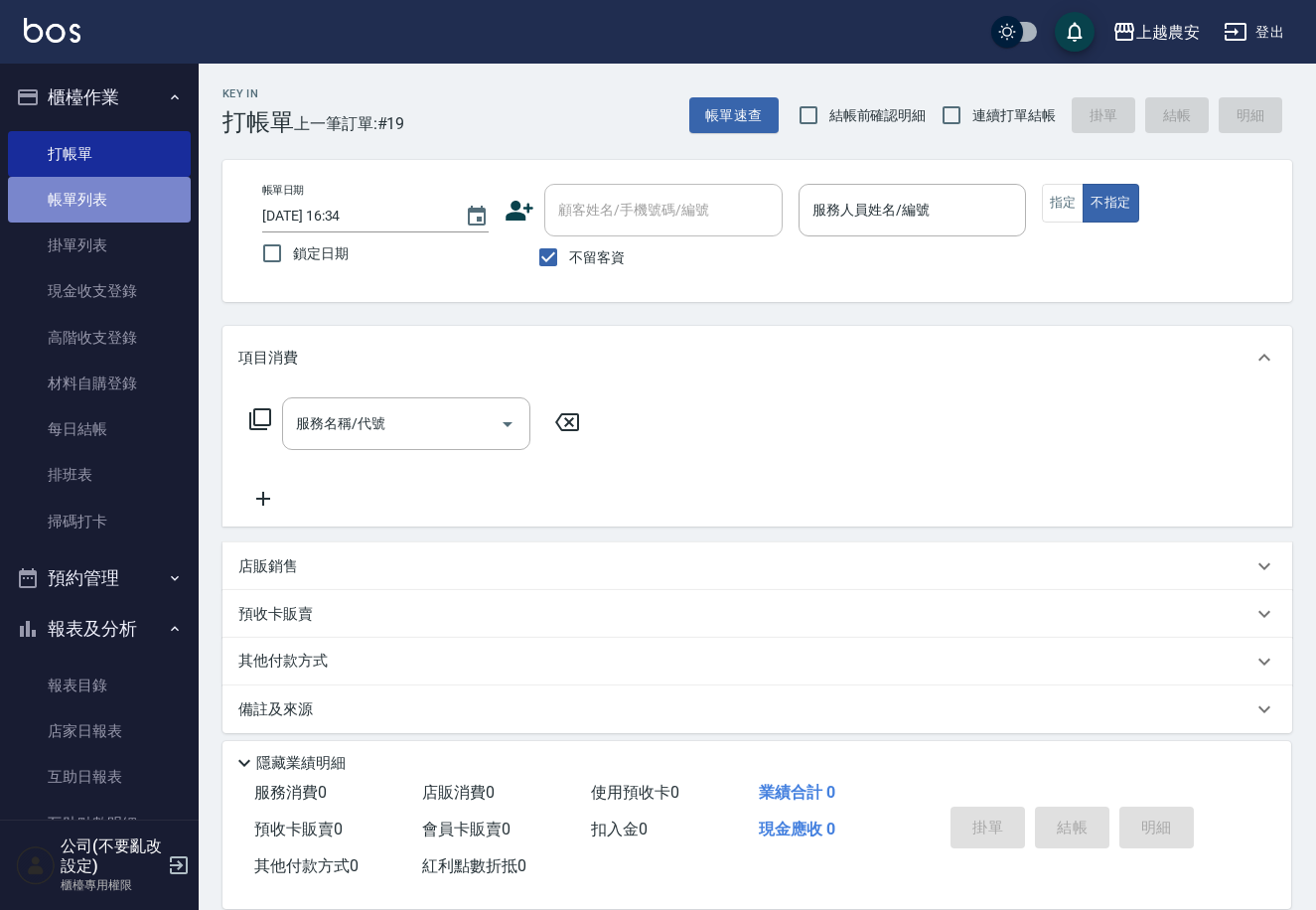 click on "帳單列表" at bounding box center [99, 200] 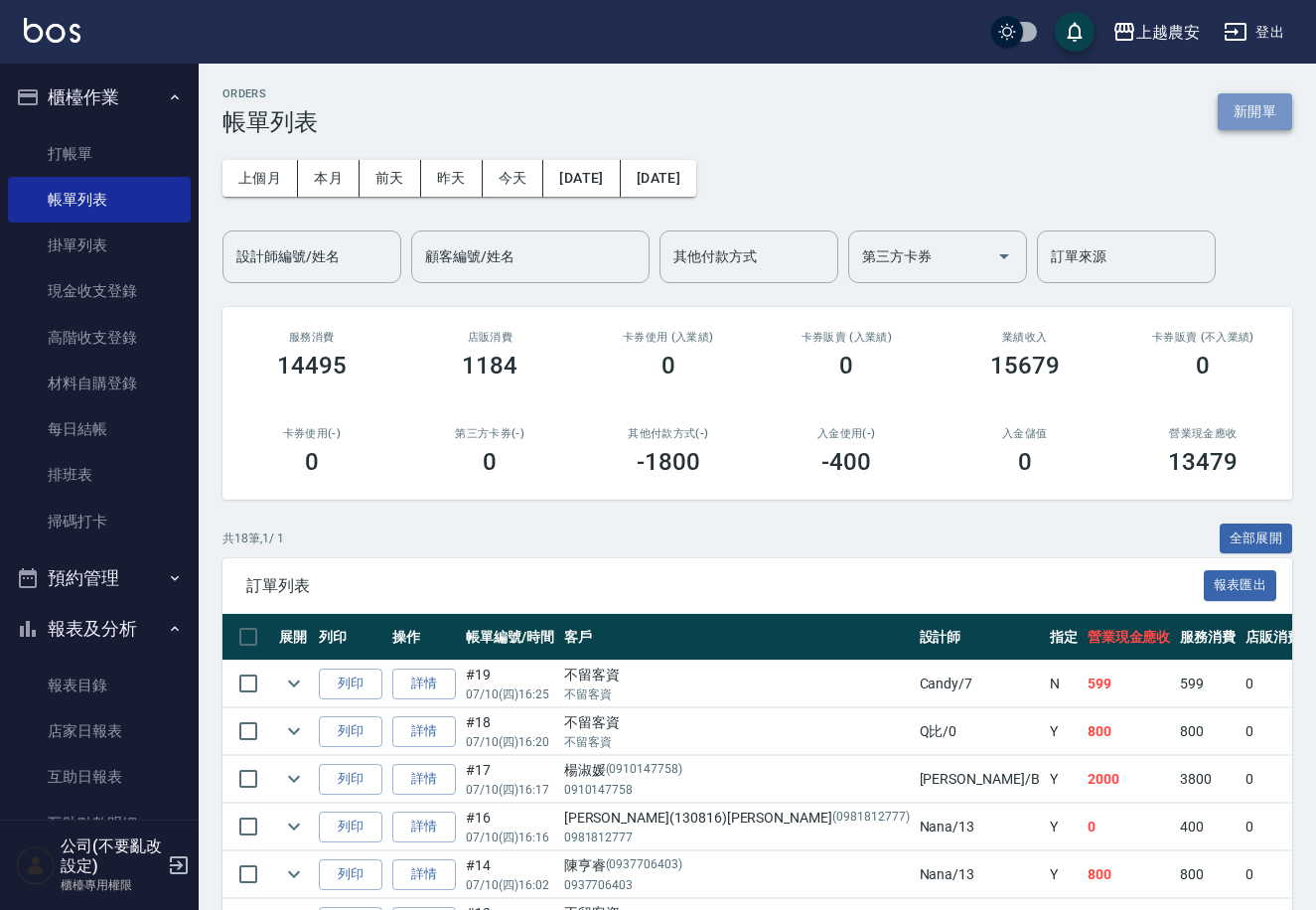 click on "新開單" at bounding box center [1254, 111] 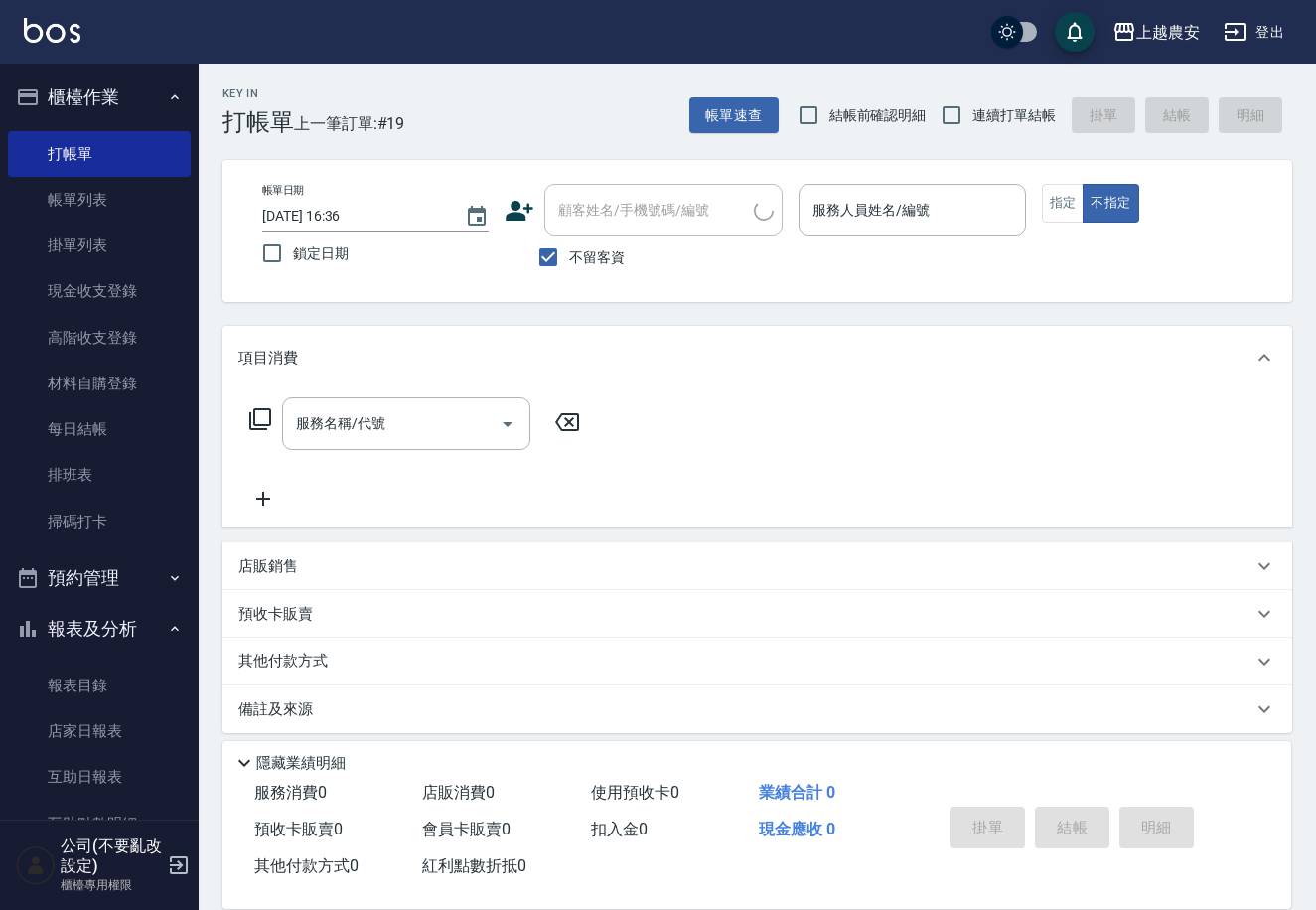 click on "不留客資" at bounding box center (597, 257) 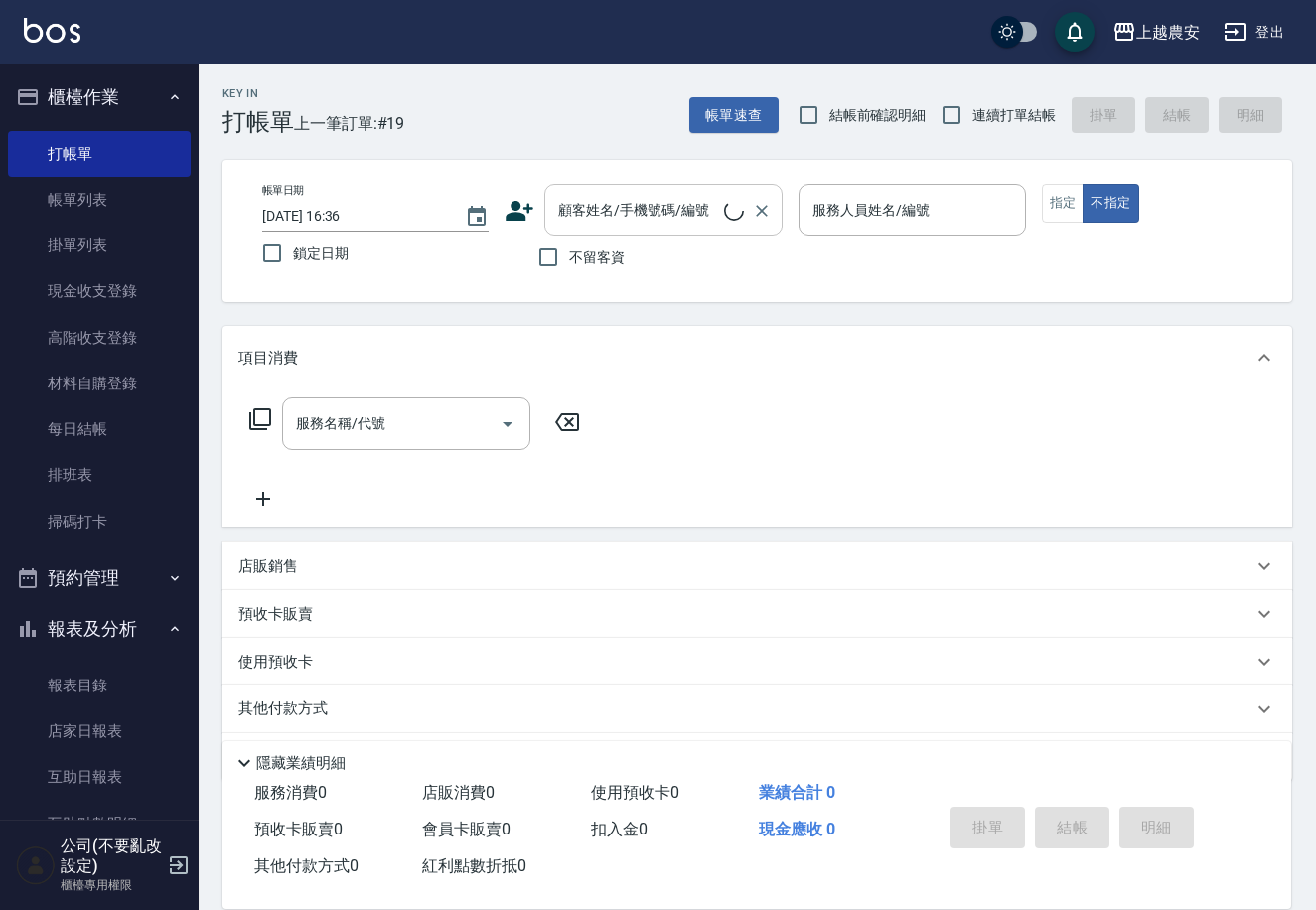 click on "顧客姓名/手機號碼/編號" at bounding box center (639, 210) 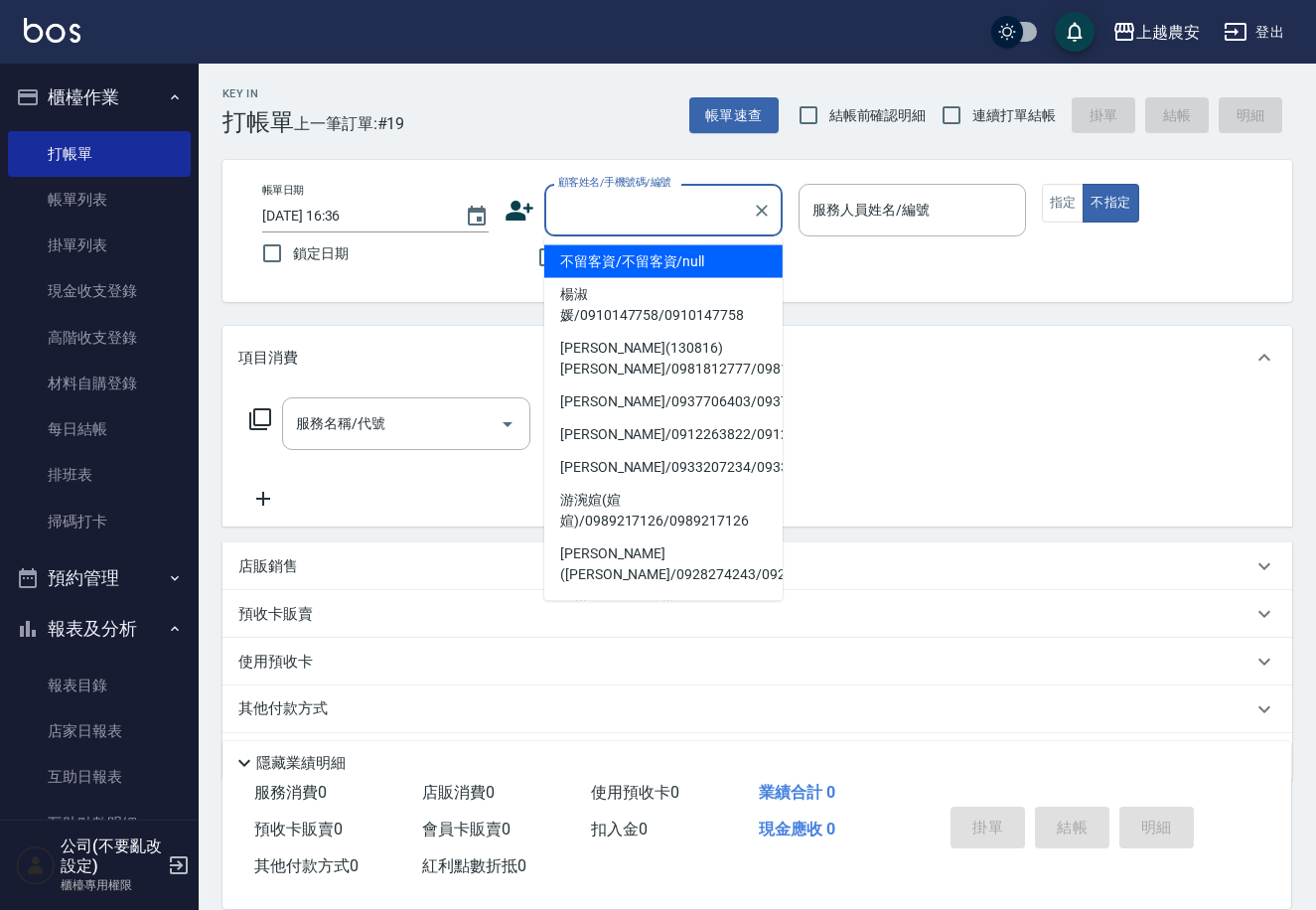 type on "ㄣ" 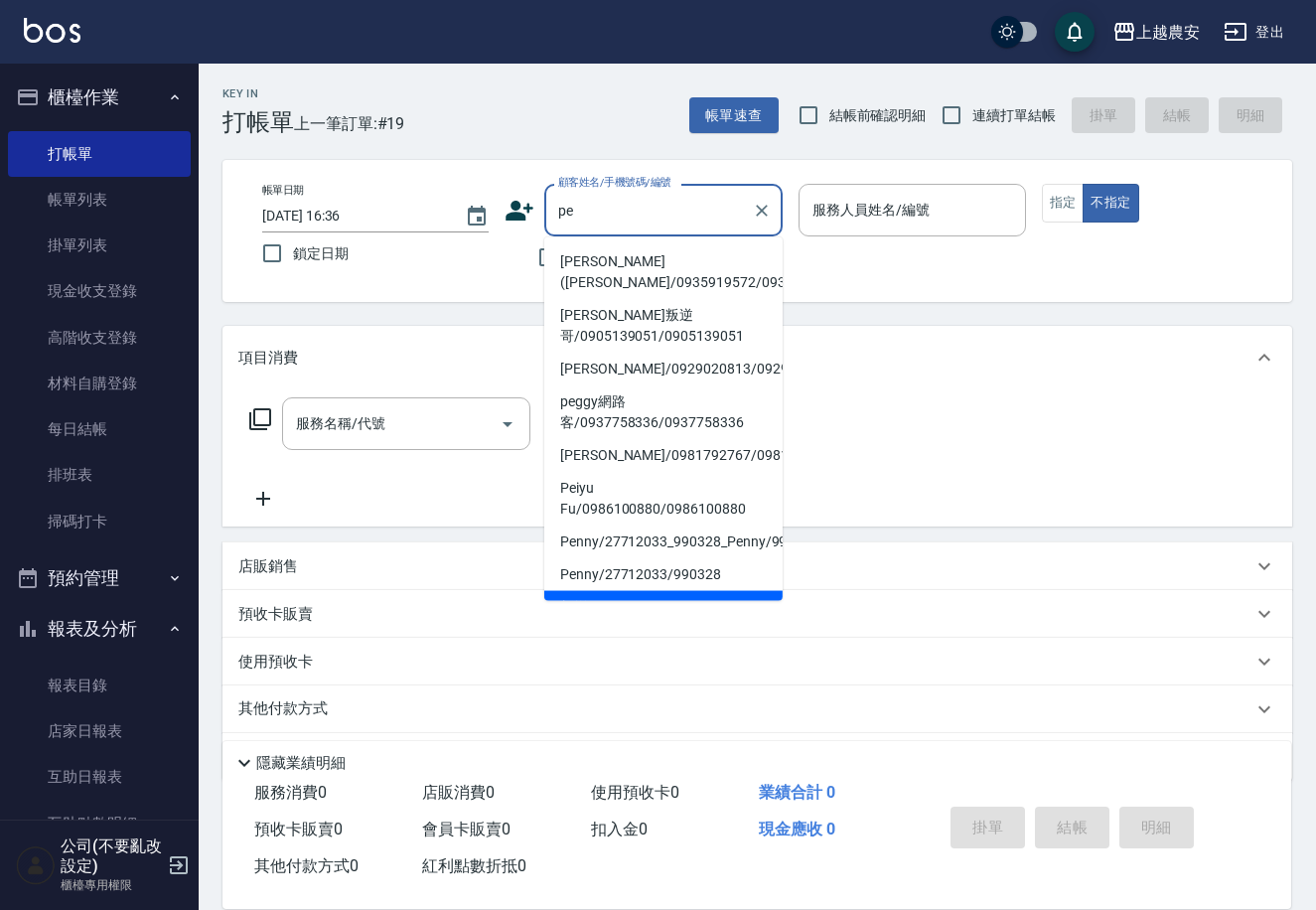 click on "田姵琪(Peggy/0935919572/0935919572" at bounding box center (663, 272) 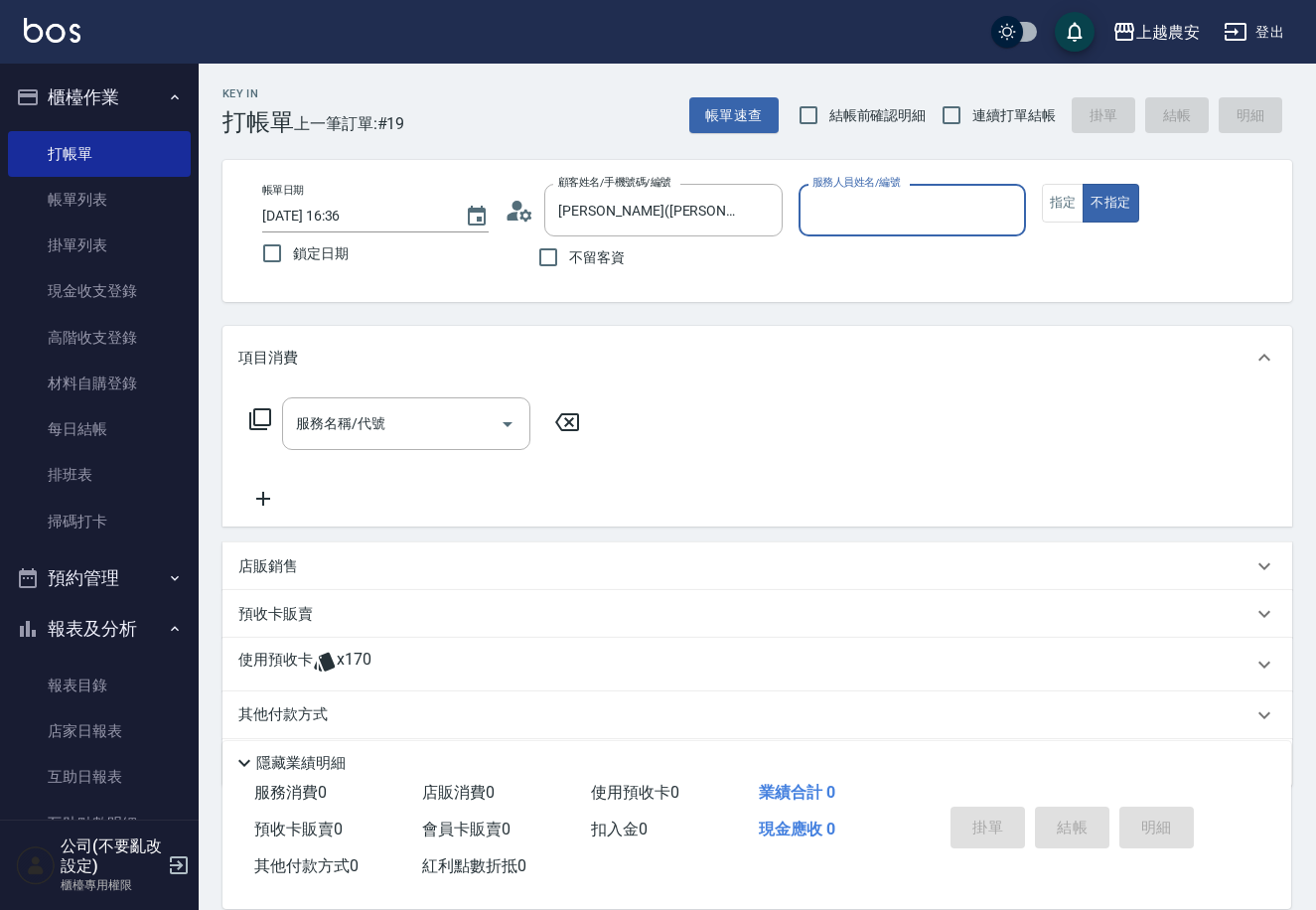 type on "Nana-13" 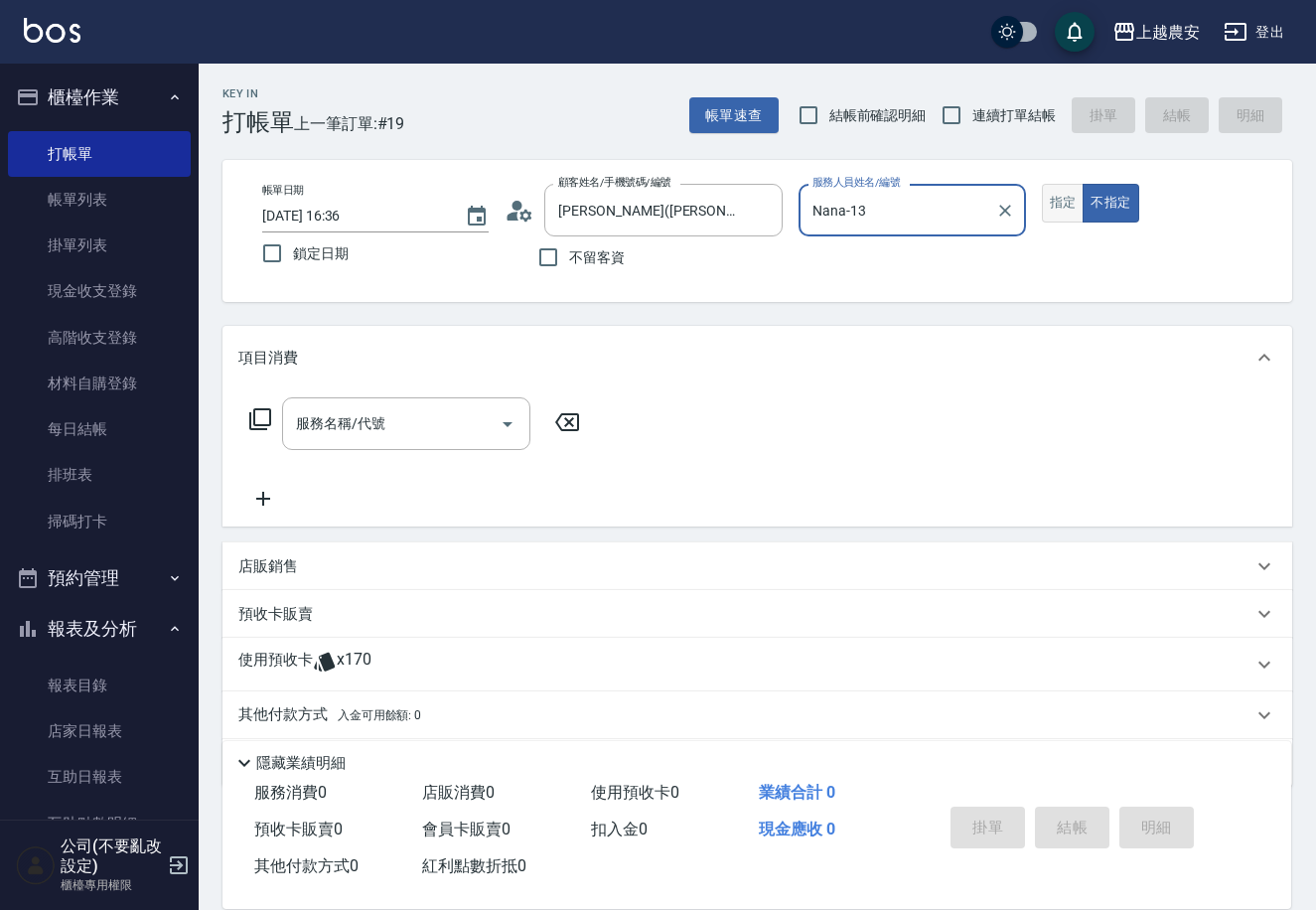 click on "指定" at bounding box center [1063, 203] 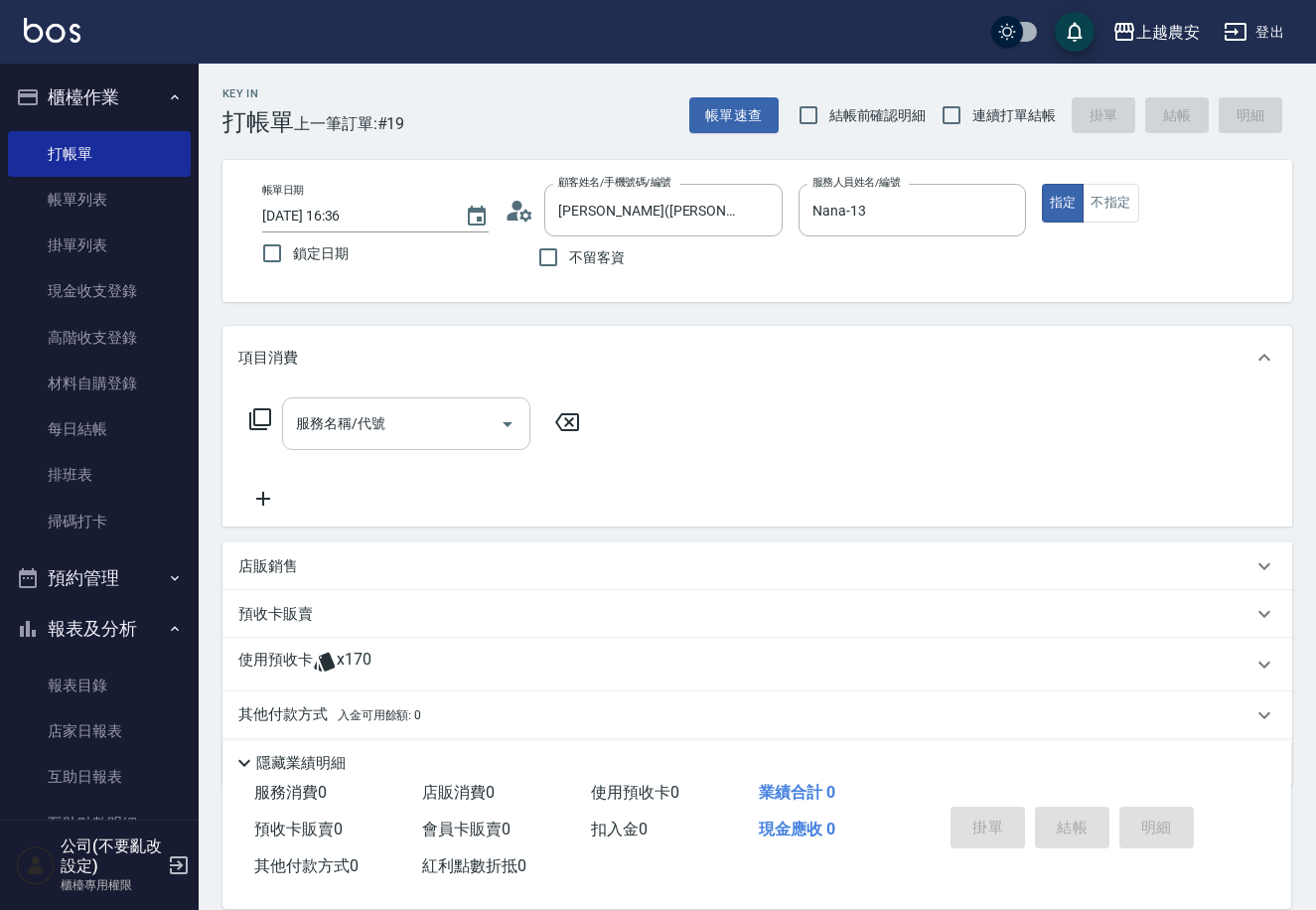 click on "服務名稱/代號" at bounding box center (391, 423) 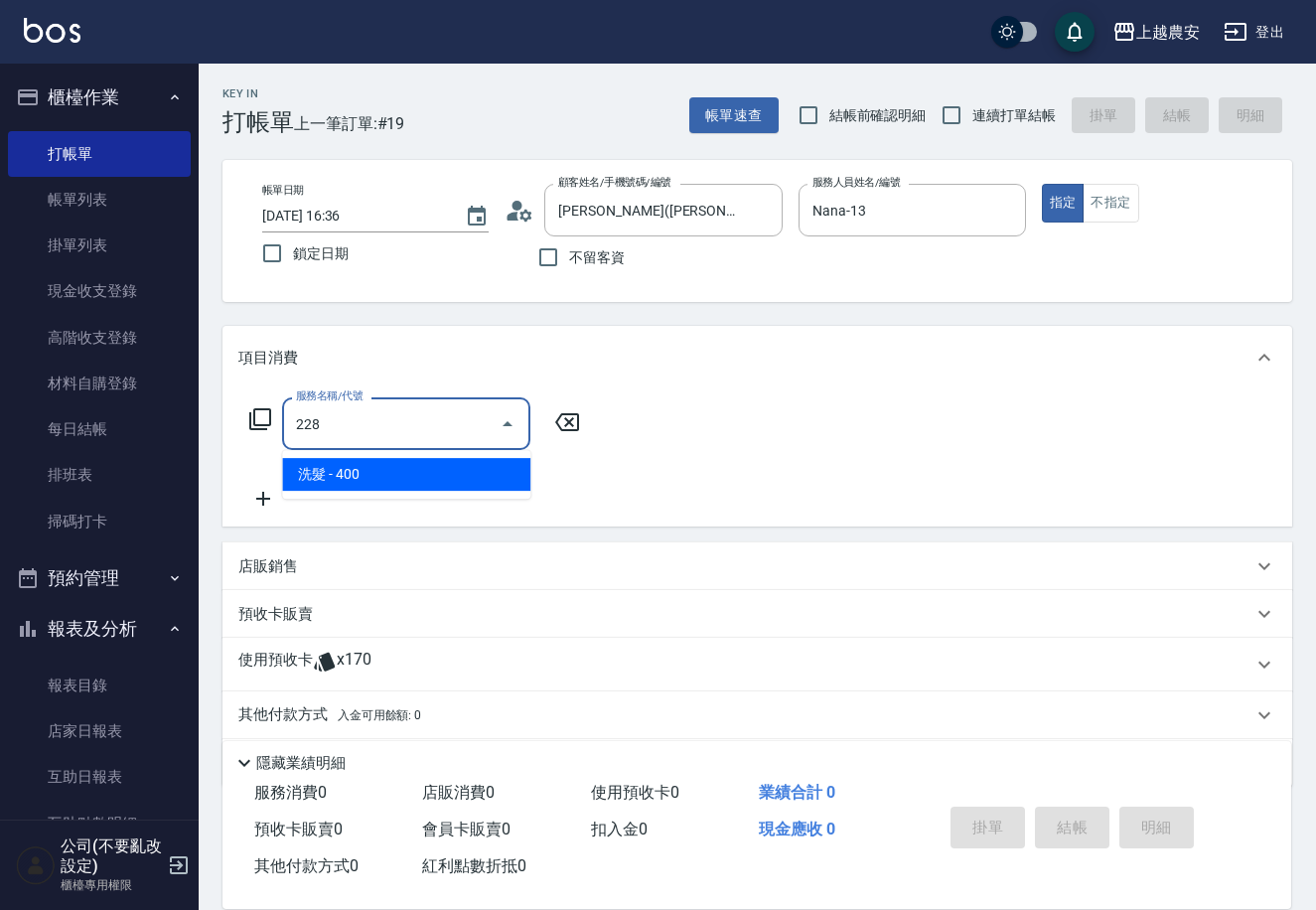 type on "洗髮(228)" 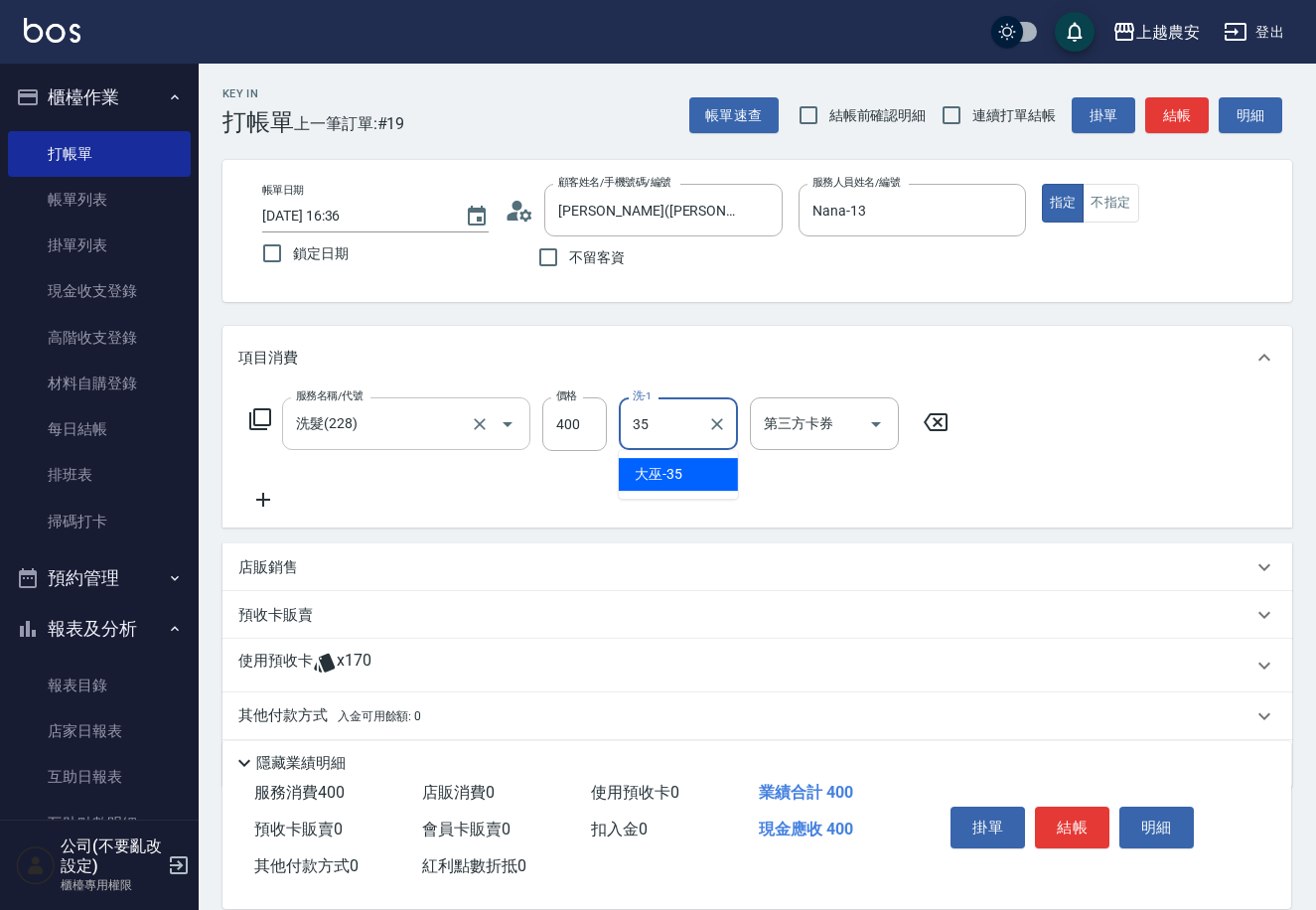 type on "大巫-35" 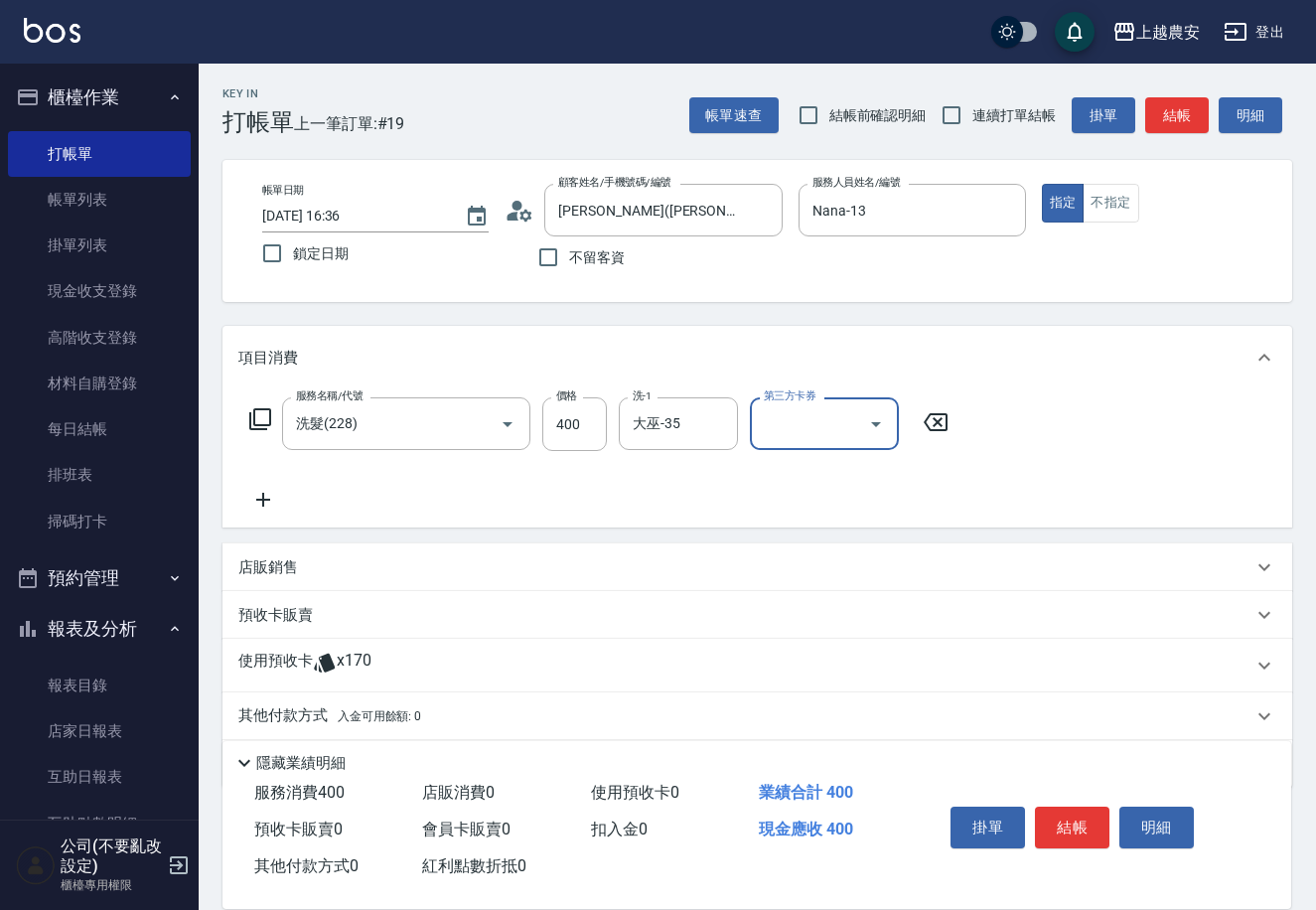 click on "第三方卡券" at bounding box center [809, 423] 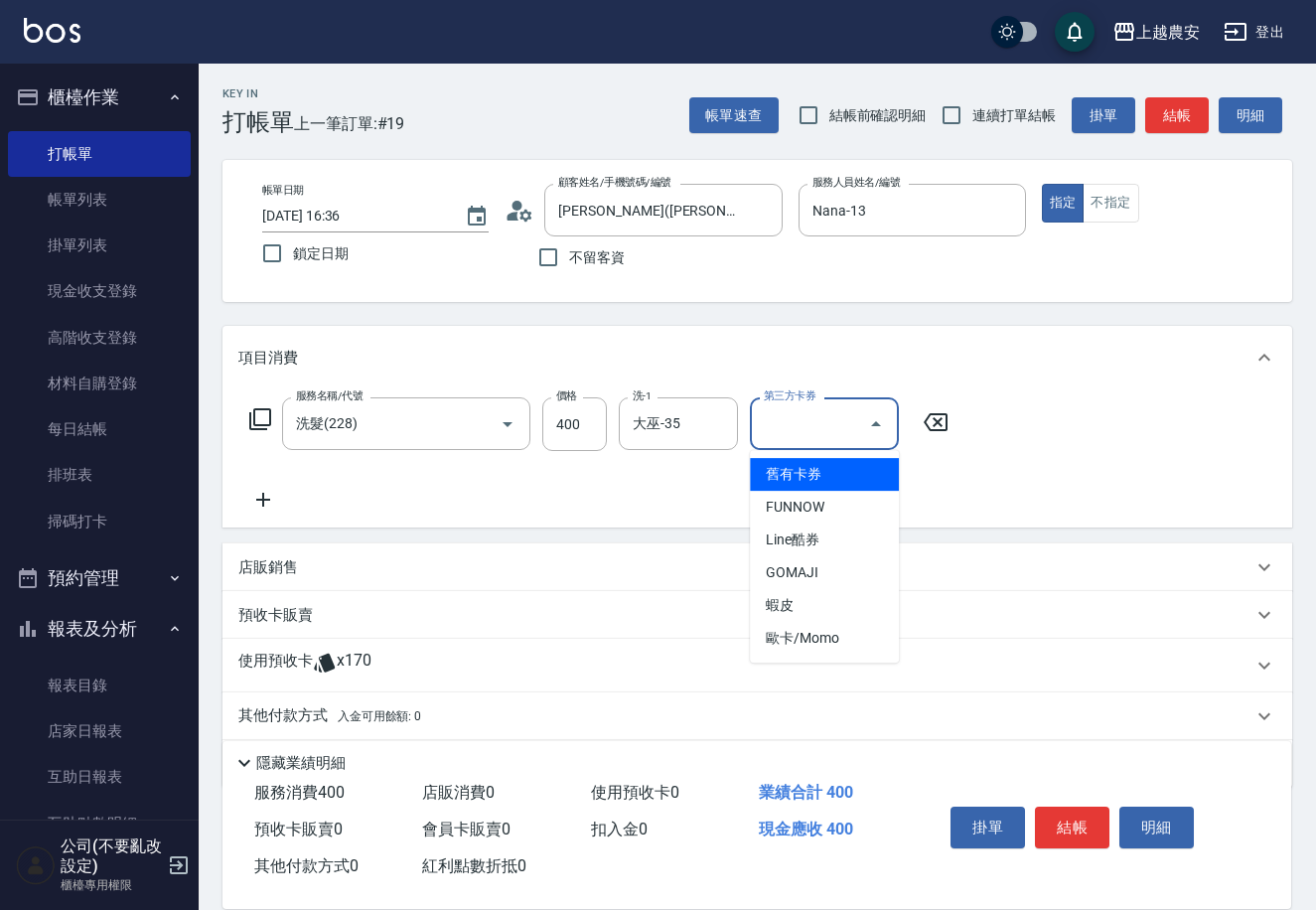 click on "舊有卡券" at bounding box center [824, 474] 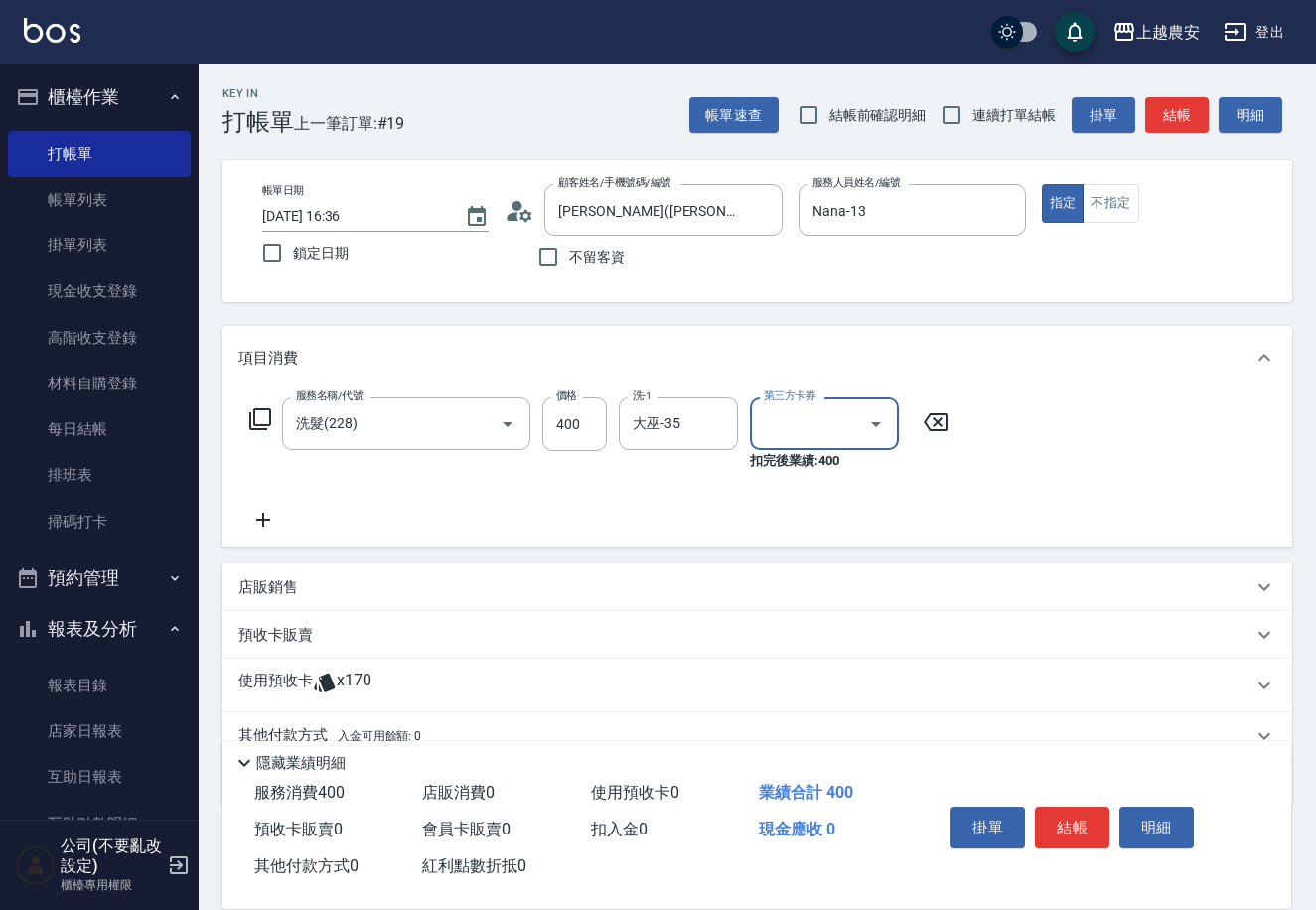 type on "舊有卡券" 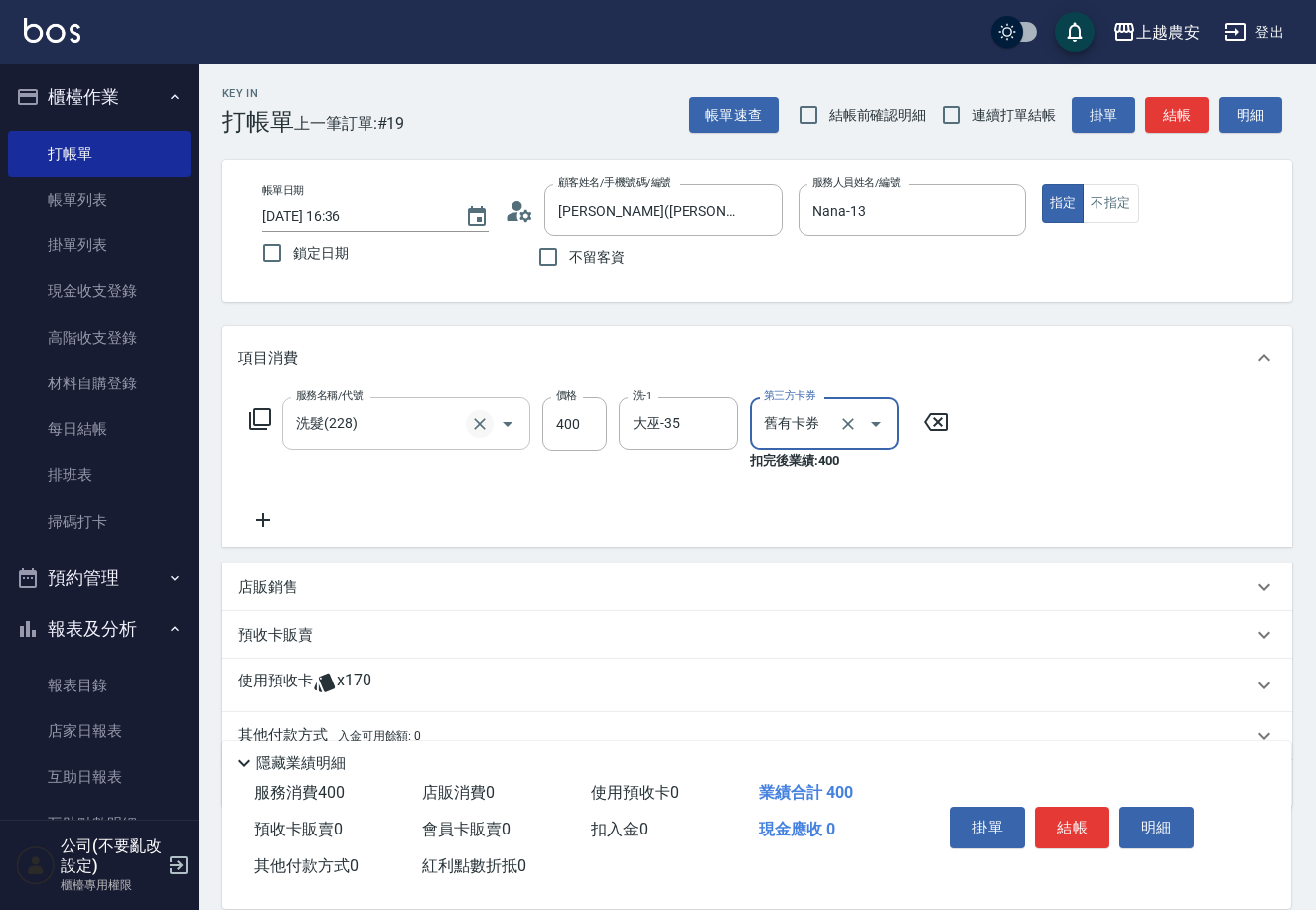 click 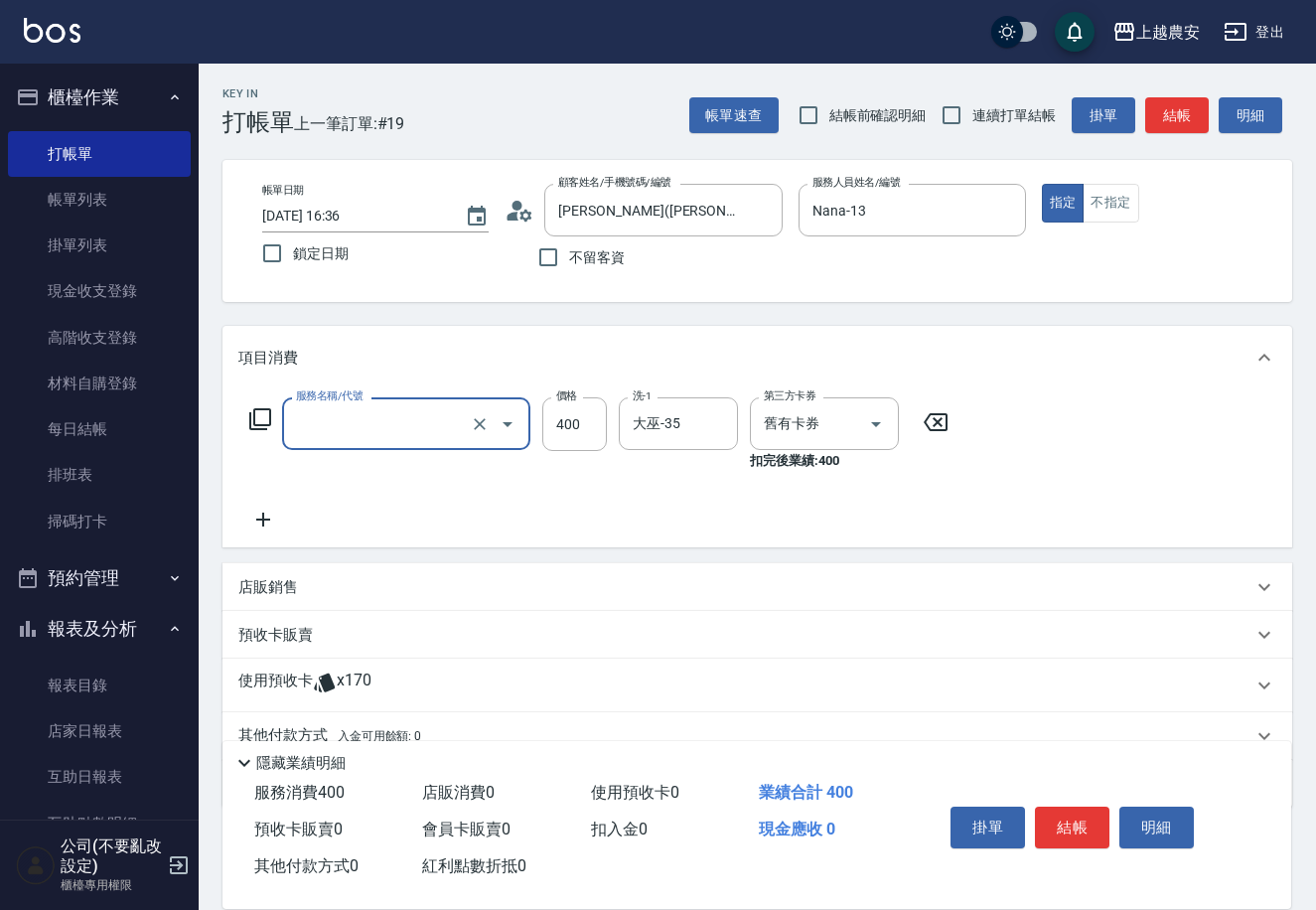 type on "洗髮(228)" 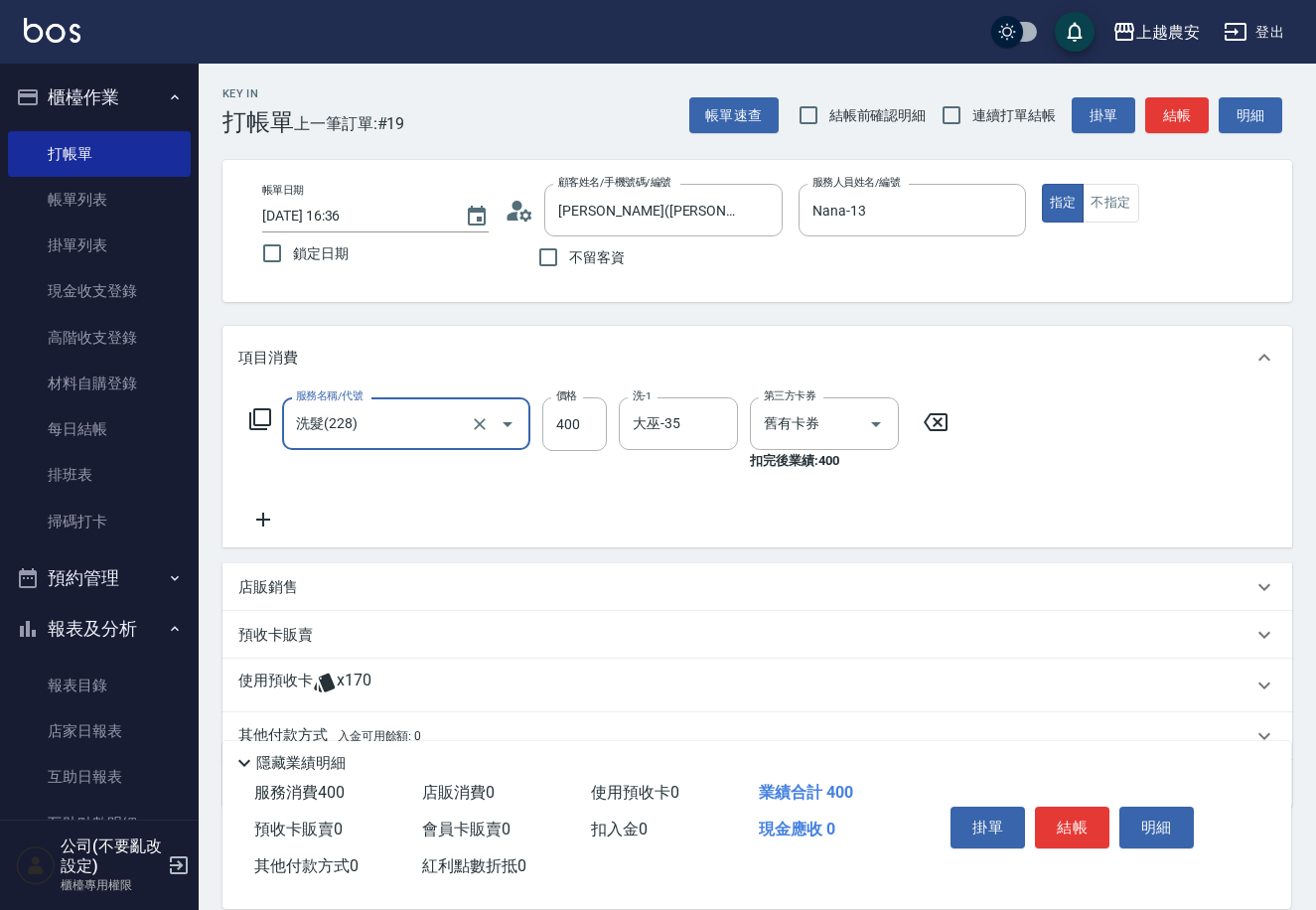 click 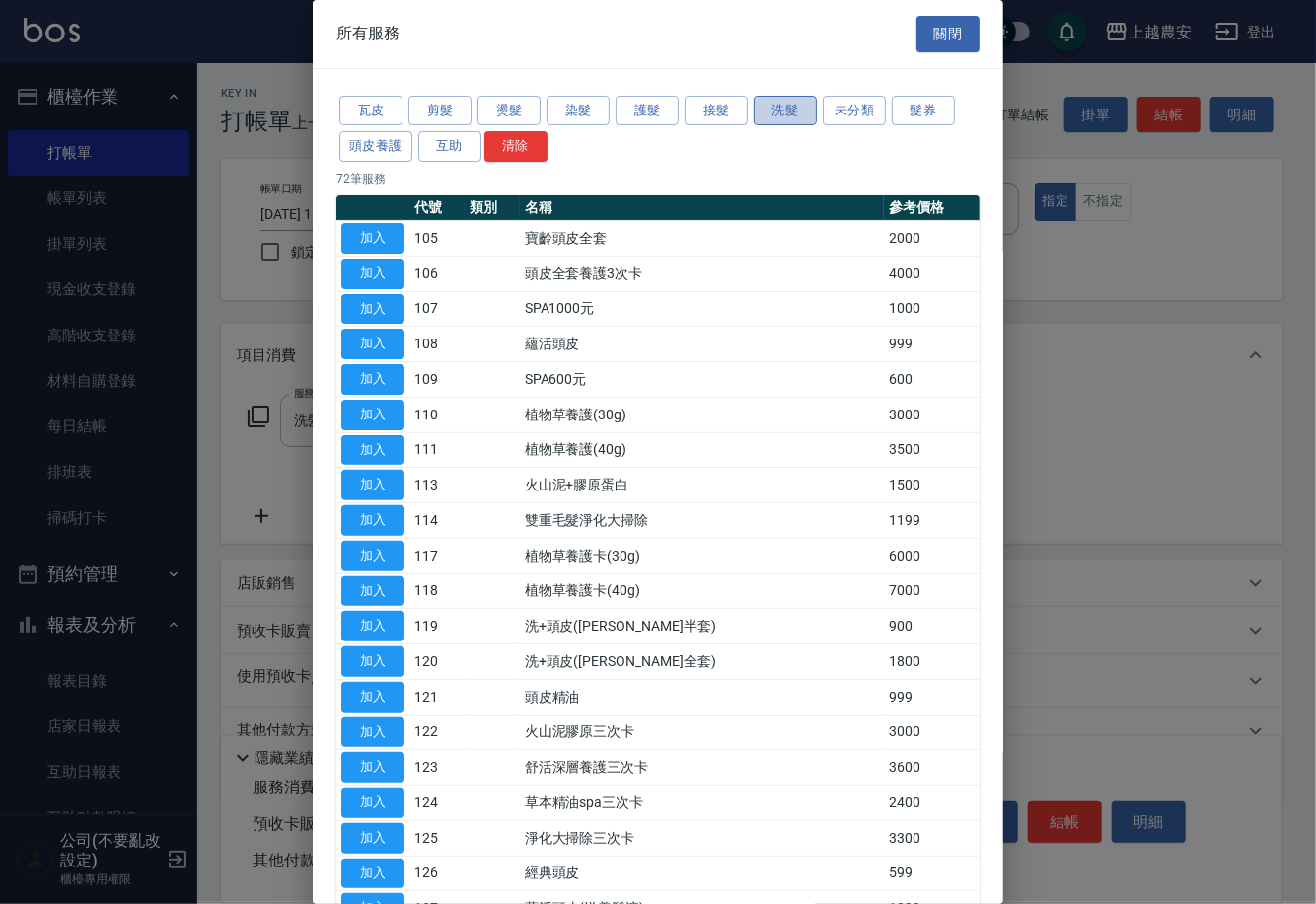click on "洗髮" at bounding box center [785, 111] 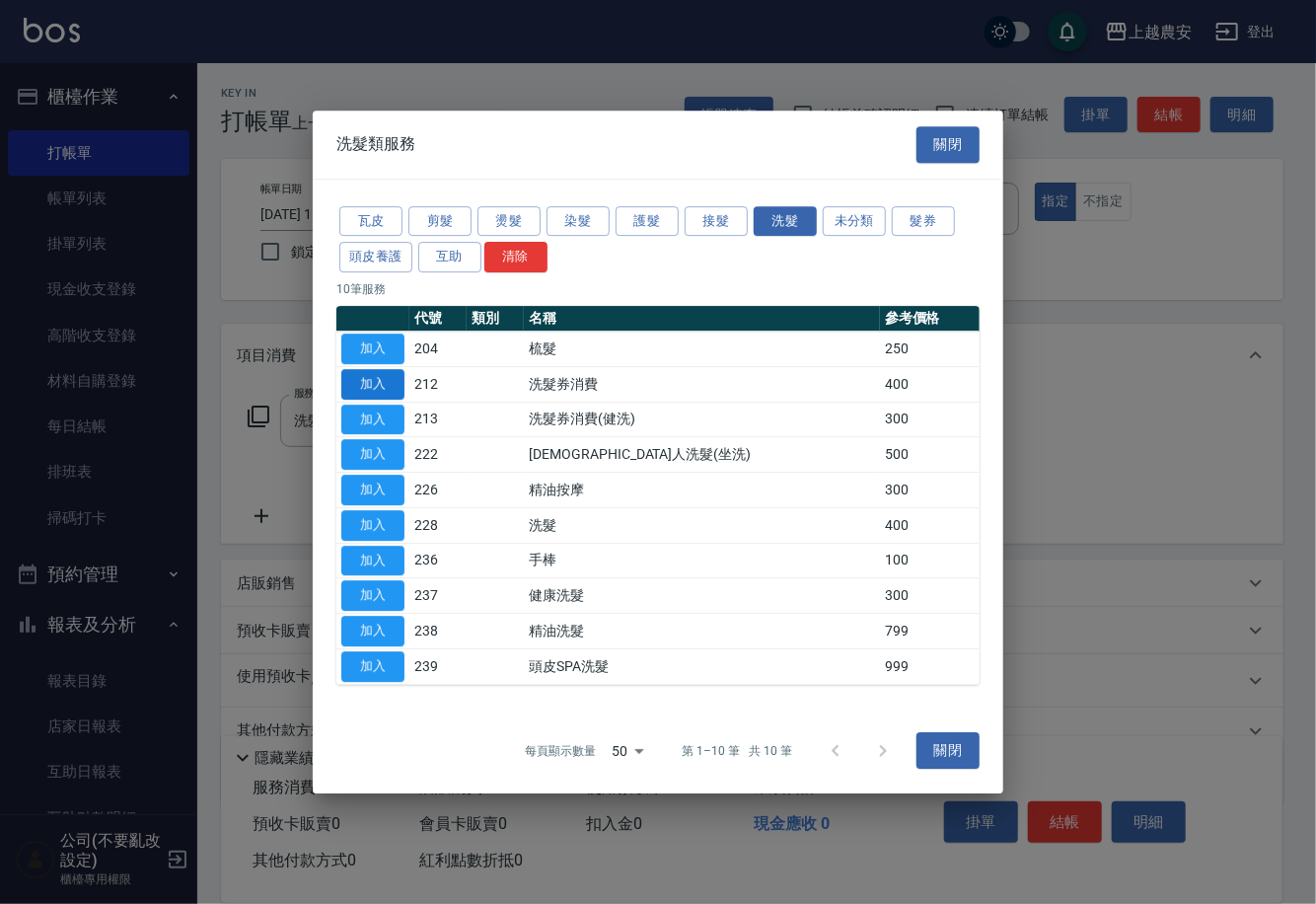 click on "加入" at bounding box center (373, 384) 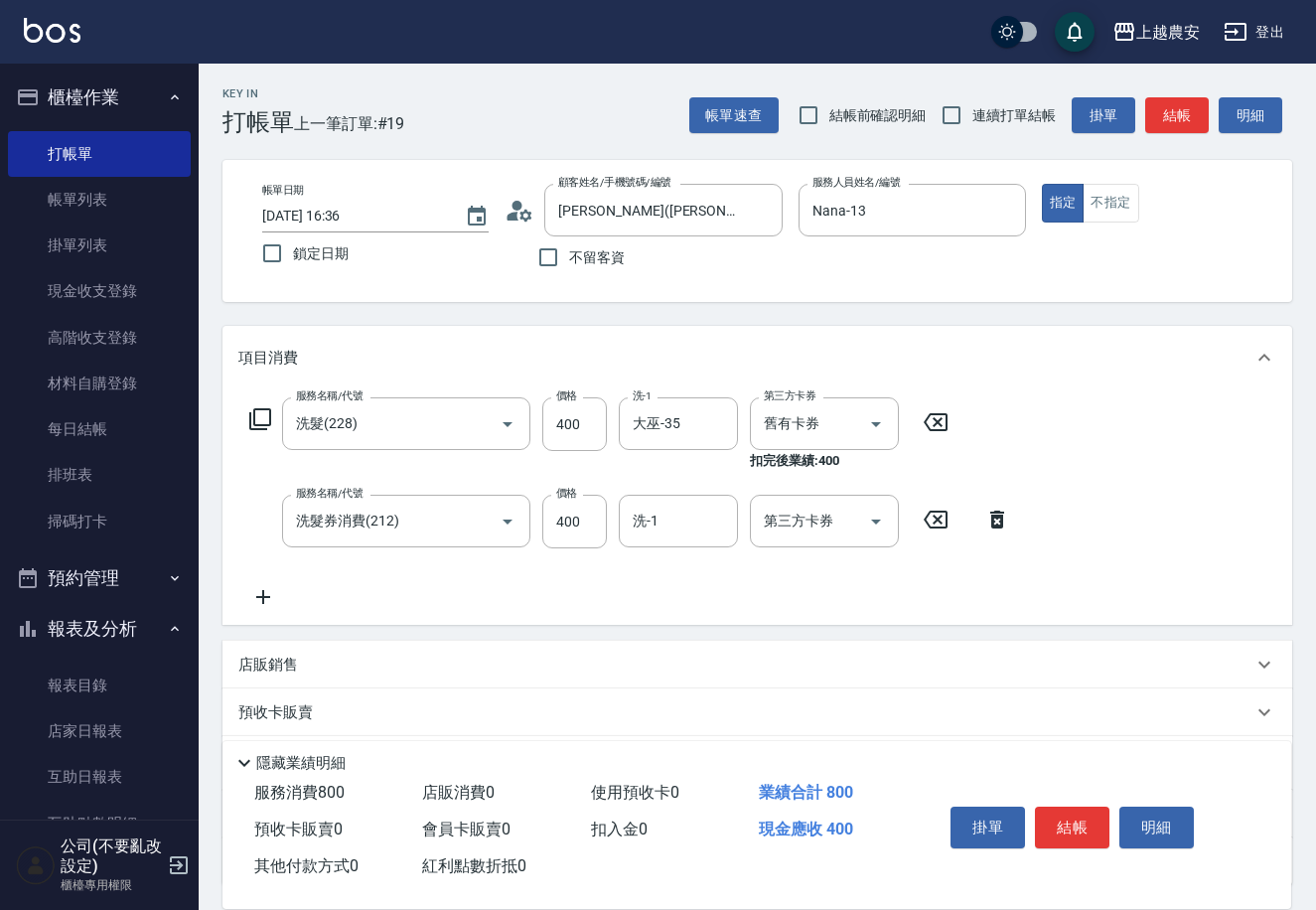 click 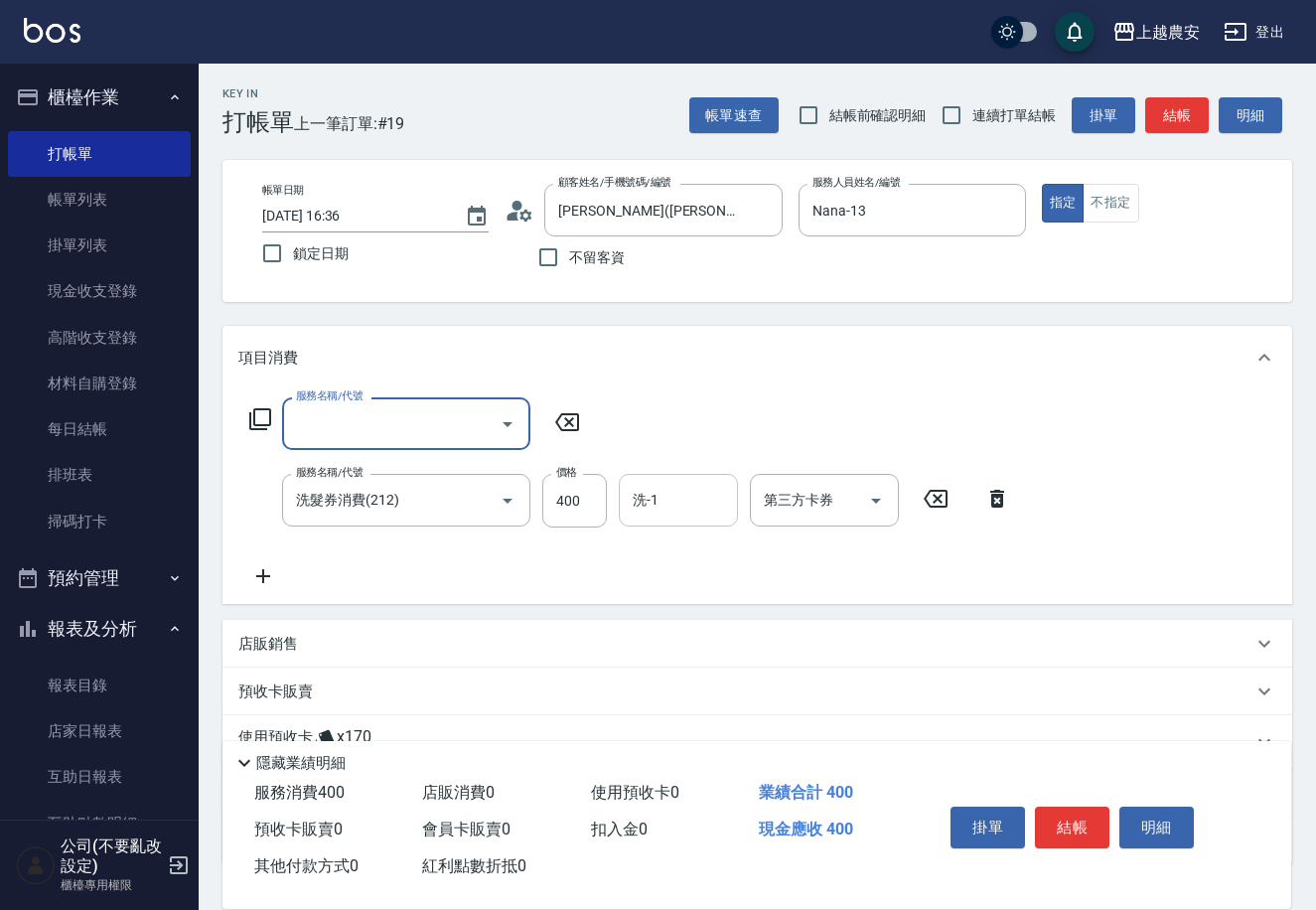 click on "洗-1" at bounding box center (678, 500) 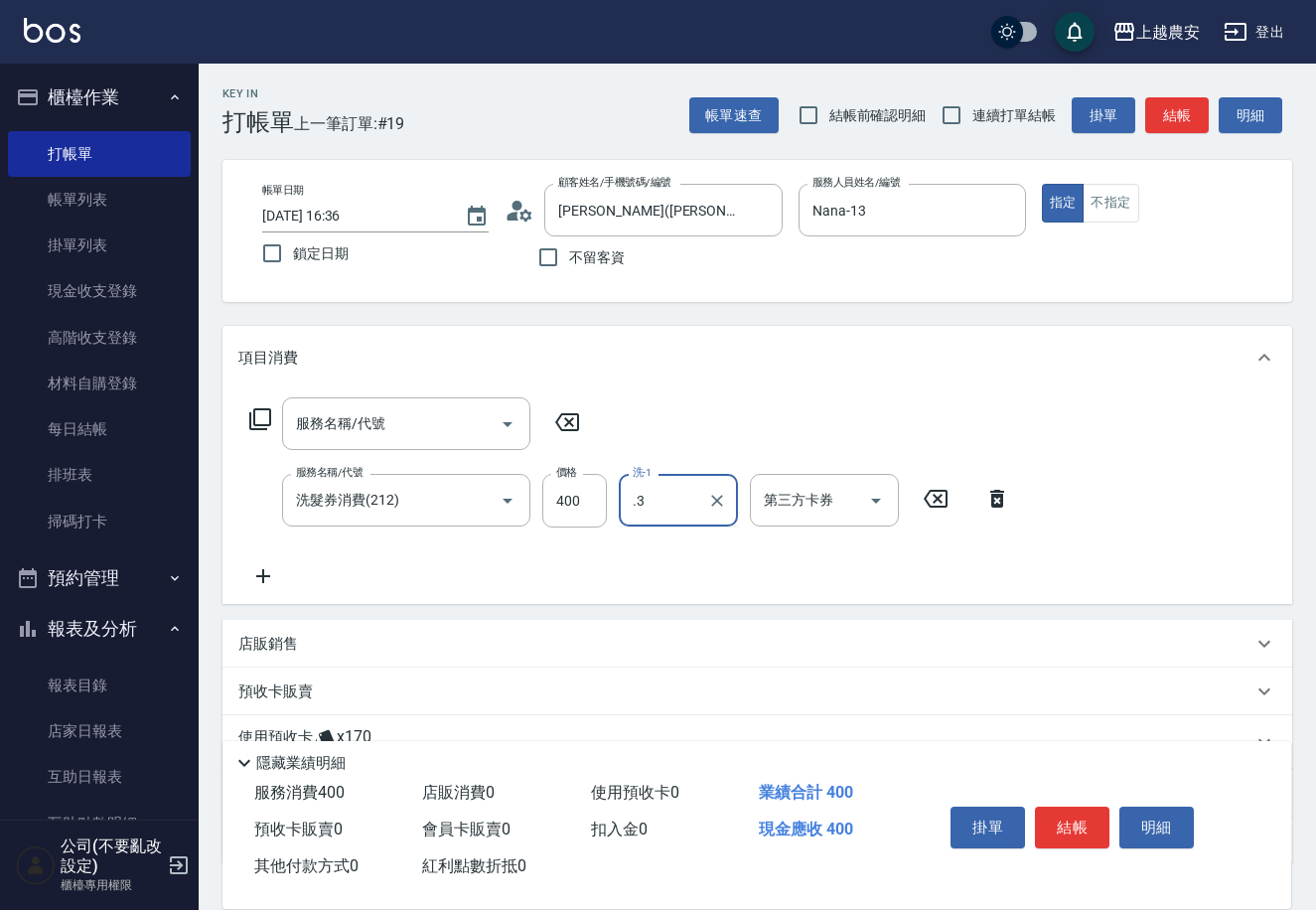 type on "." 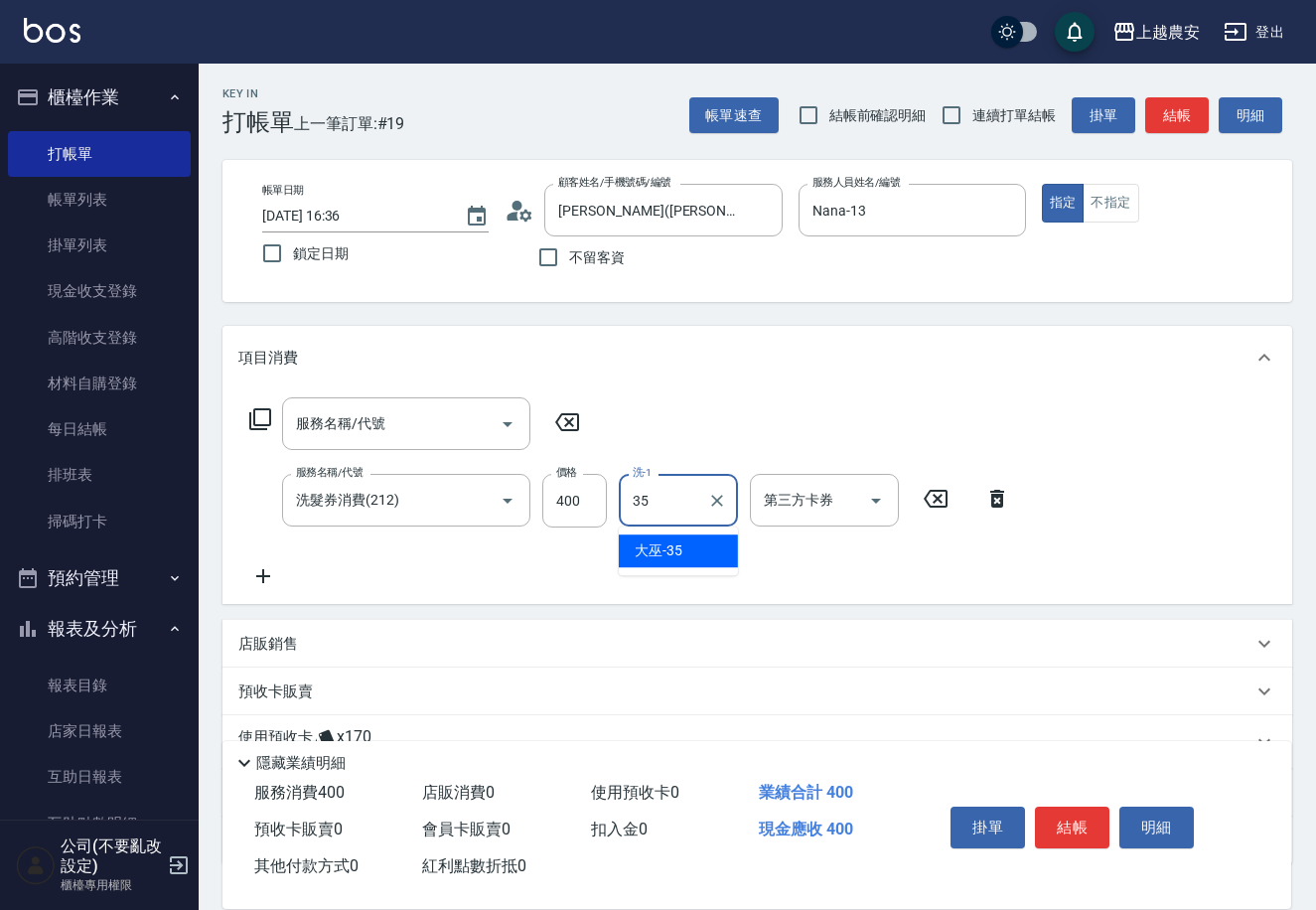 type on "大巫-35" 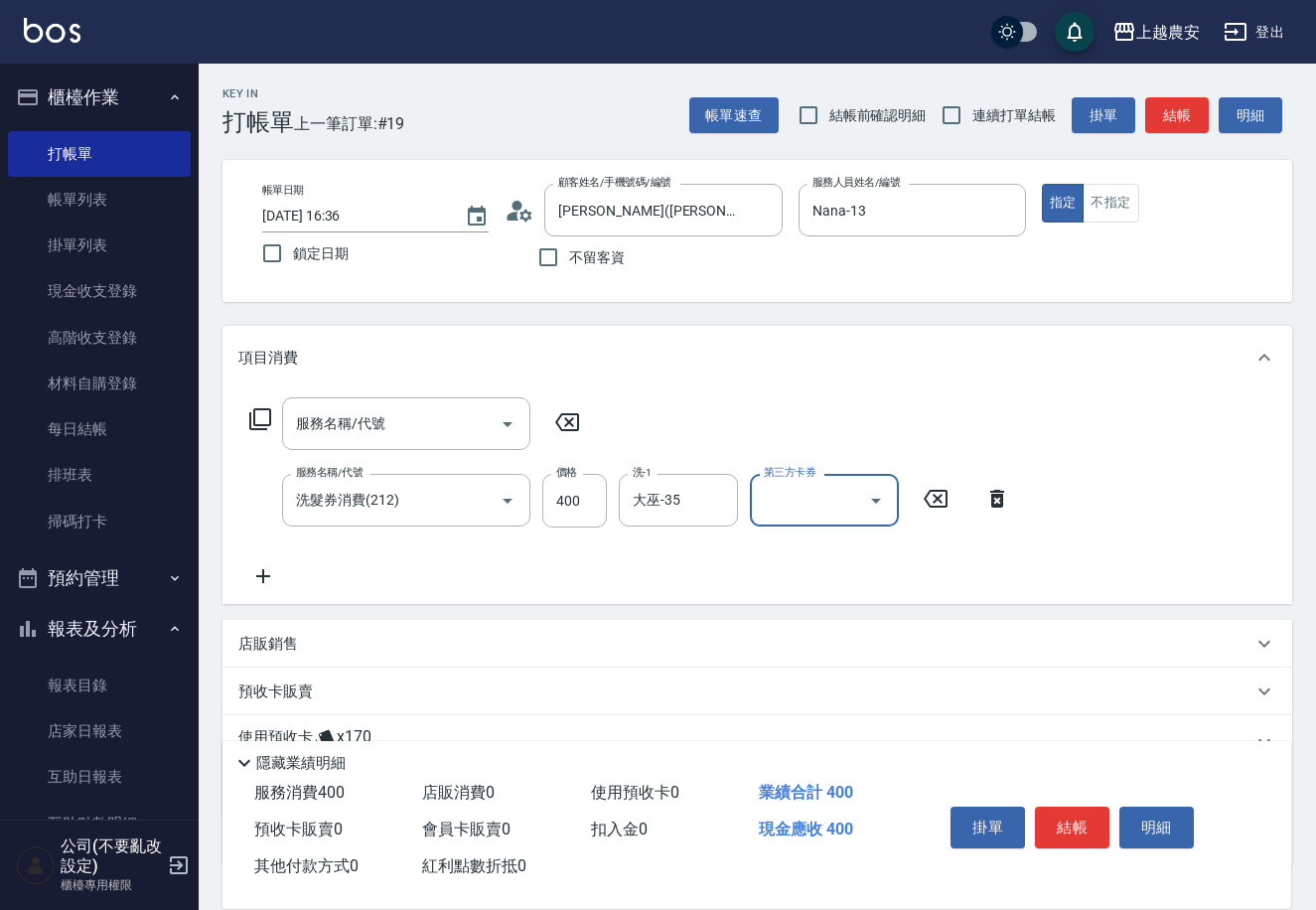click on "第三方卡券" at bounding box center (809, 500) 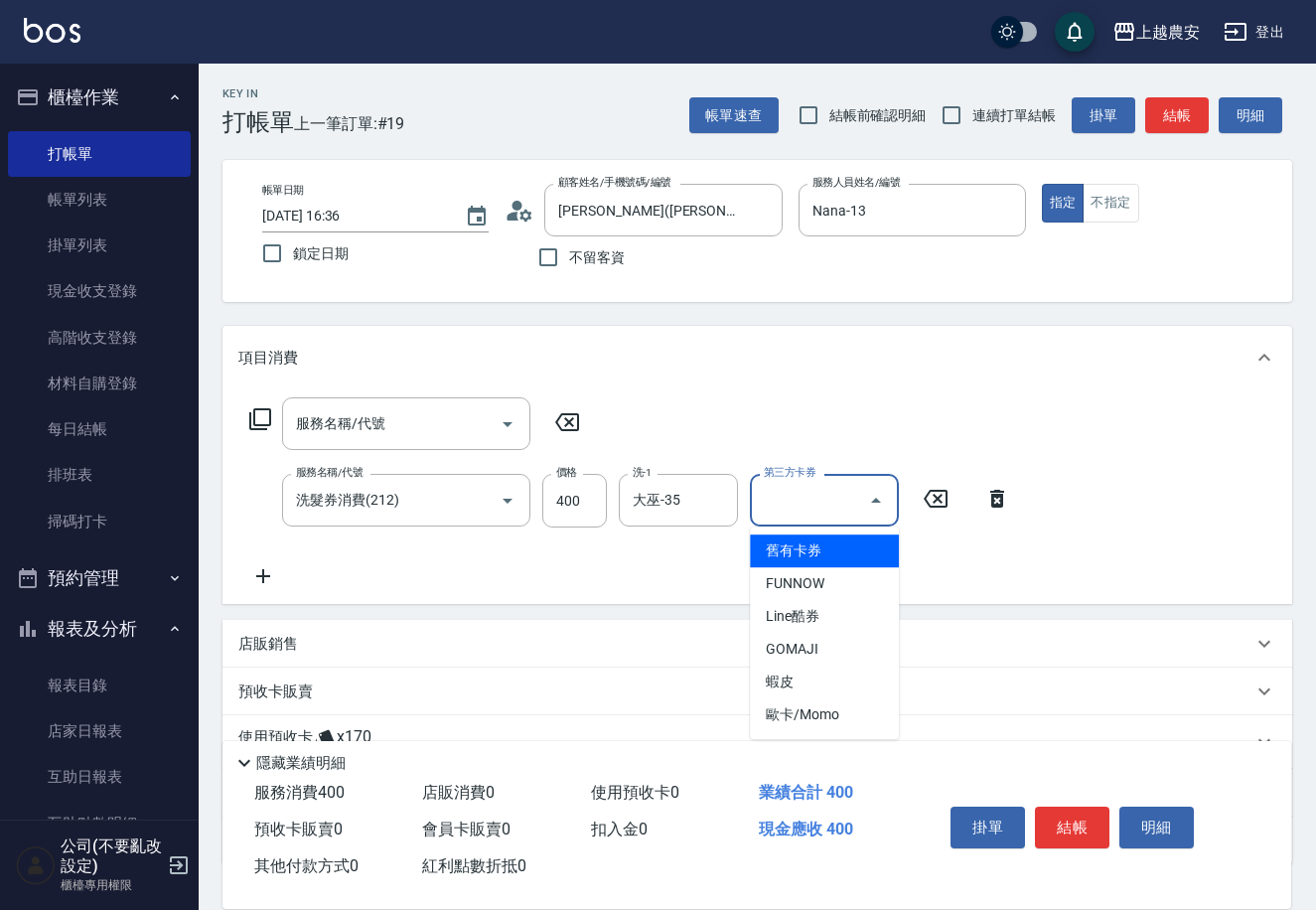 click on "舊有卡券" at bounding box center (824, 550) 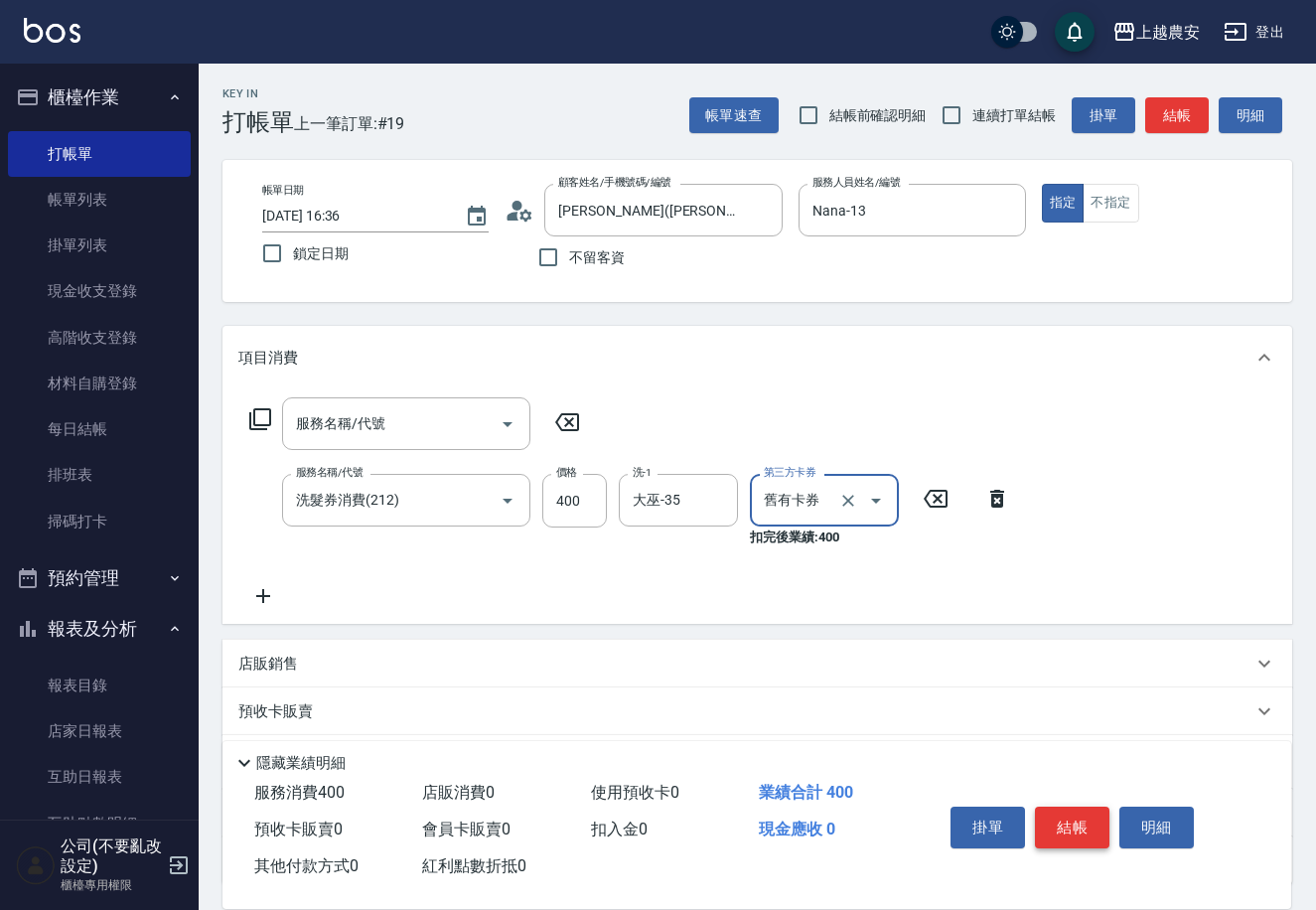 click on "結帳" at bounding box center (1072, 828) 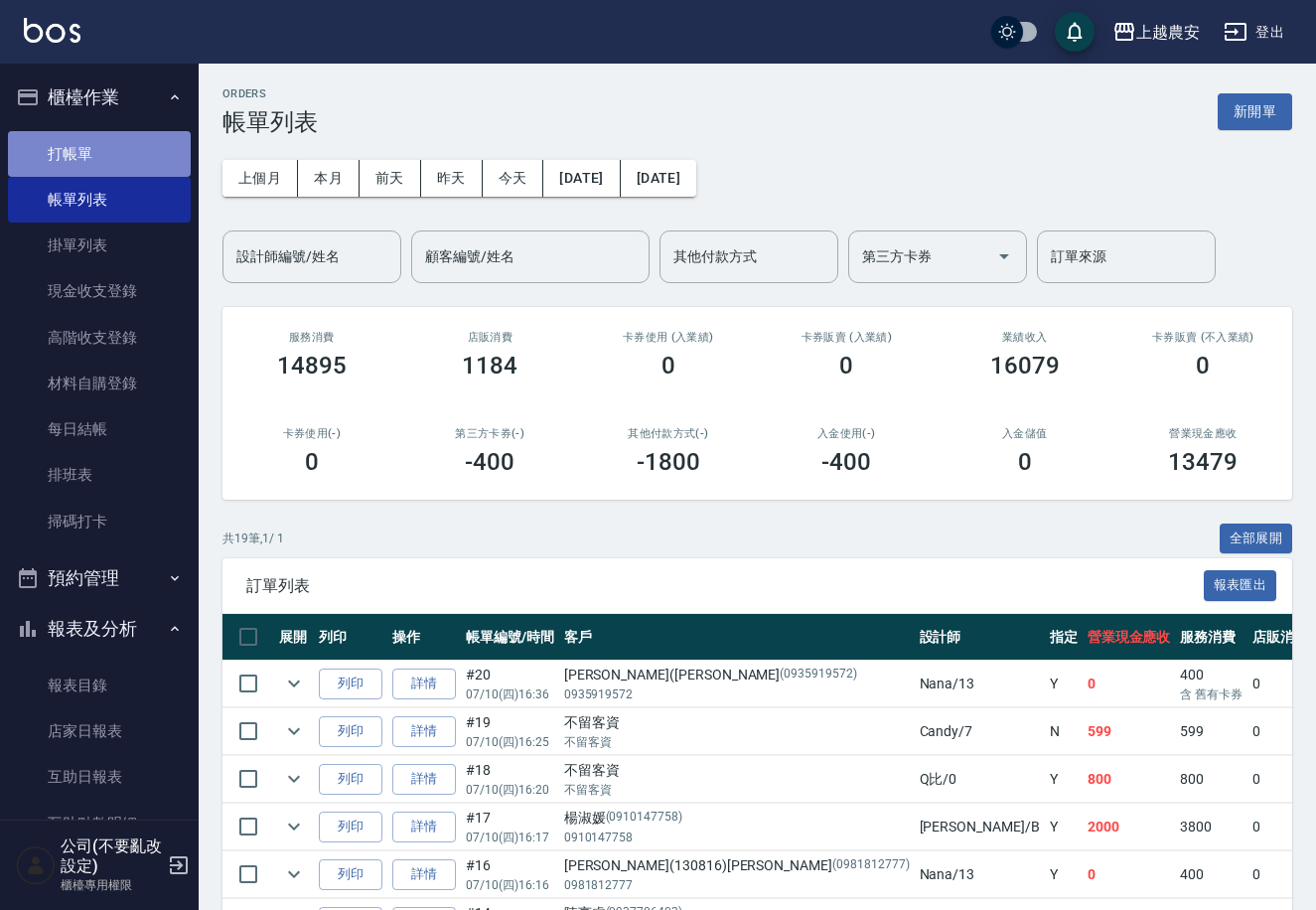 click on "打帳單" at bounding box center [99, 154] 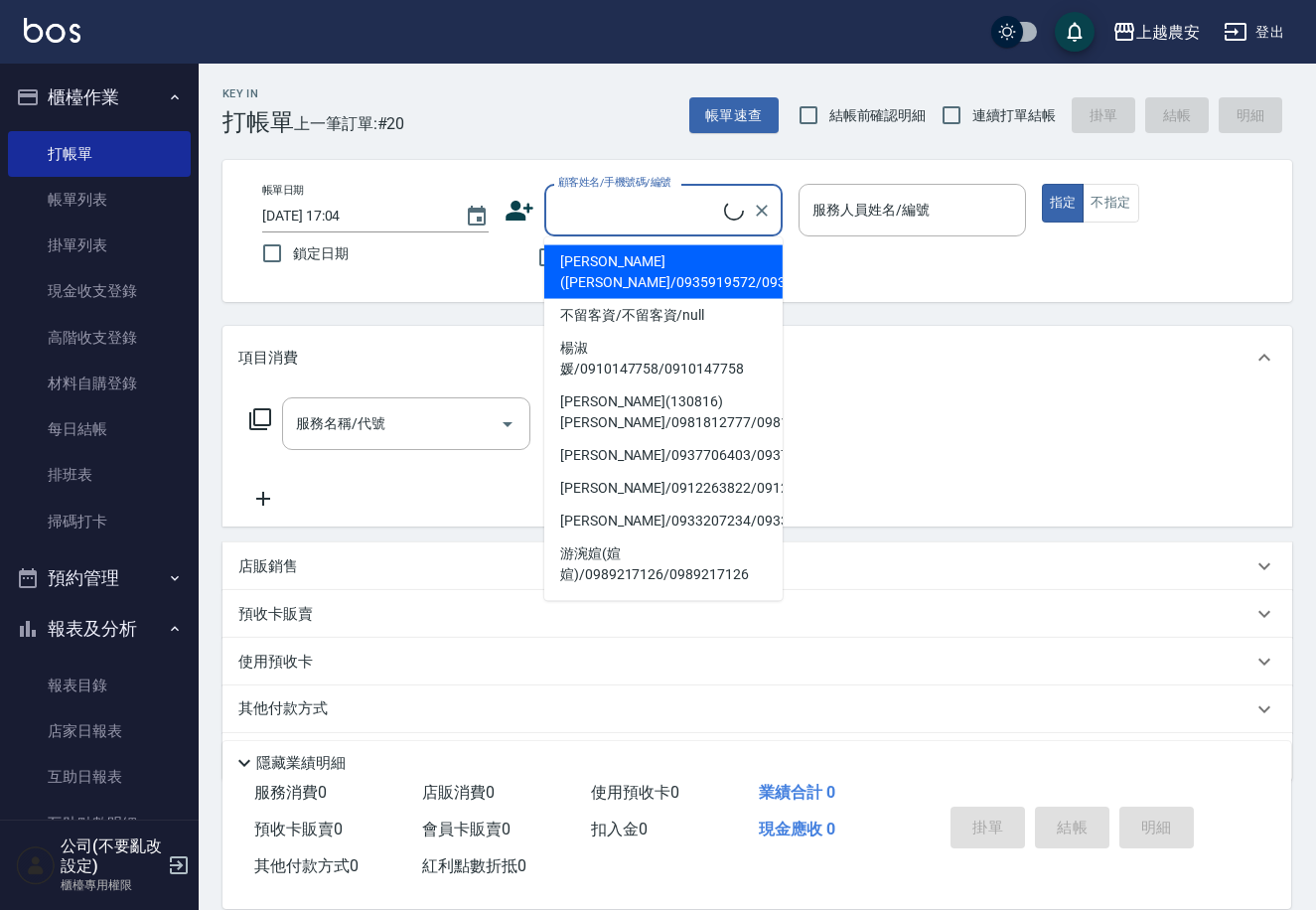 click on "顧客姓名/手機號碼/編號" at bounding box center (639, 210) 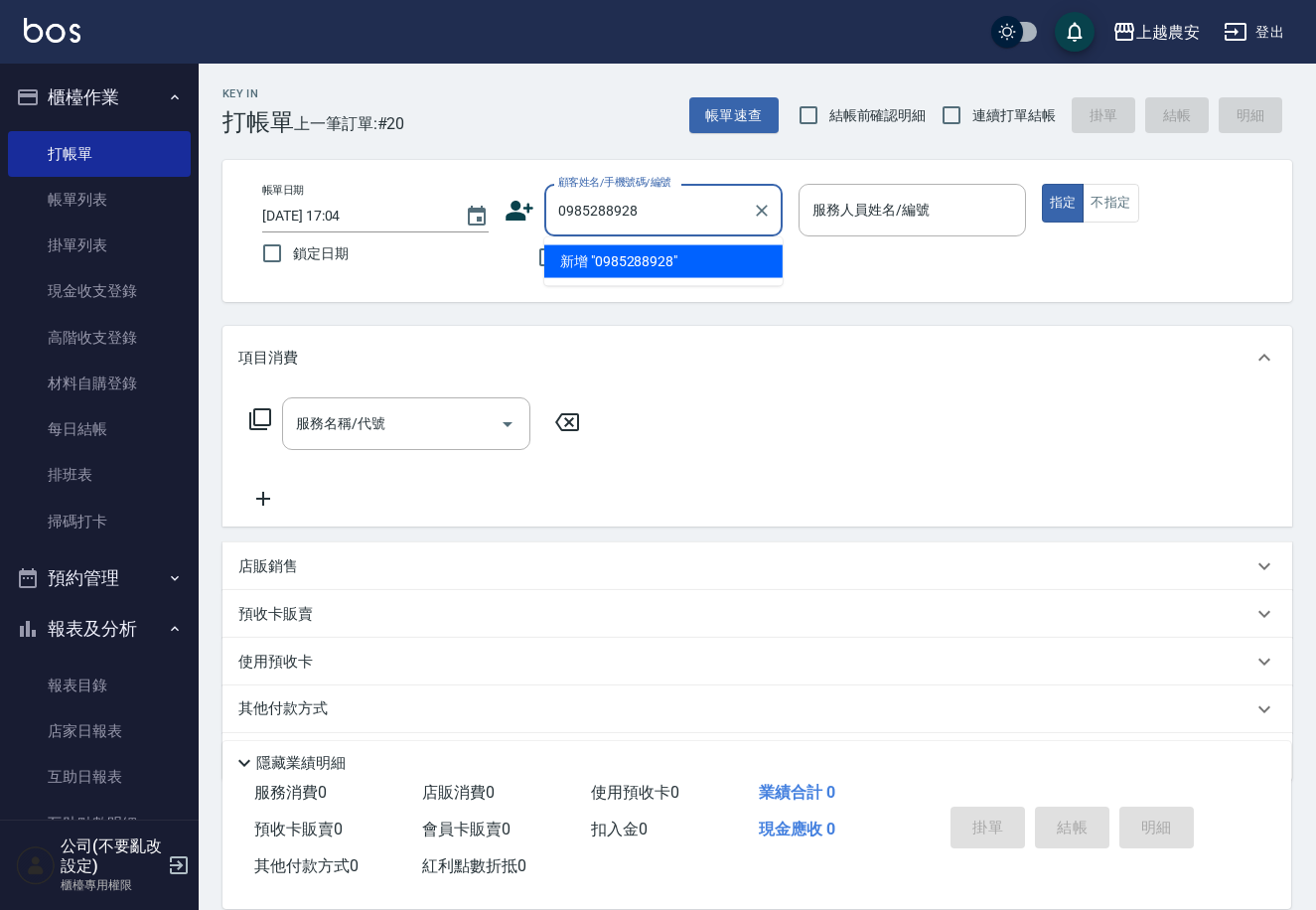drag, startPoint x: 629, startPoint y: 274, endPoint x: 670, endPoint y: 184, distance: 98.89894 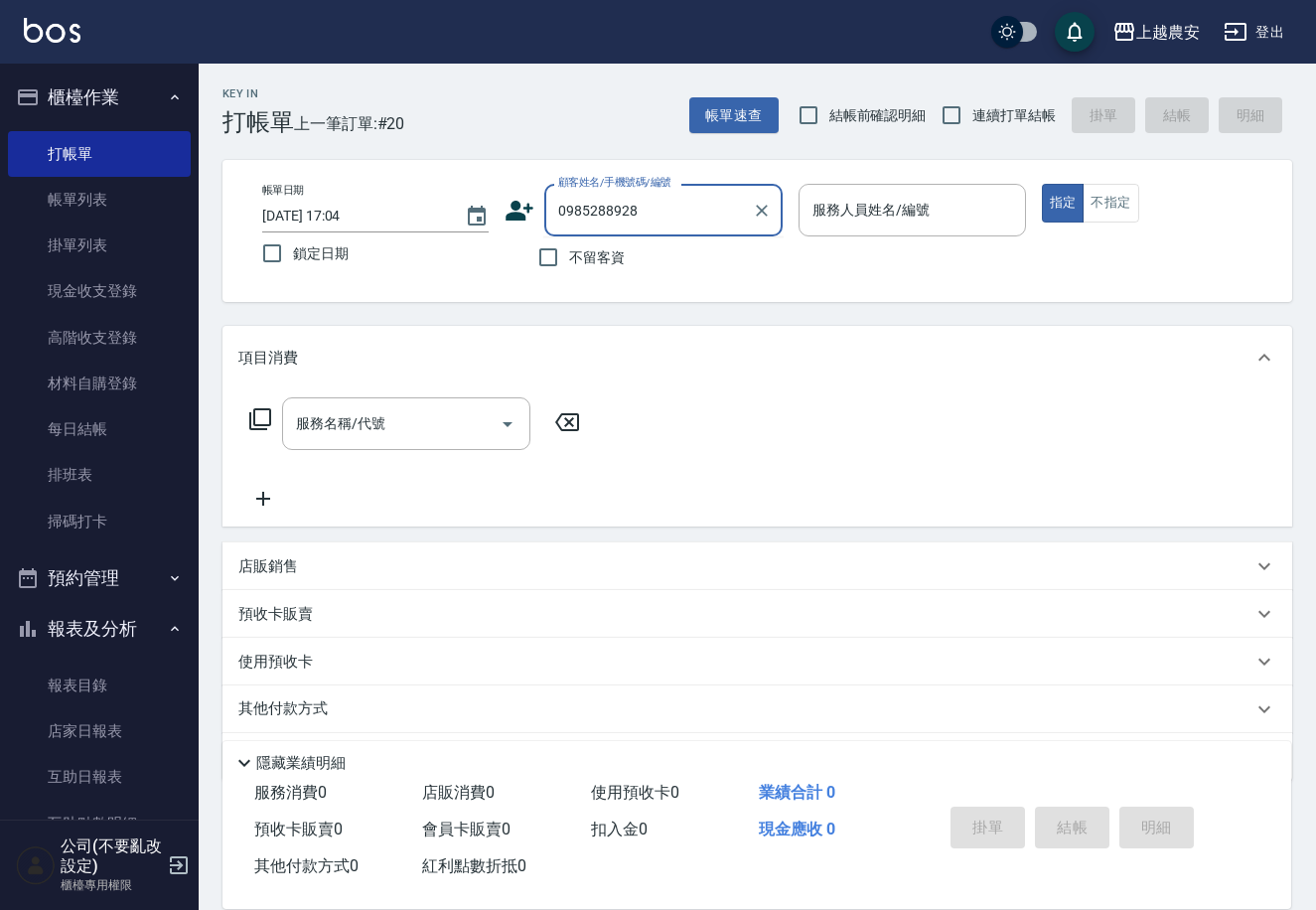 drag, startPoint x: 666, startPoint y: 205, endPoint x: 534, endPoint y: 217, distance: 132.54433 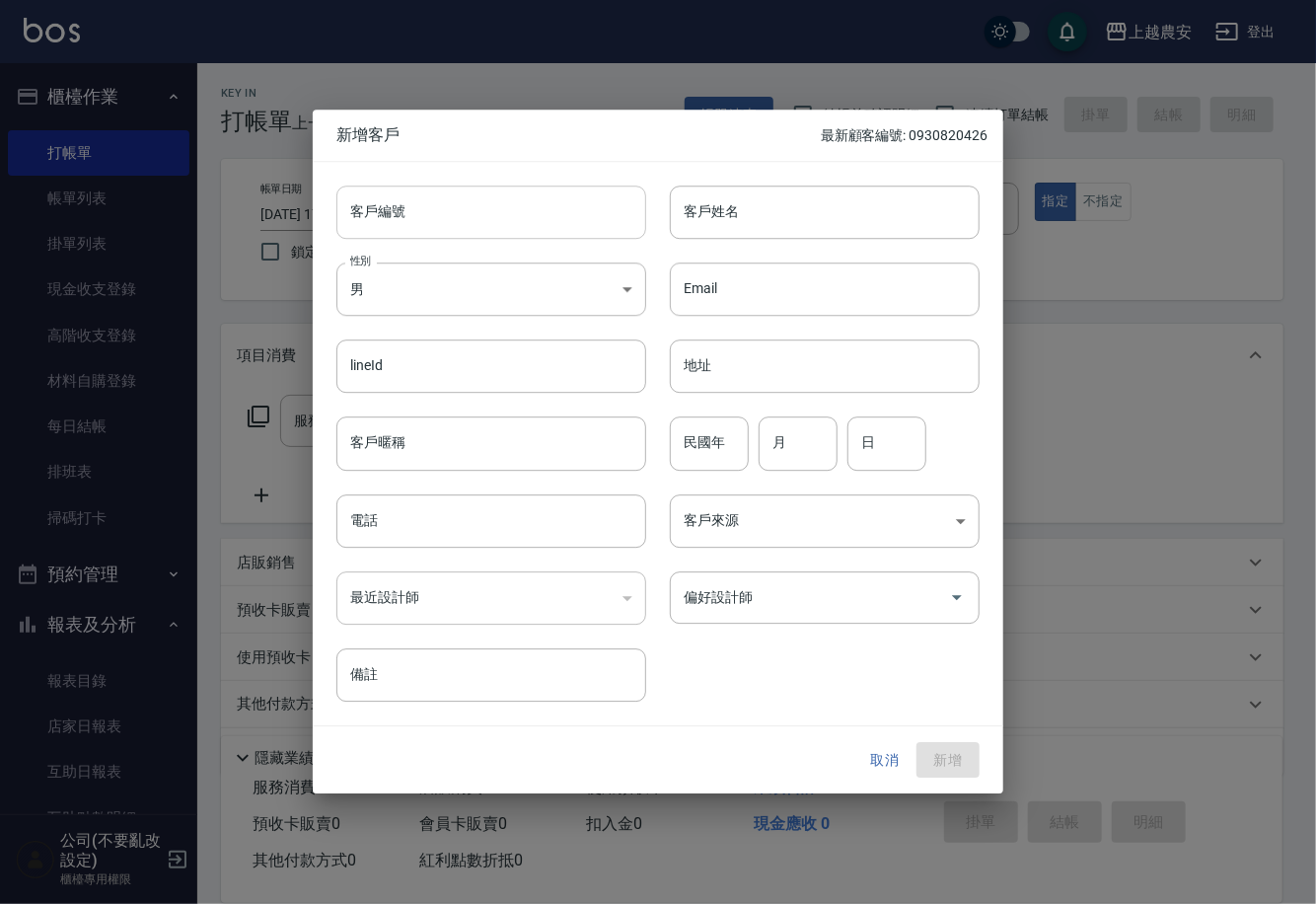 click on "客戶編號" at bounding box center (491, 212) 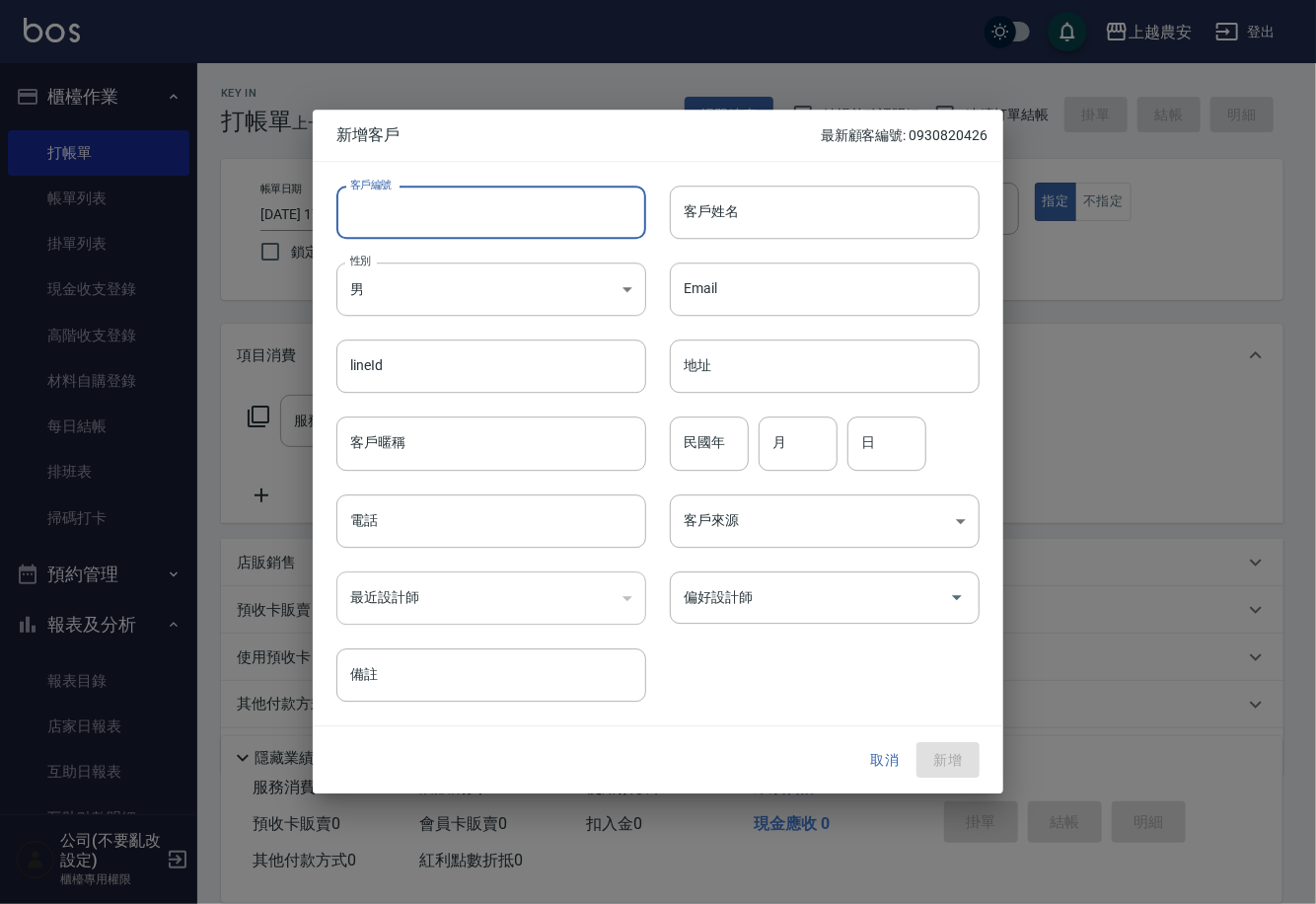paste on "0985288928" 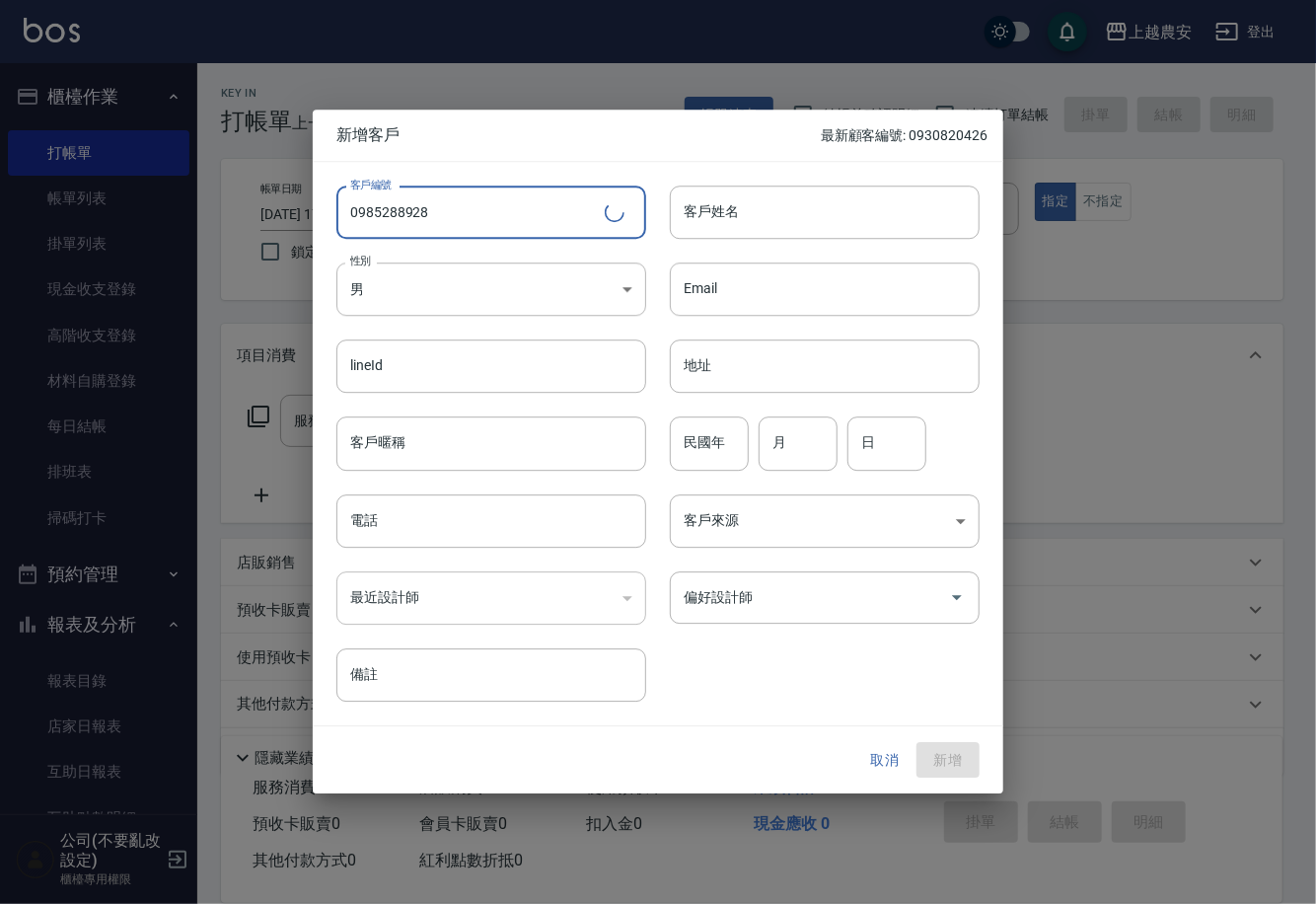 type 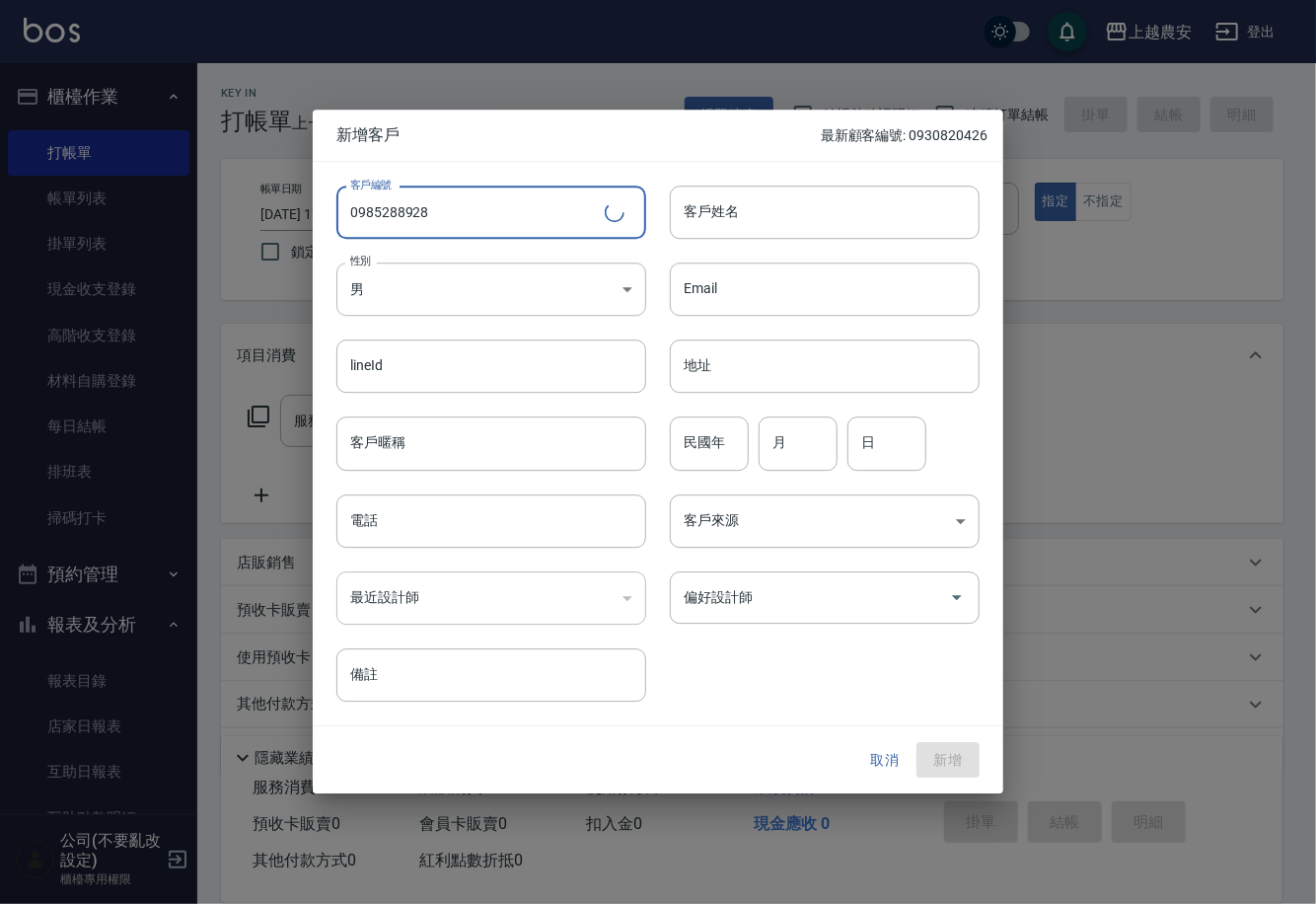 type on "0985288928" 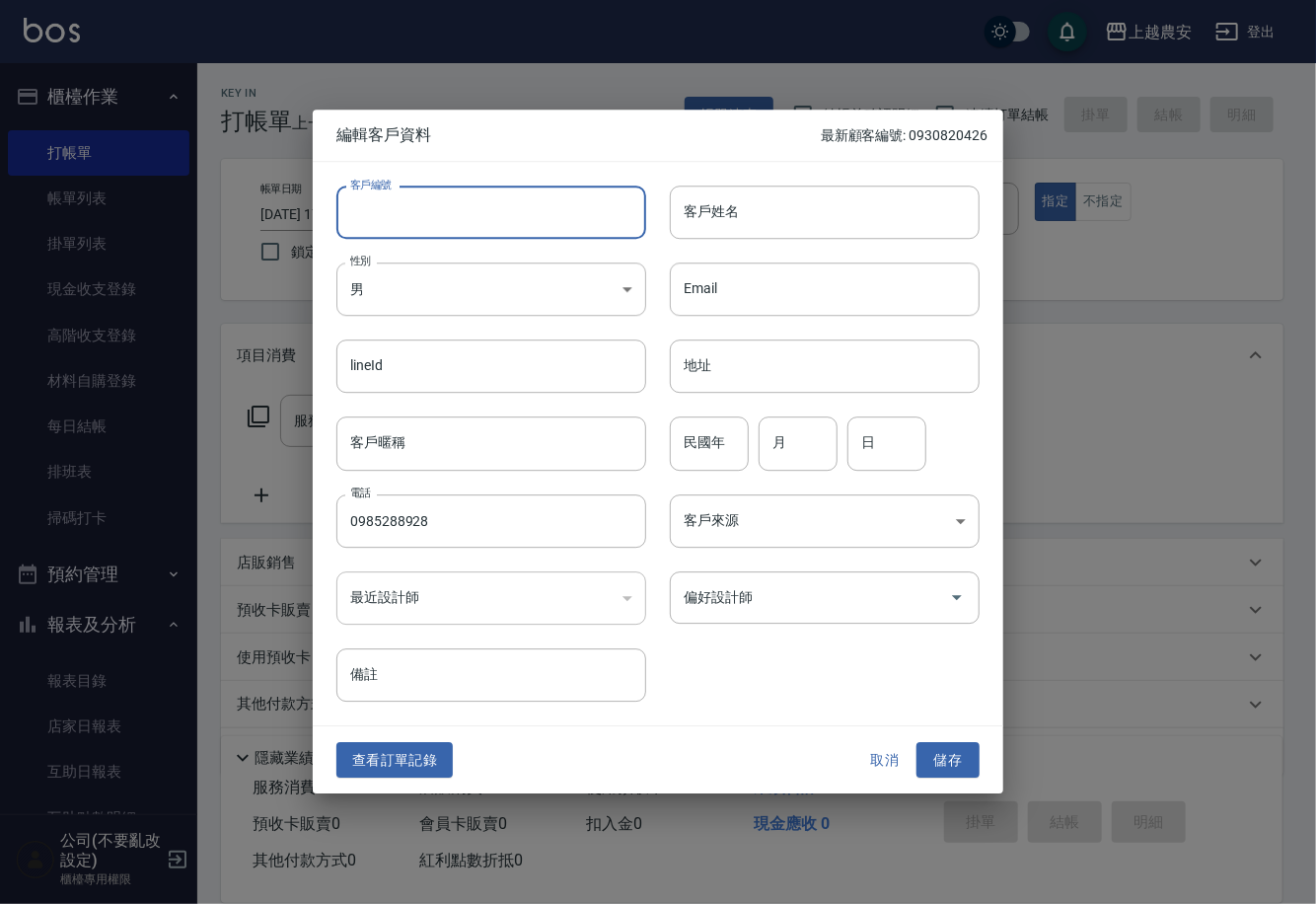 paste on "0985288928" 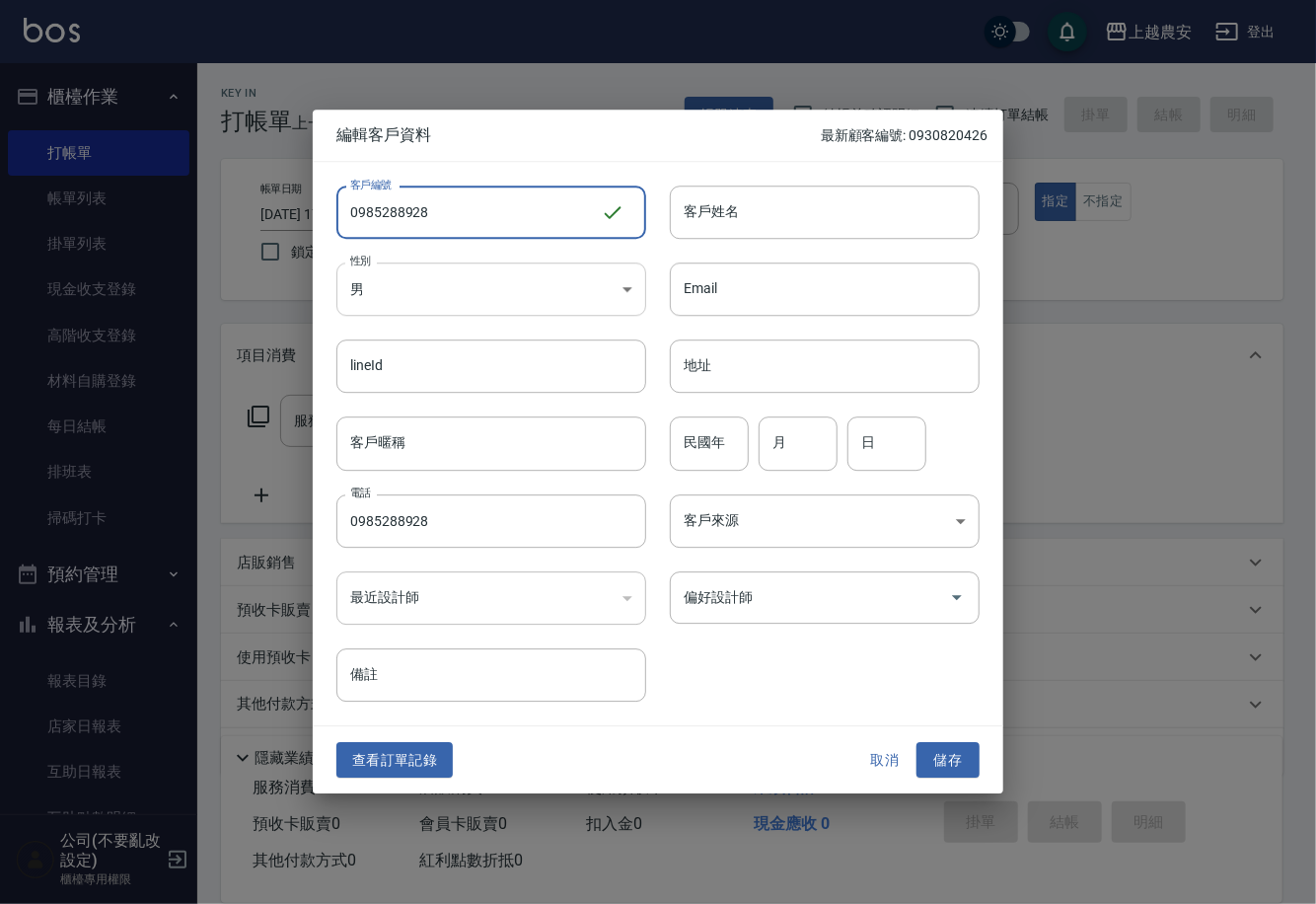 type on "0985288928" 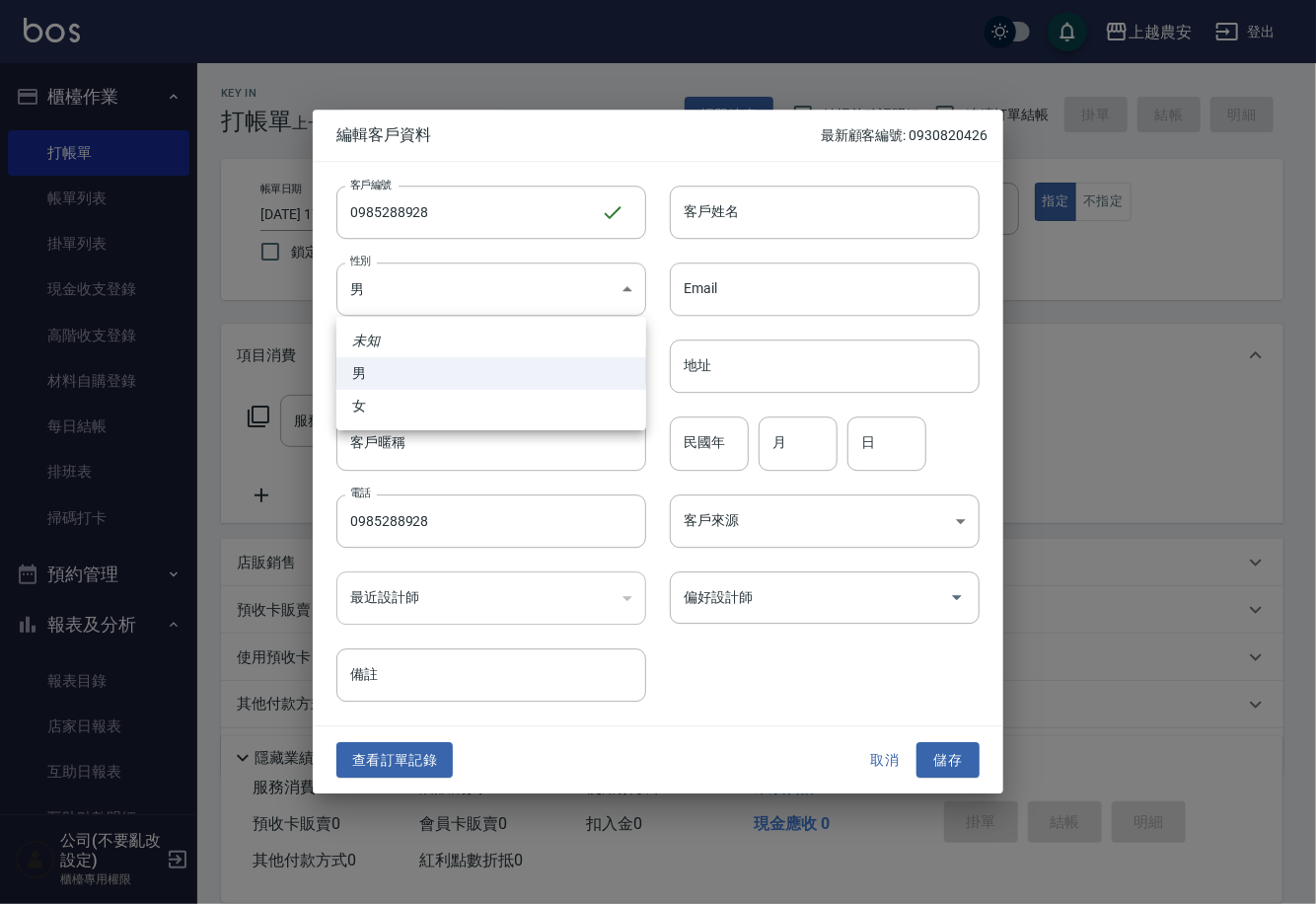 click on "女" at bounding box center [491, 406] 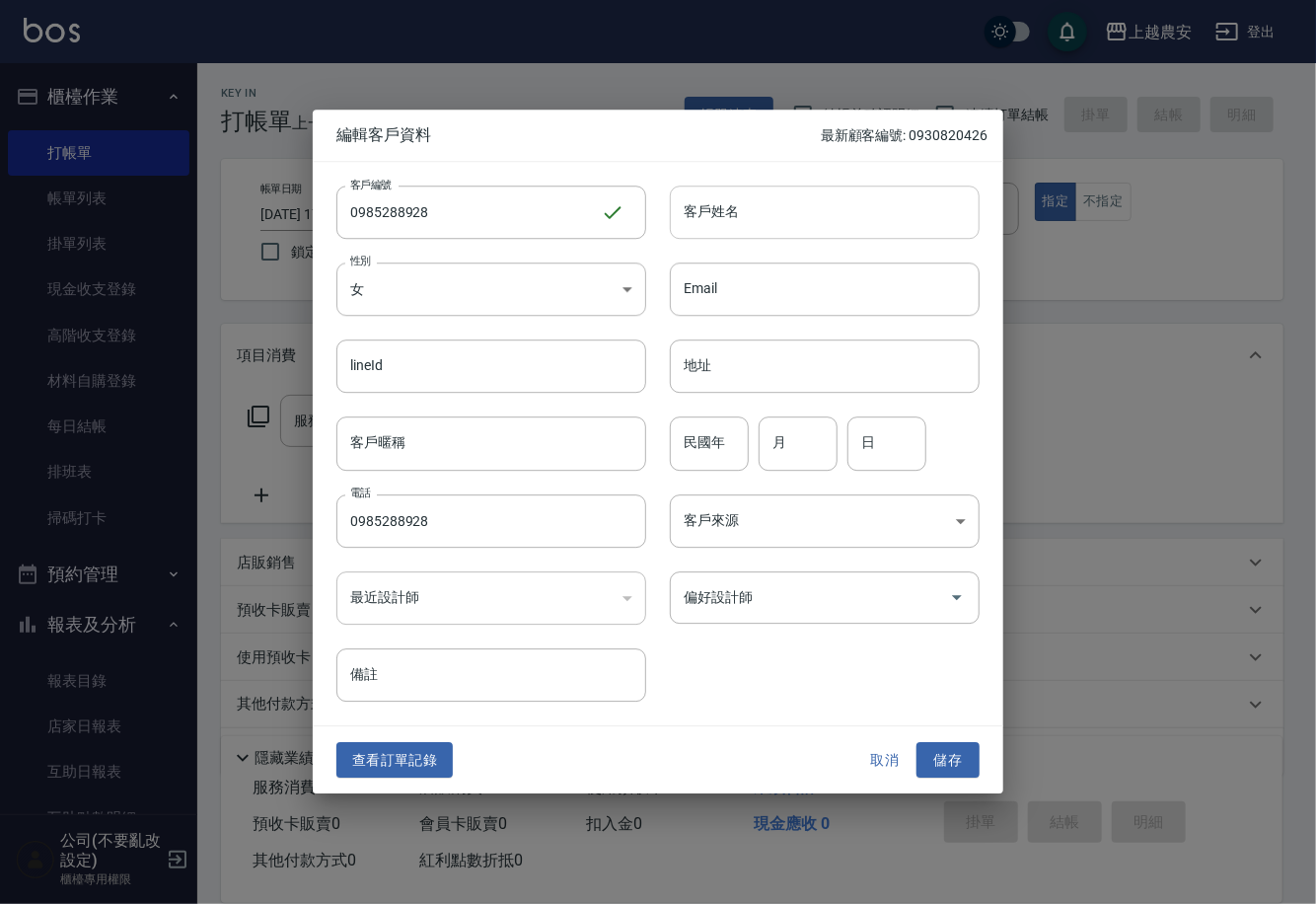 click on "客戶姓名" at bounding box center [825, 212] 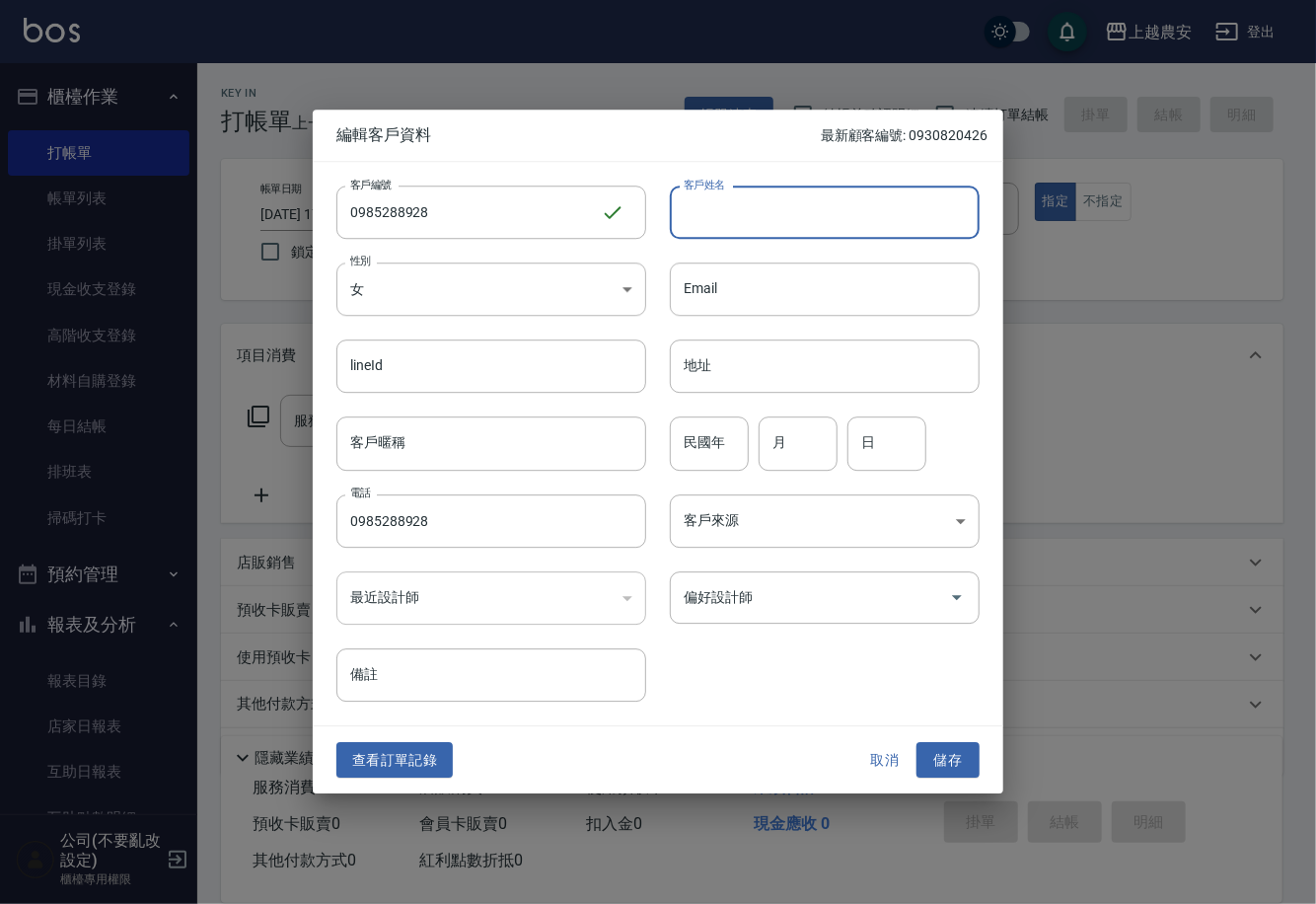 type on "x" 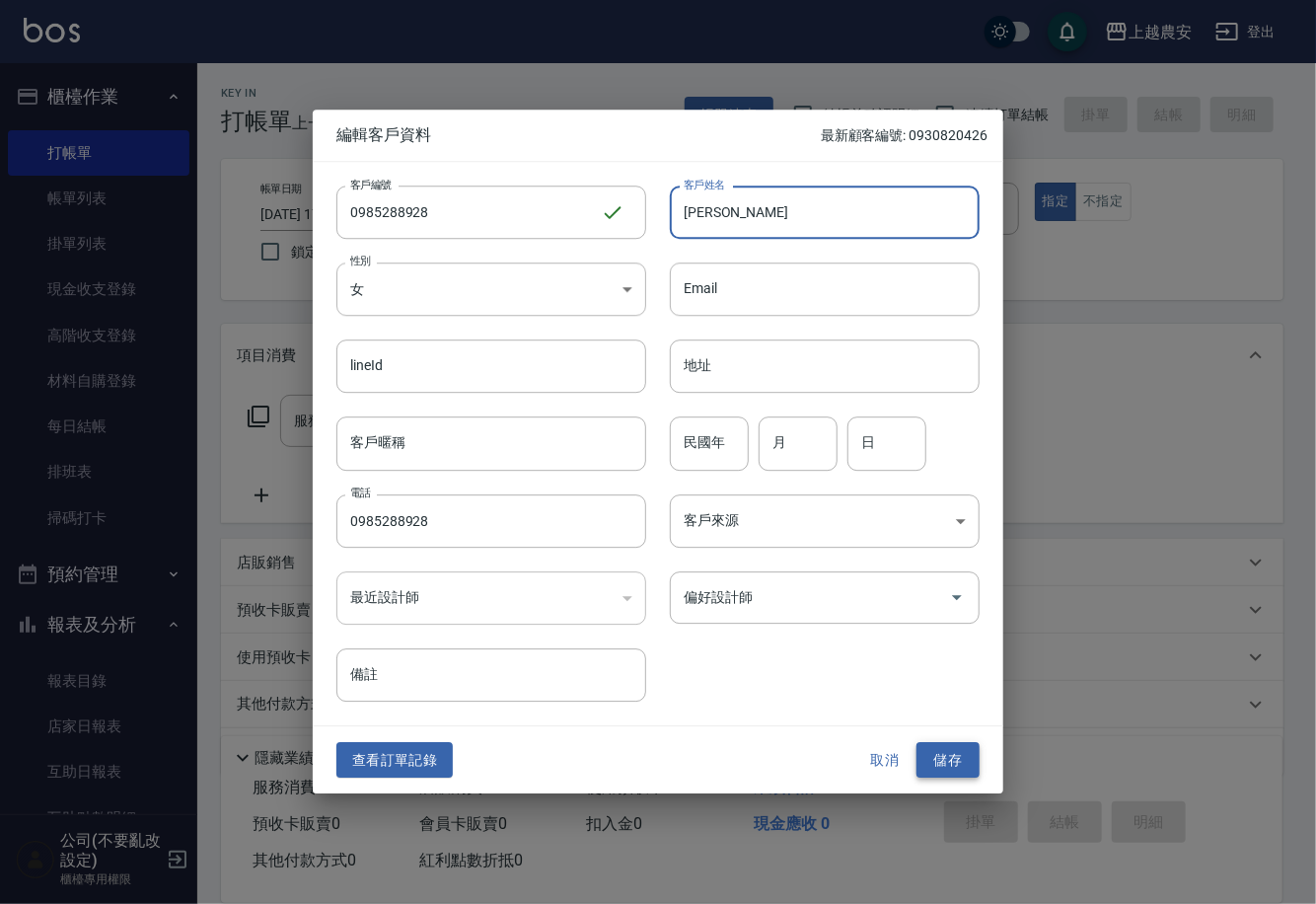type on "李涵紜" 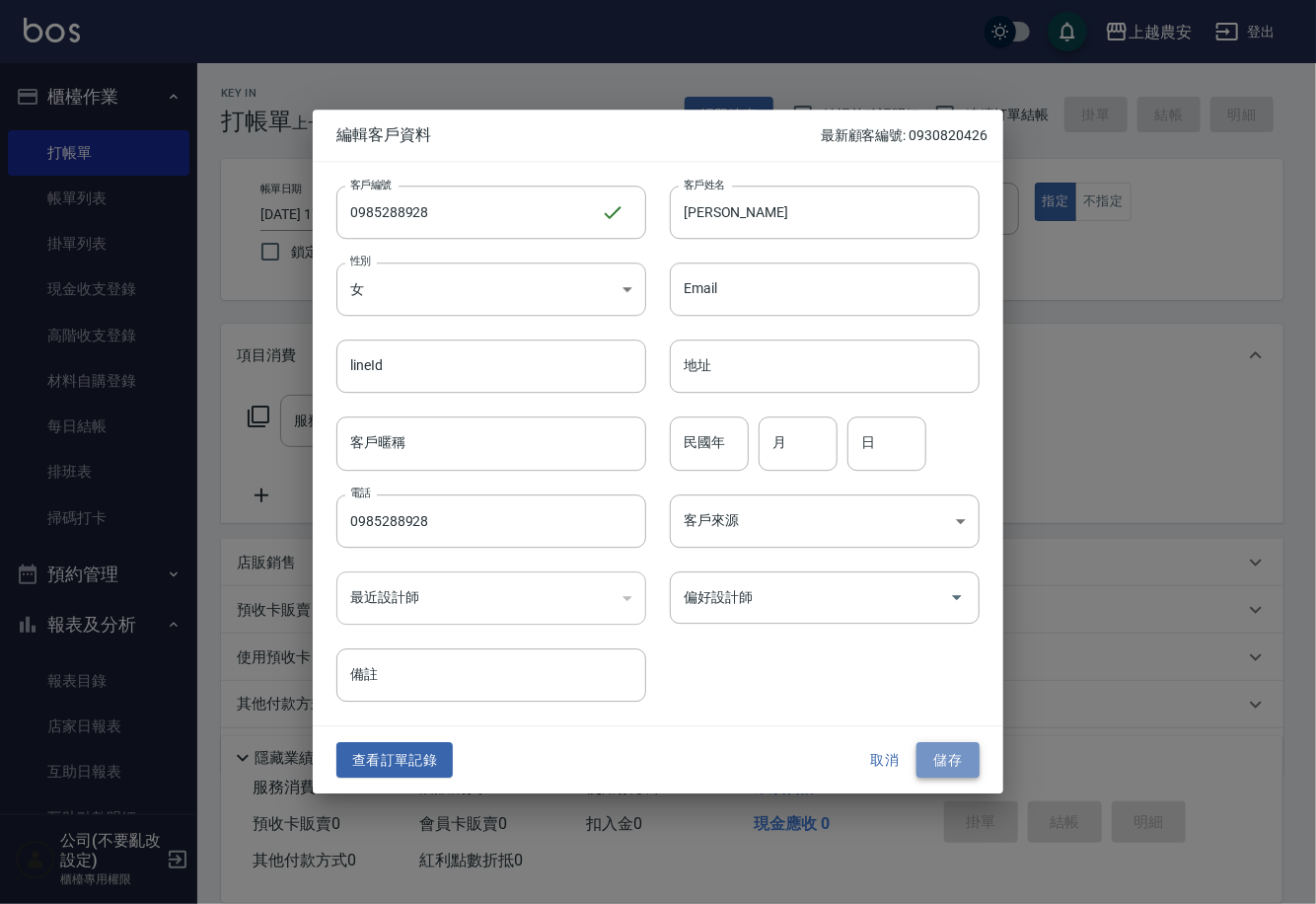click on "儲存" at bounding box center [948, 760] 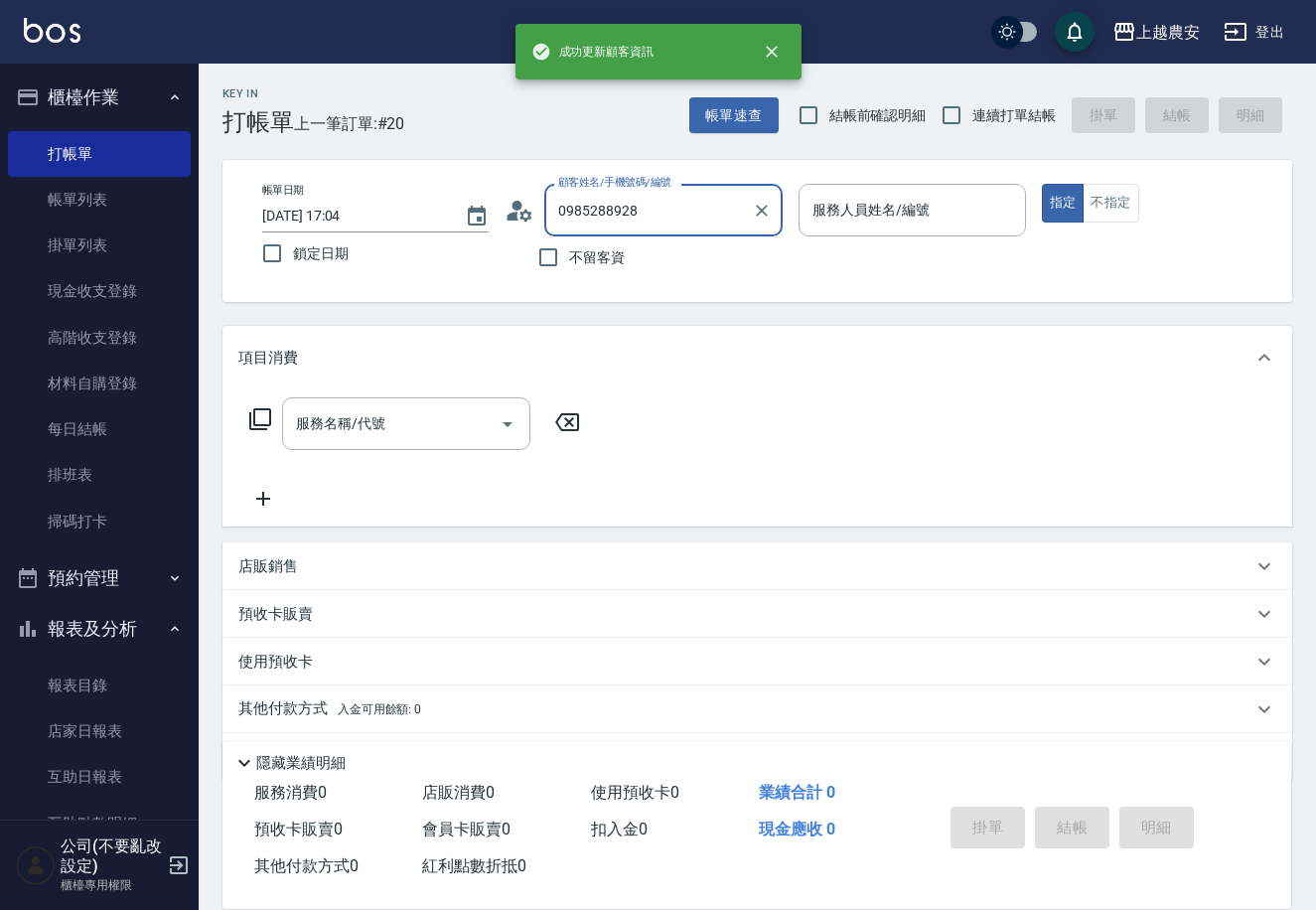 click on "0985288928" at bounding box center [649, 210] 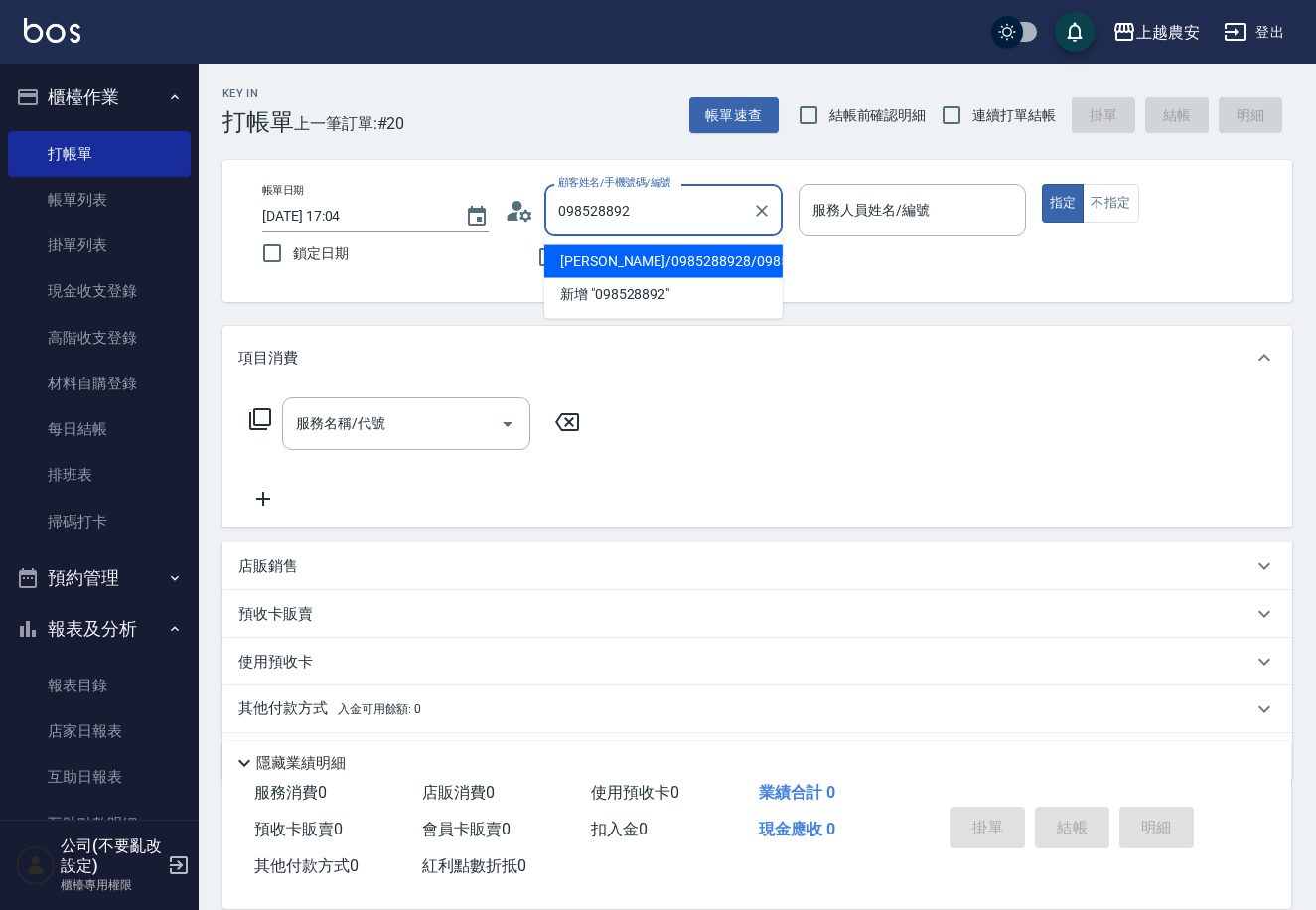 click on "李涵紜/0985288928/0985288928" at bounding box center [663, 261] 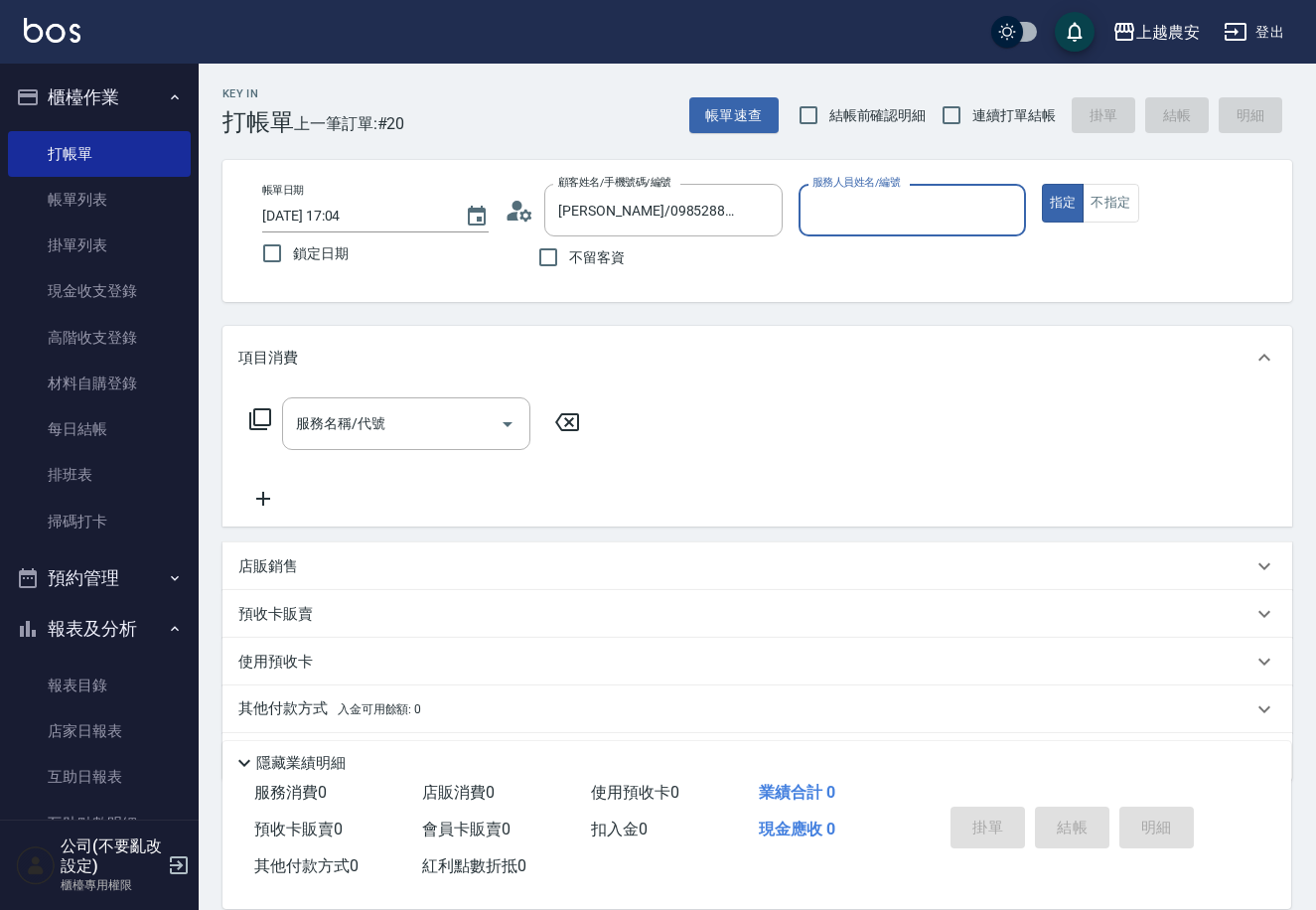 click on "服務人員姓名/編號" at bounding box center [912, 210] 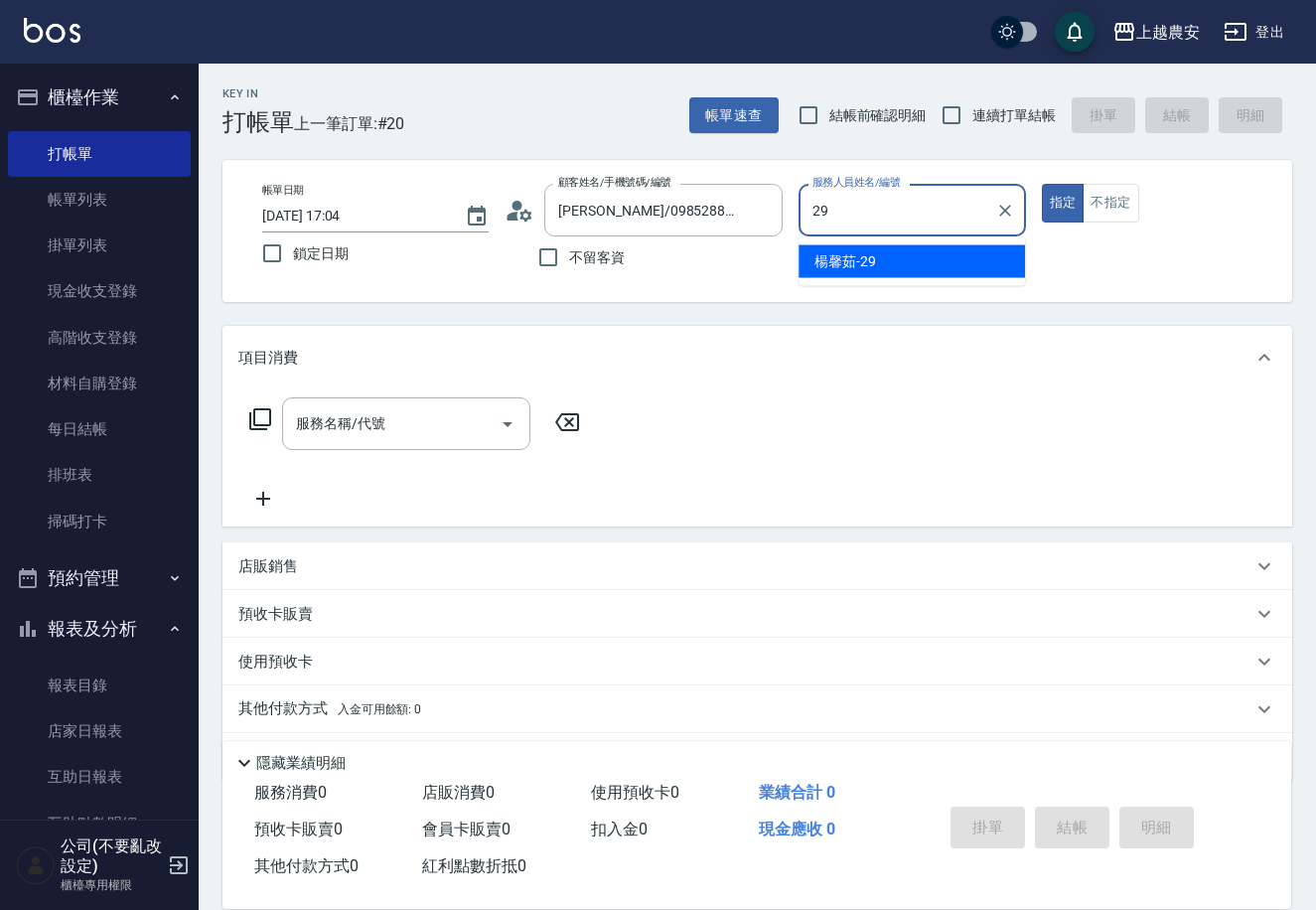 type on "楊馨茹-29" 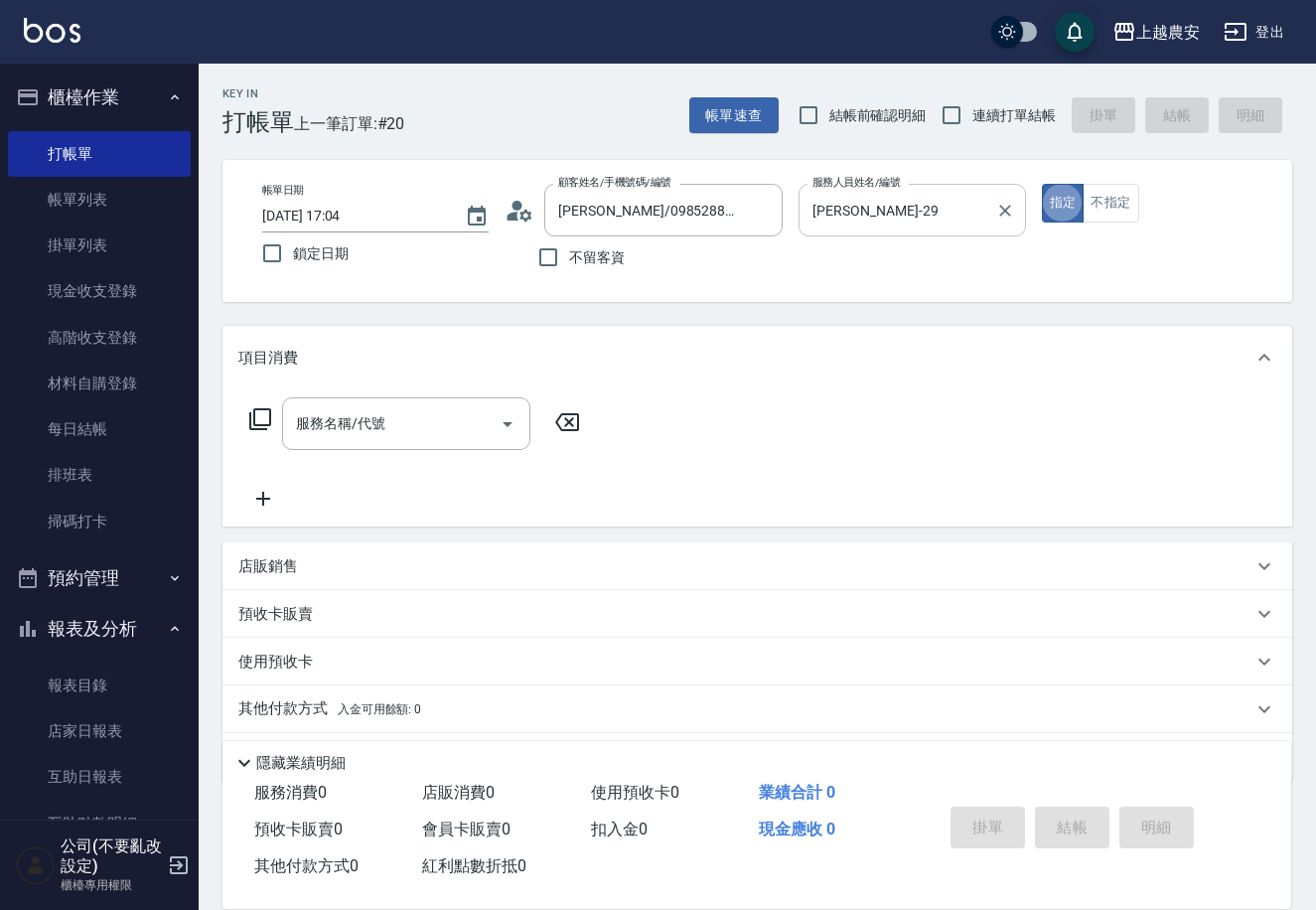 type on "true" 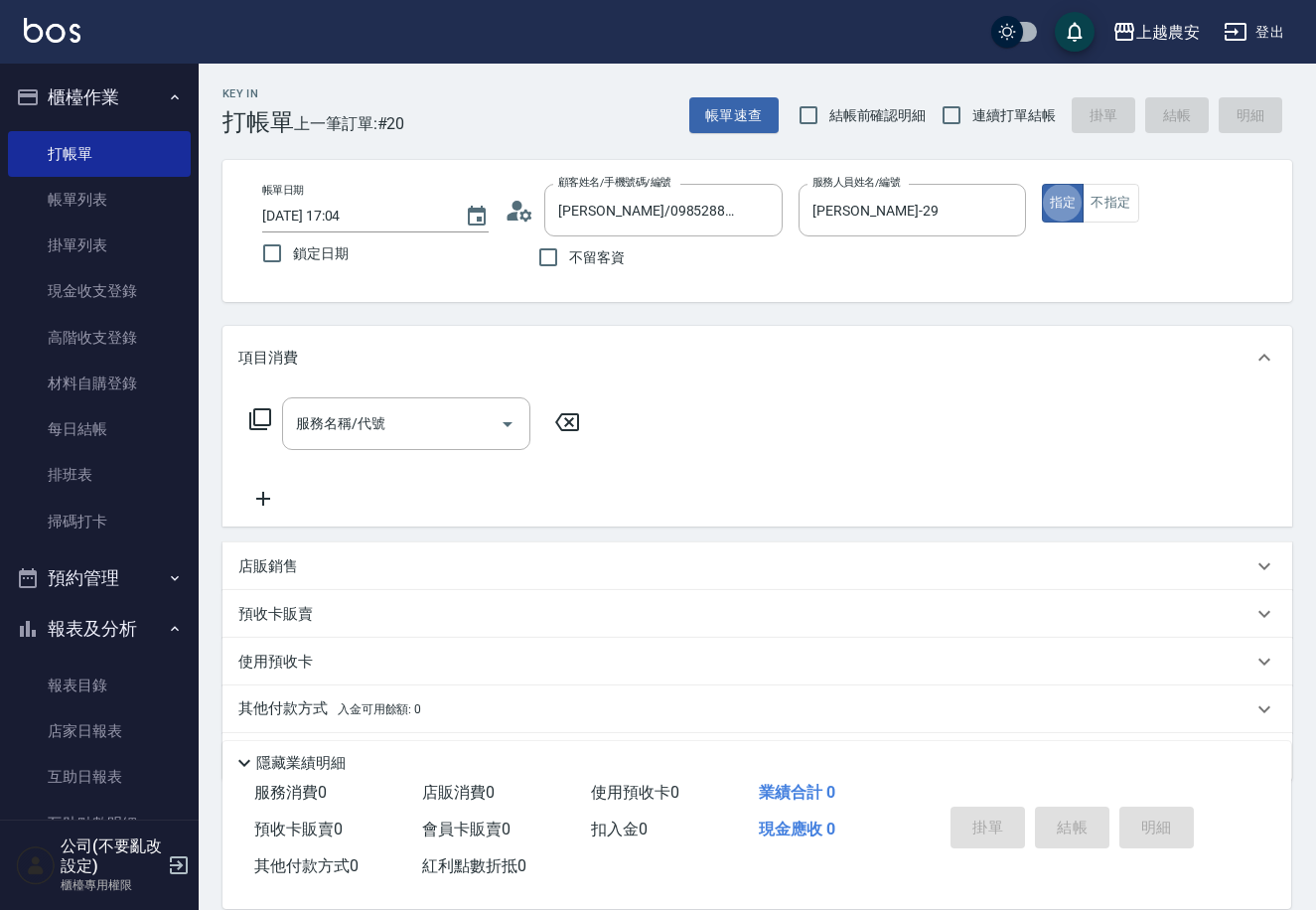 click 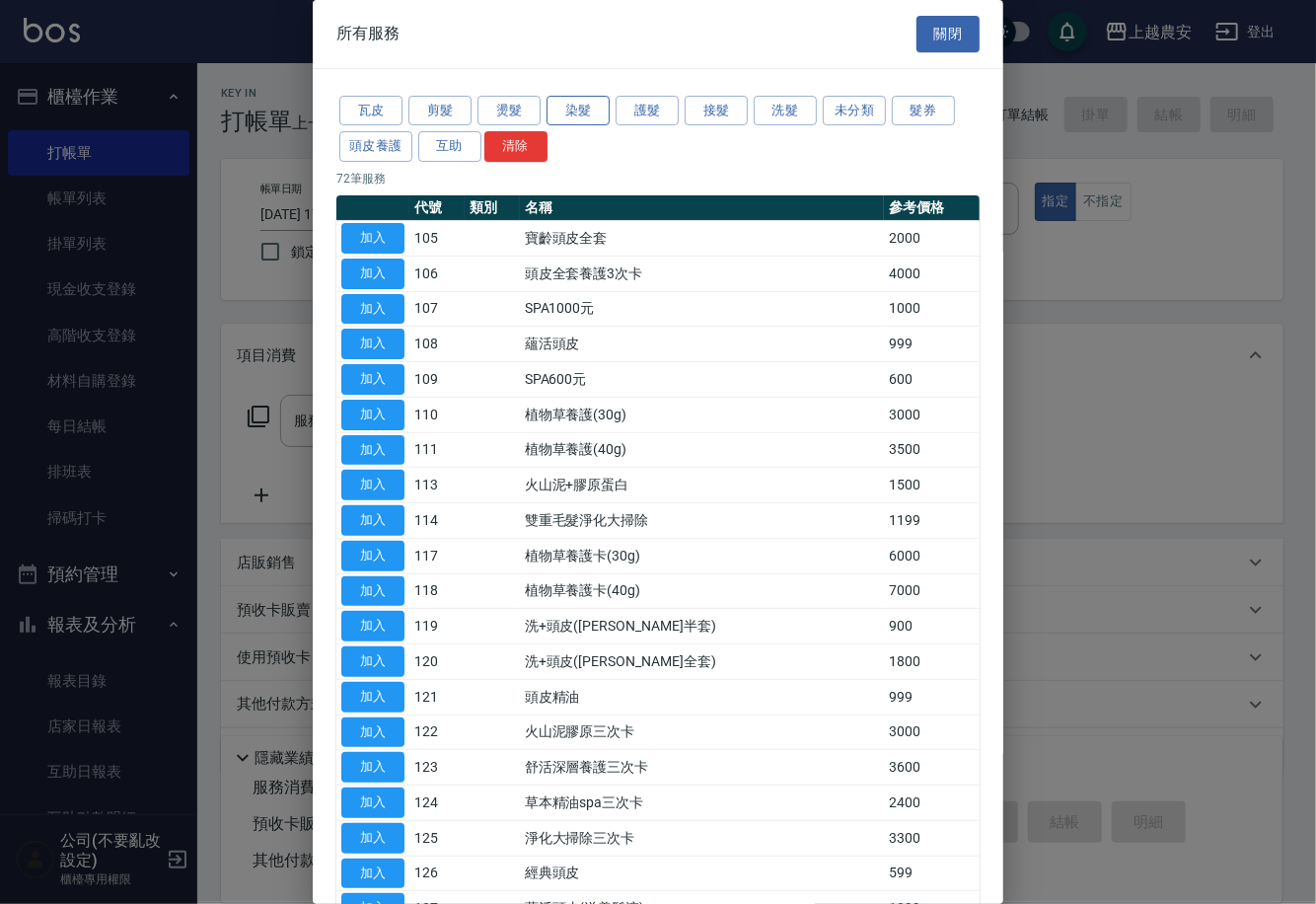 click on "染髮" at bounding box center (578, 111) 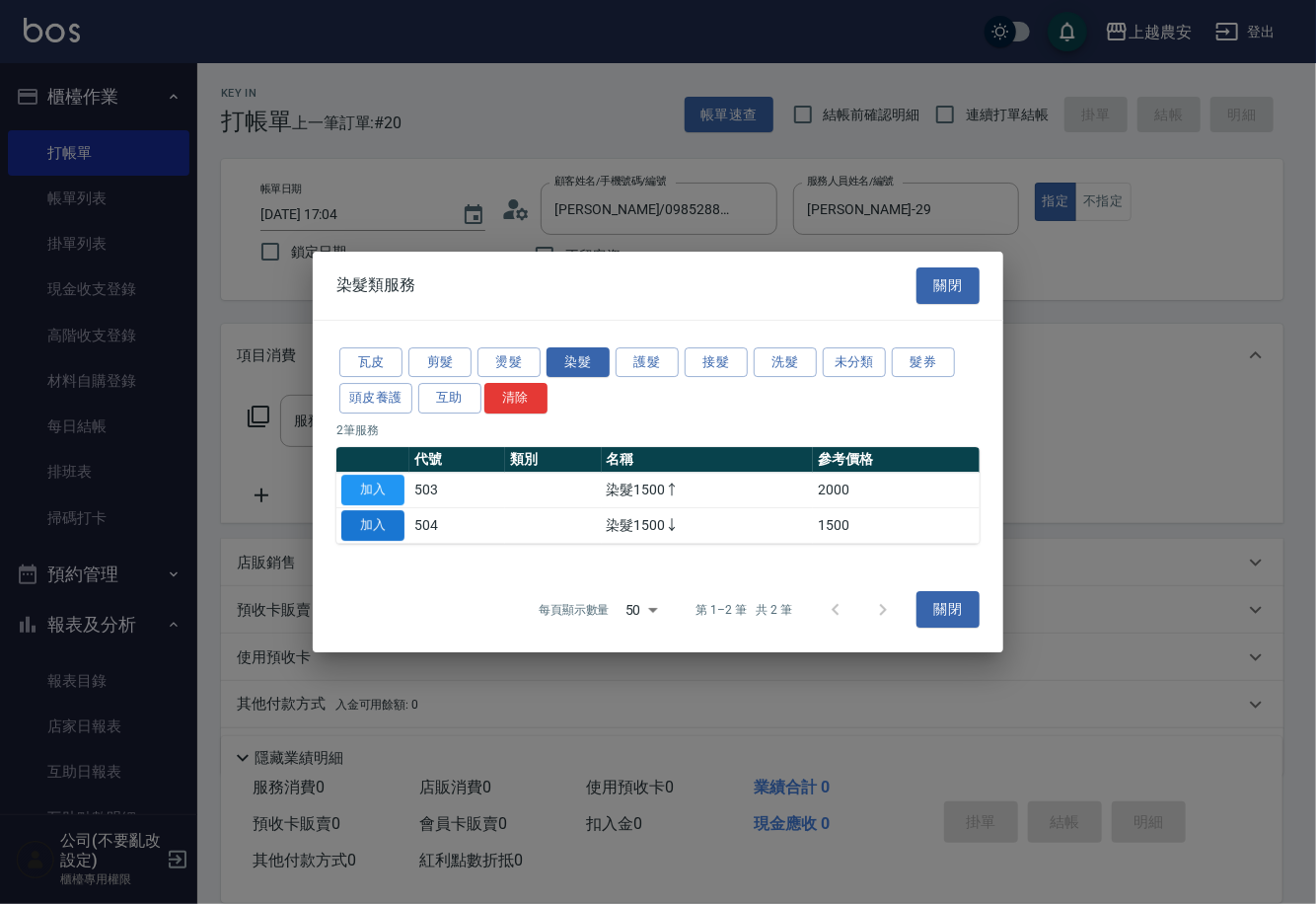 click on "加入" at bounding box center [373, 525] 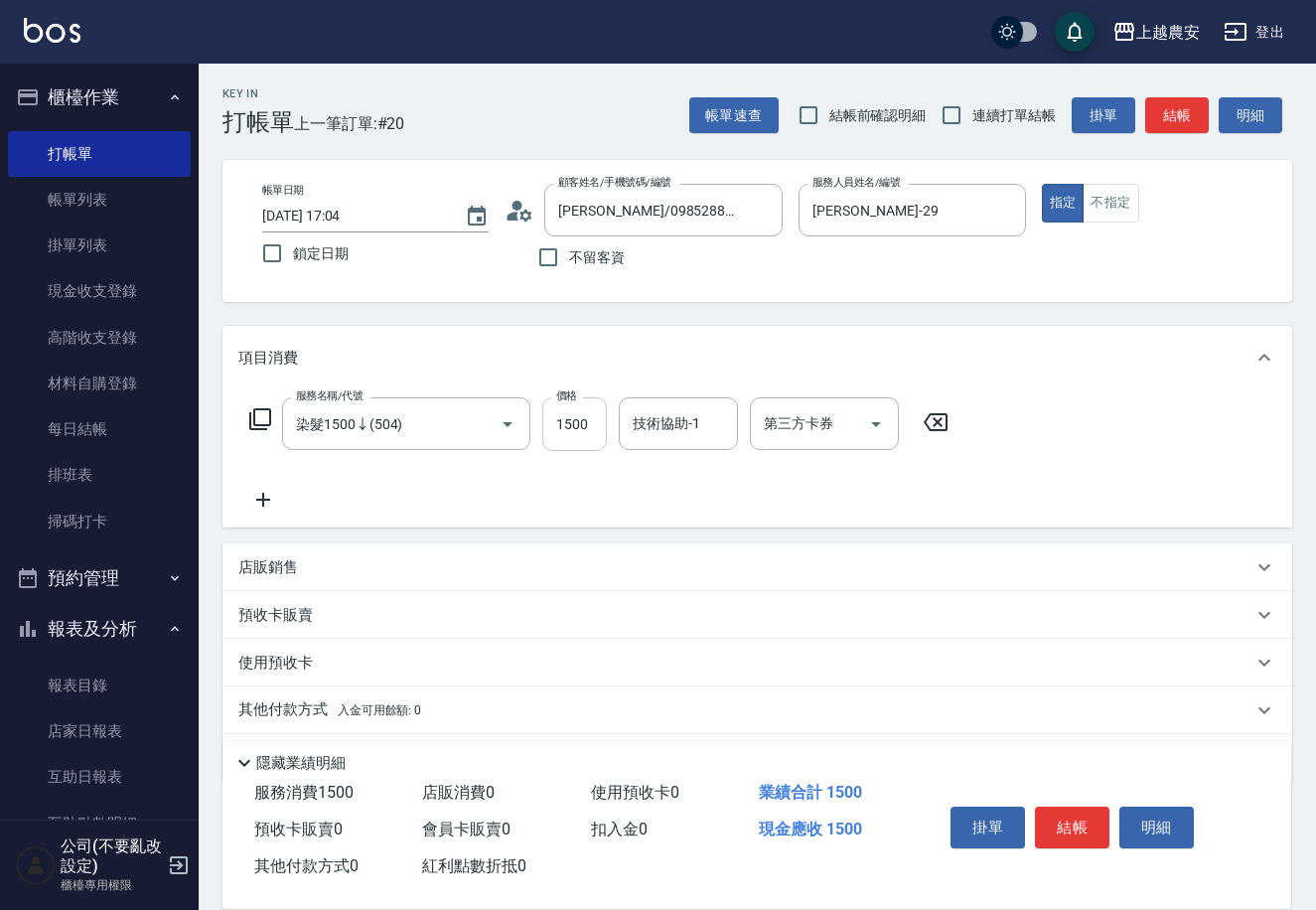 click on "1500" at bounding box center (574, 424) 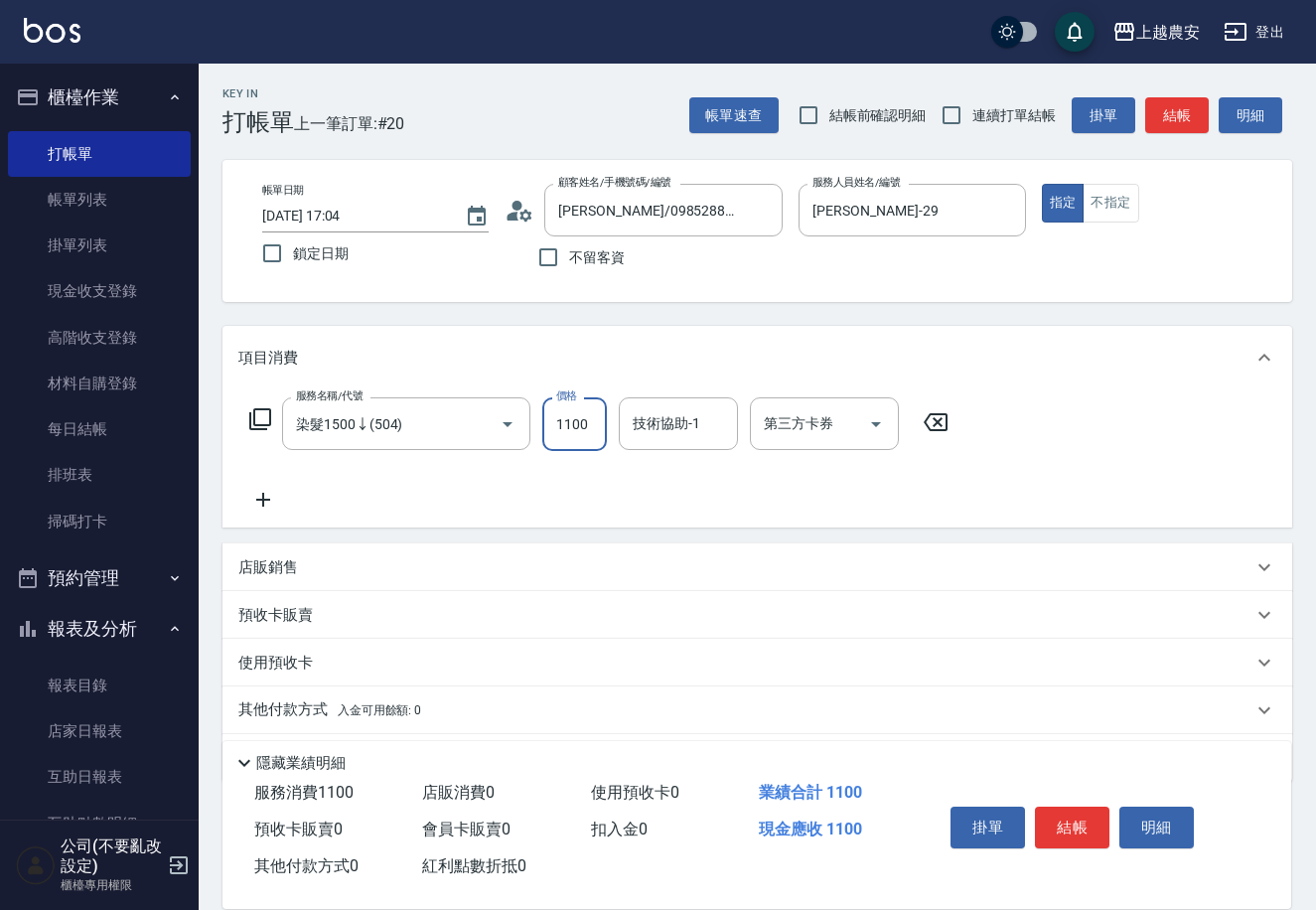 type on "1100" 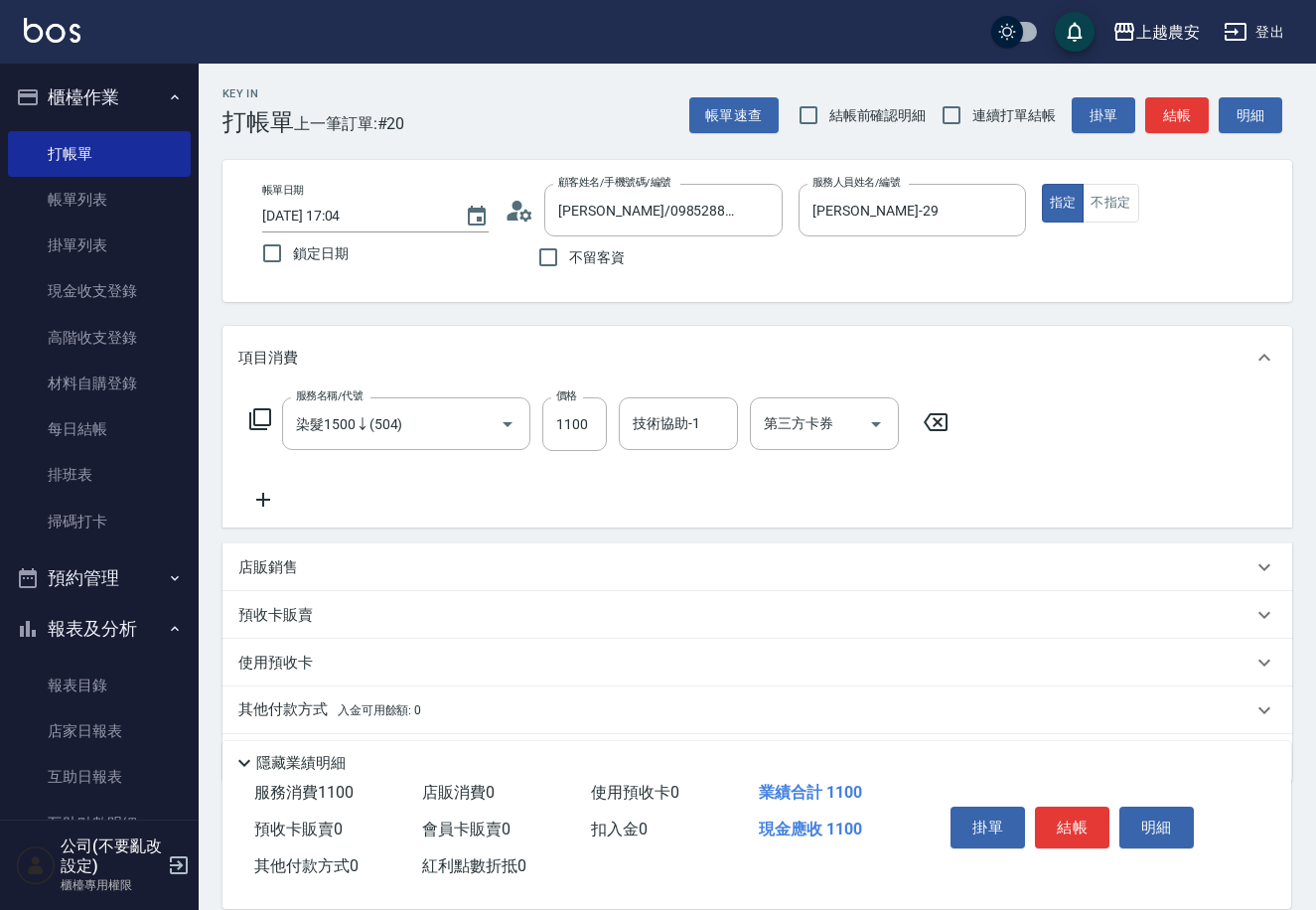 click on "服務名稱/代號 染髮1500↓(504) 服務名稱/代號 價格 1100 價格 技術協助-1 技術協助-1 第三方卡券 第三方卡券" at bounding box center (599, 424) 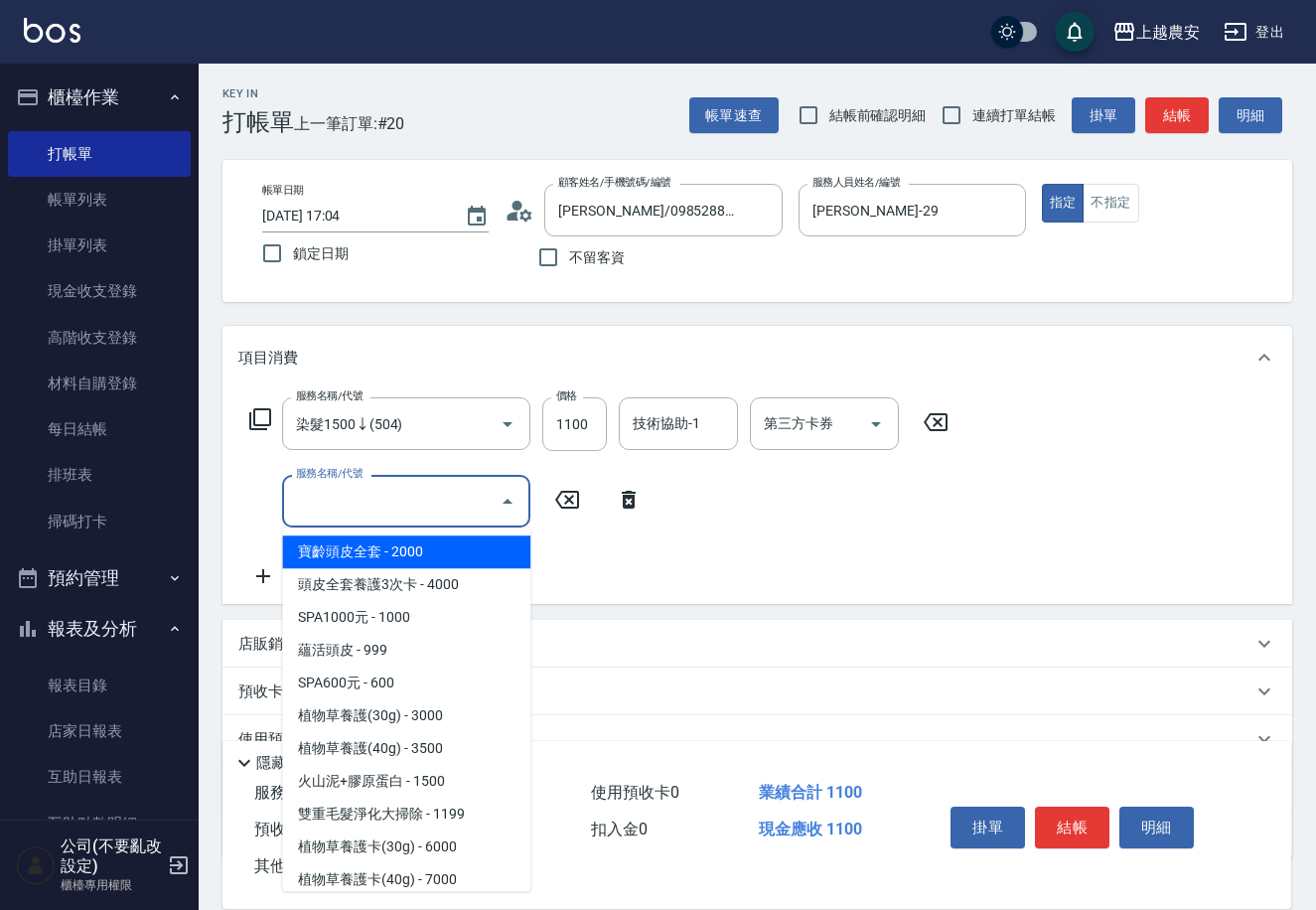 click on "服務名稱/代號" at bounding box center (391, 501) 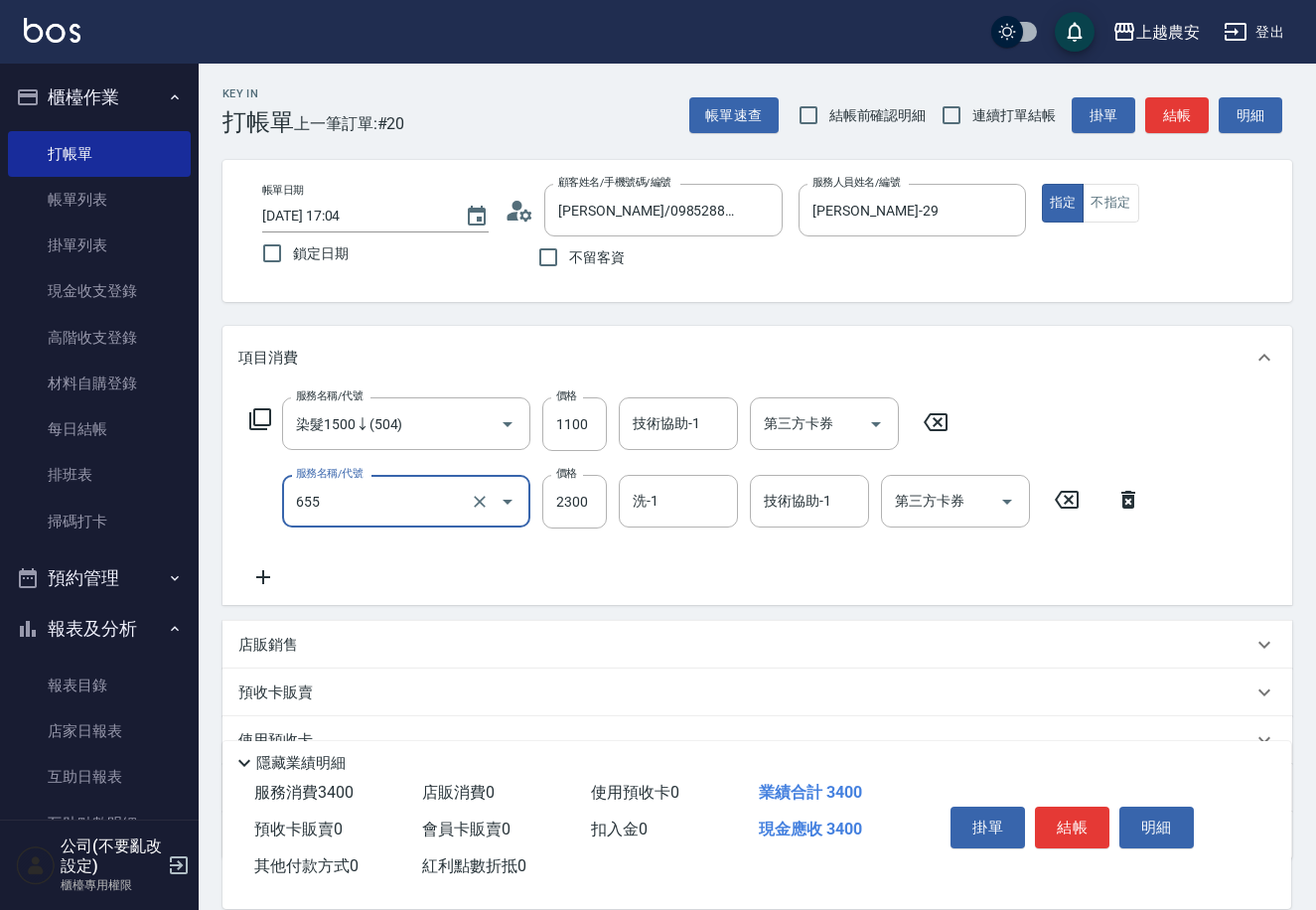 type on "結構2段式(自)(655)" 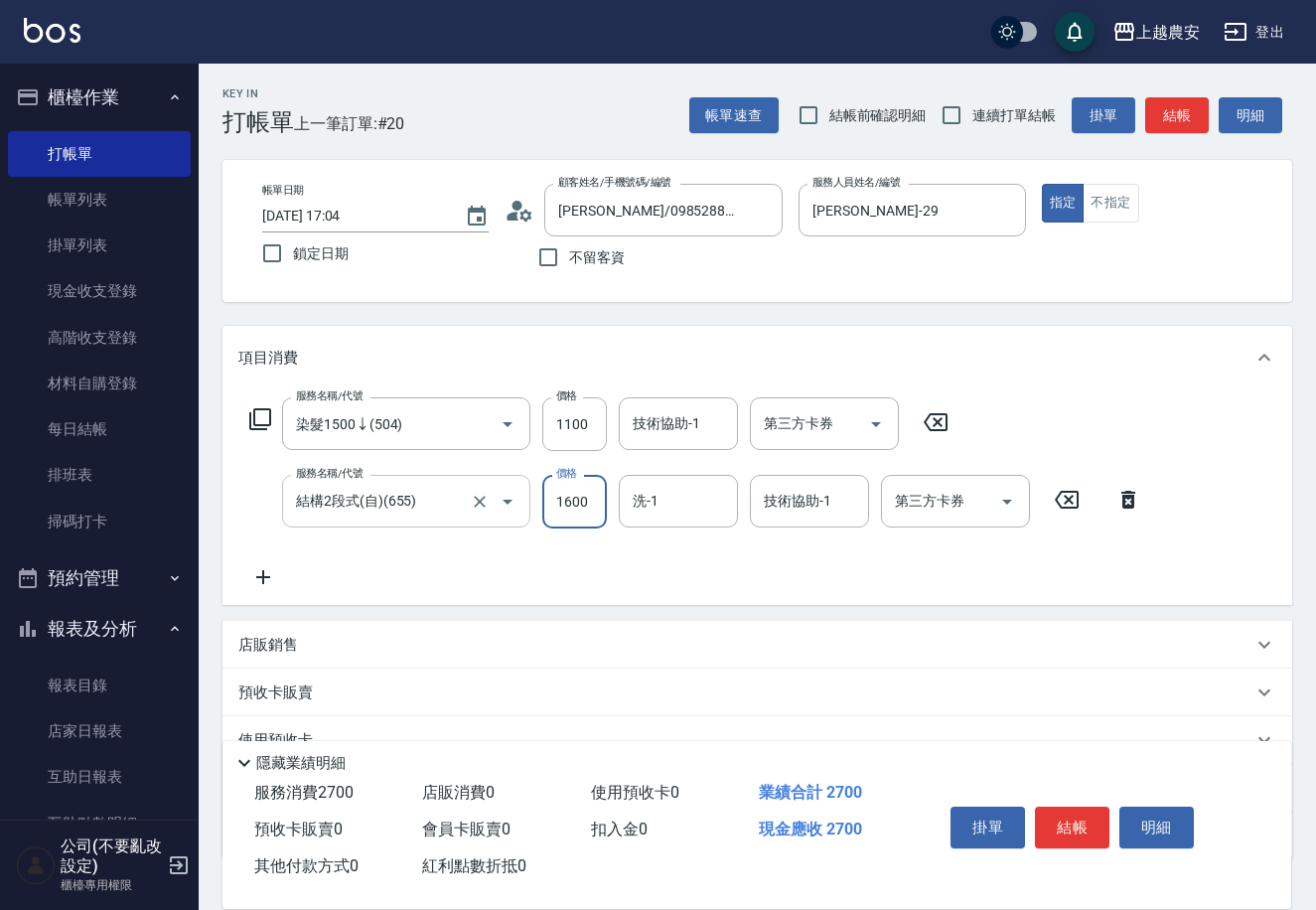 type on "1600" 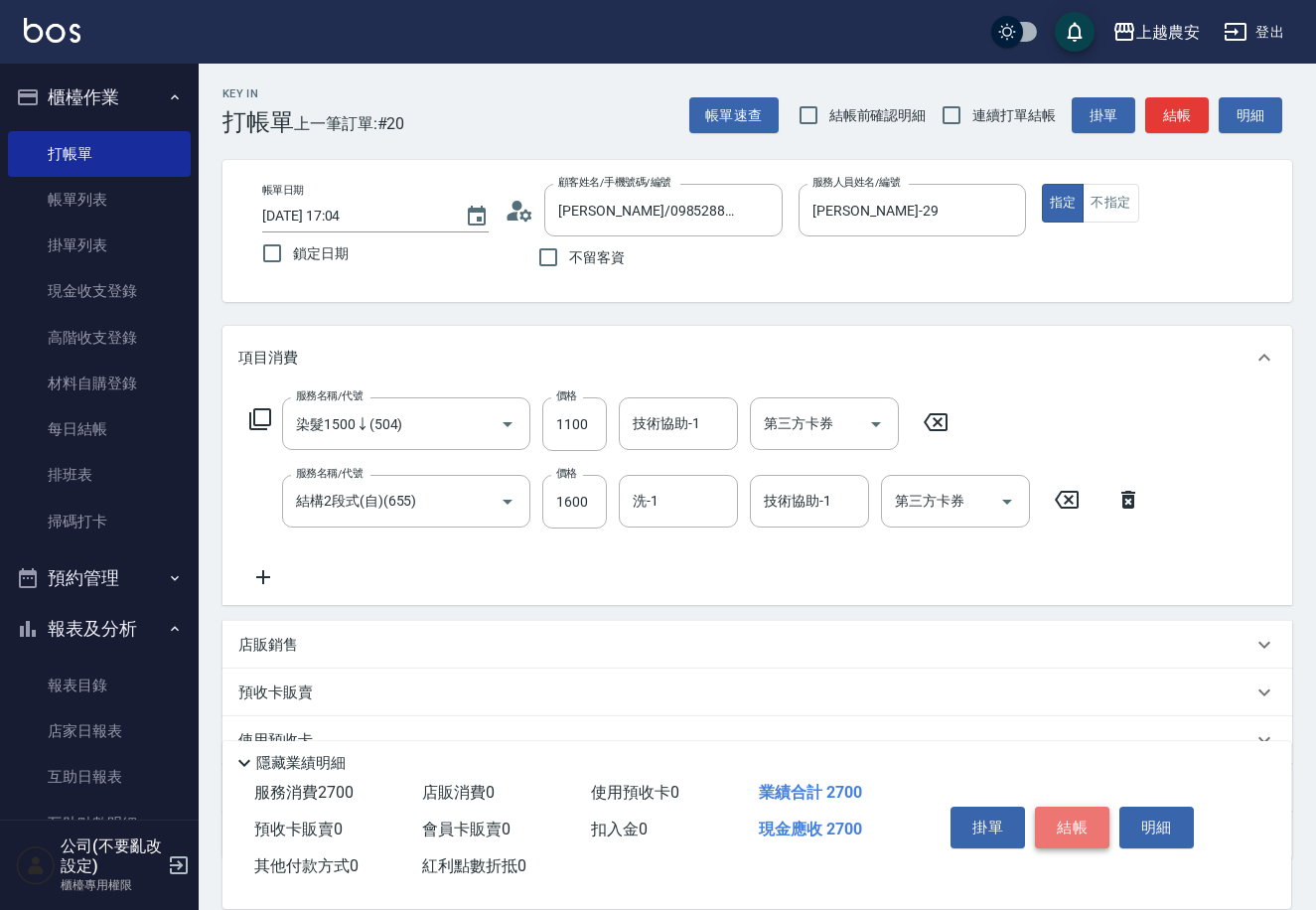click on "結帳" at bounding box center (1072, 828) 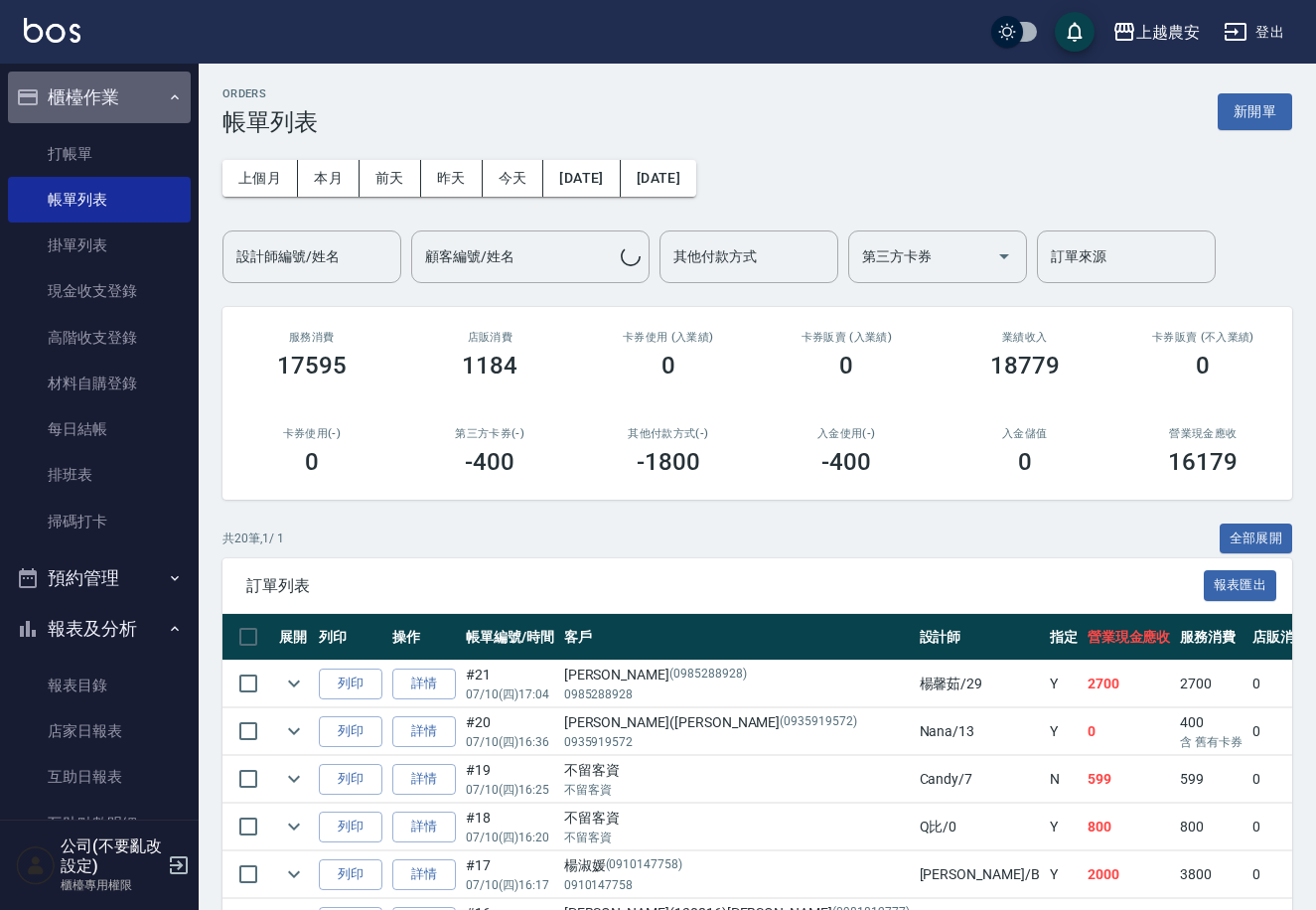 click on "櫃檯作業" at bounding box center (99, 97) 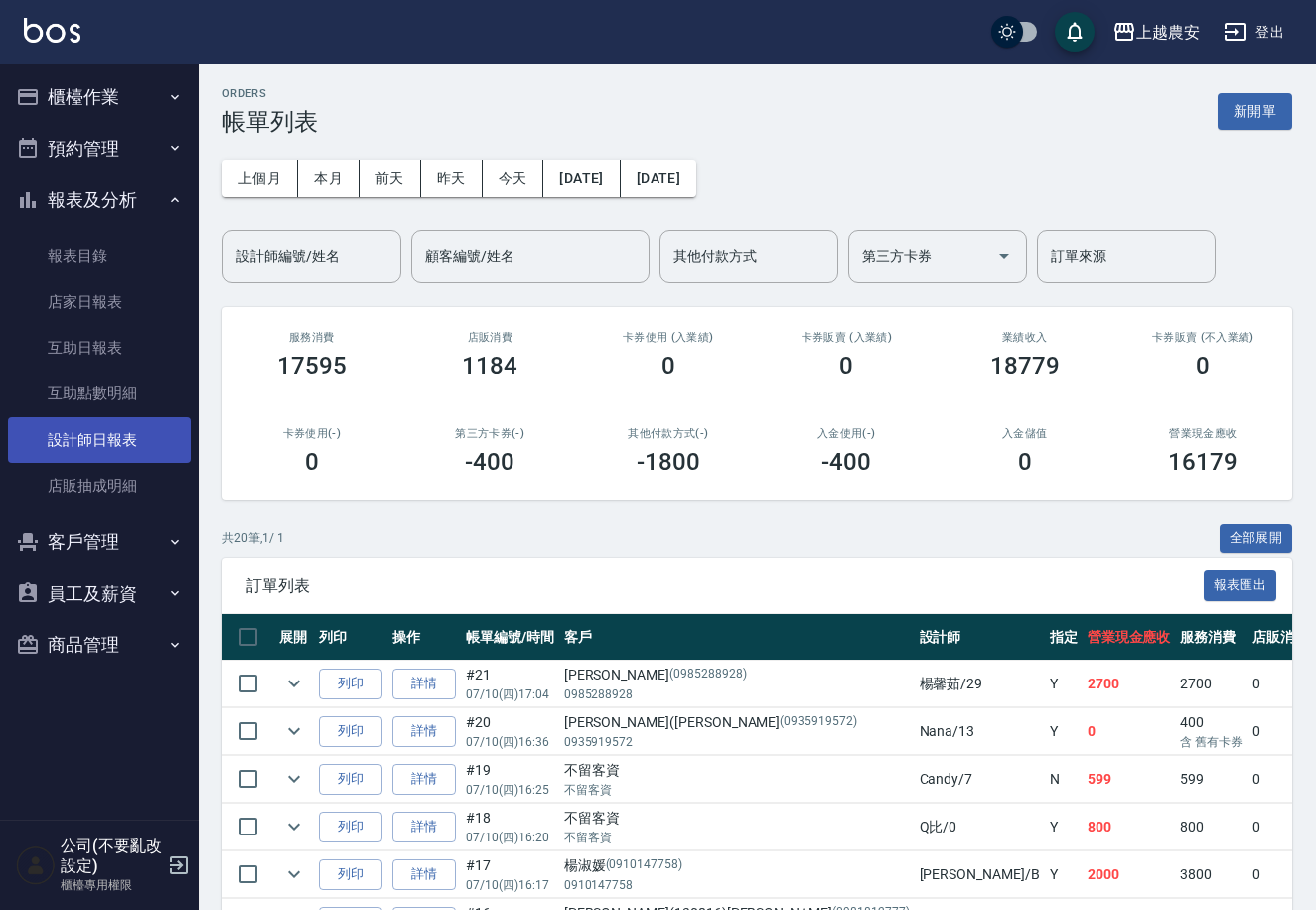 click on "設計師日報表" at bounding box center [99, 440] 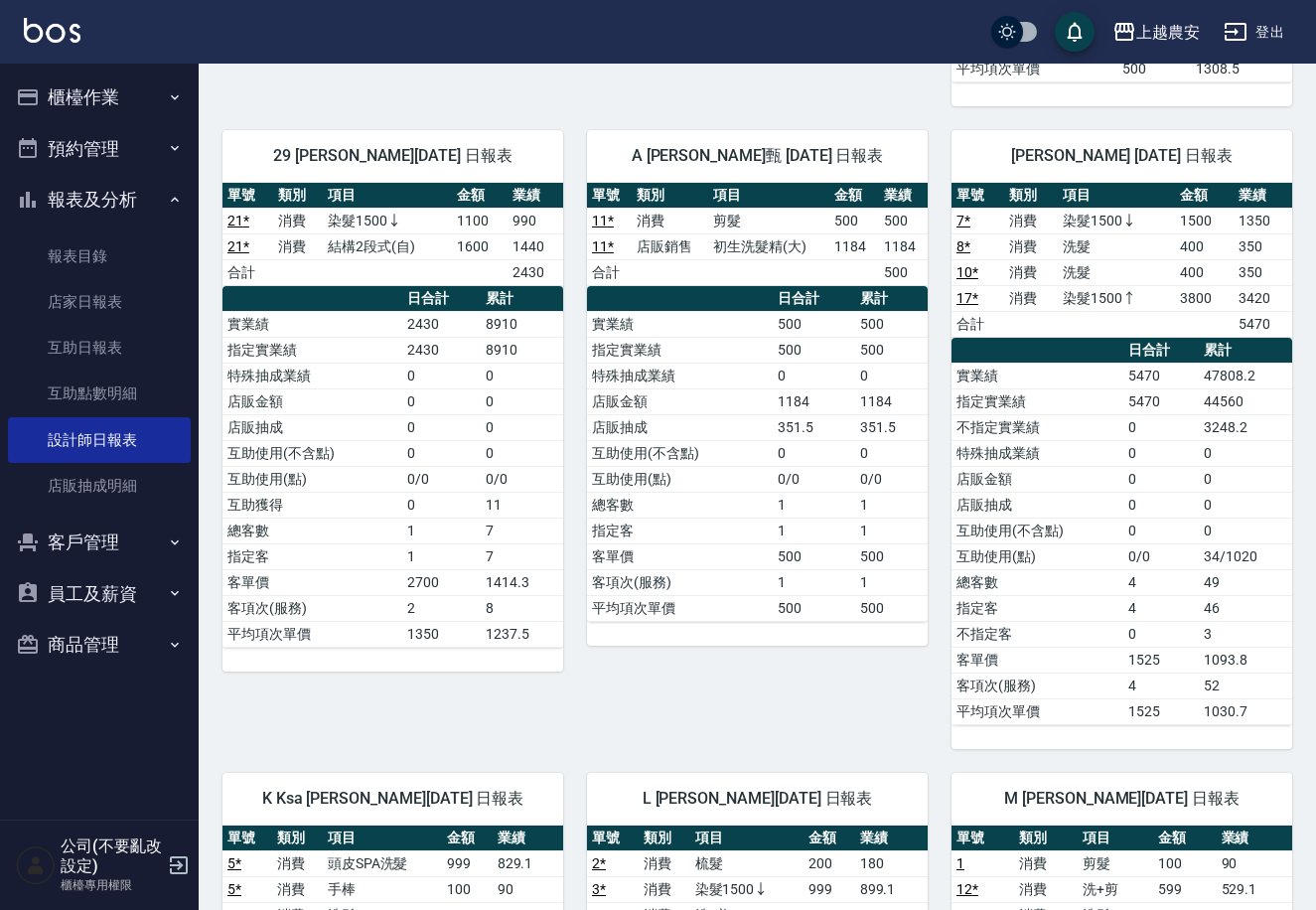 scroll, scrollTop: 712, scrollLeft: 0, axis: vertical 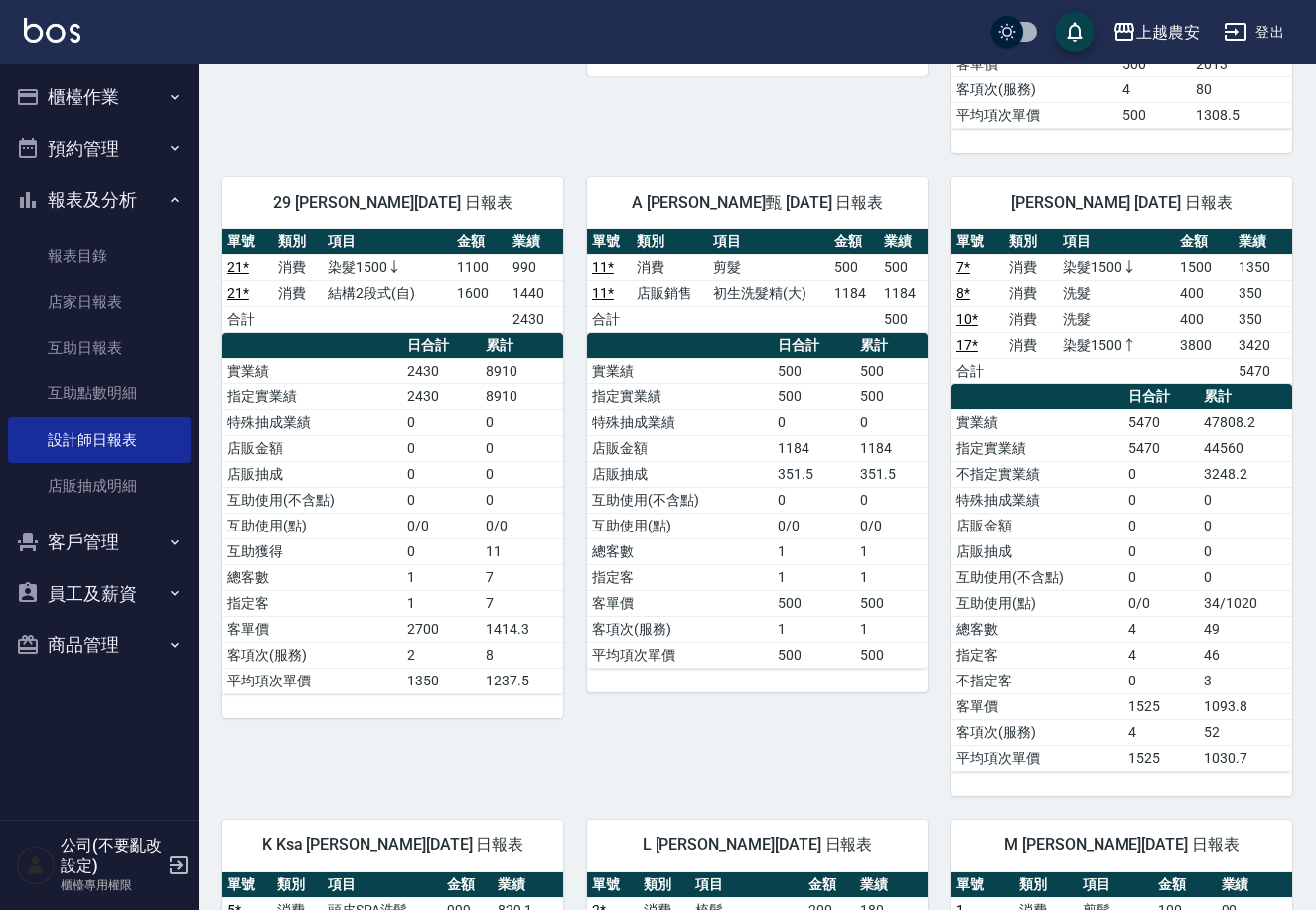 click 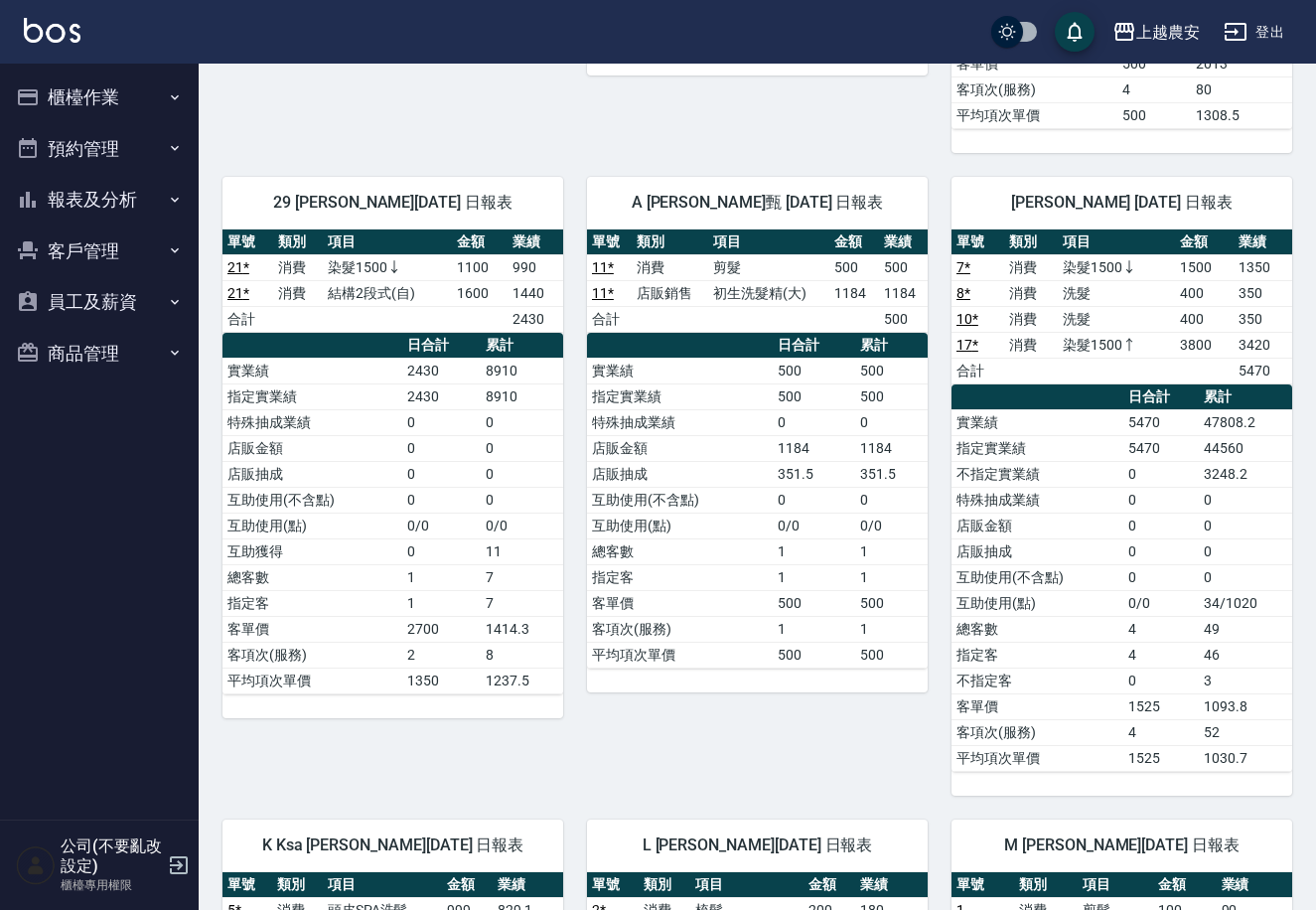 click on "櫃檯作業" at bounding box center [99, 97] 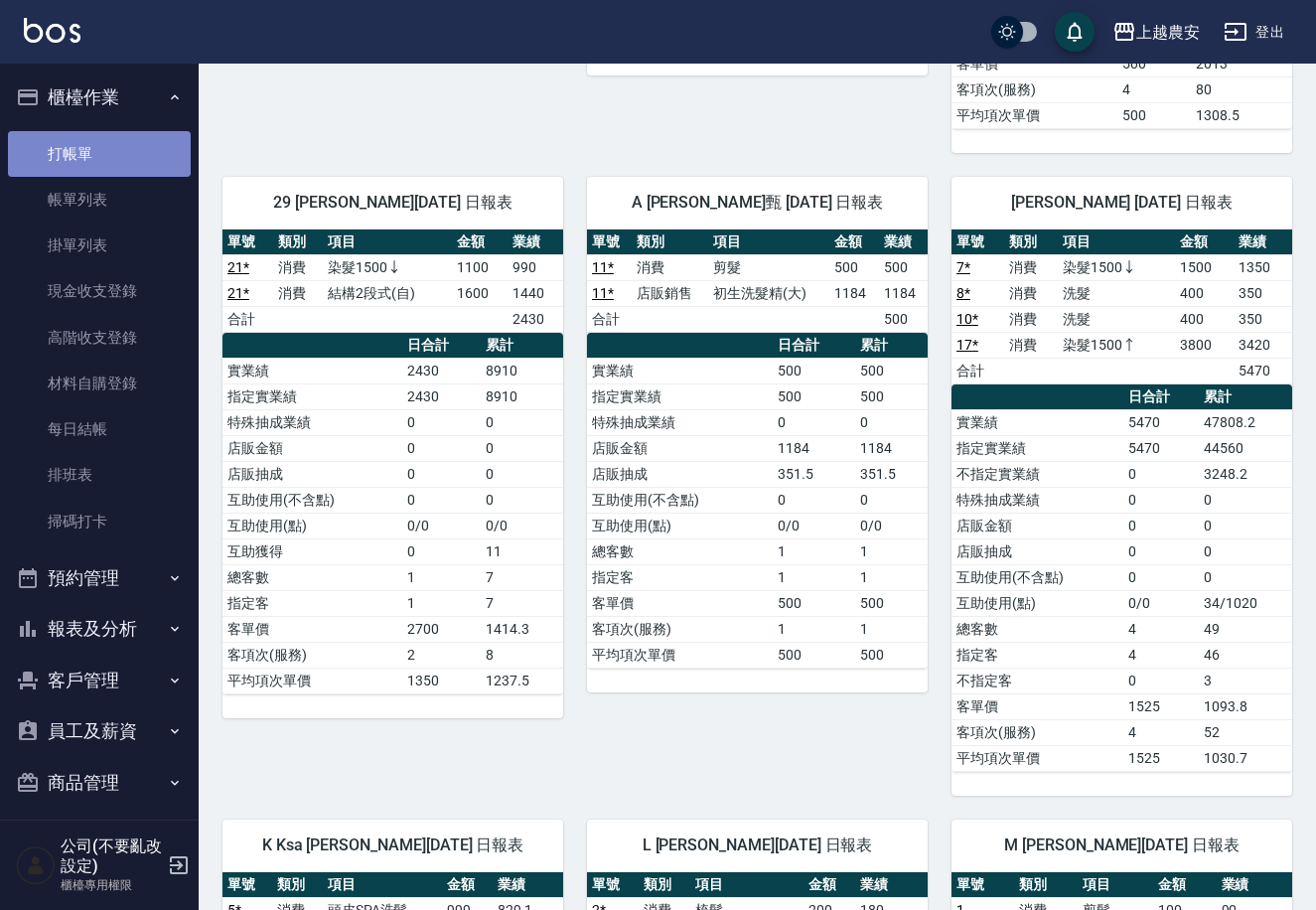 click on "打帳單" at bounding box center (99, 154) 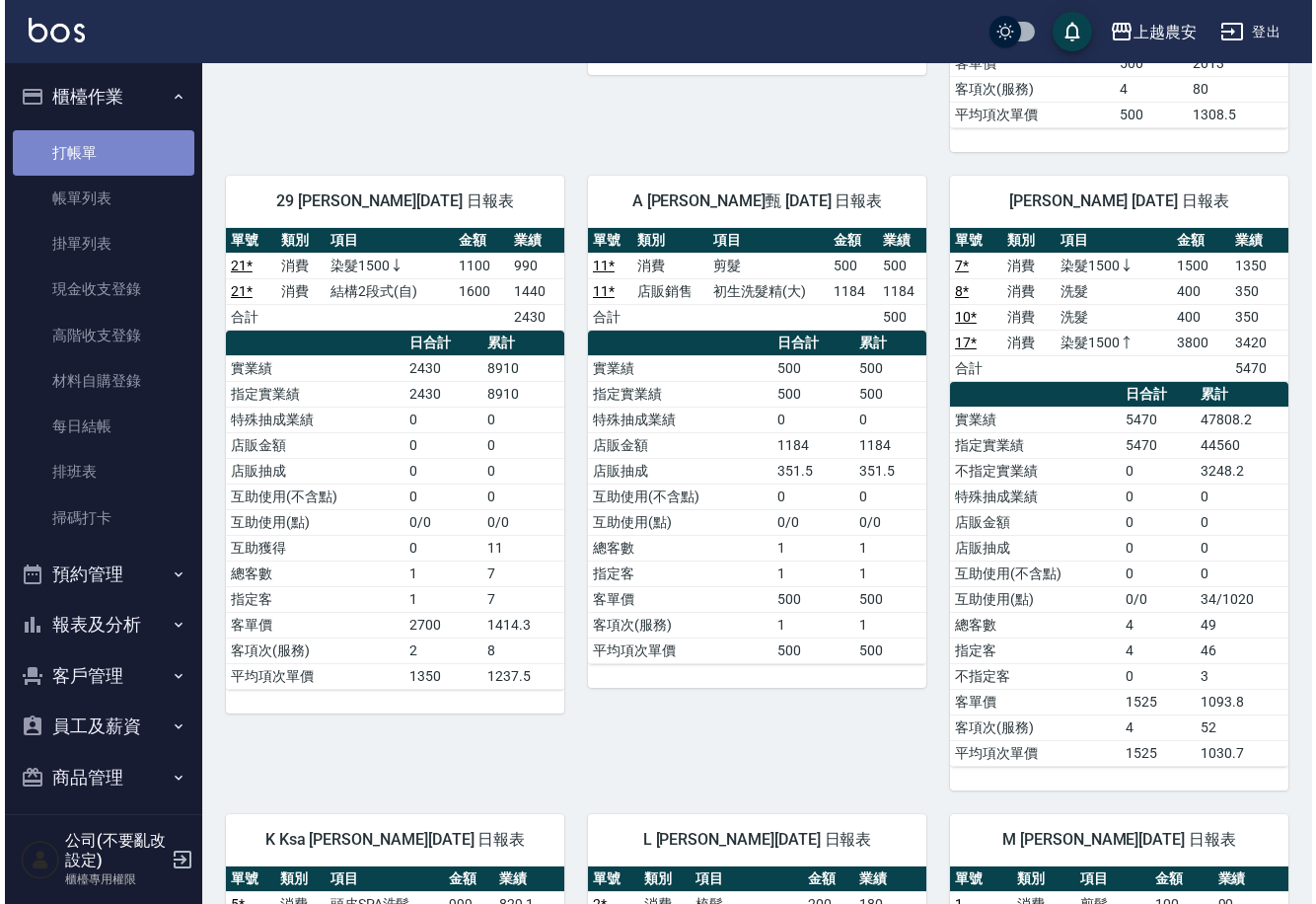scroll, scrollTop: 0, scrollLeft: 0, axis: both 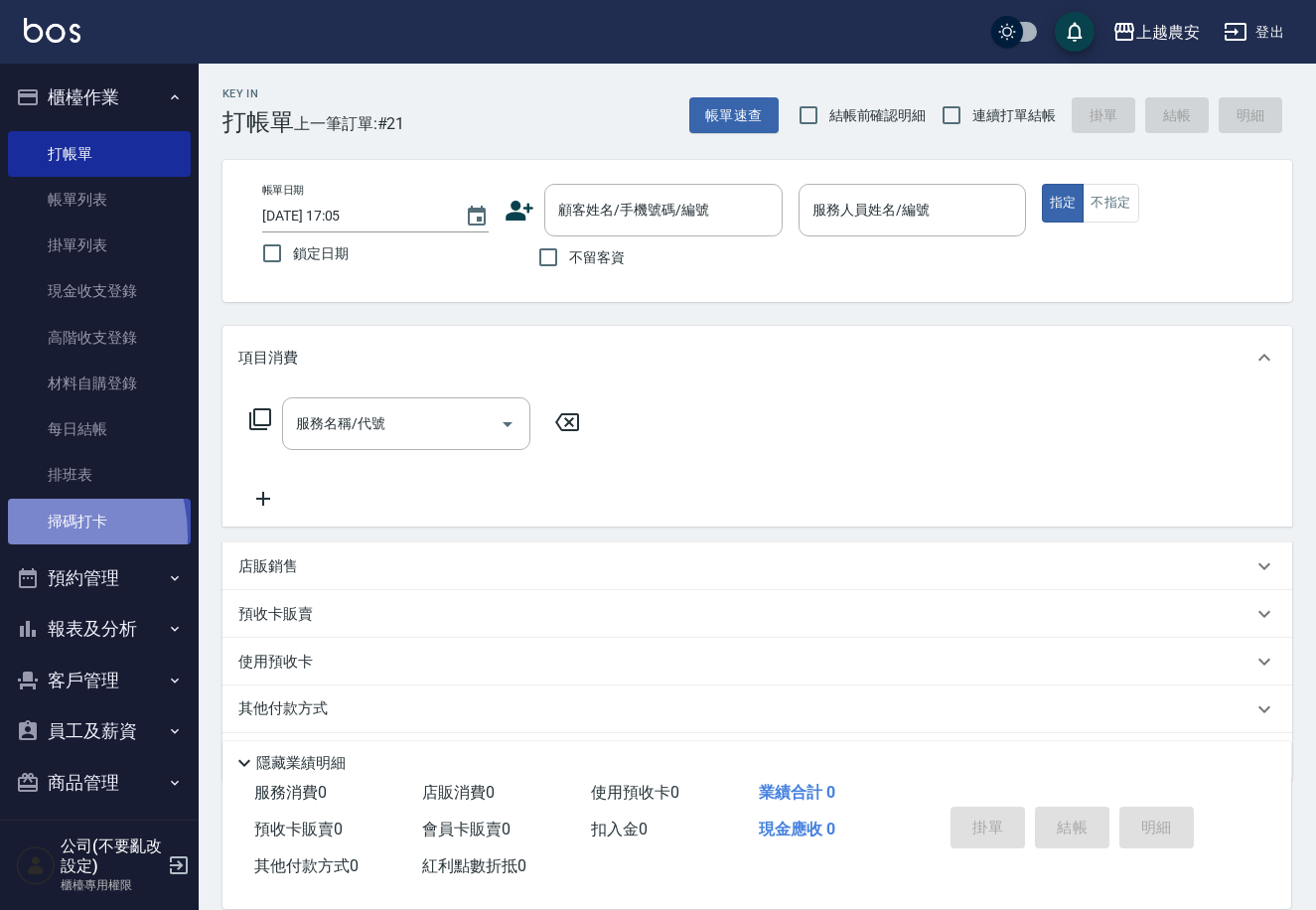 click on "掃碼打卡" at bounding box center [99, 522] 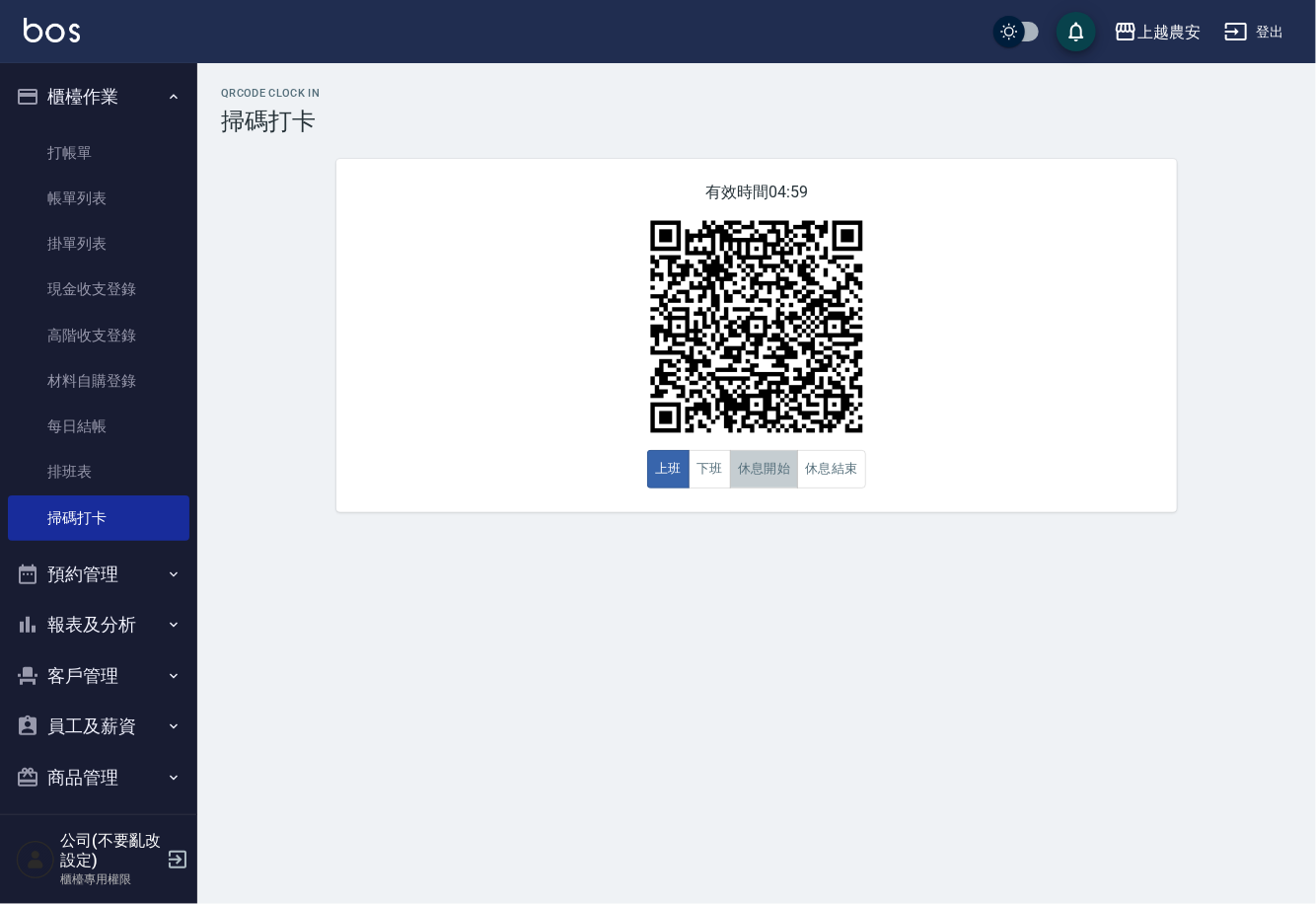 click on "休息開始" at bounding box center (765, 469) 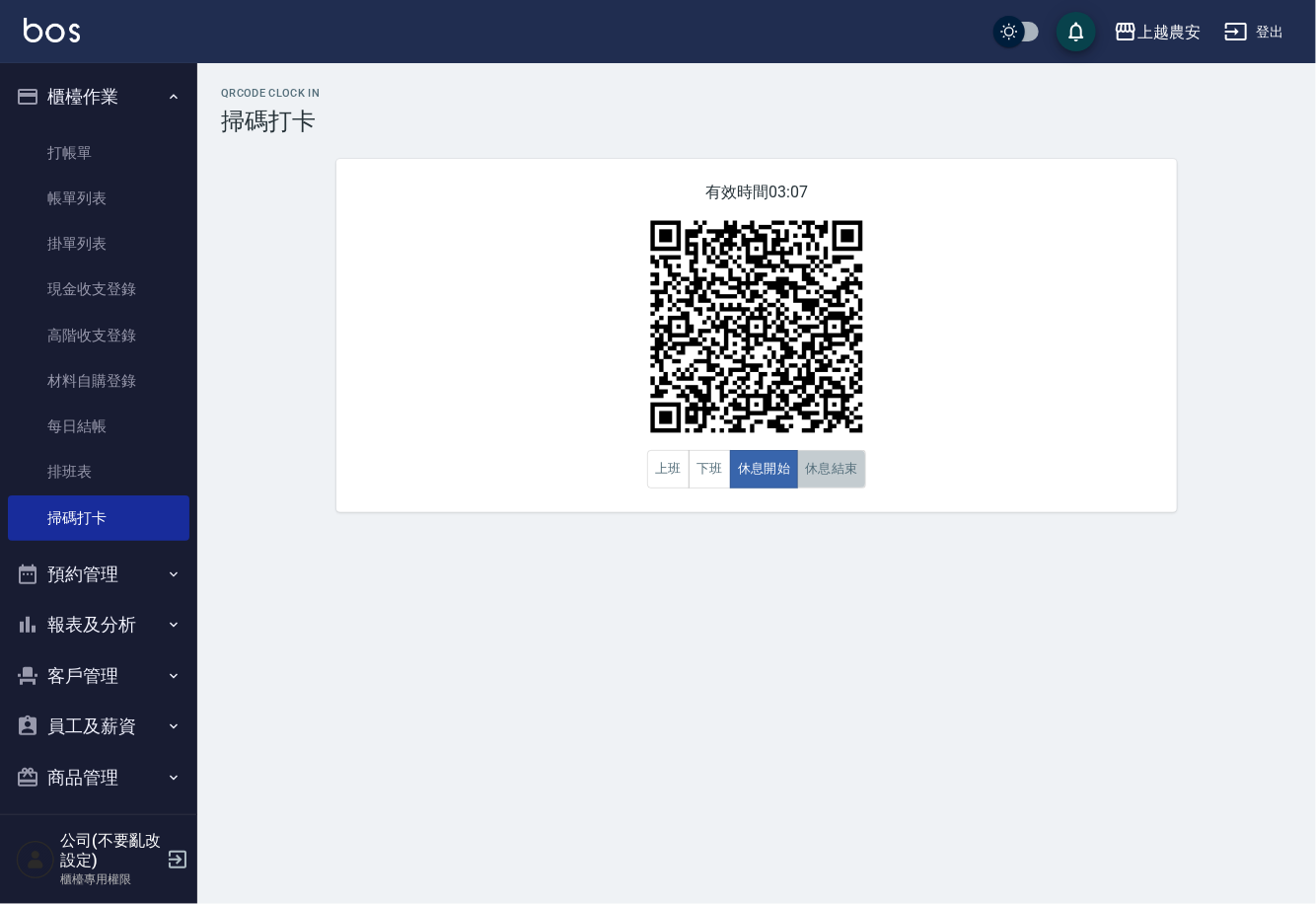 click on "休息結束" at bounding box center [832, 469] 